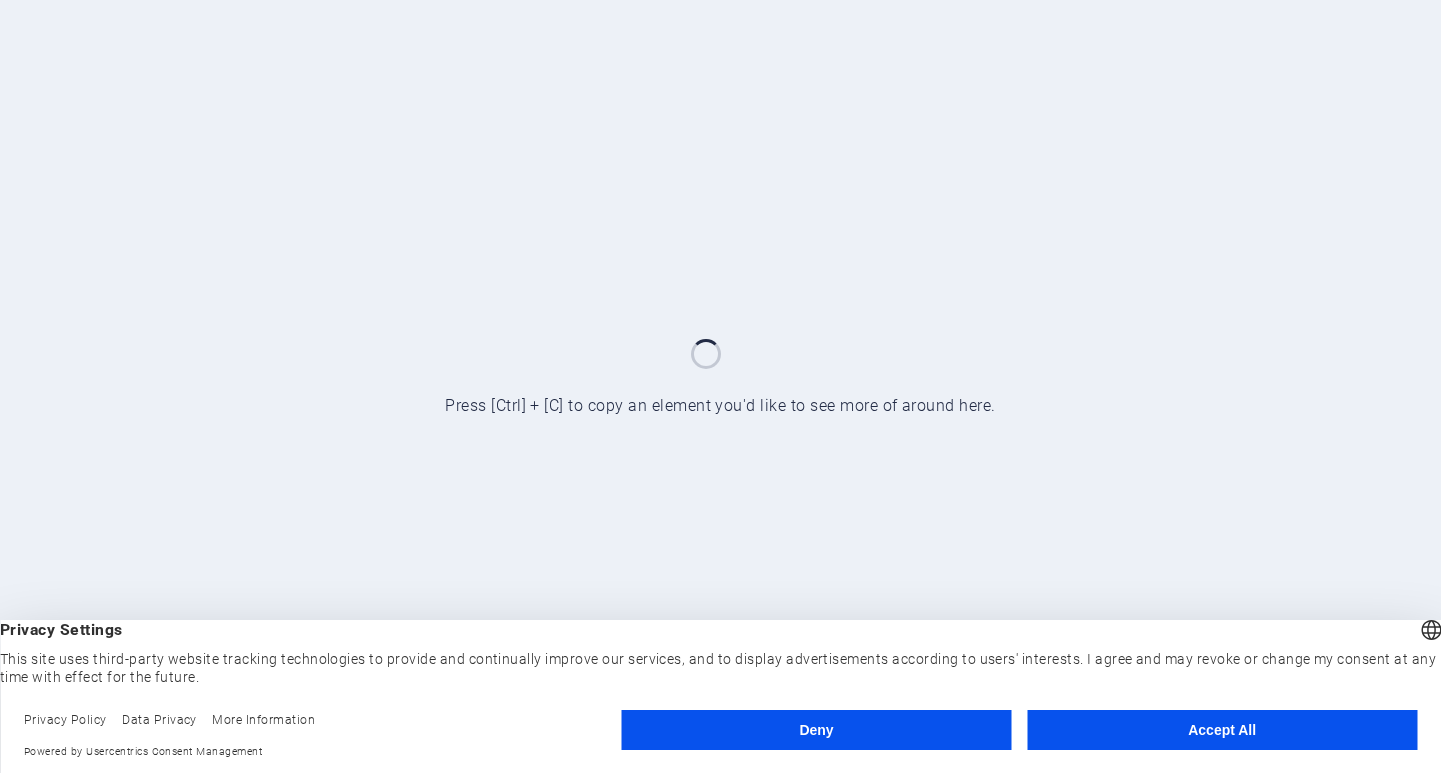 scroll, scrollTop: 0, scrollLeft: 0, axis: both 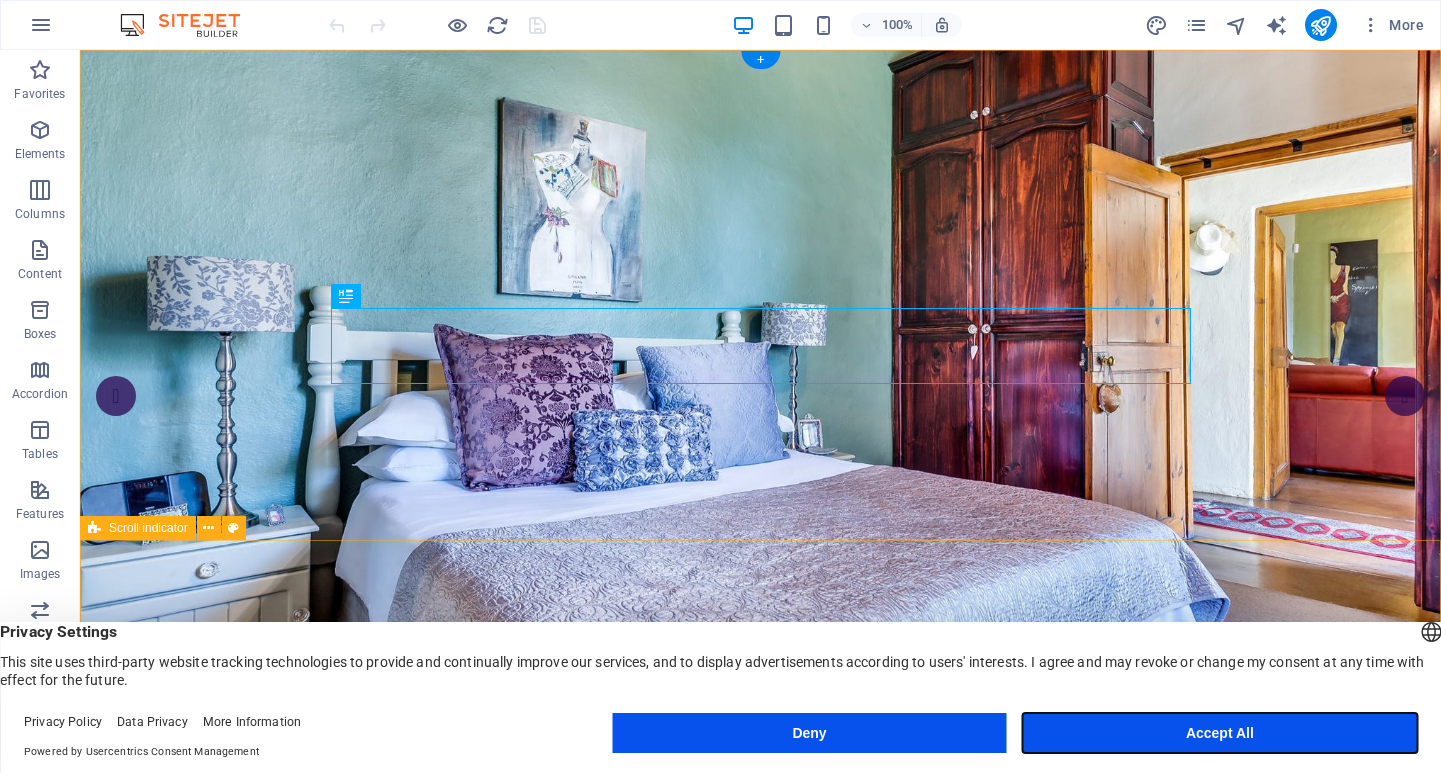 click on "Accept All" at bounding box center (1220, 733) 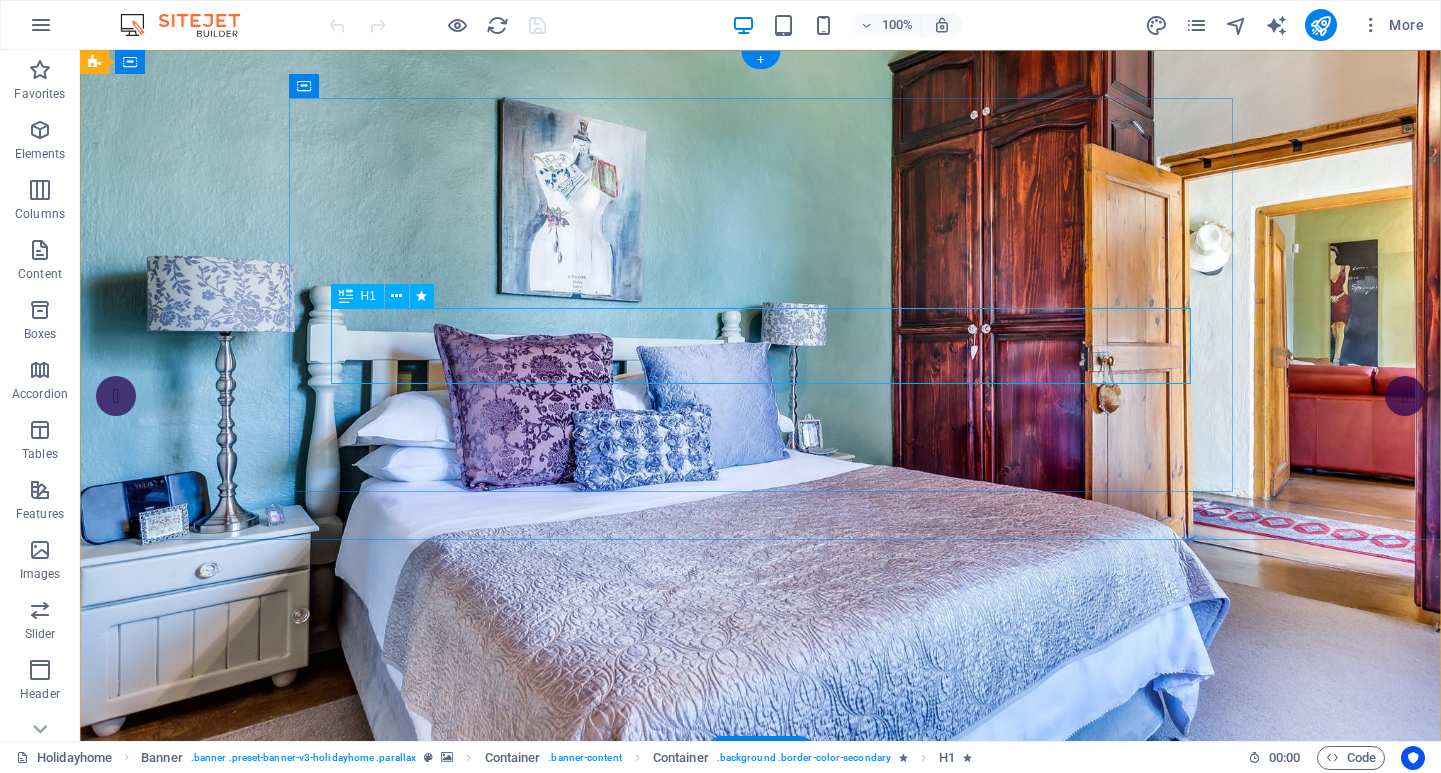 click on "Apartments for rent" at bounding box center [761, 1037] 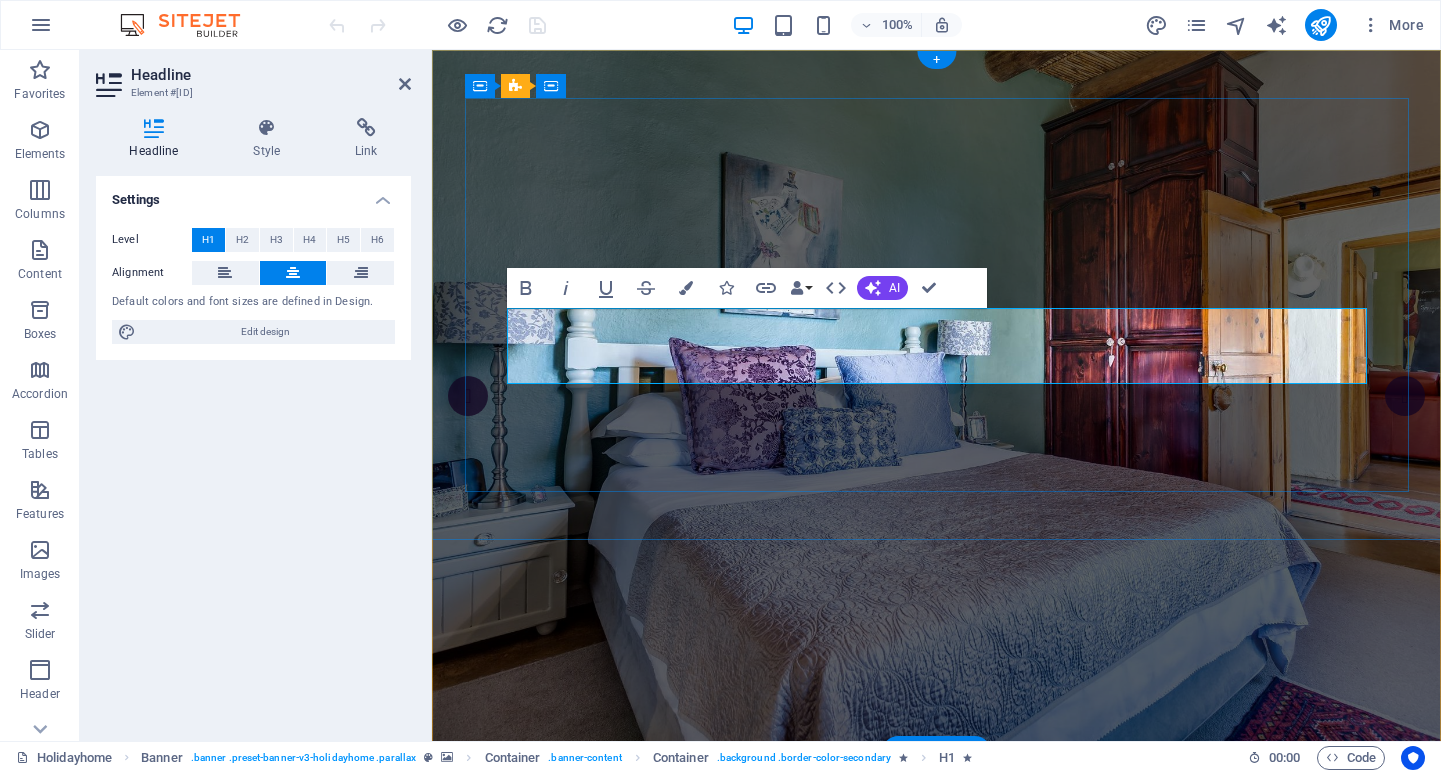 type 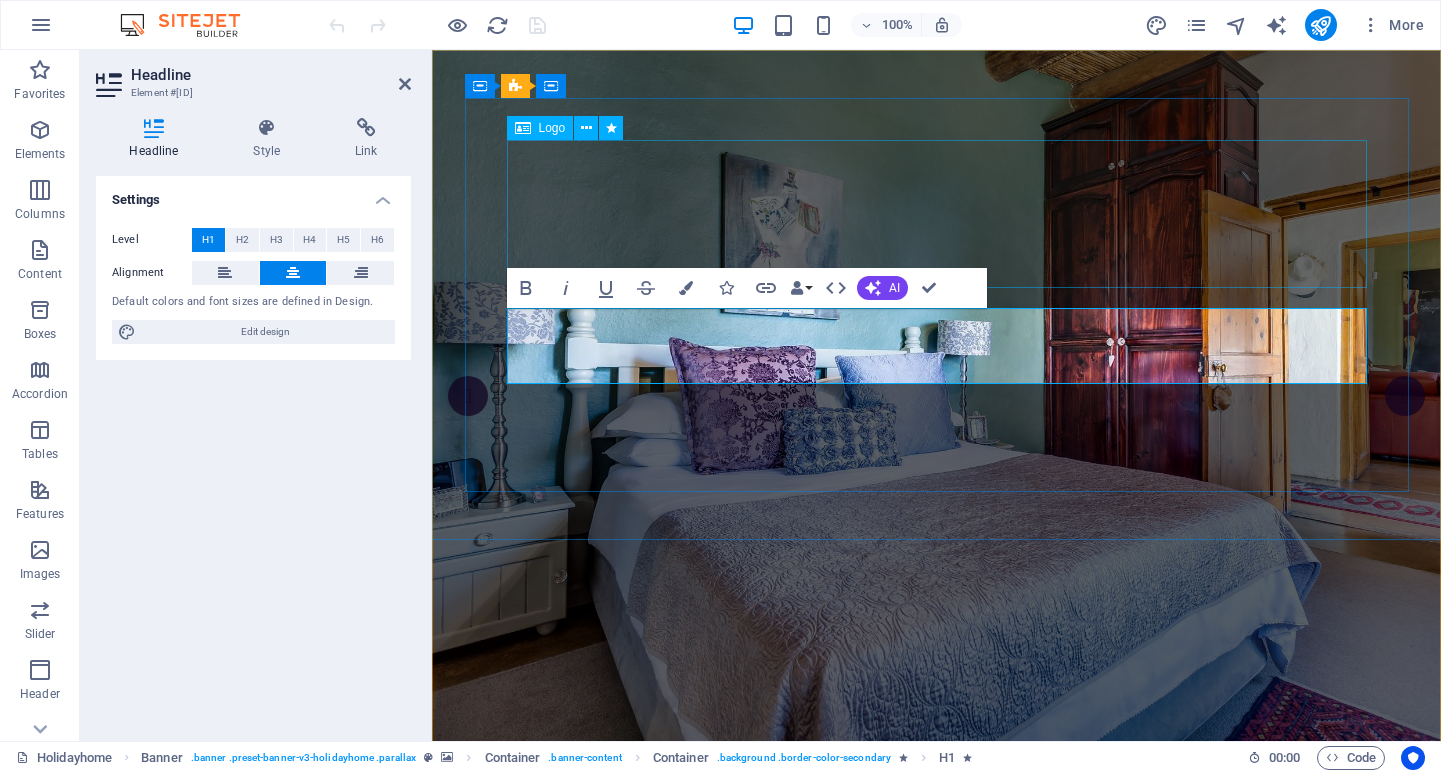 click at bounding box center [937, 913] 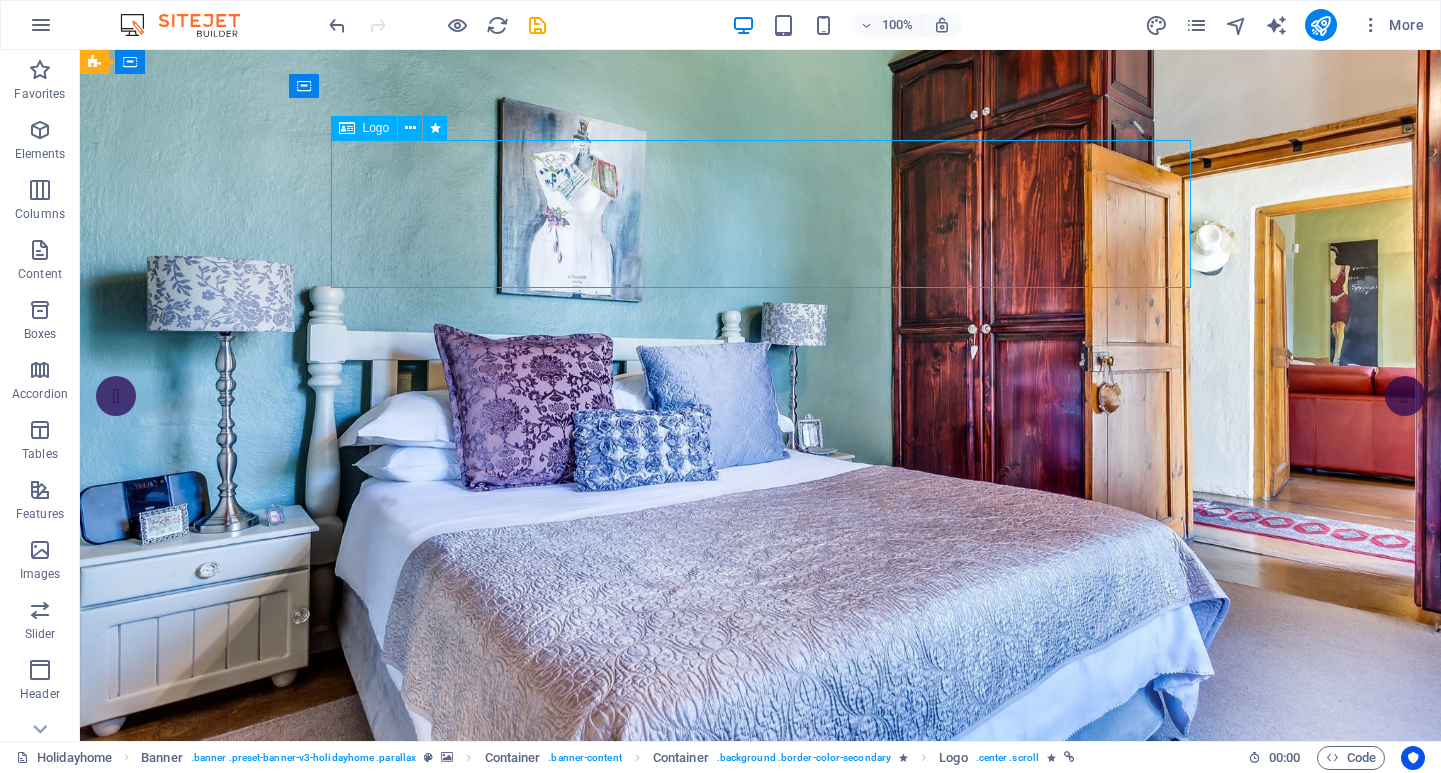 click at bounding box center (761, 913) 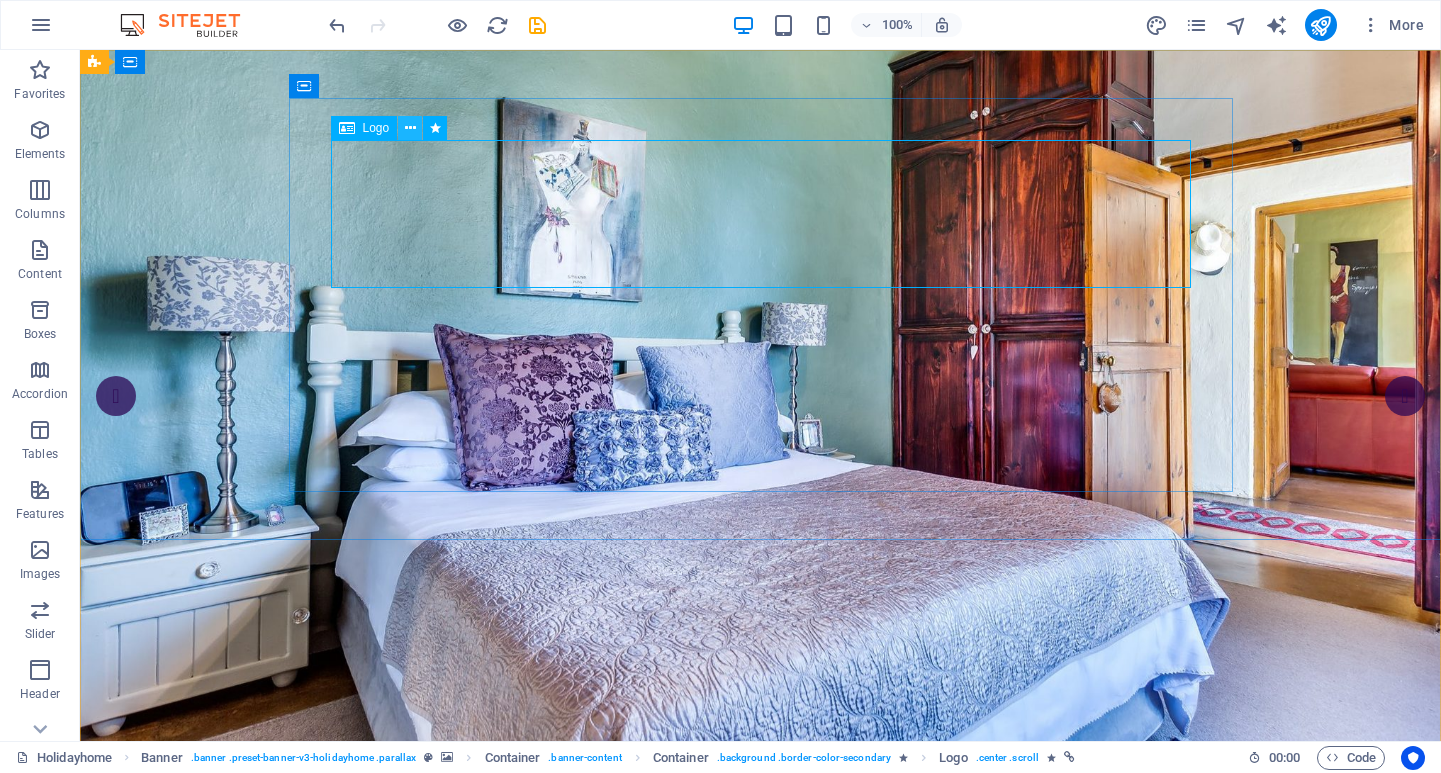 click at bounding box center (410, 128) 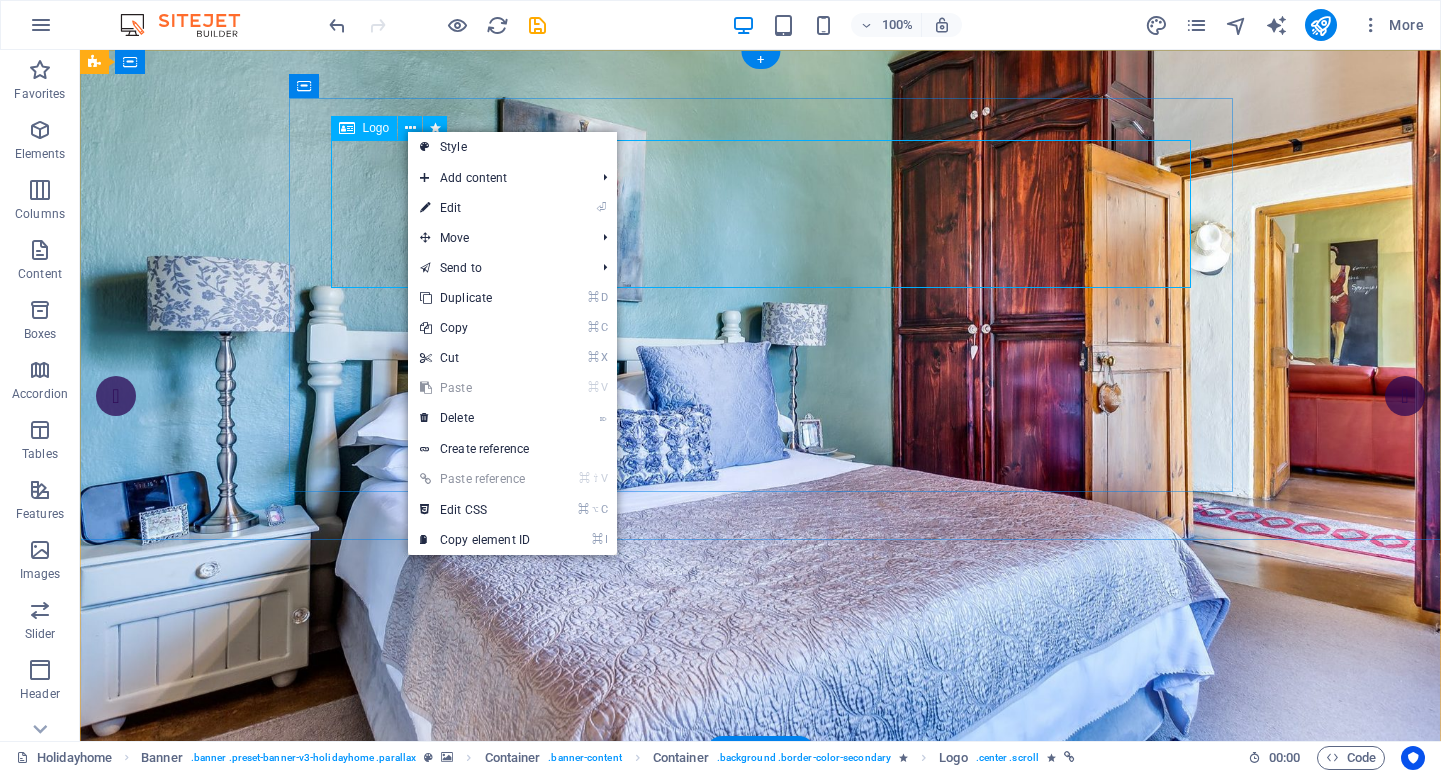 click at bounding box center (761, 913) 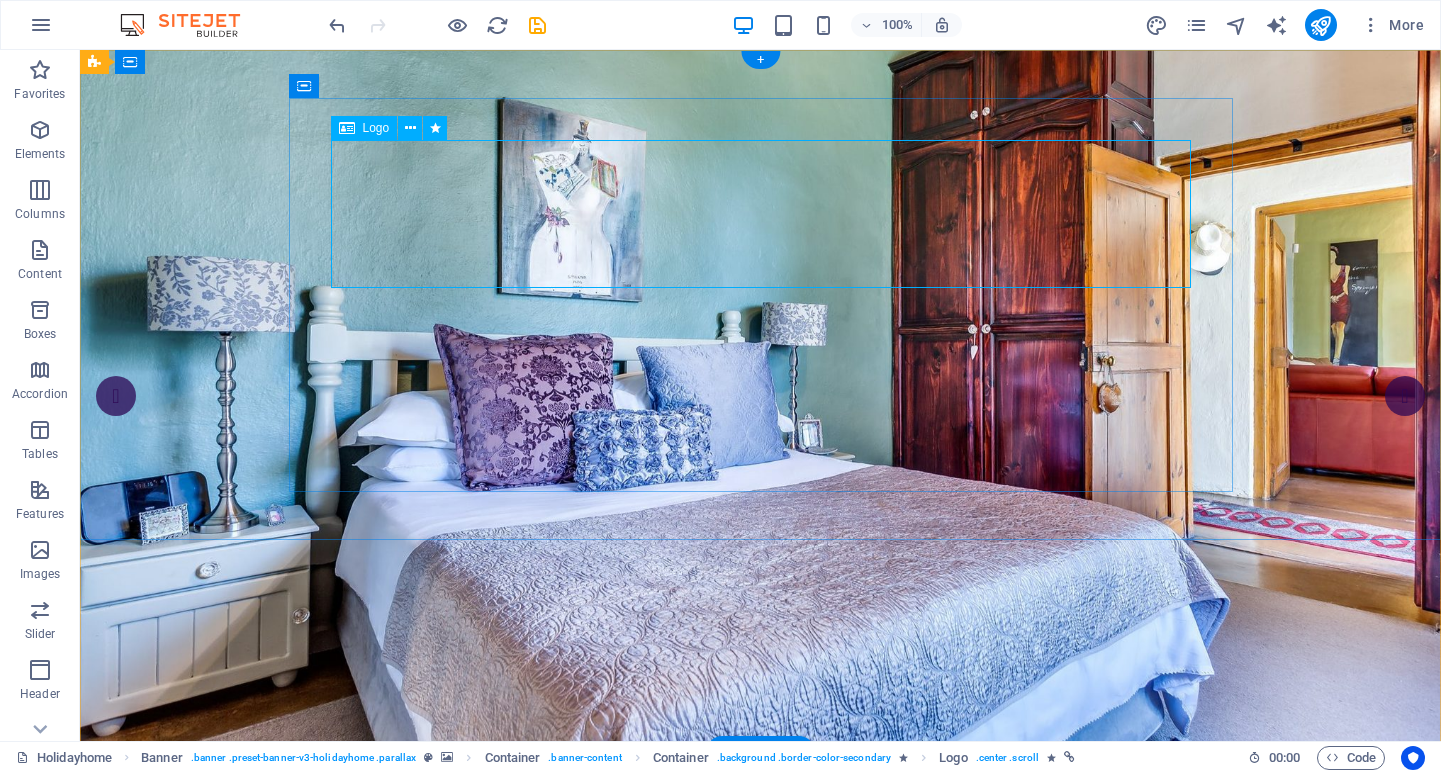 click on "Logo" at bounding box center [376, 128] 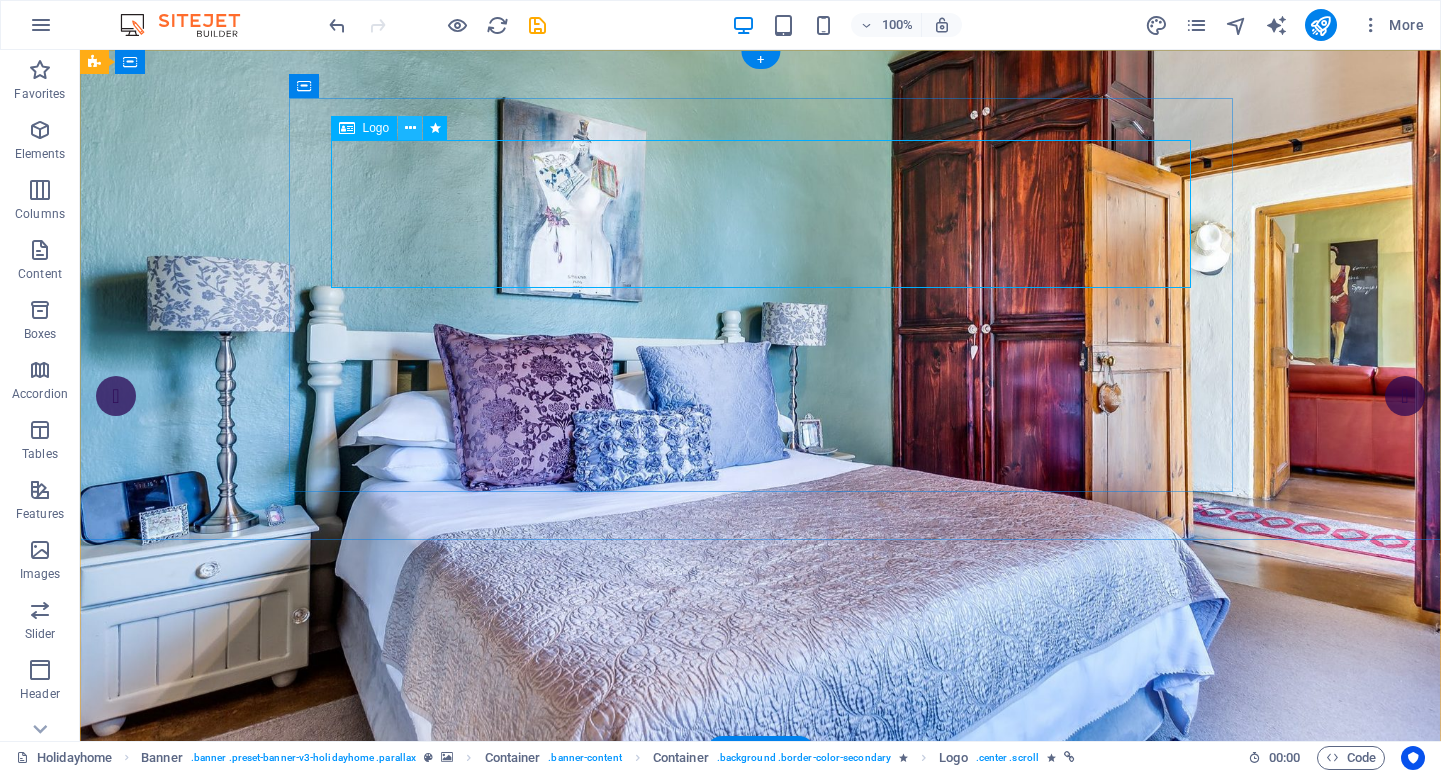 click at bounding box center [410, 128] 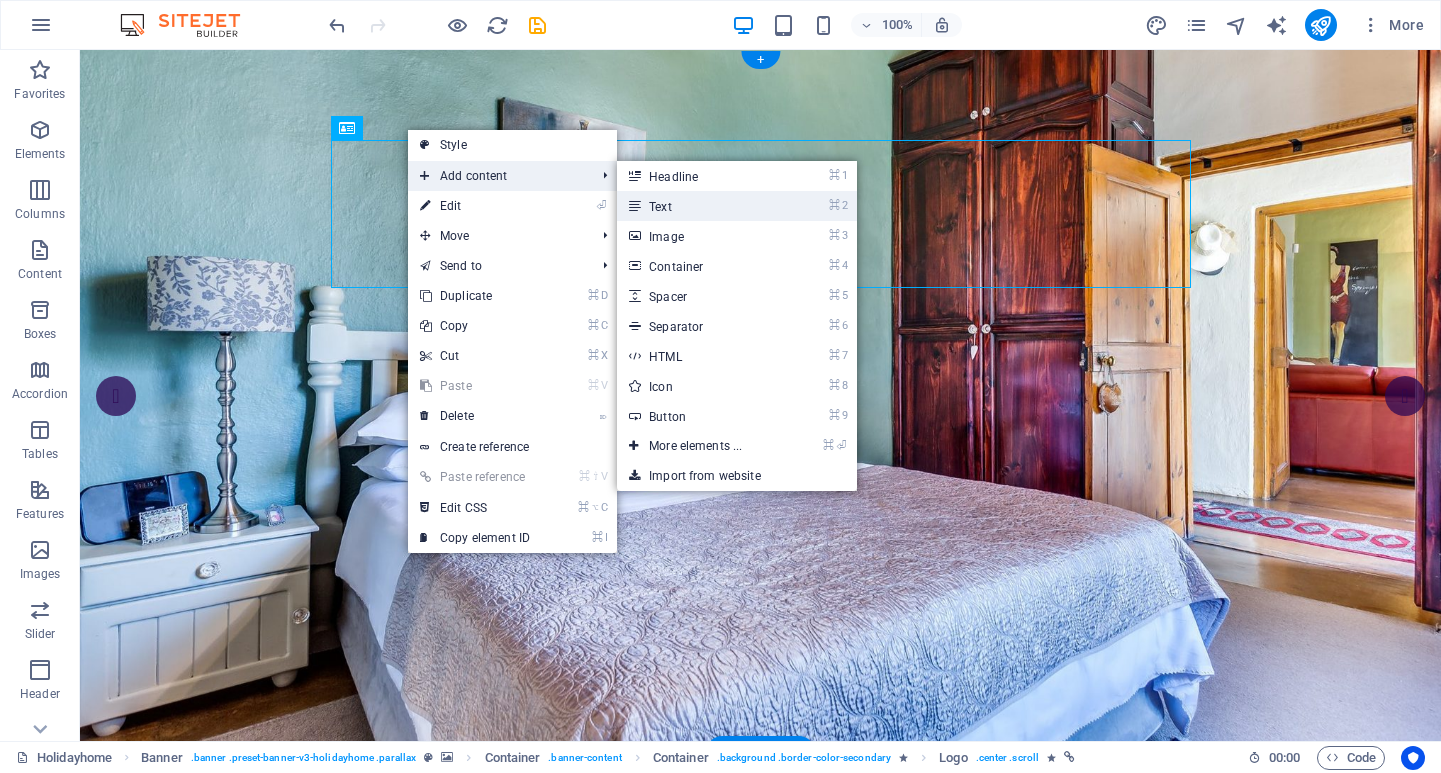 click on "⌘ 2  Text" at bounding box center (699, 206) 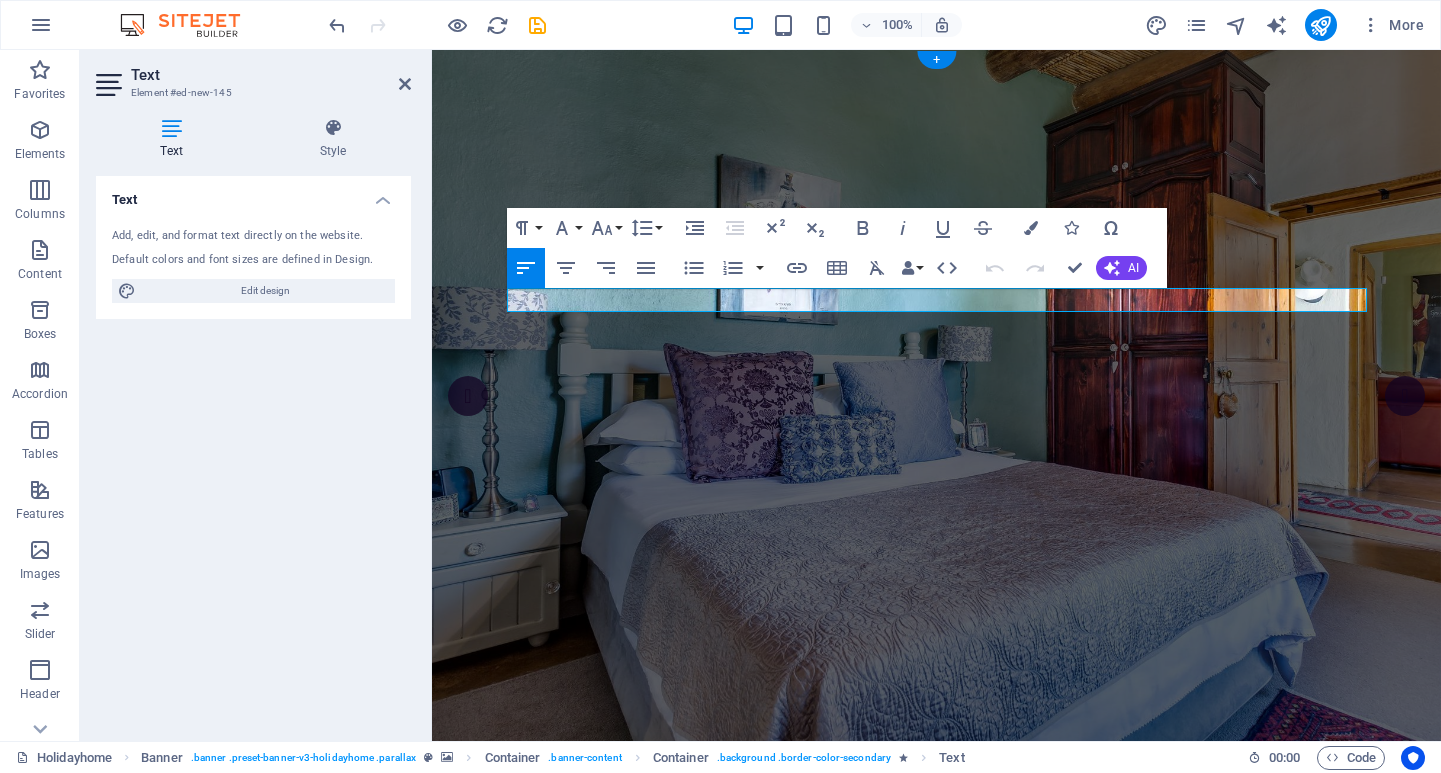 type 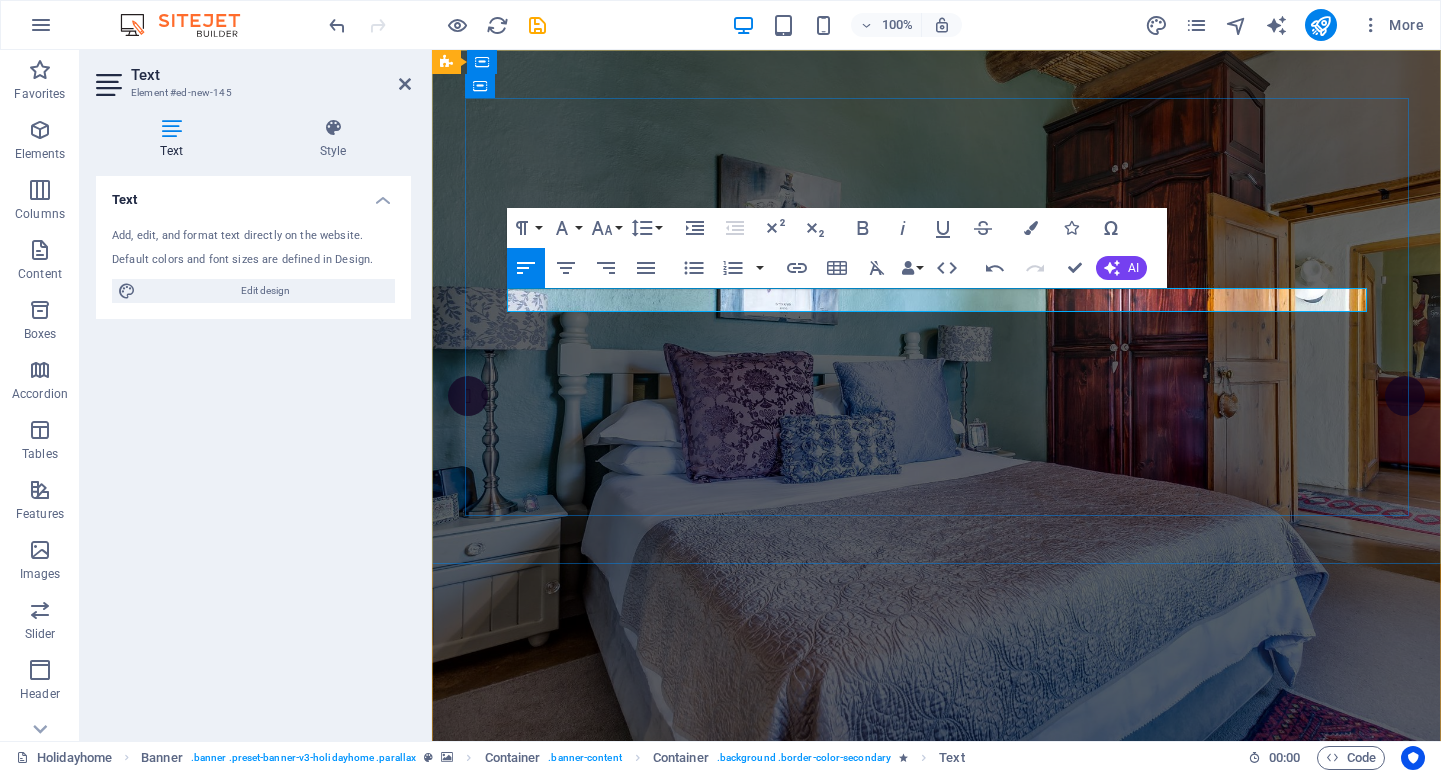 click on "La Rocce" at bounding box center (937, 1013) 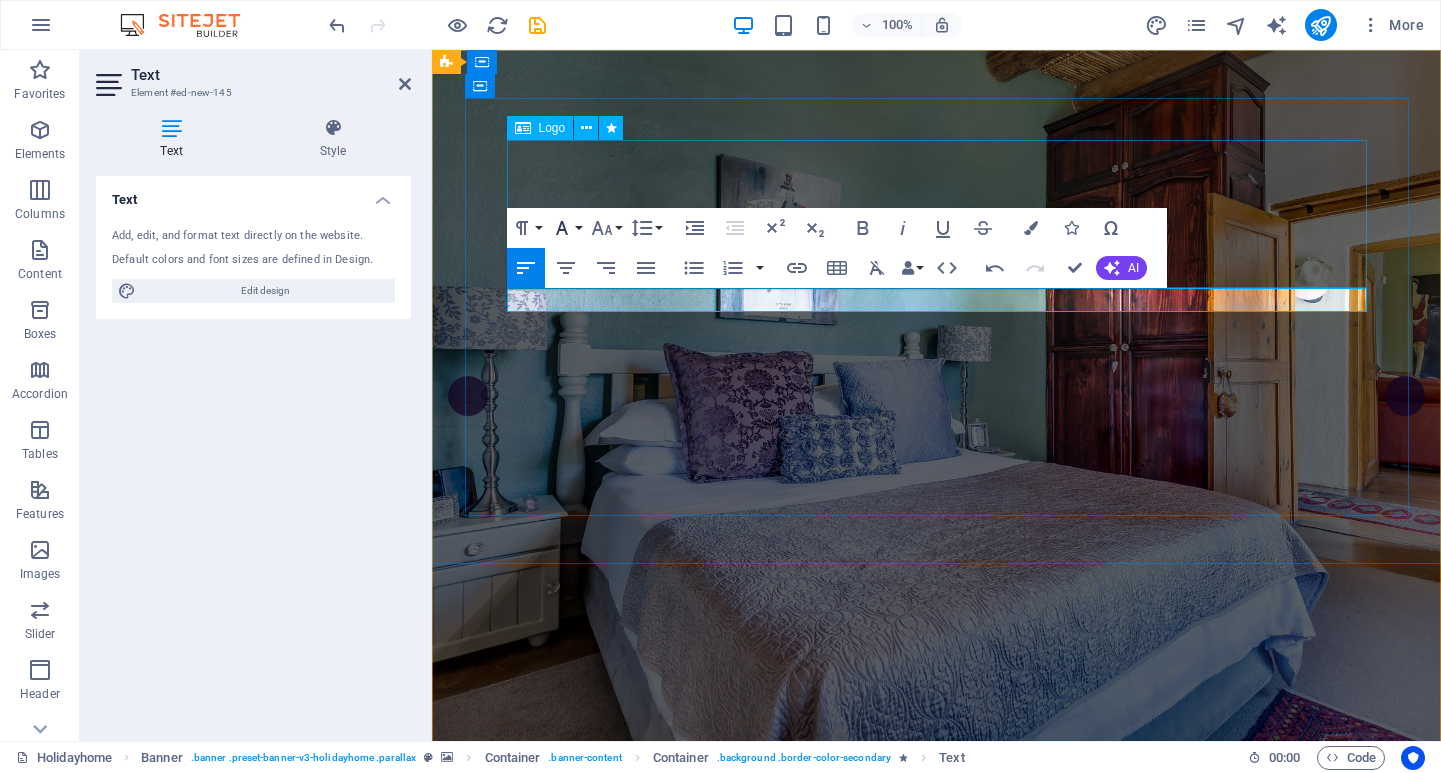 click on "Font Family" at bounding box center (566, 228) 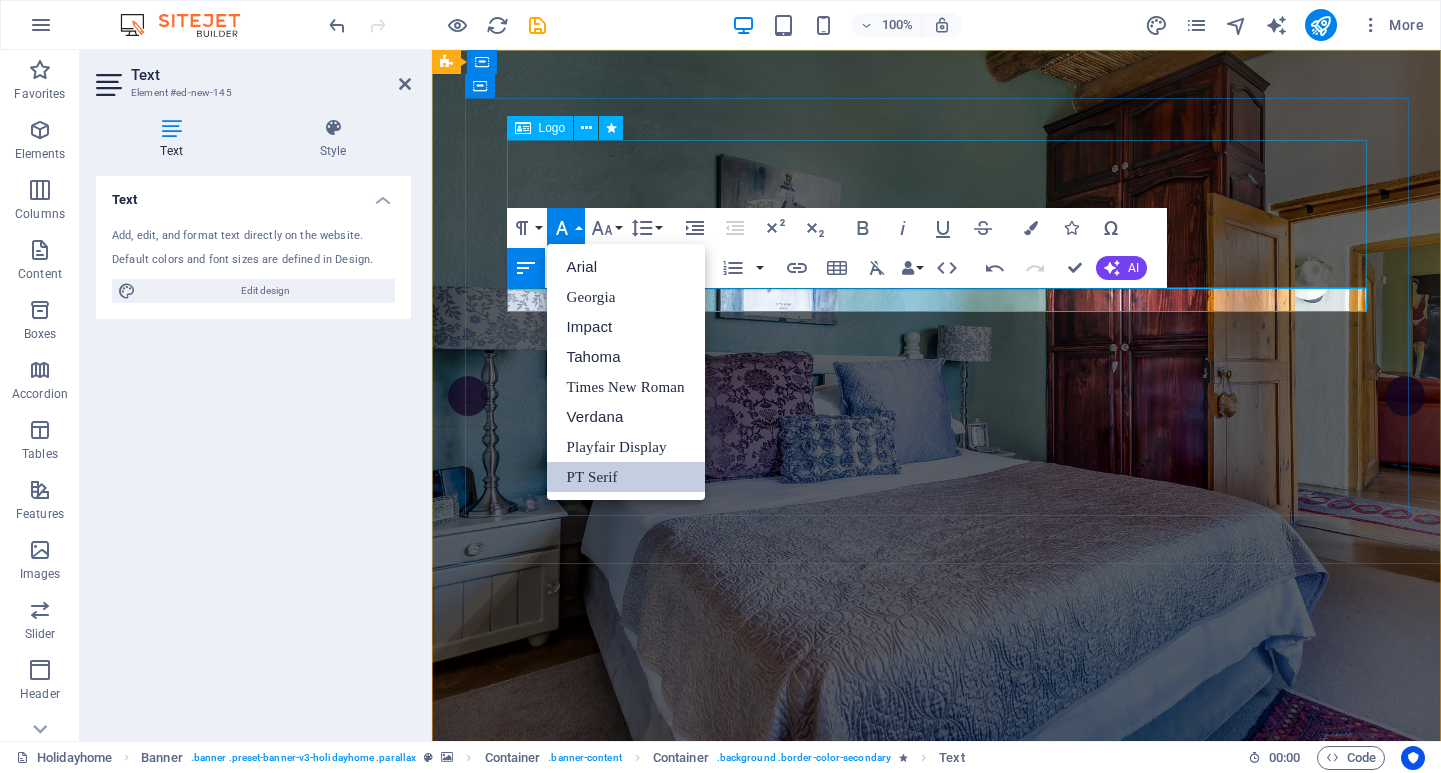 scroll, scrollTop: 0, scrollLeft: 0, axis: both 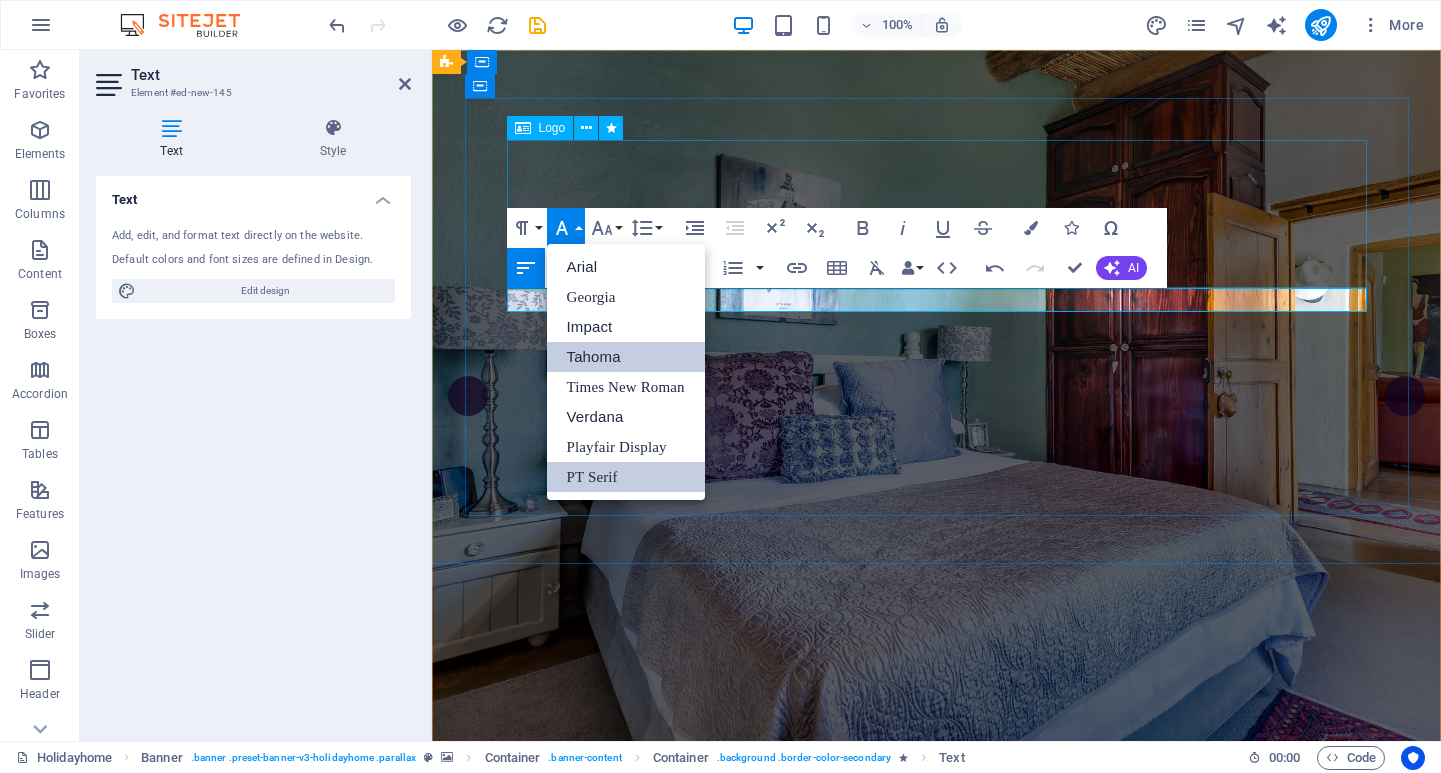 click on "Tahoma" at bounding box center (626, 357) 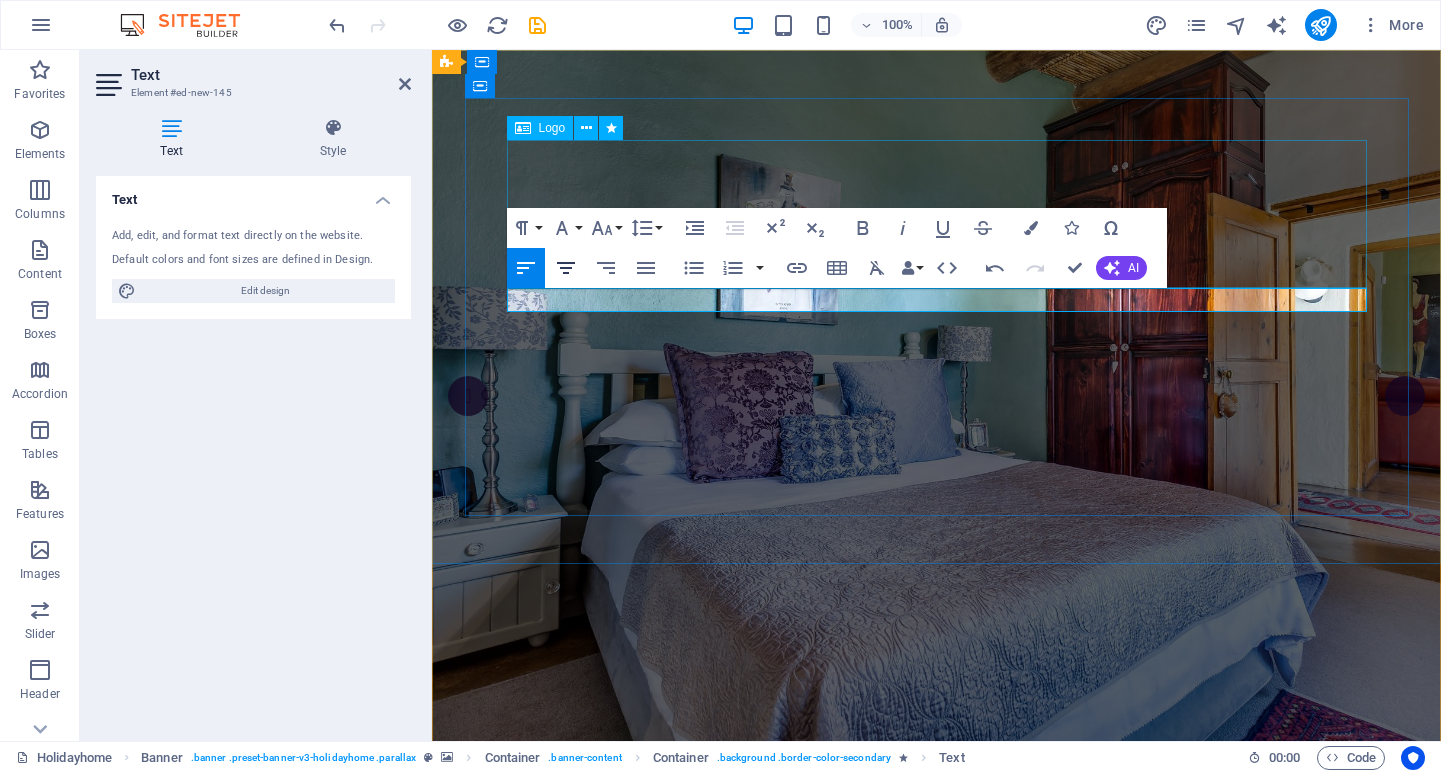 click 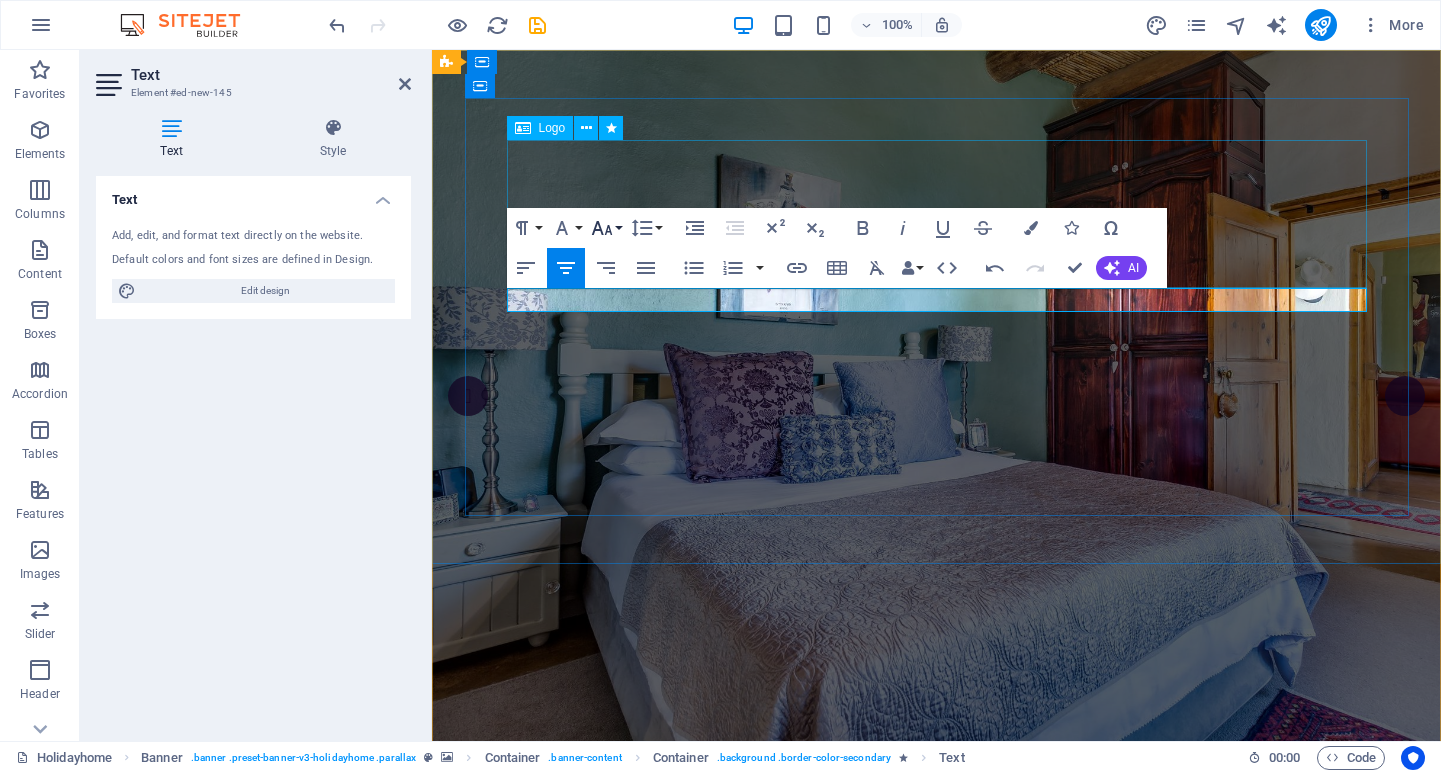 click 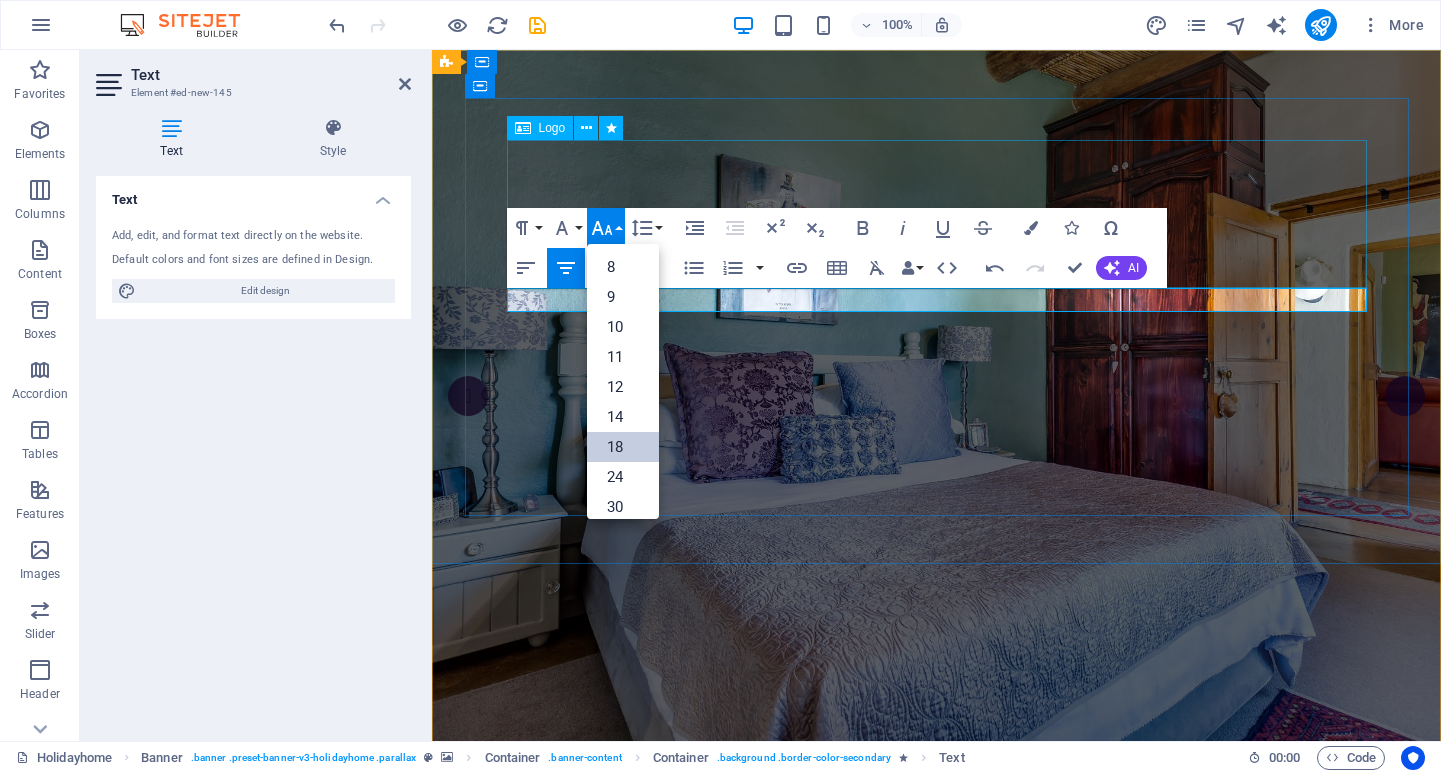 click on "18" at bounding box center [623, 447] 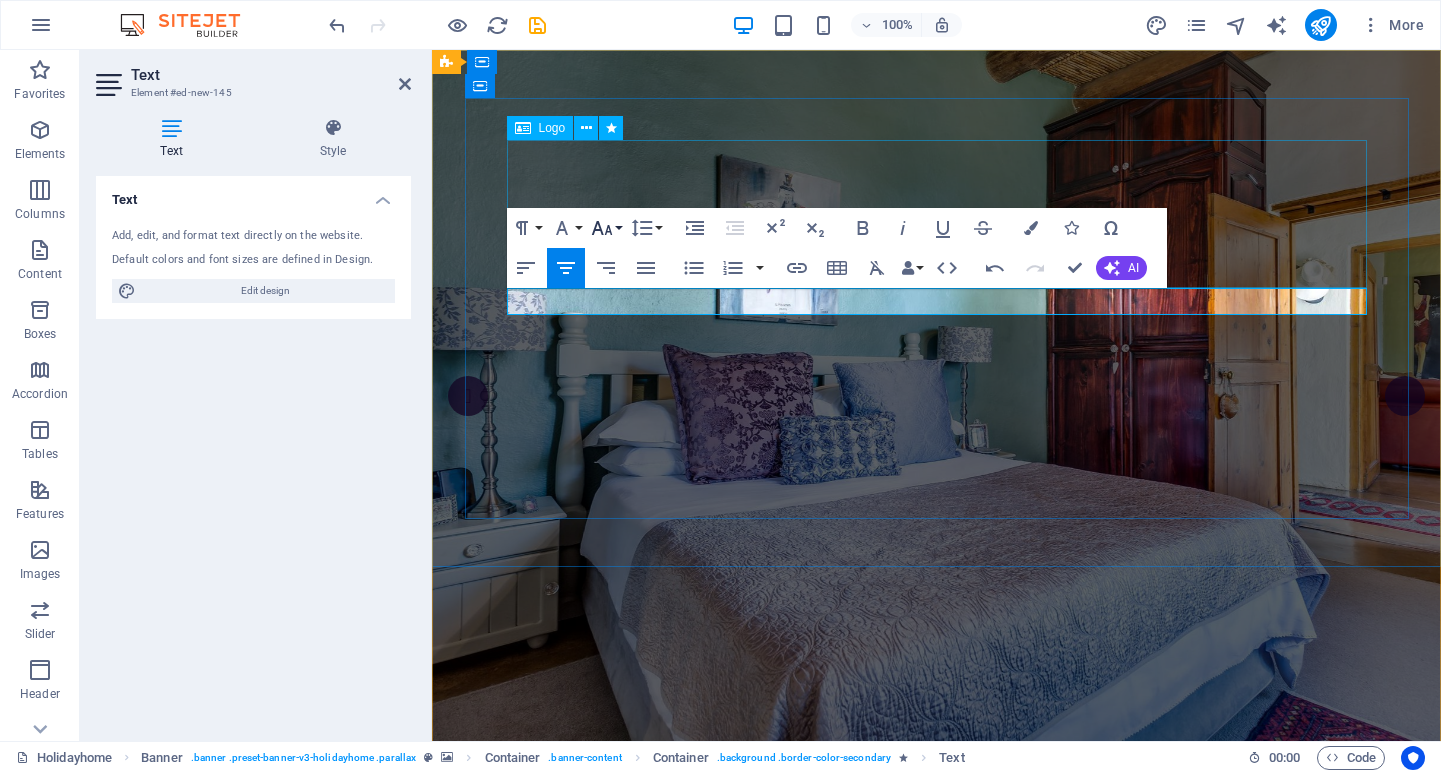 click 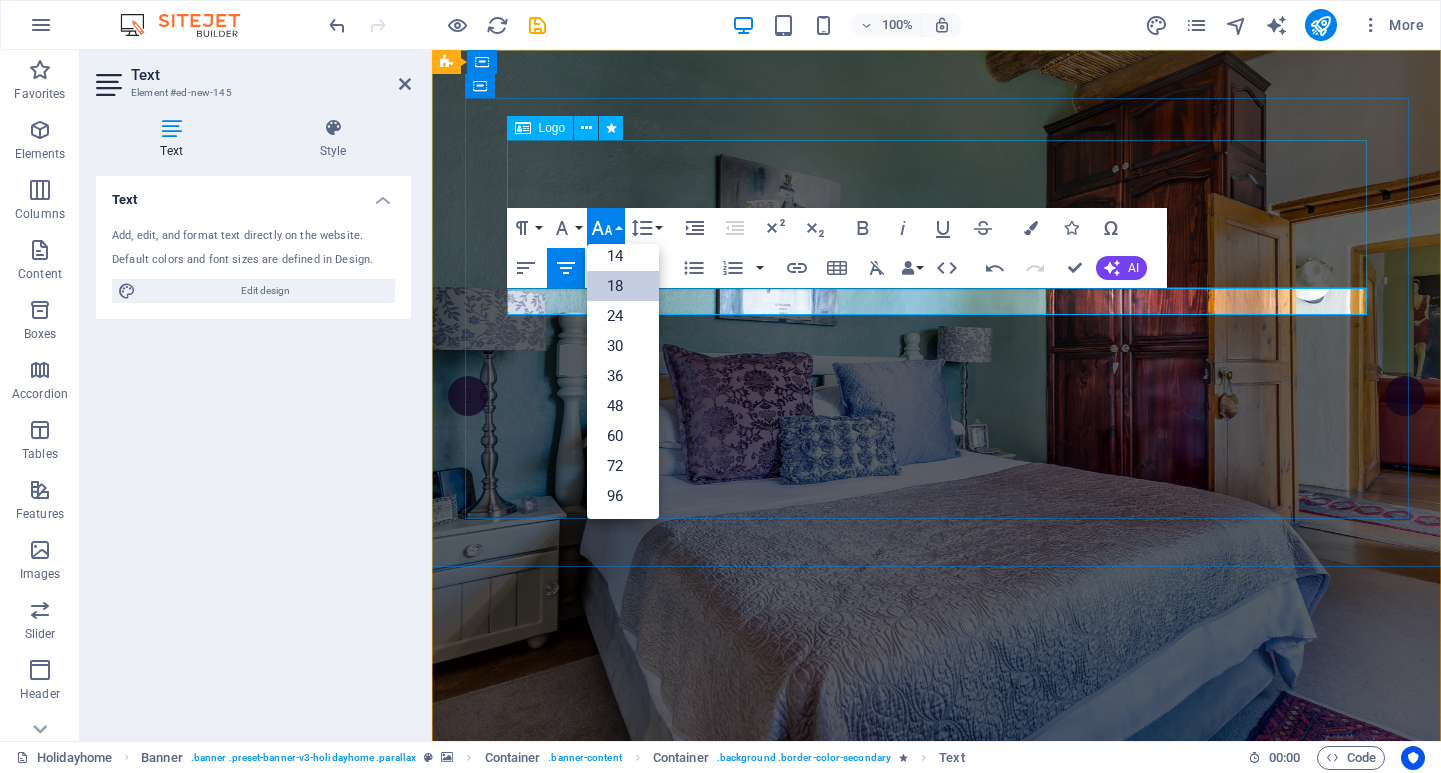 scroll, scrollTop: 161, scrollLeft: 0, axis: vertical 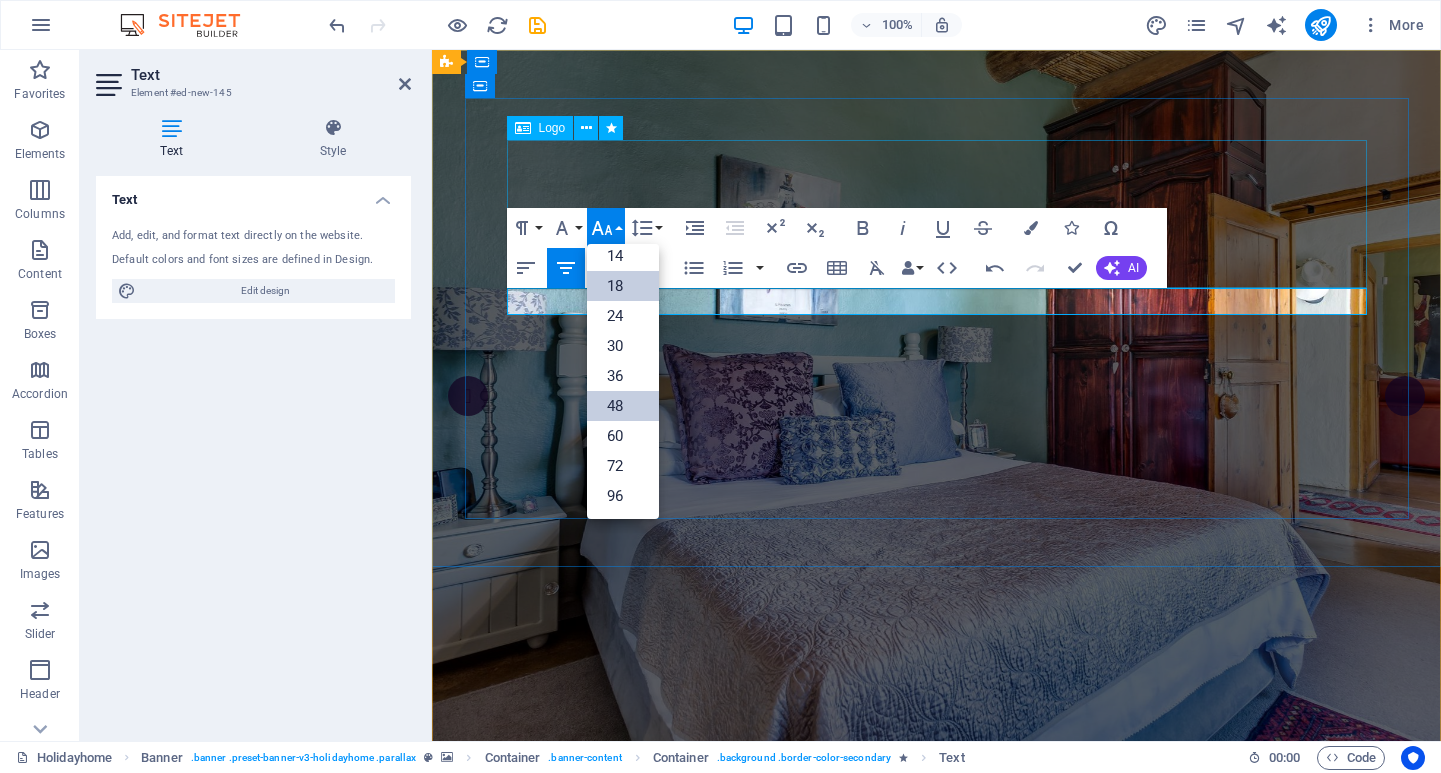 click on "48" at bounding box center (623, 406) 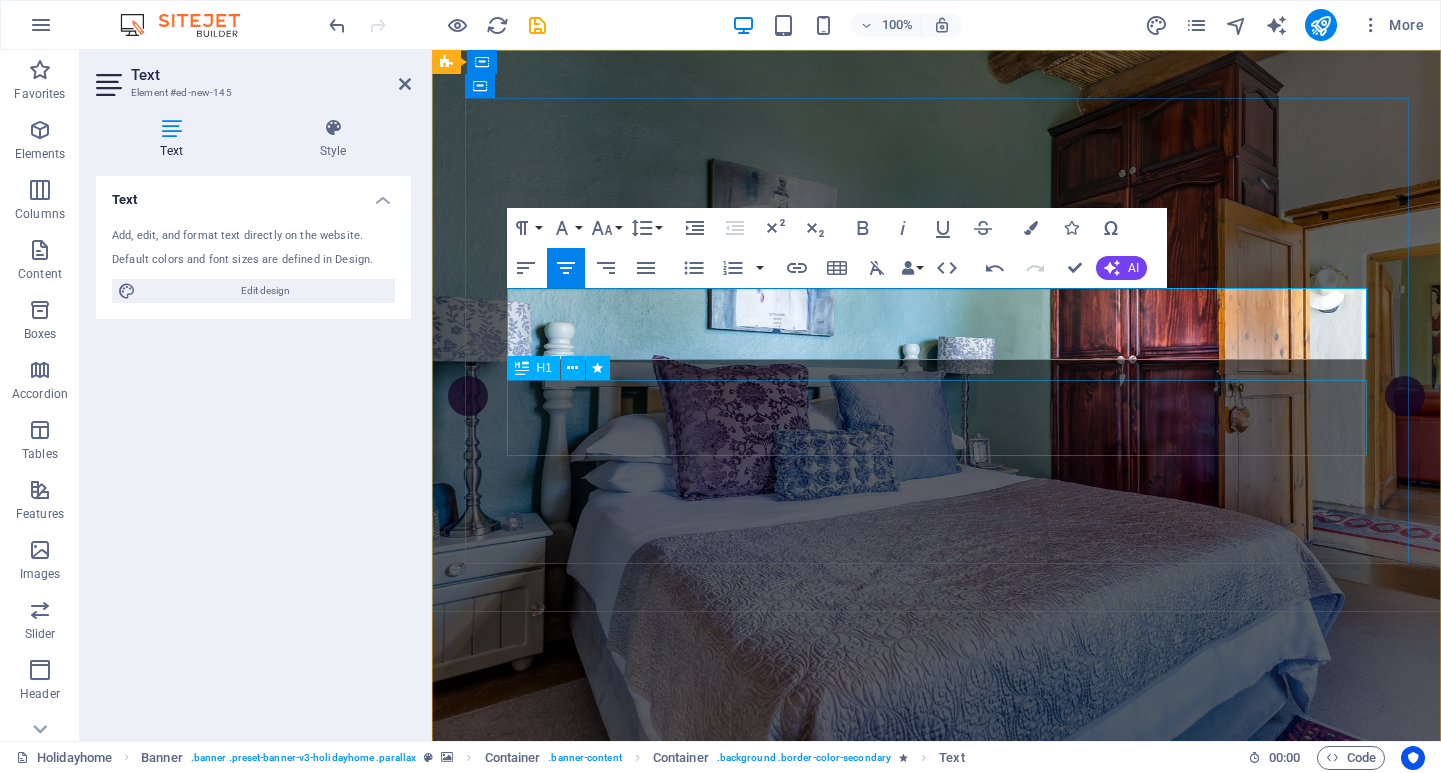 click on "The Rocks" at bounding box center [937, 1152] 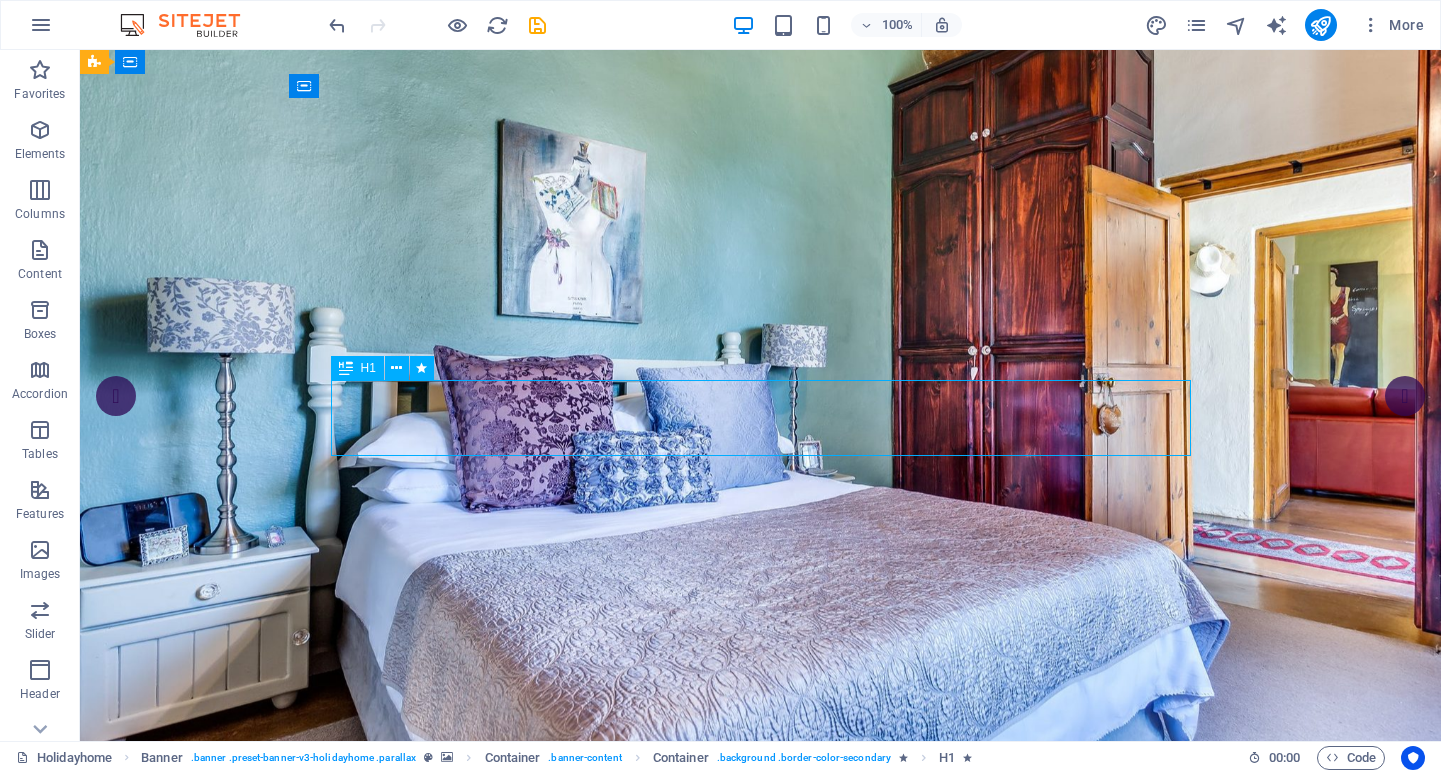click on "The Rocks" at bounding box center (761, 1152) 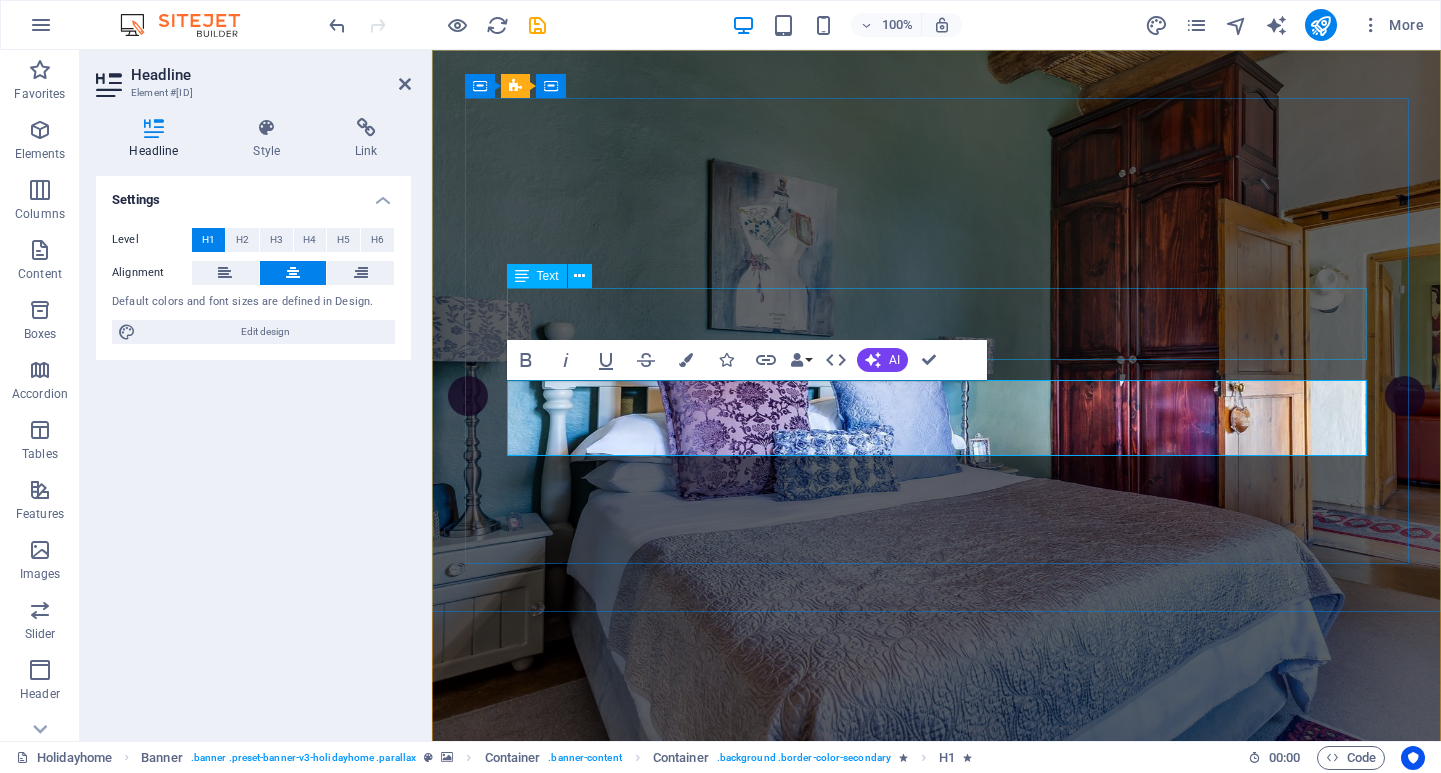 click on "[PLACE] [CITY]" at bounding box center (937, 1066) 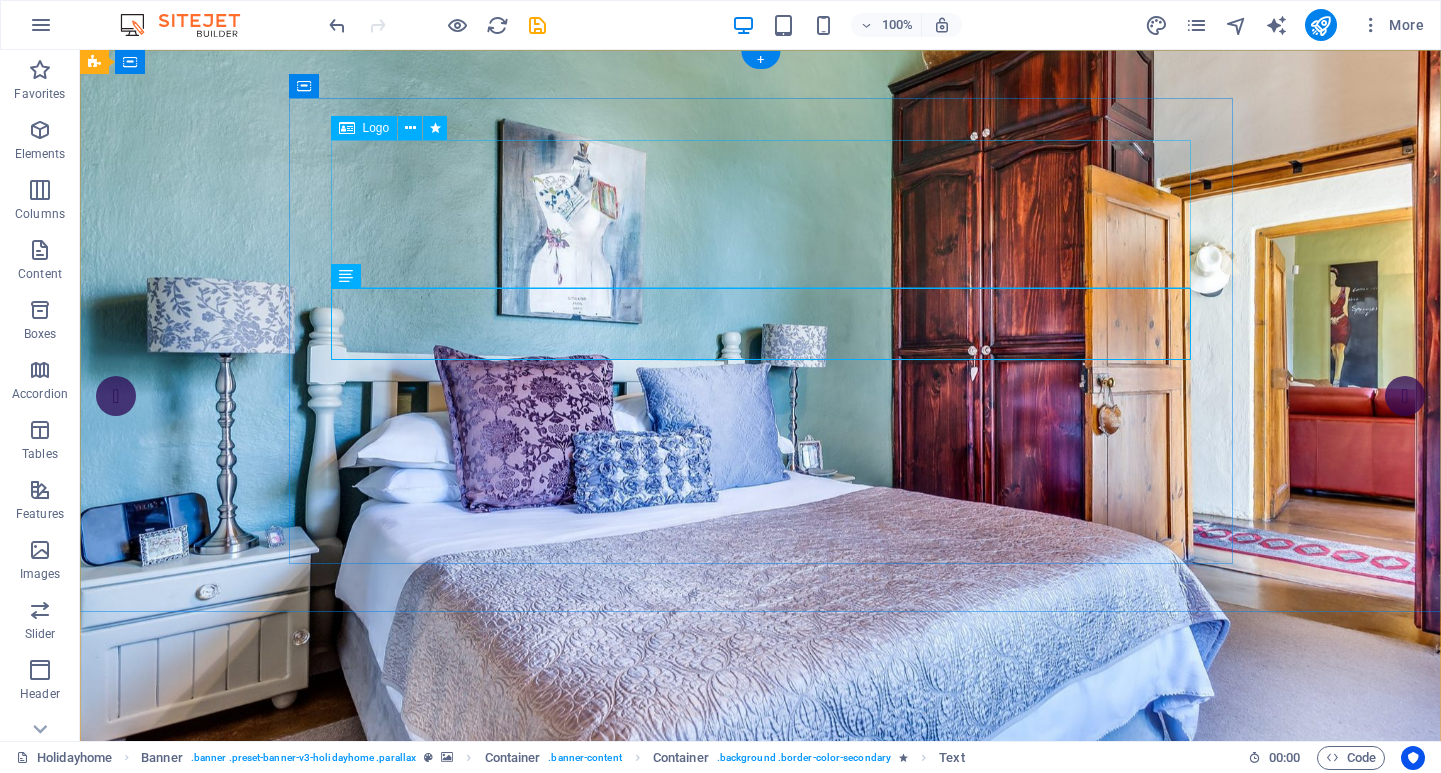 click at bounding box center (761, 956) 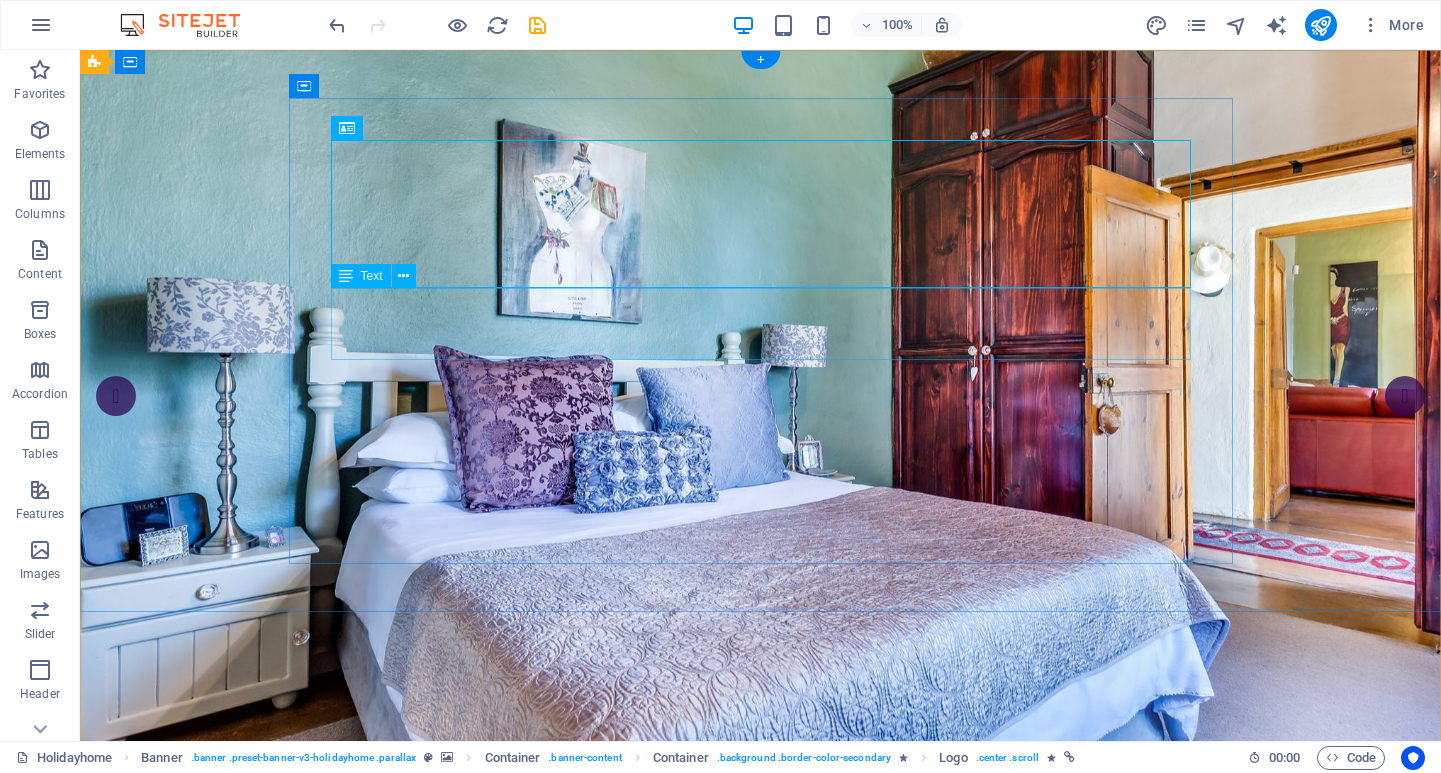 click on "[PLACE] [CITY]" at bounding box center [761, 1066] 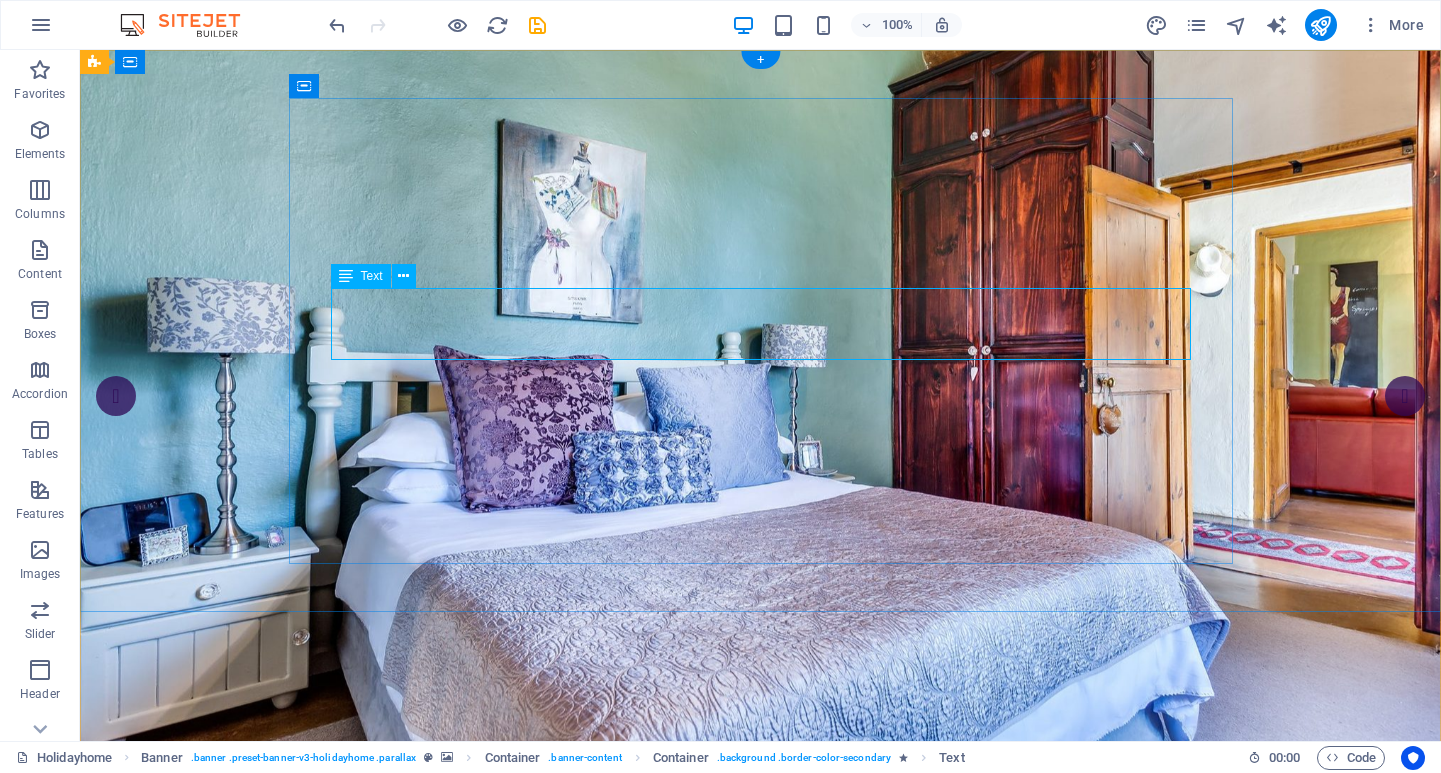 click on "[PLACE] [CITY]" at bounding box center (761, 1066) 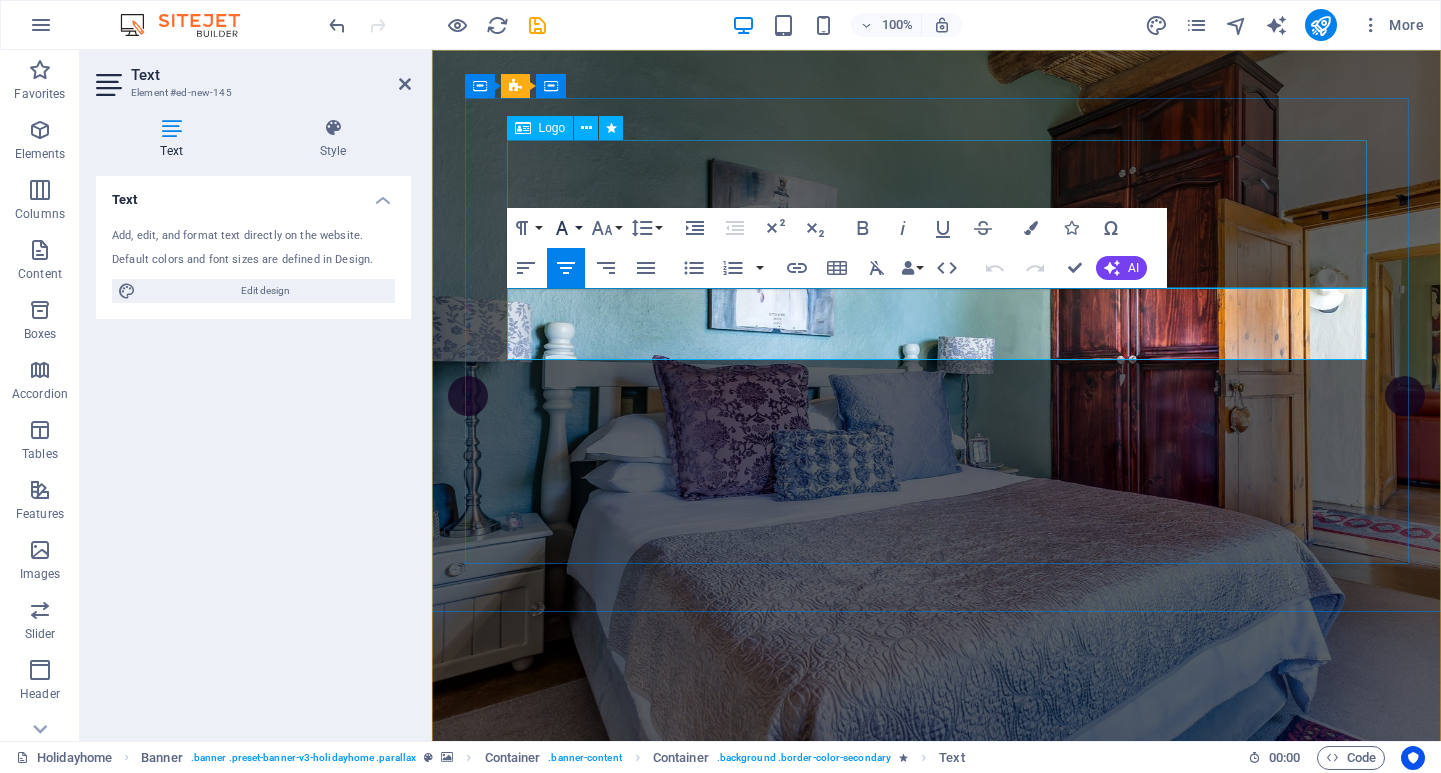 click 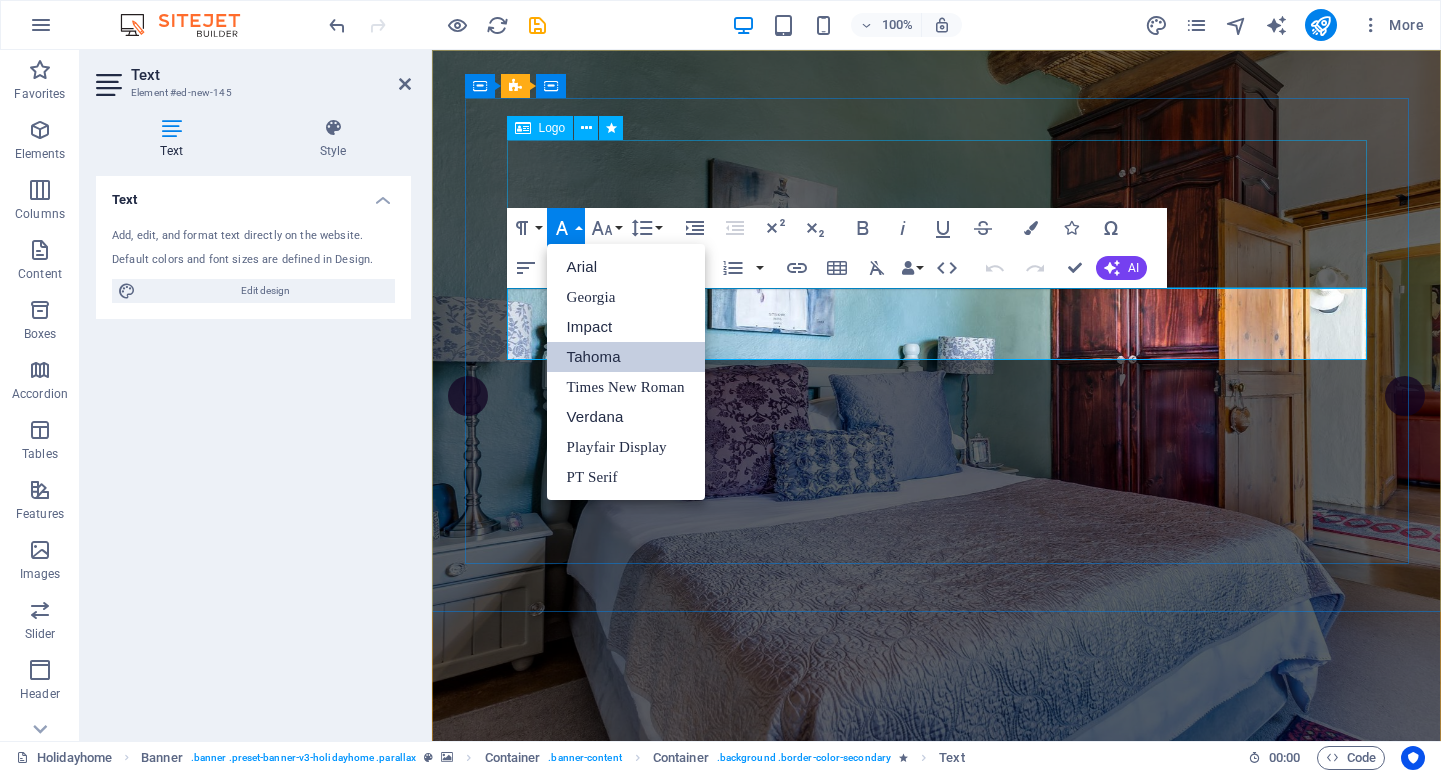 scroll, scrollTop: 0, scrollLeft: 0, axis: both 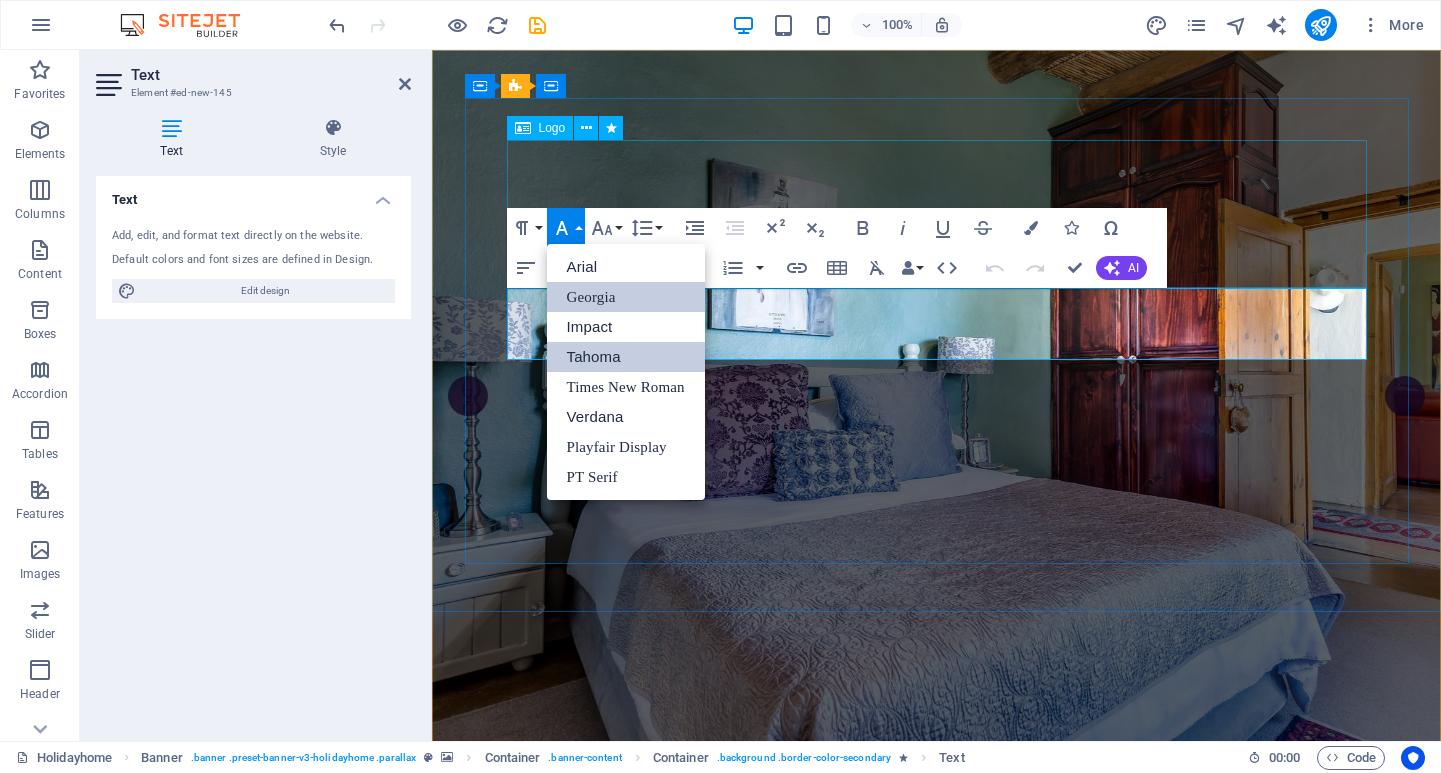 click on "Georgia" at bounding box center (626, 297) 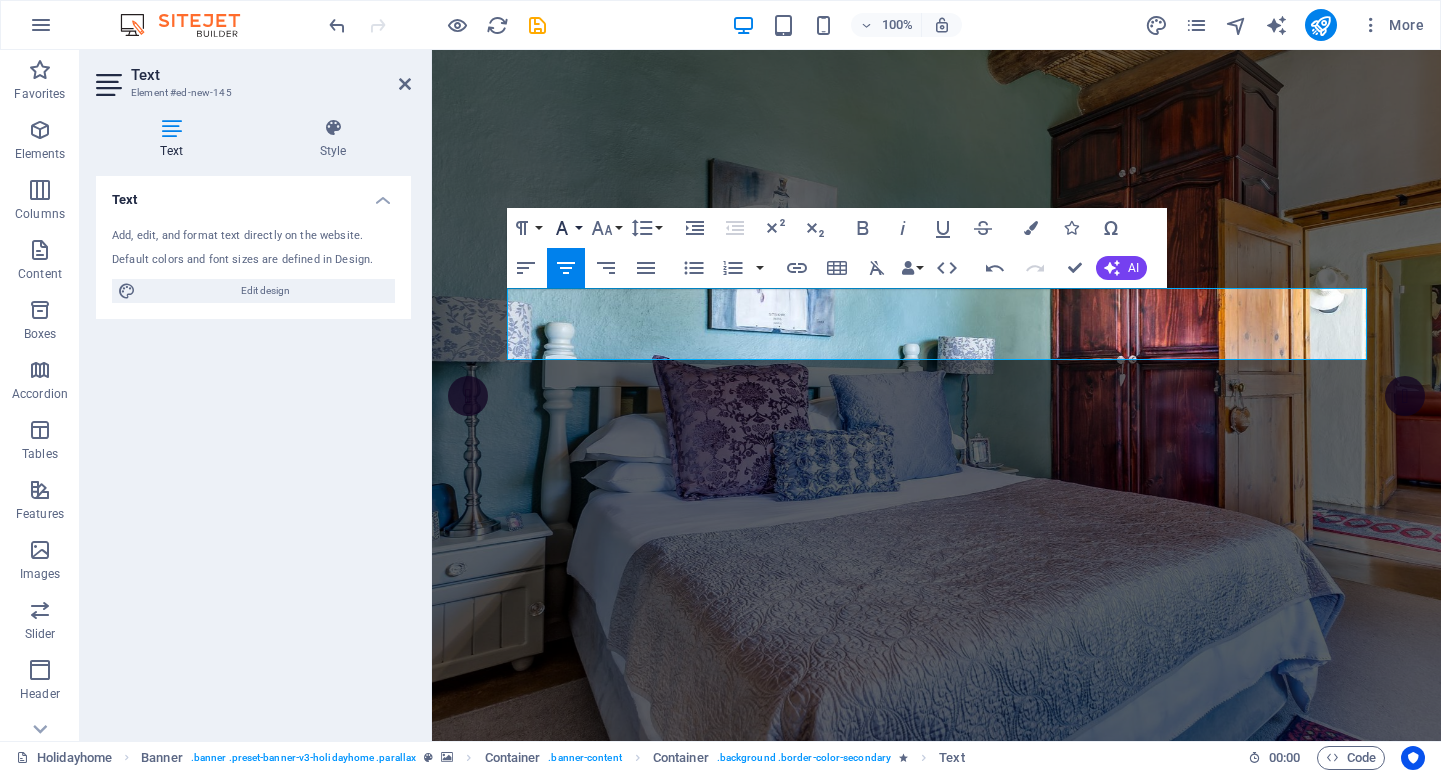 click on "Font Family" at bounding box center [566, 228] 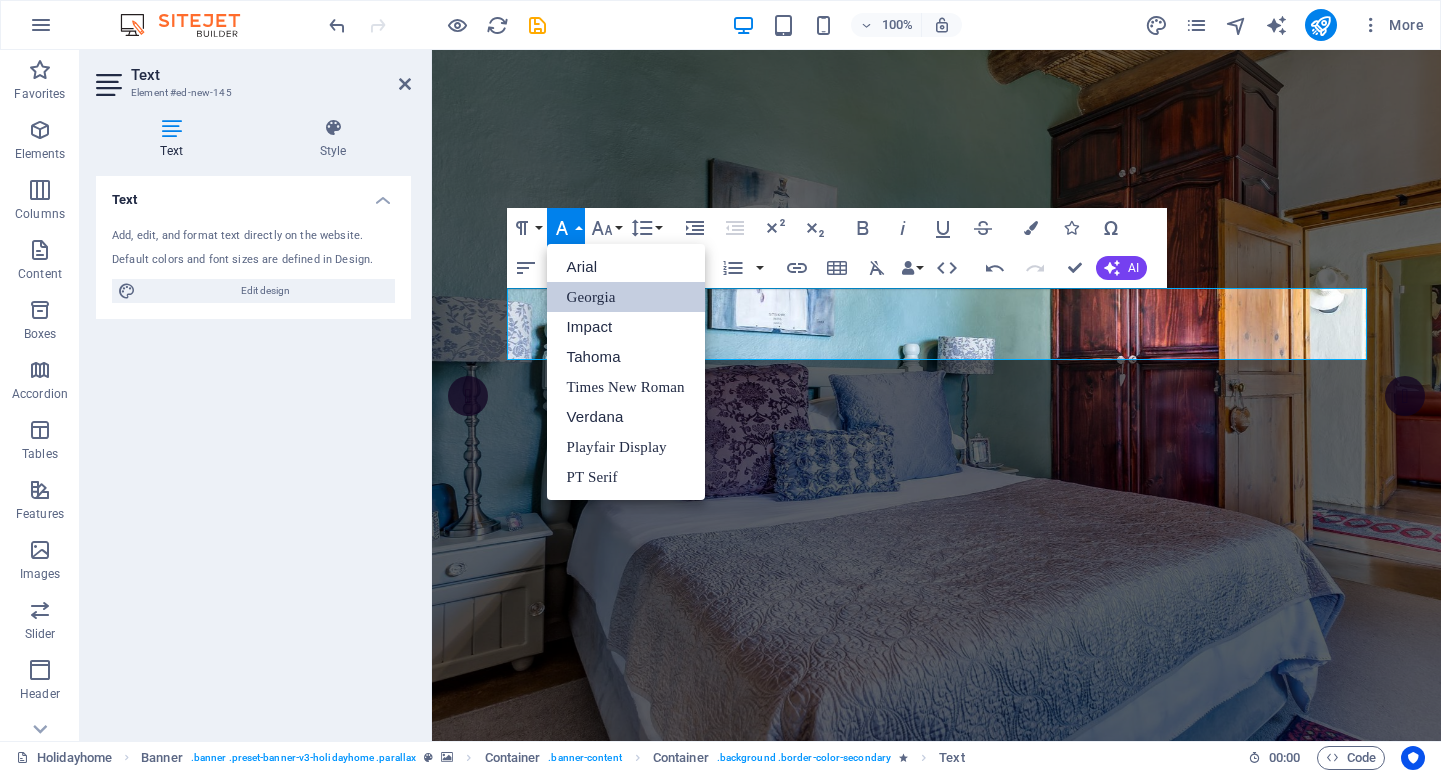 scroll, scrollTop: 0, scrollLeft: 0, axis: both 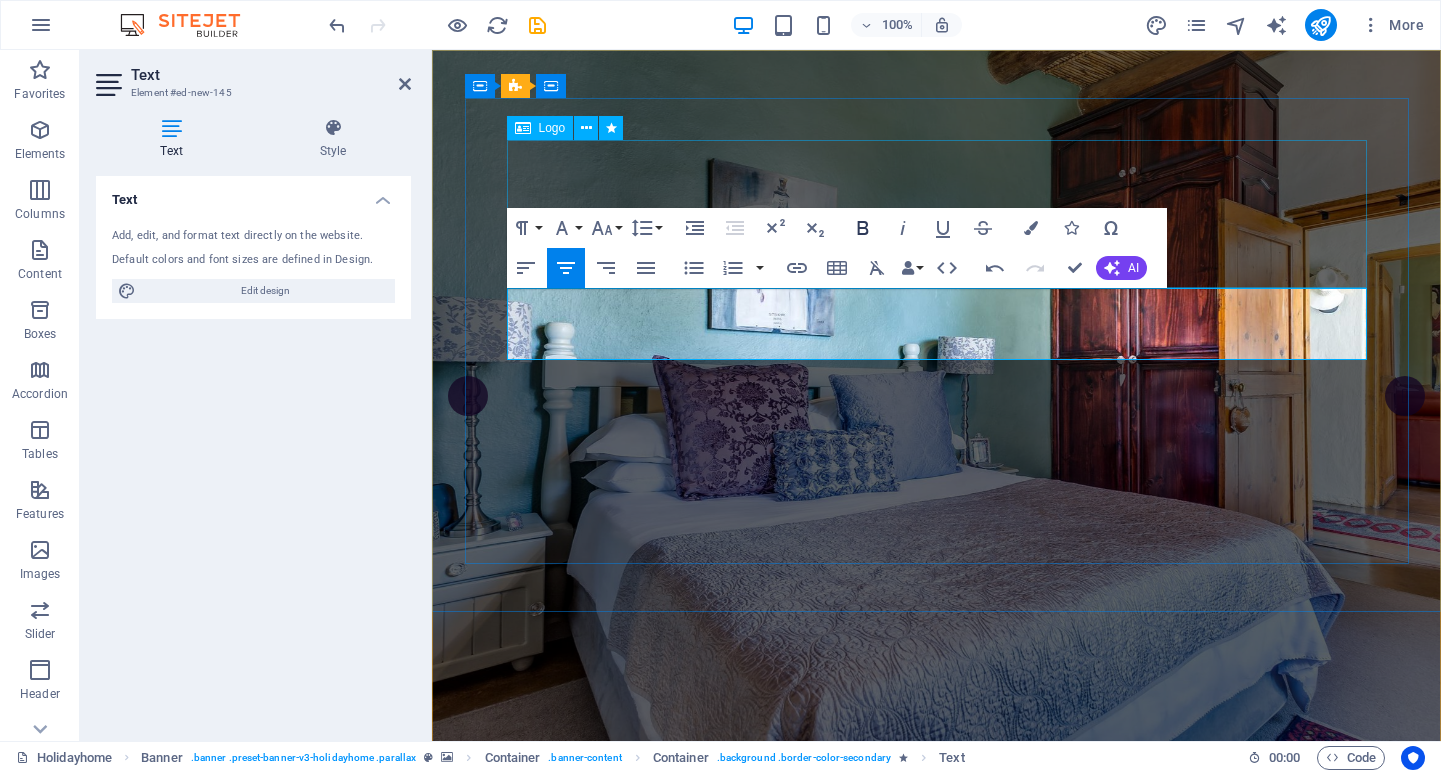 click 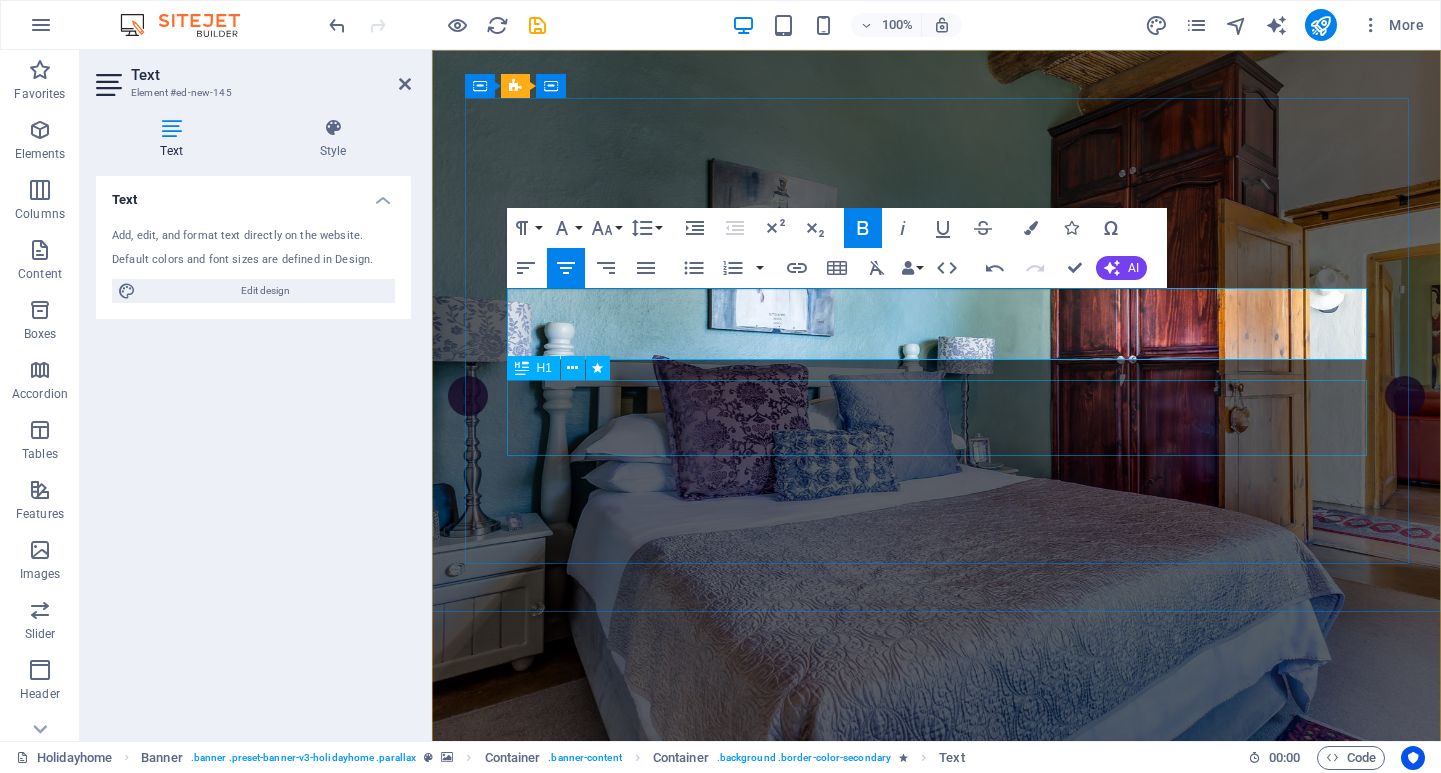 click on "The Rocks" at bounding box center (937, 1152) 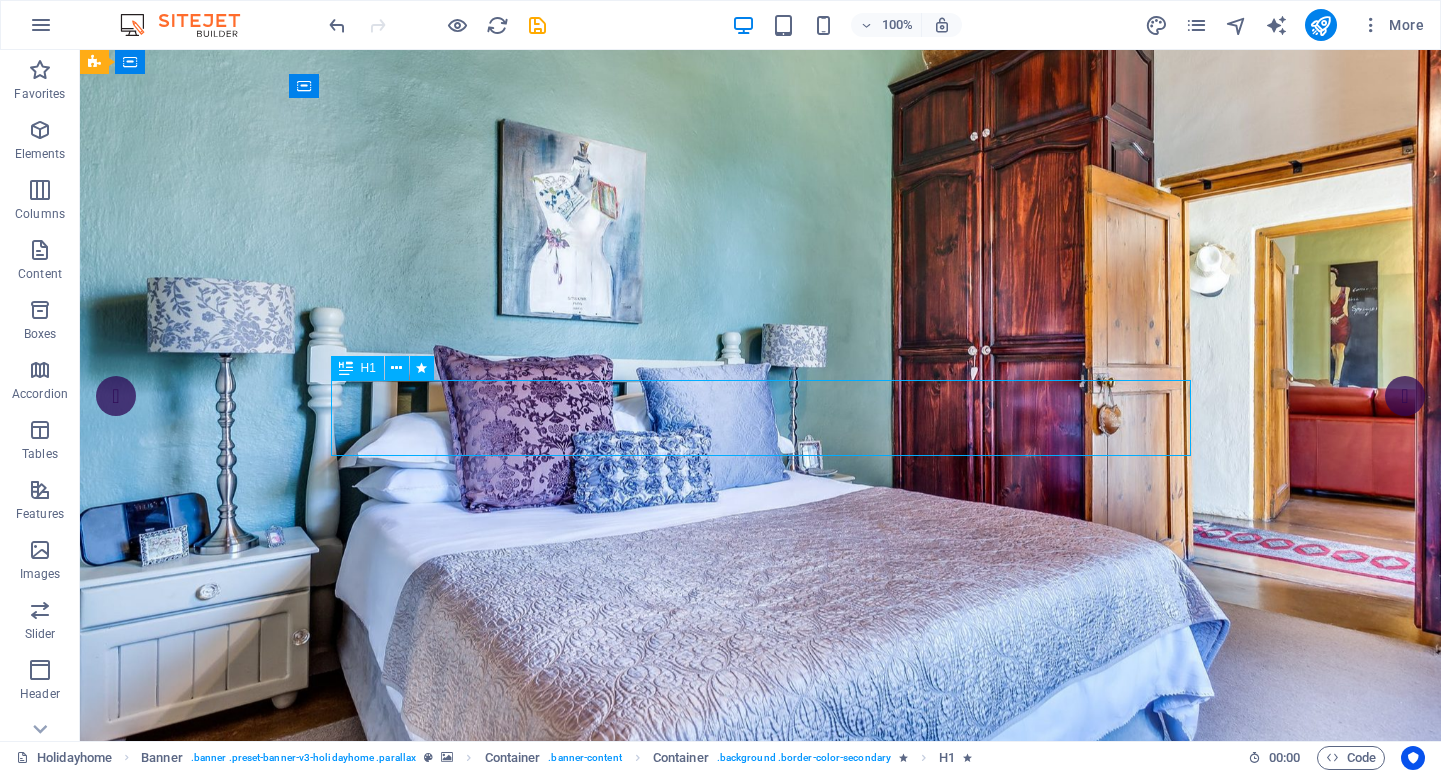 click on "The Rocks" at bounding box center (761, 1152) 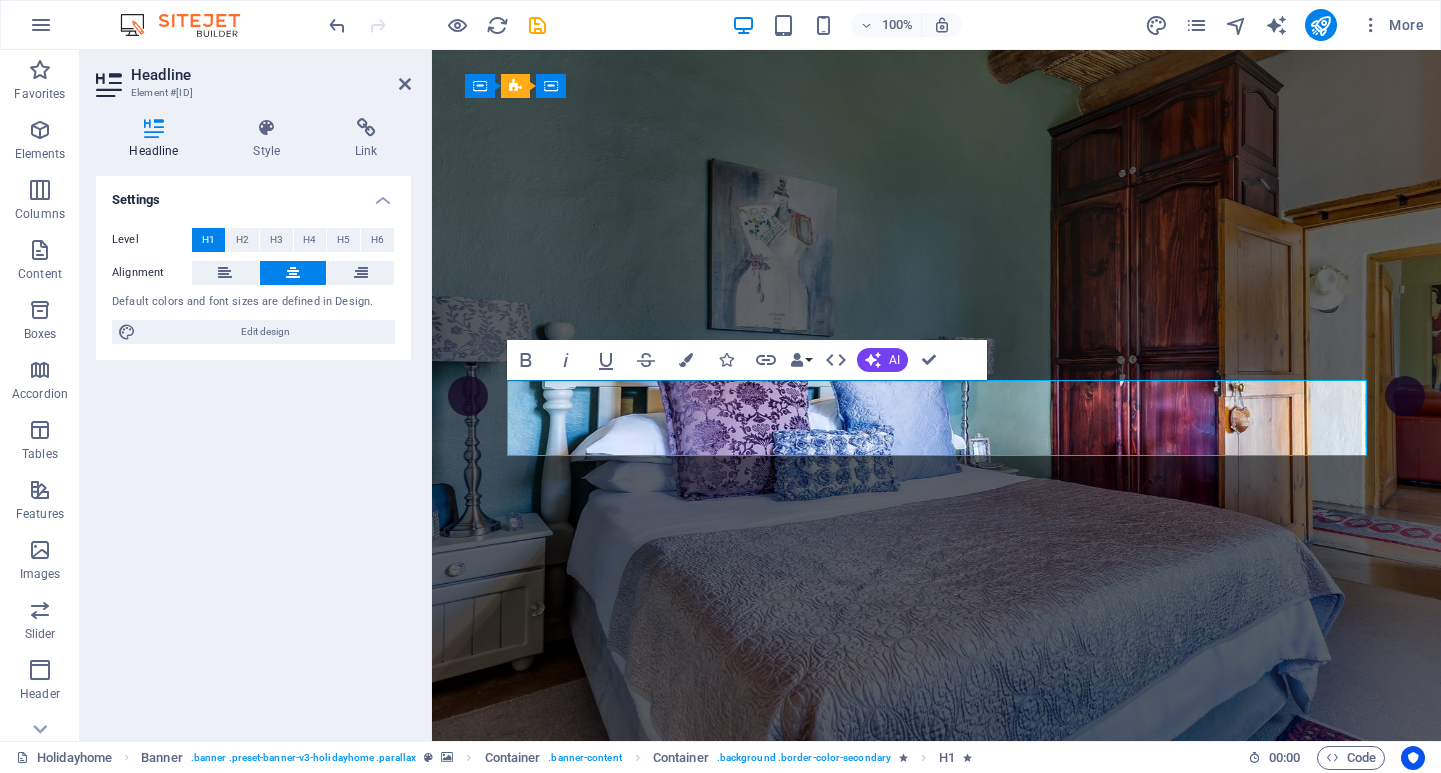 click on "The Rocks" at bounding box center [937, 1152] 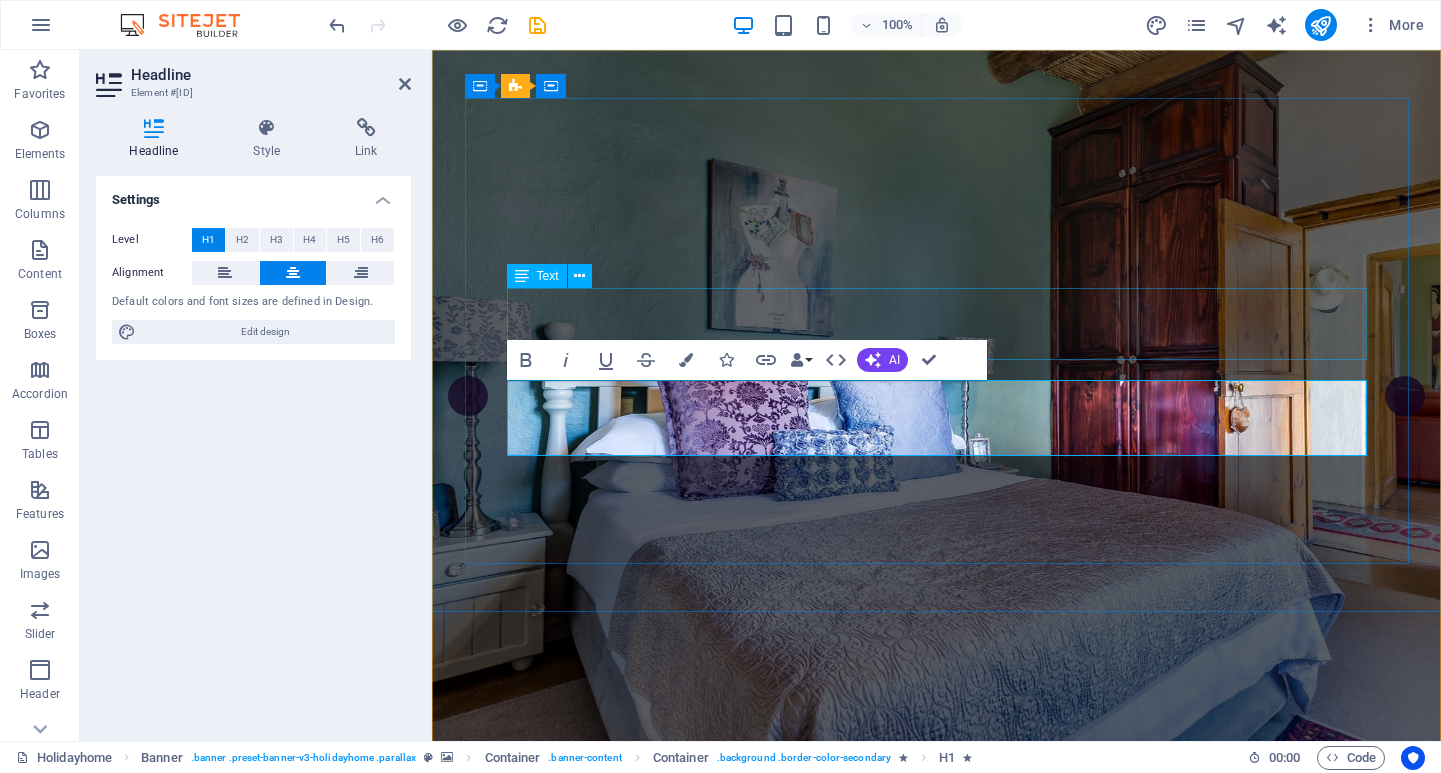 click on "[PLACE] [CITY]" at bounding box center (937, 1066) 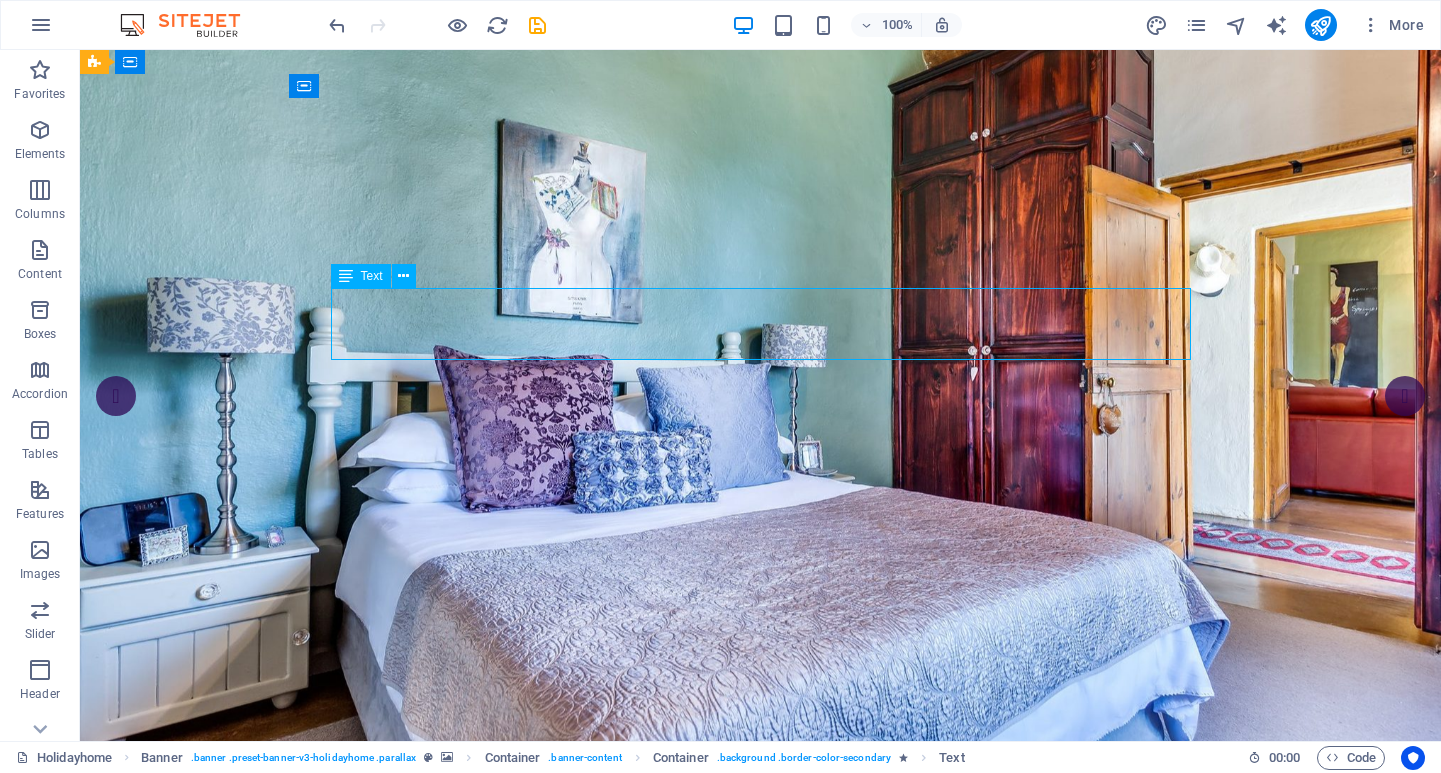 click on "[PLACE] [CITY]" at bounding box center [761, 1066] 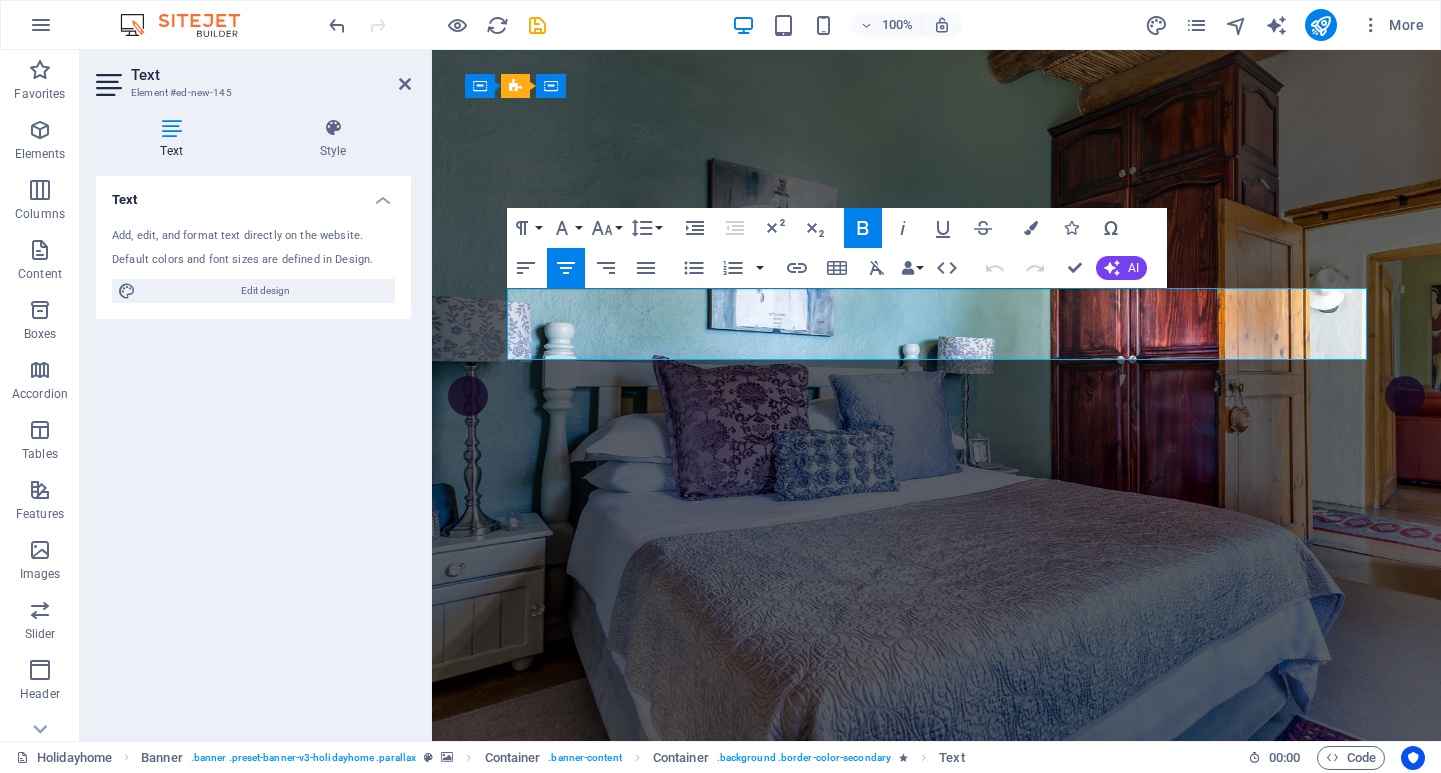 click on "[PLACE] [CITY]" at bounding box center [936, 1065] 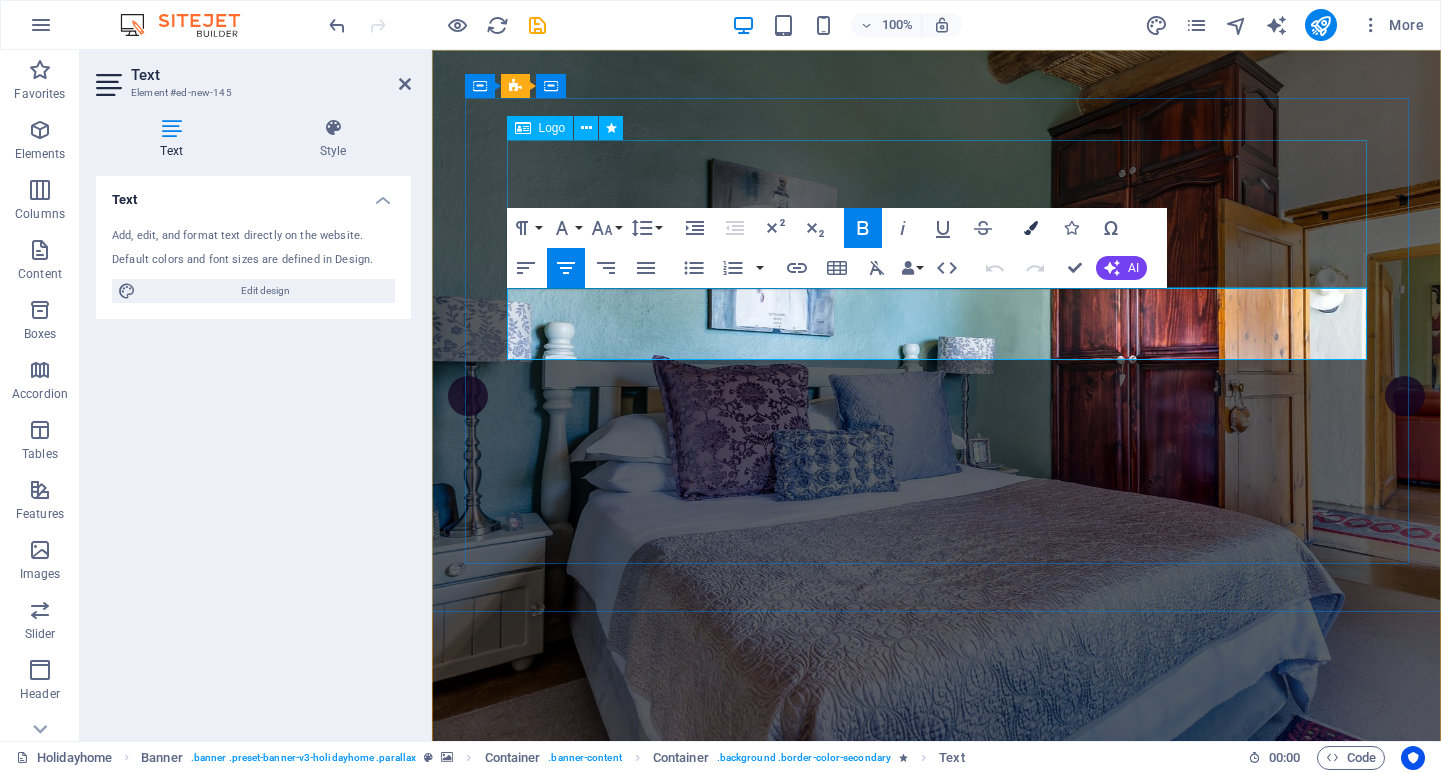 click at bounding box center (1031, 228) 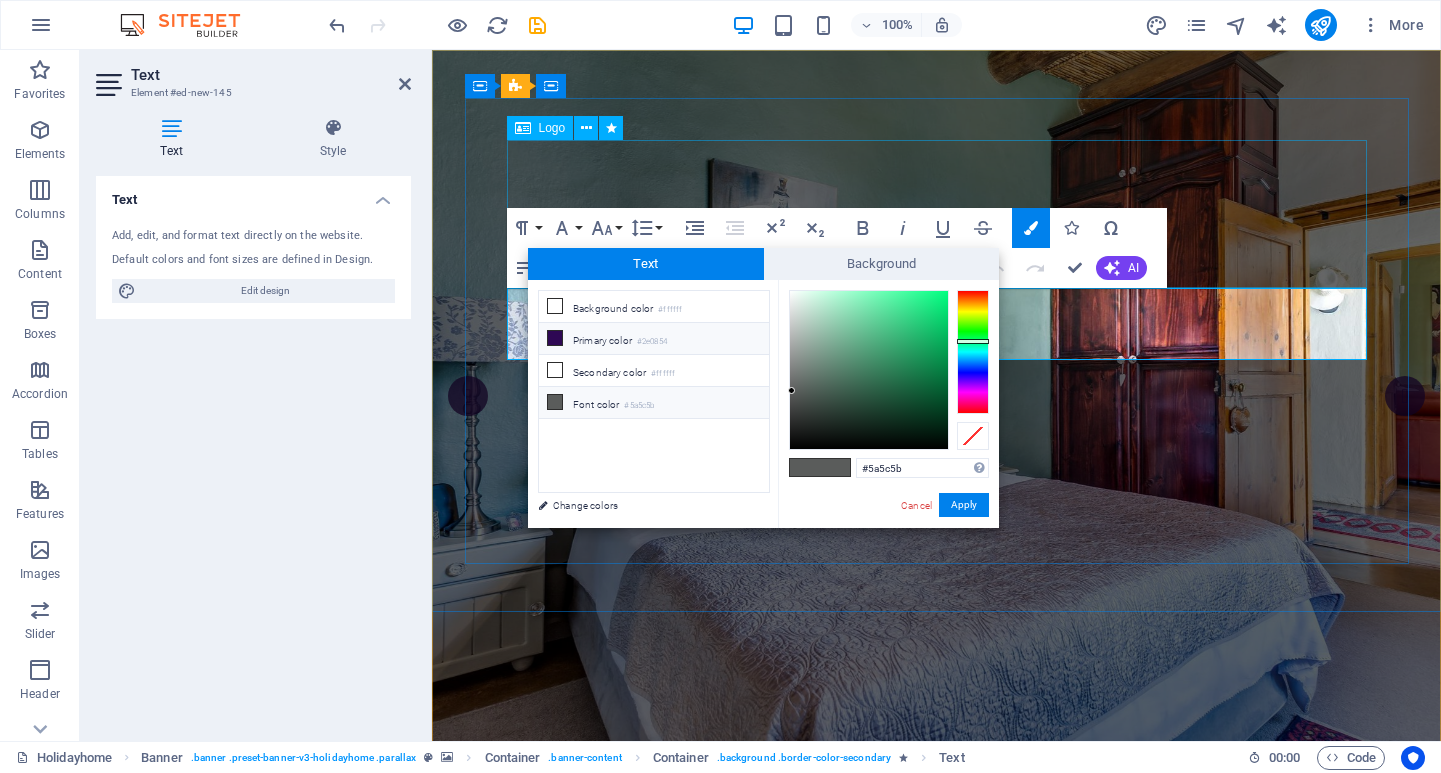 click at bounding box center [555, 338] 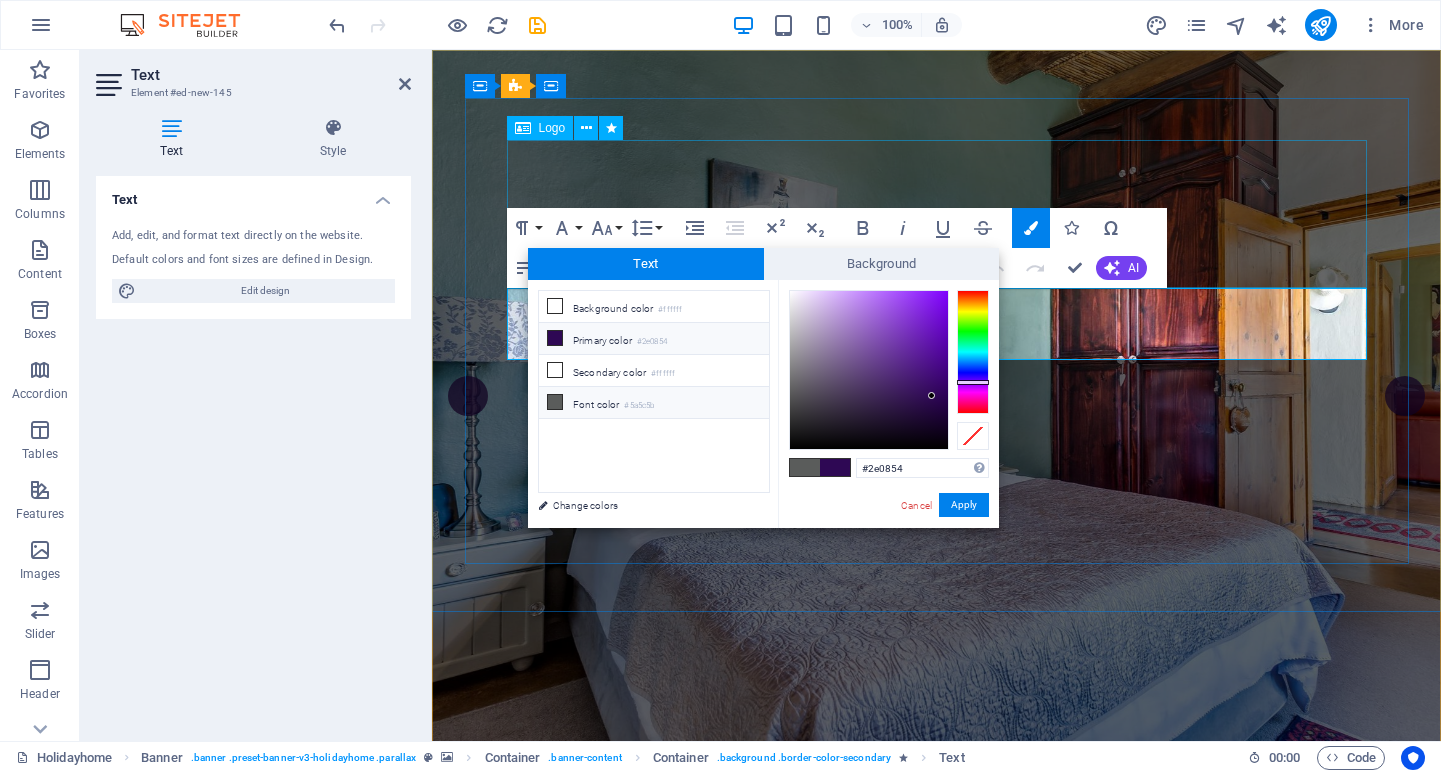 click on "Font color
#5a5c5b" at bounding box center [654, 403] 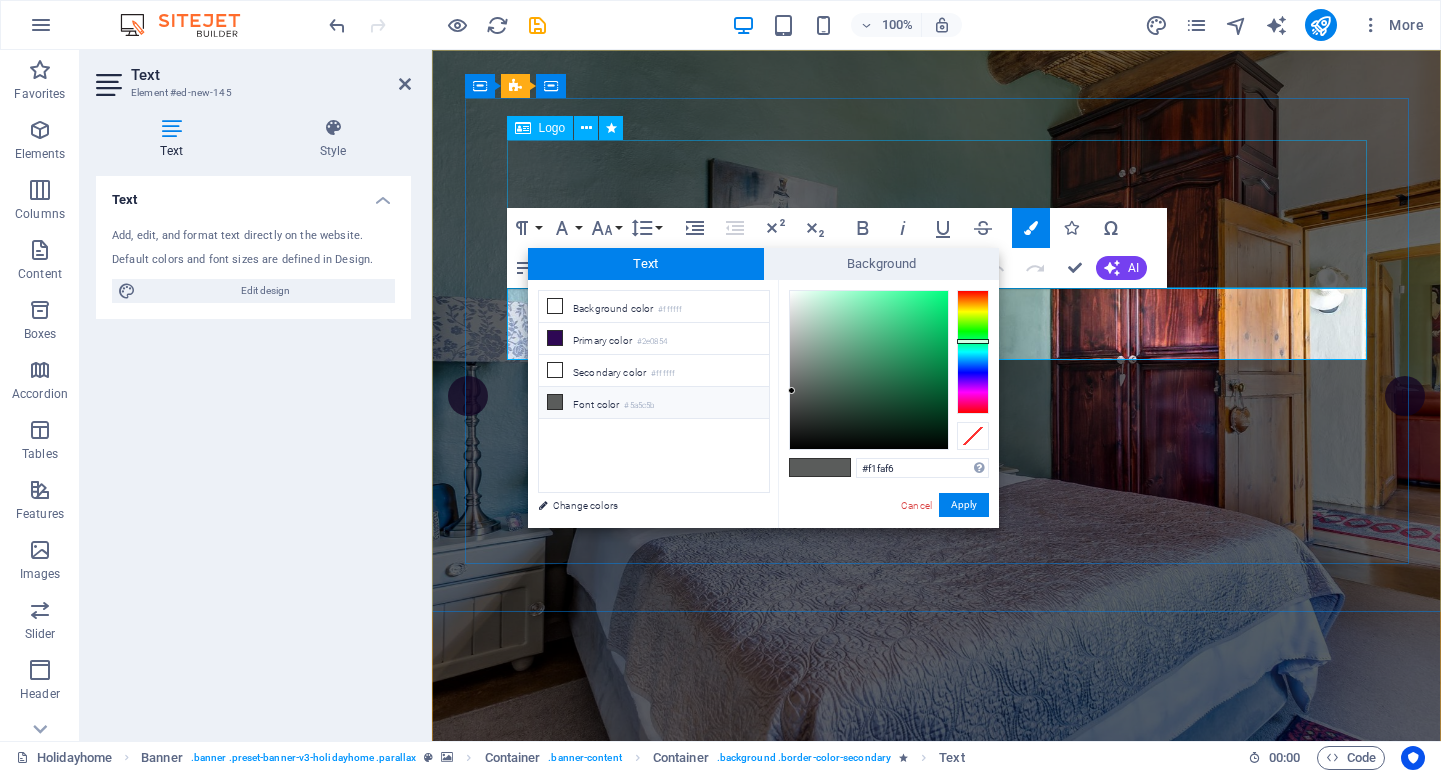 click at bounding box center (869, 370) 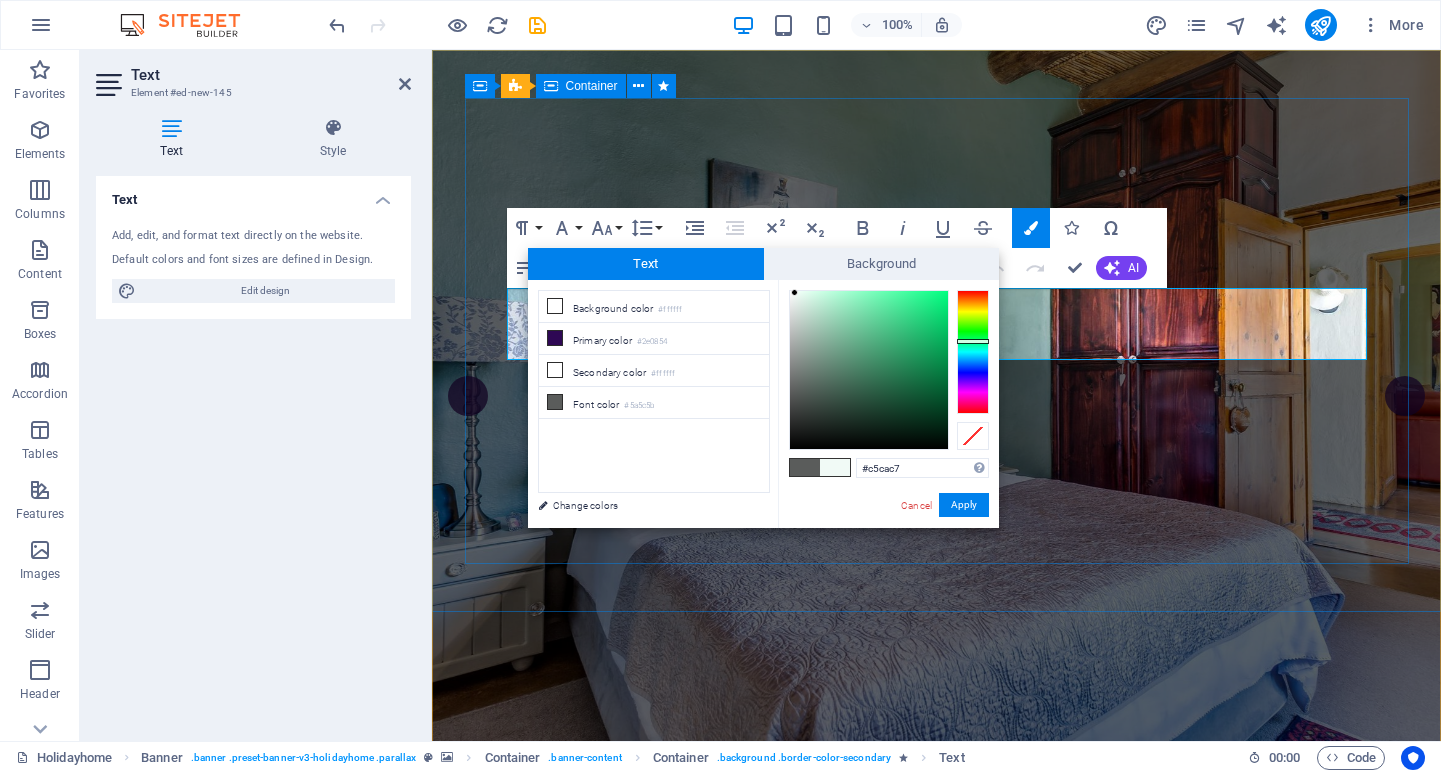 click at bounding box center (869, 370) 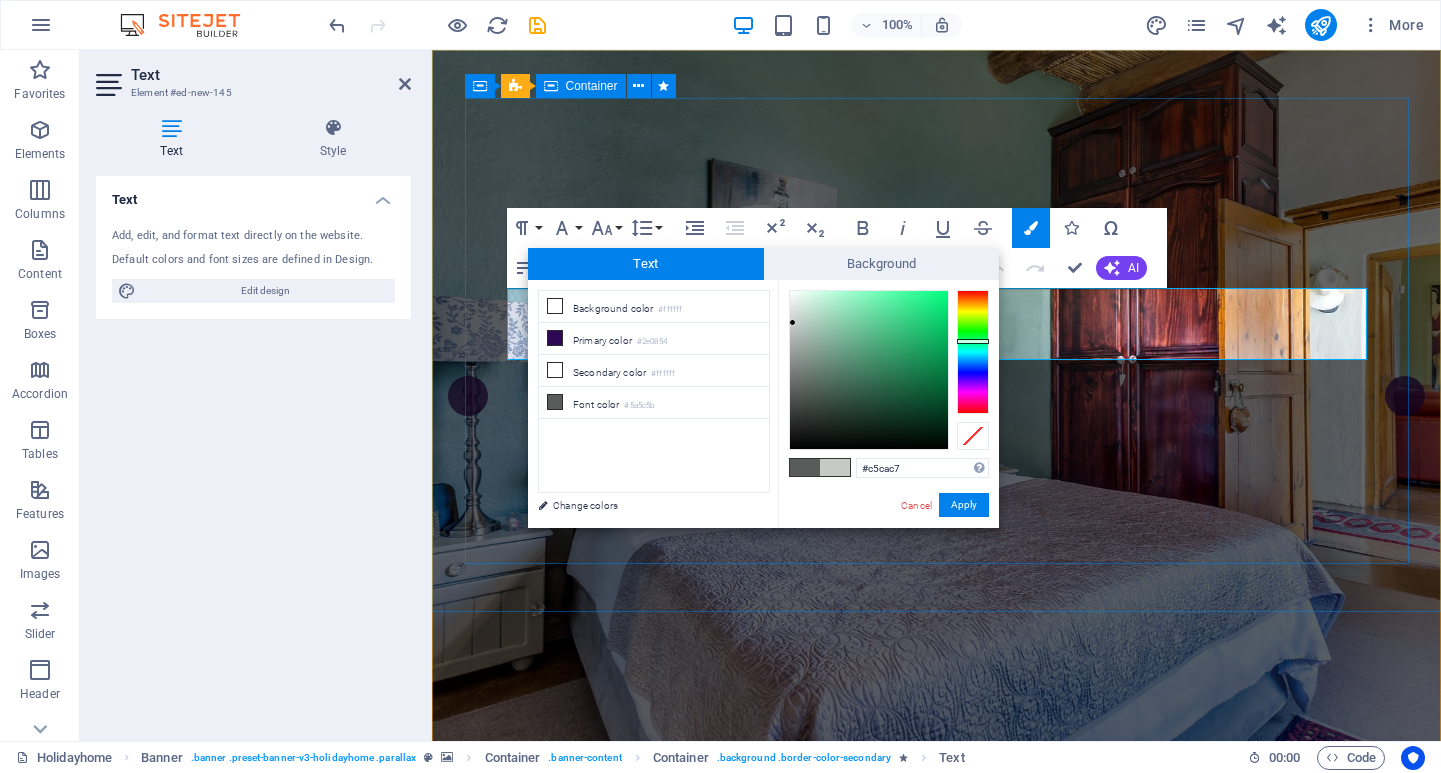 type on "#e6eae8" 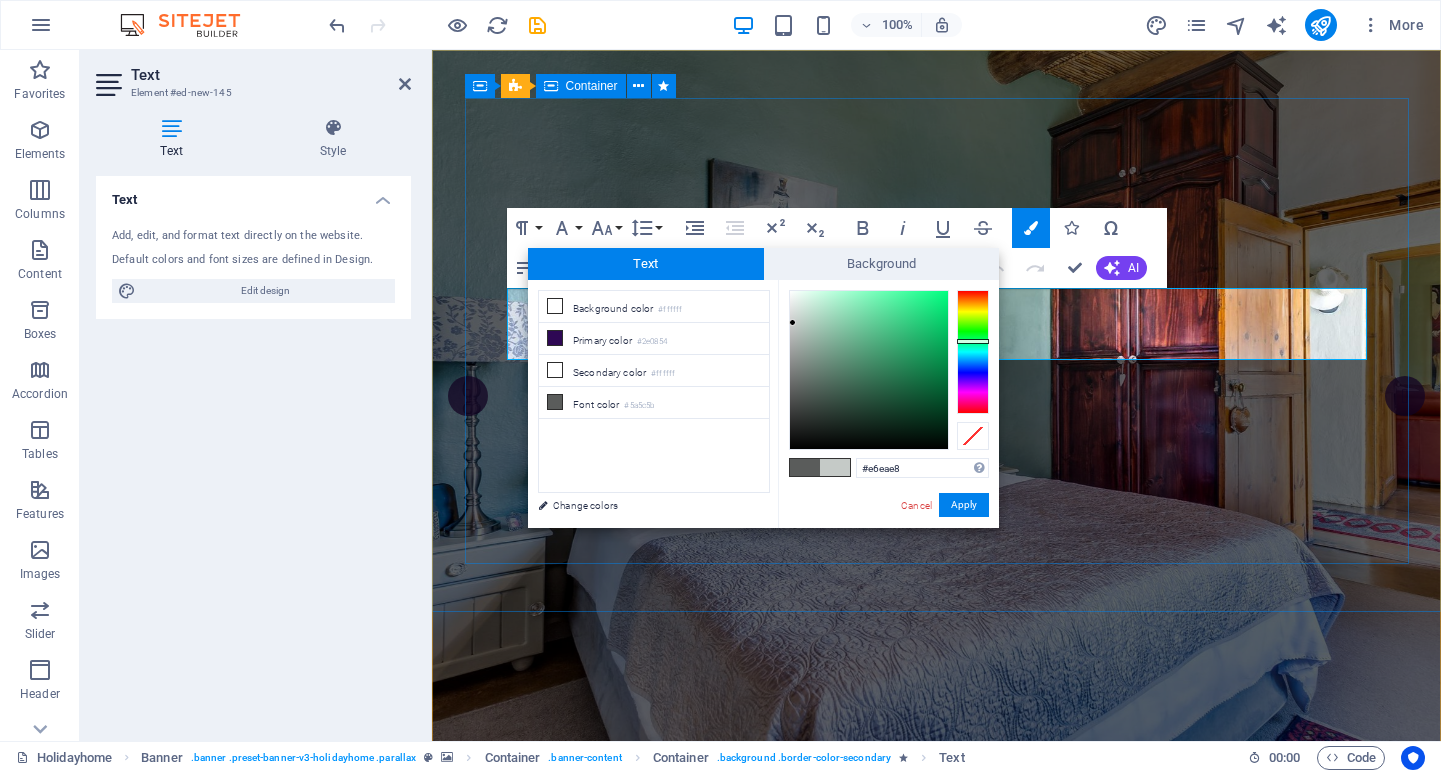 click at bounding box center (869, 370) 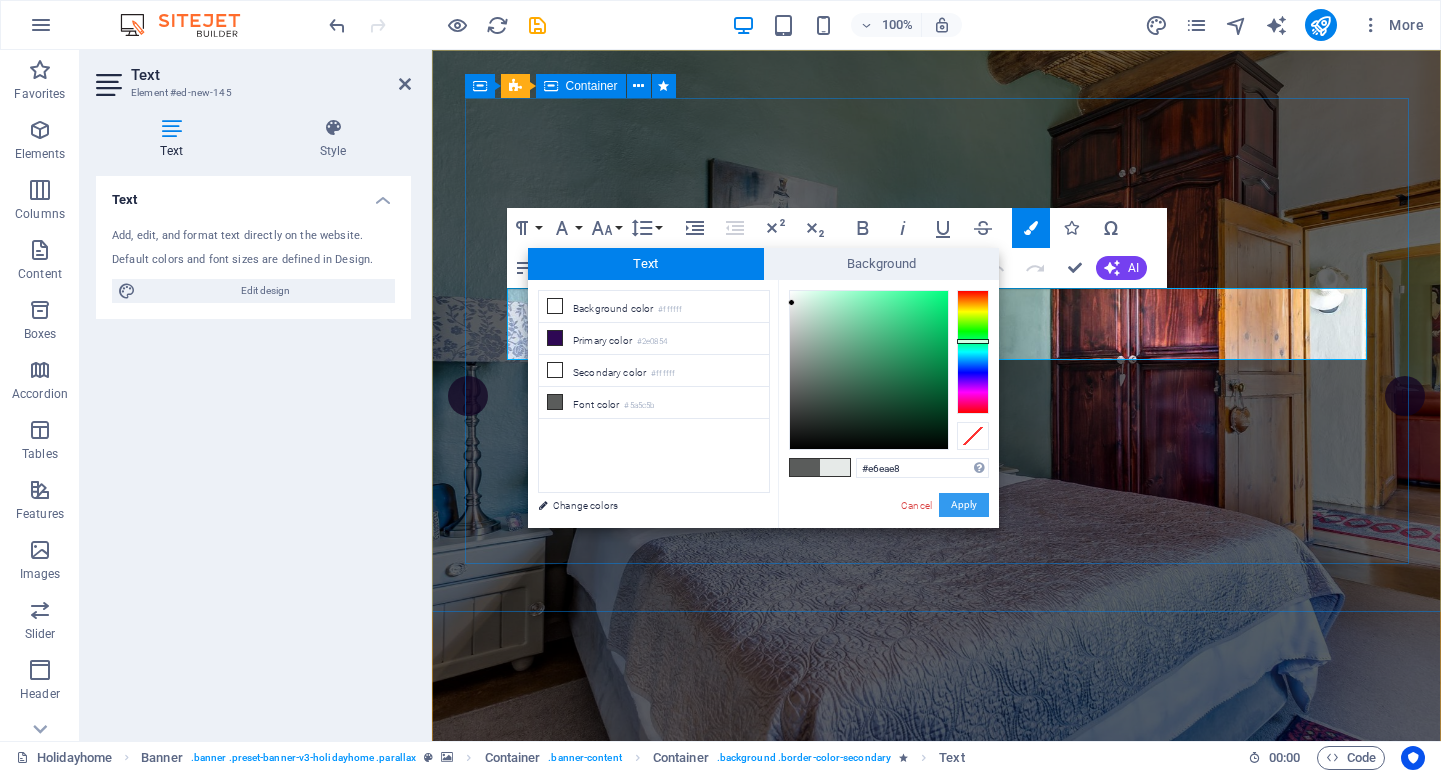 click on "Apply" at bounding box center (964, 505) 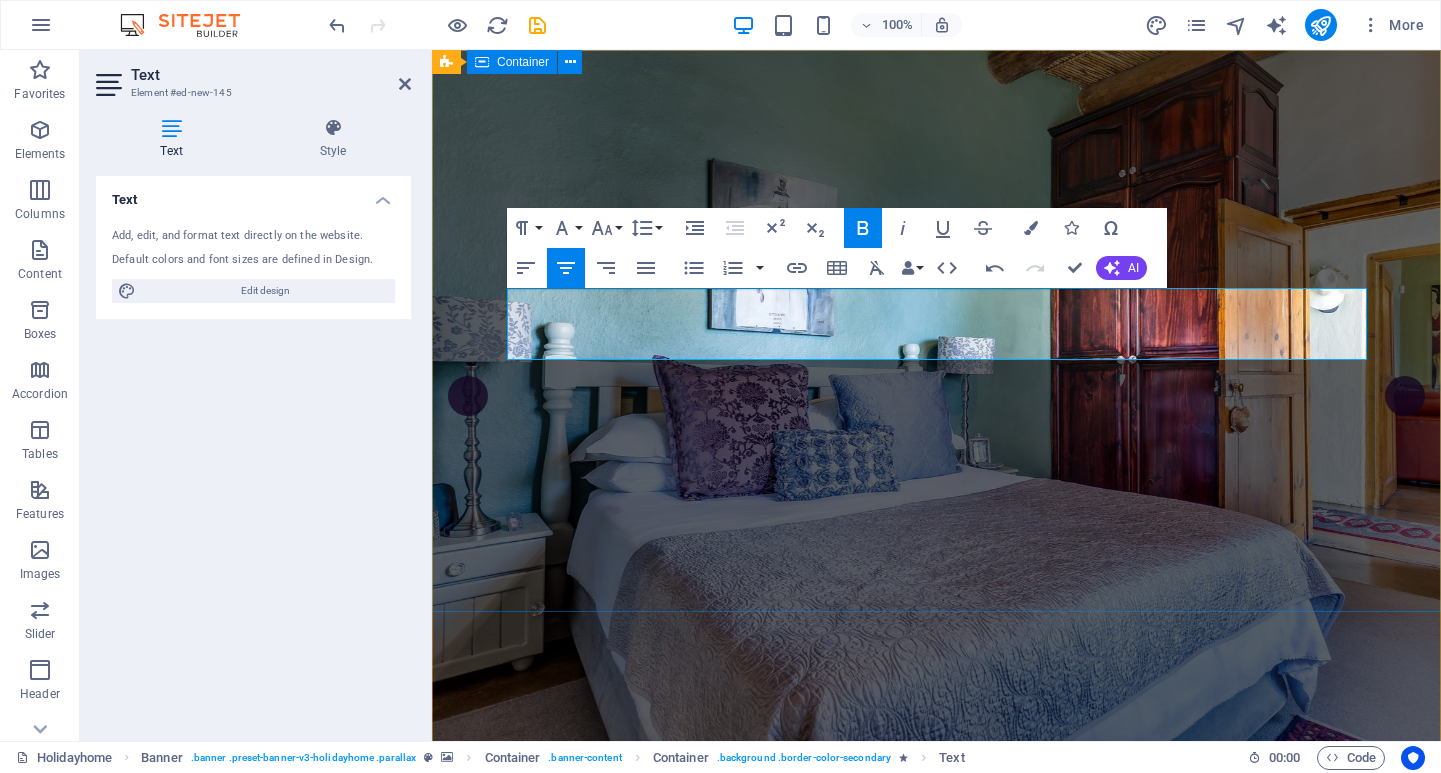click on "[PLACE] [CITY] '[PHRASE]' Rent an Apartment" at bounding box center (936, 1073) 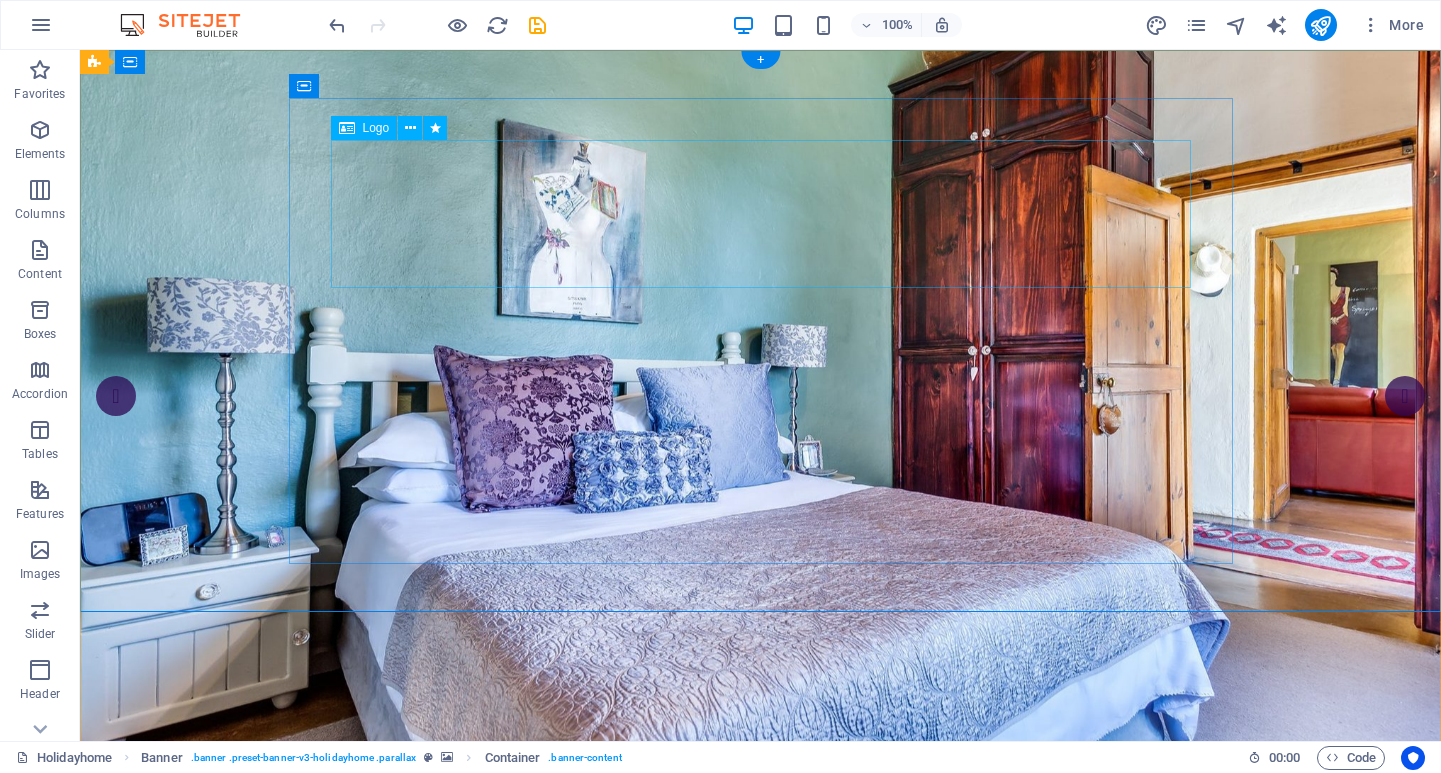 click at bounding box center [761, 956] 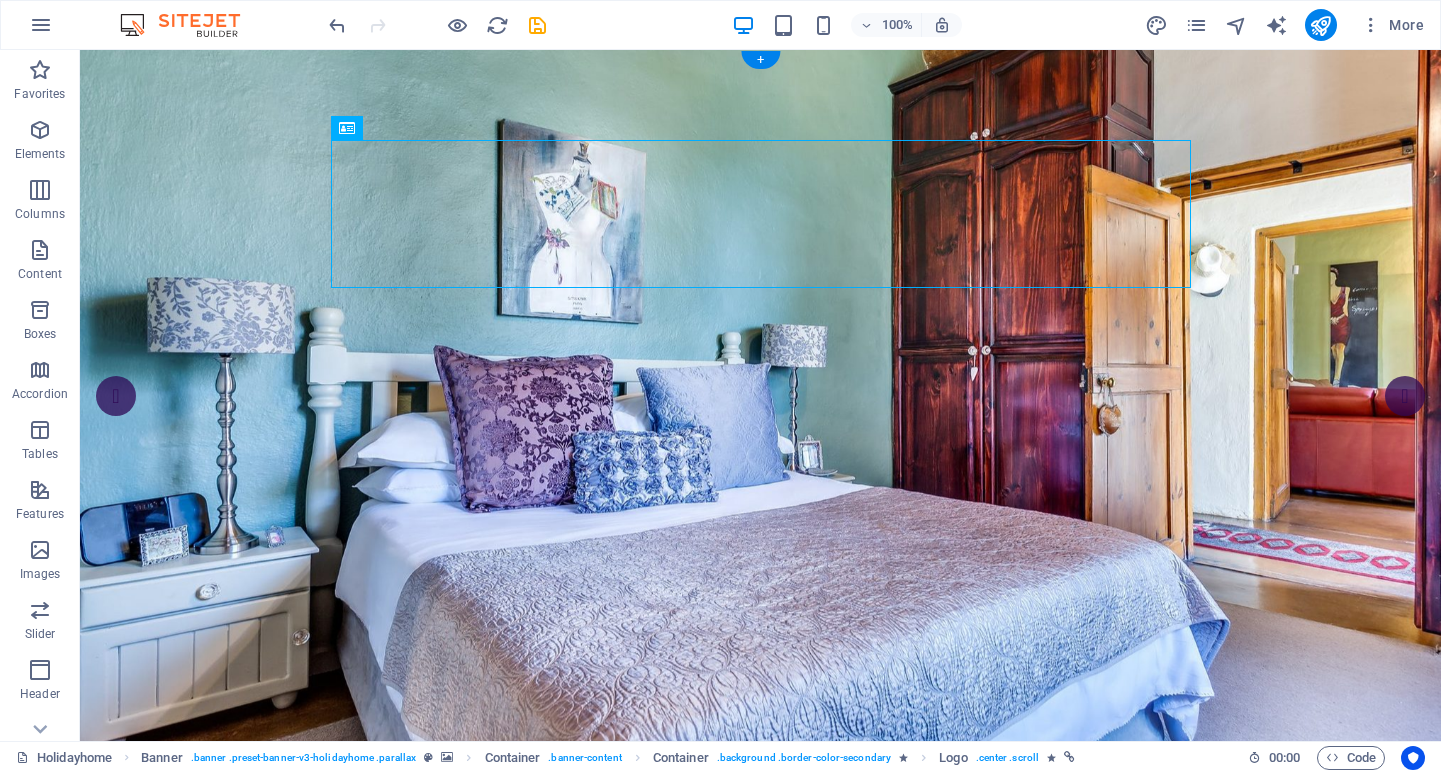 click on "[PLACE] [CITY] '[PHRASE]' Rent an Apartment" at bounding box center [761, 1073] 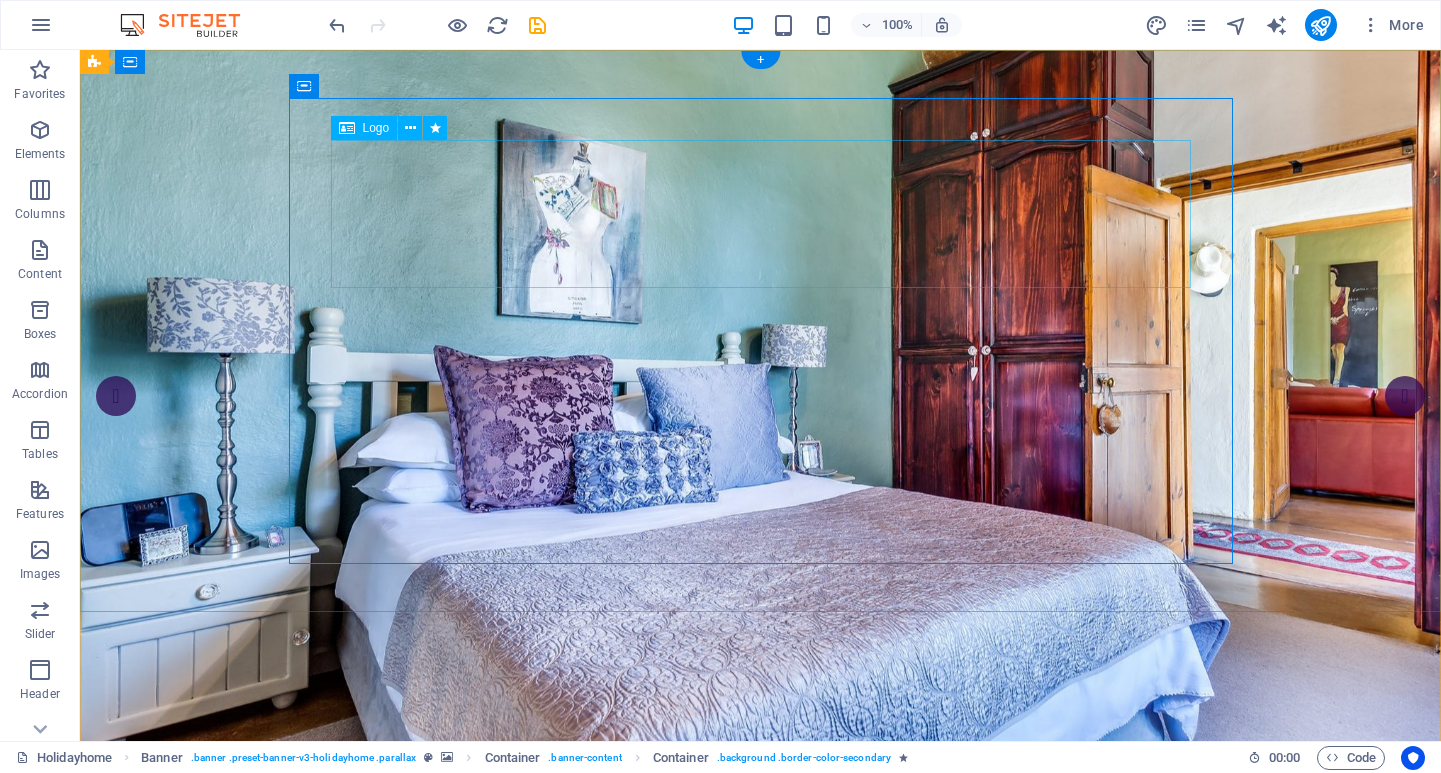 click at bounding box center (761, 956) 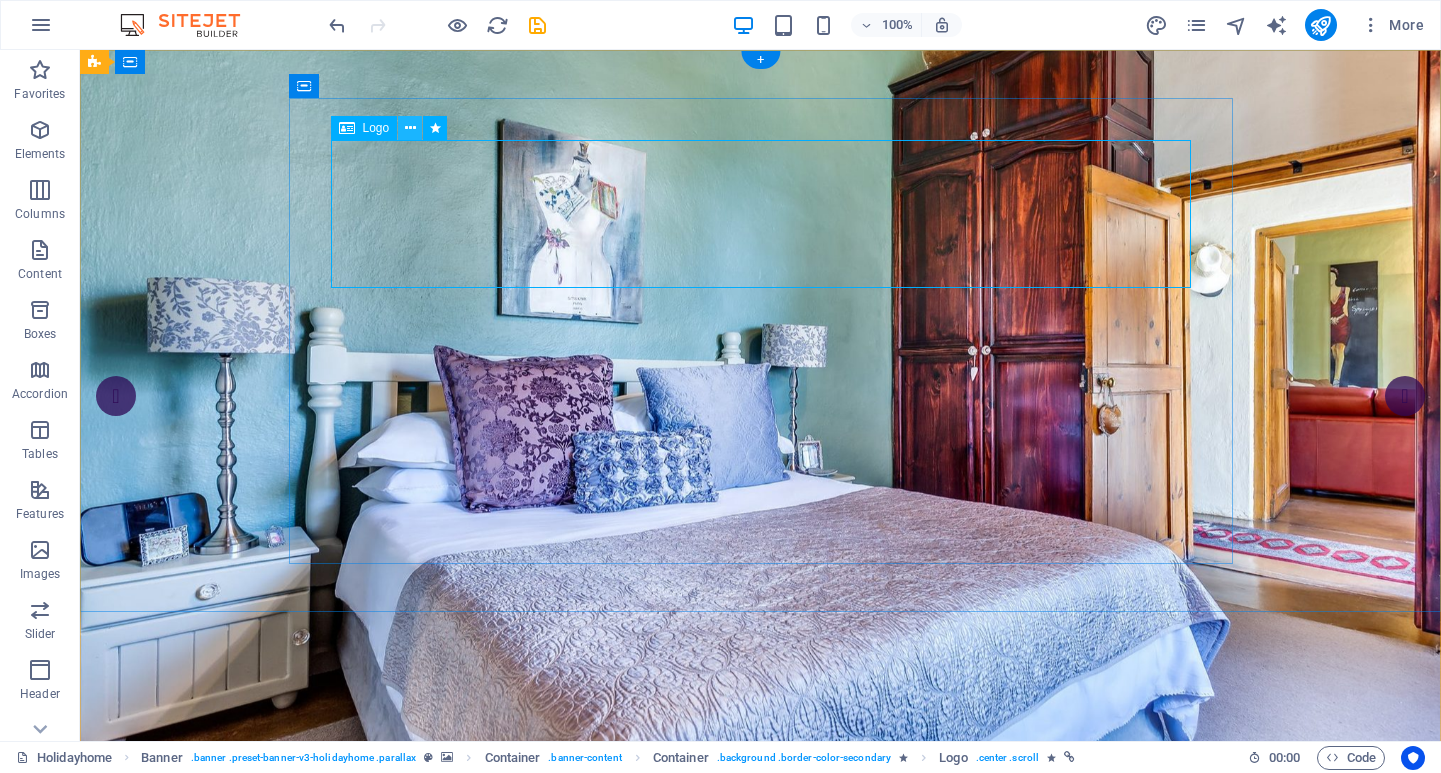 click at bounding box center [410, 128] 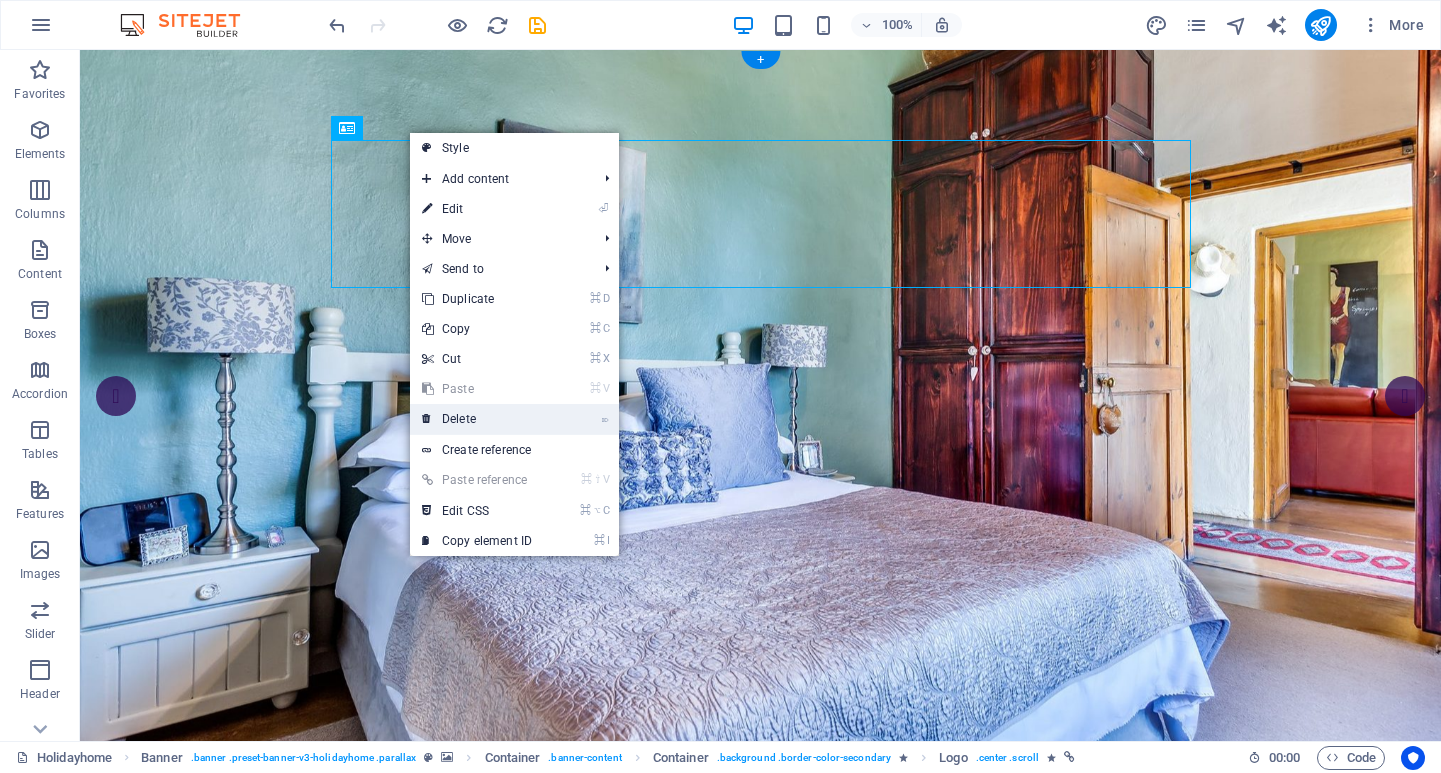 click on "⌦  Delete" at bounding box center (477, 419) 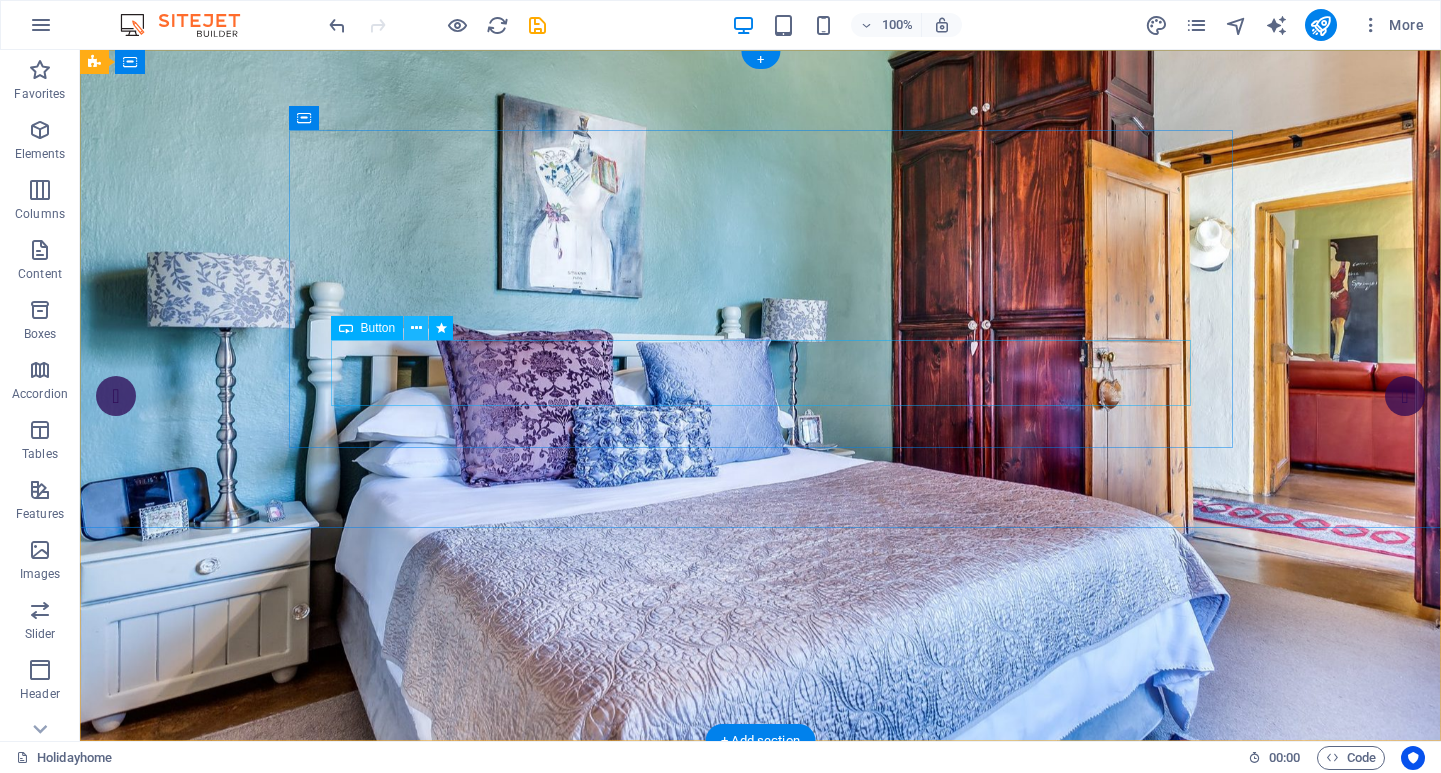 click at bounding box center (416, 328) 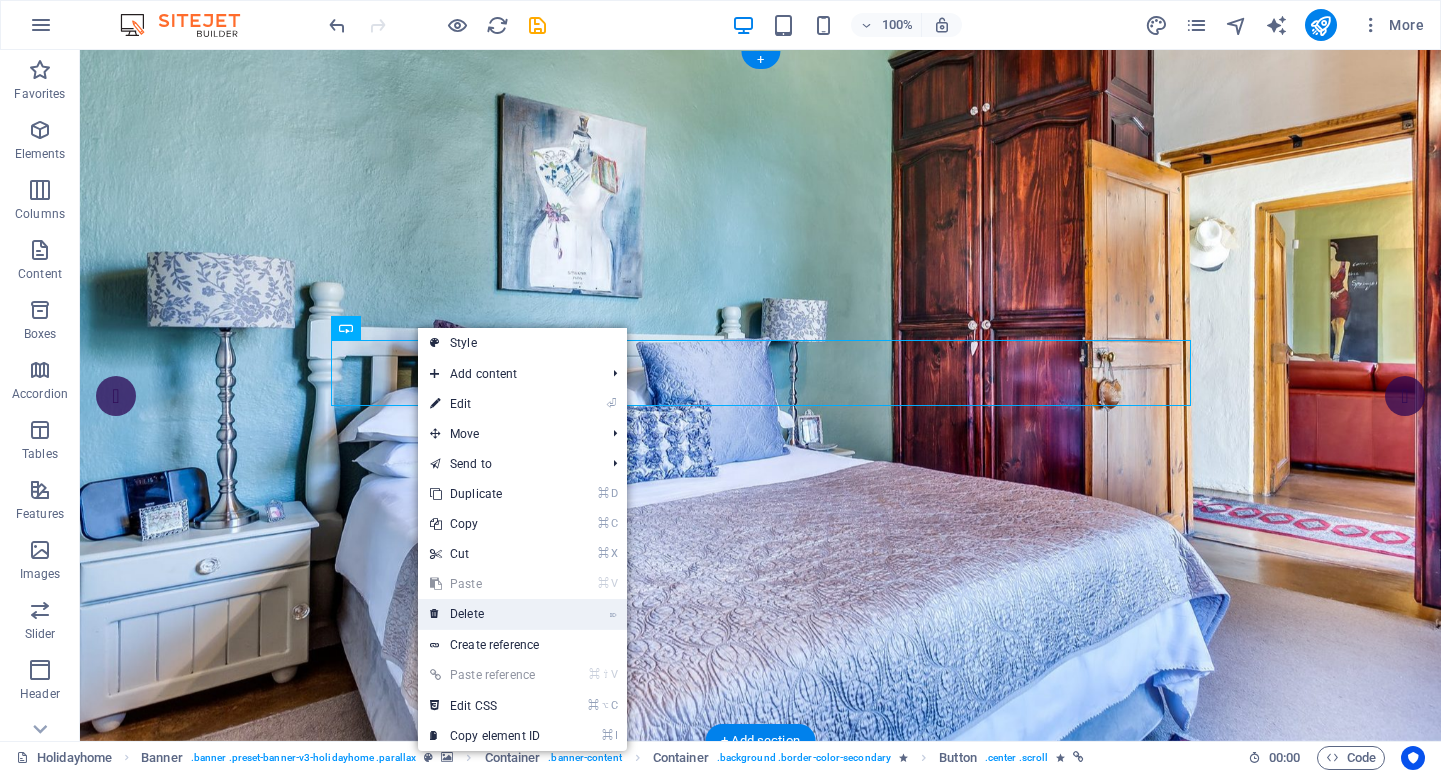 click on "⌦  Delete" at bounding box center (485, 614) 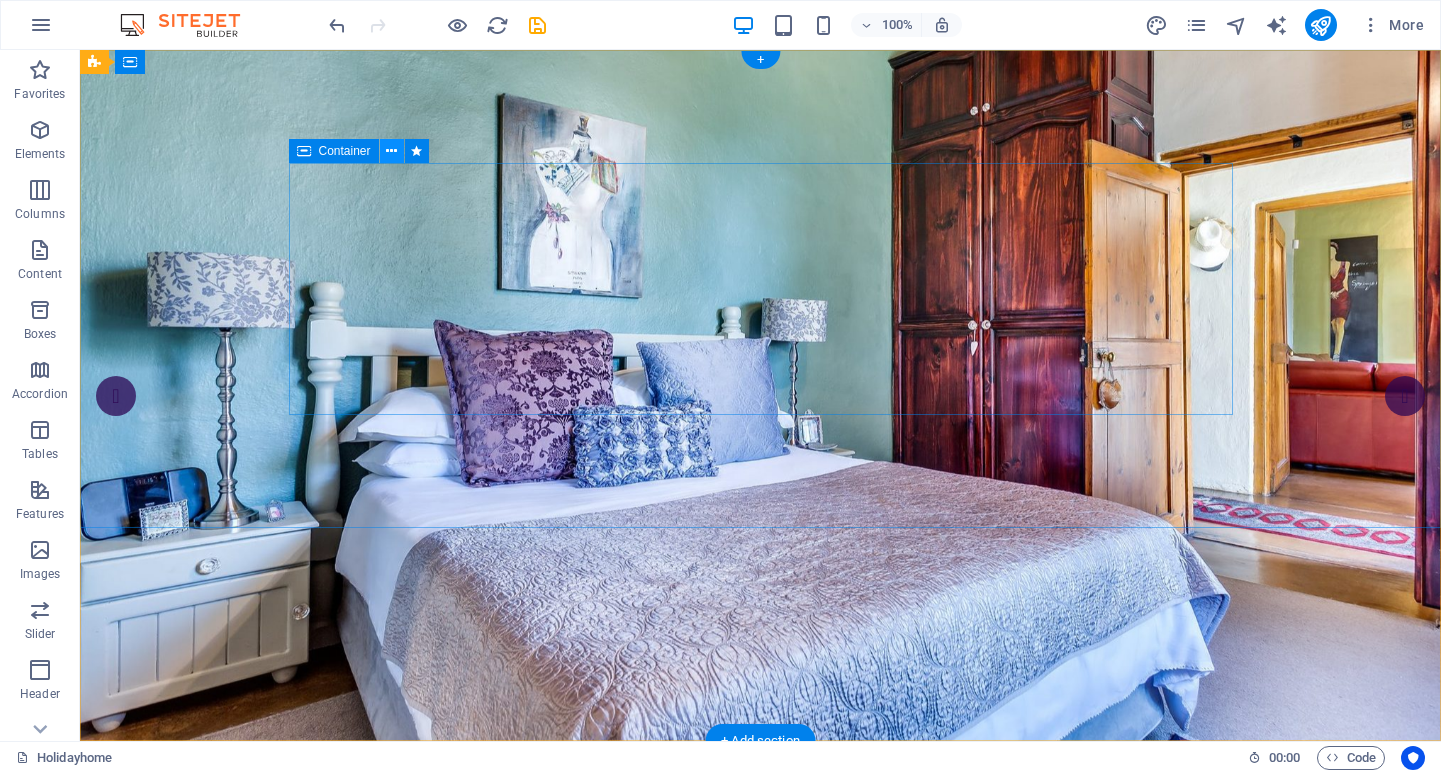 click at bounding box center [391, 151] 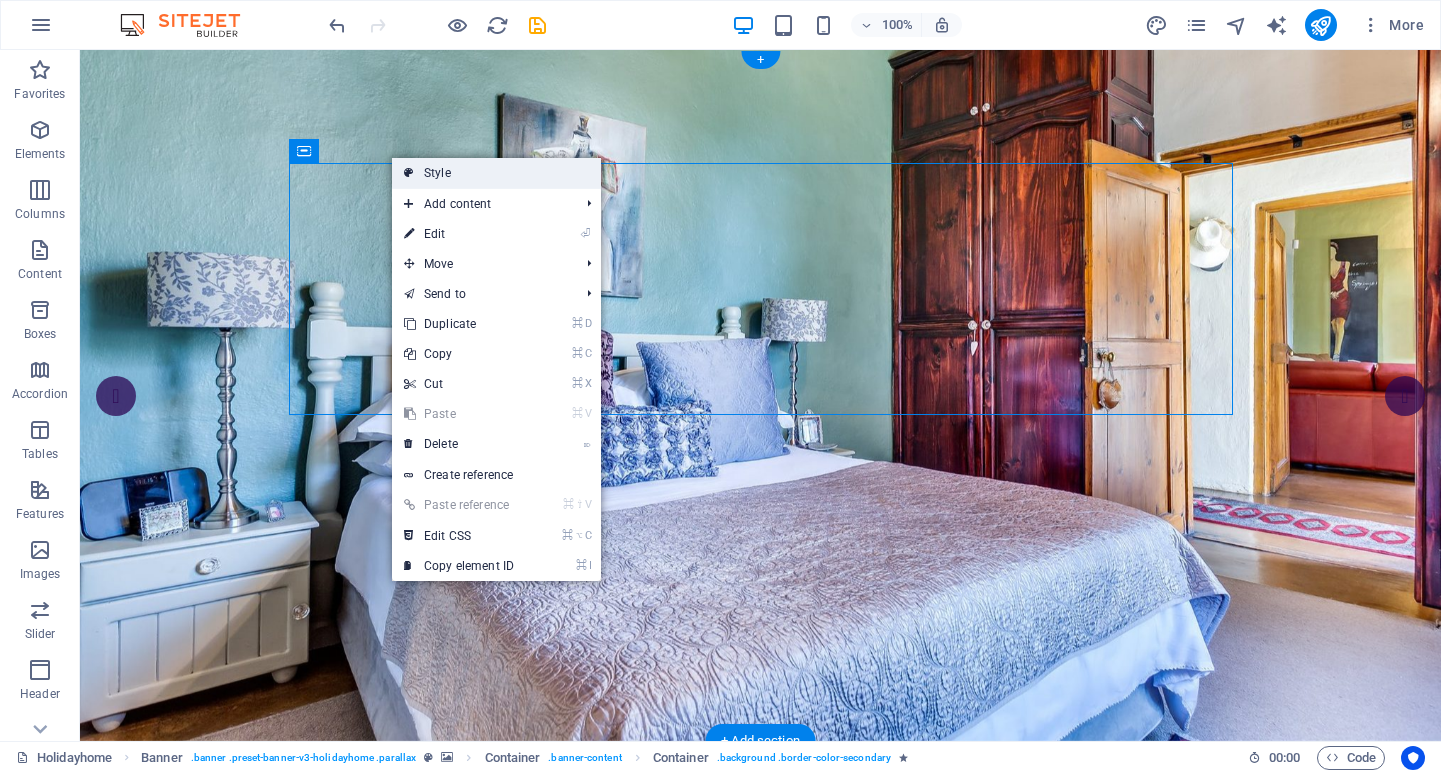 click on "Style" at bounding box center (496, 173) 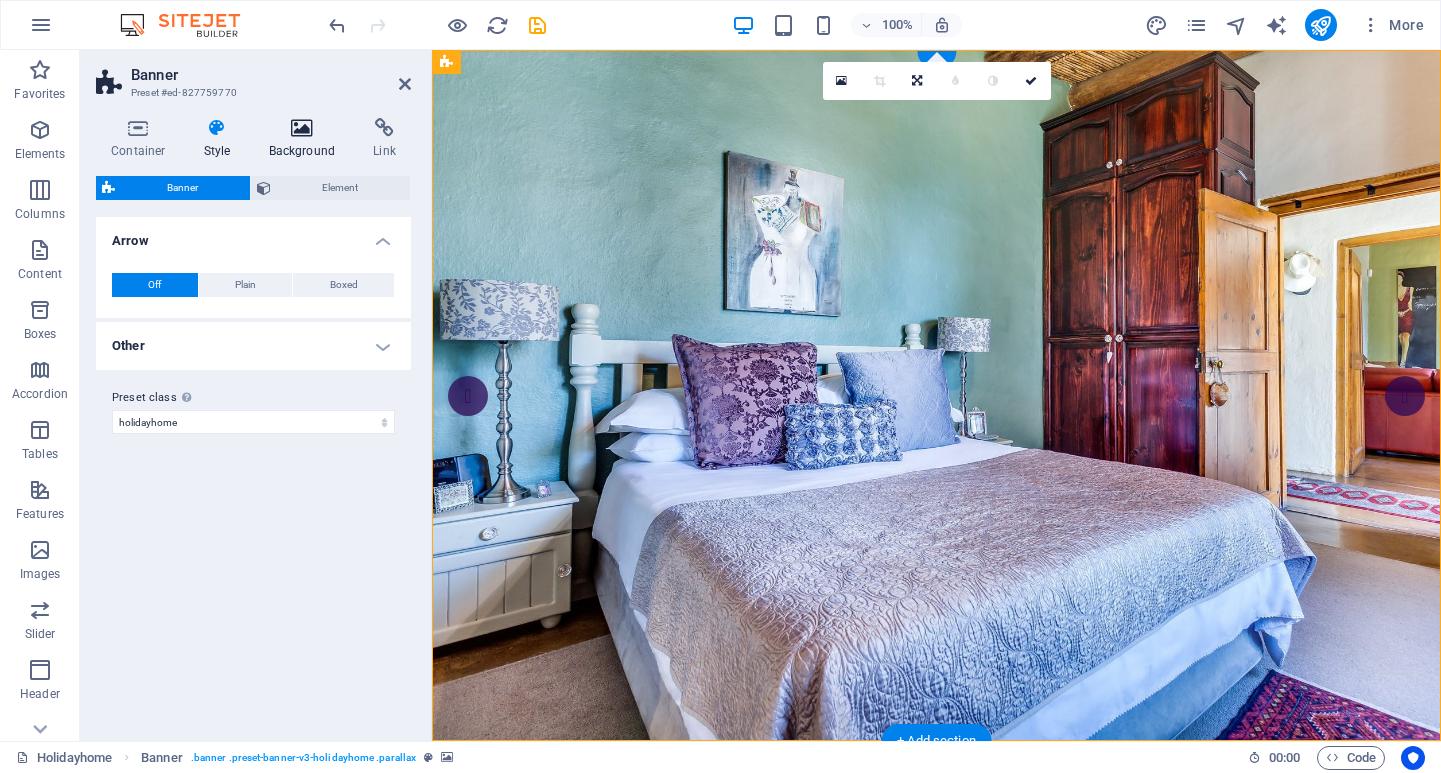 click at bounding box center [302, 128] 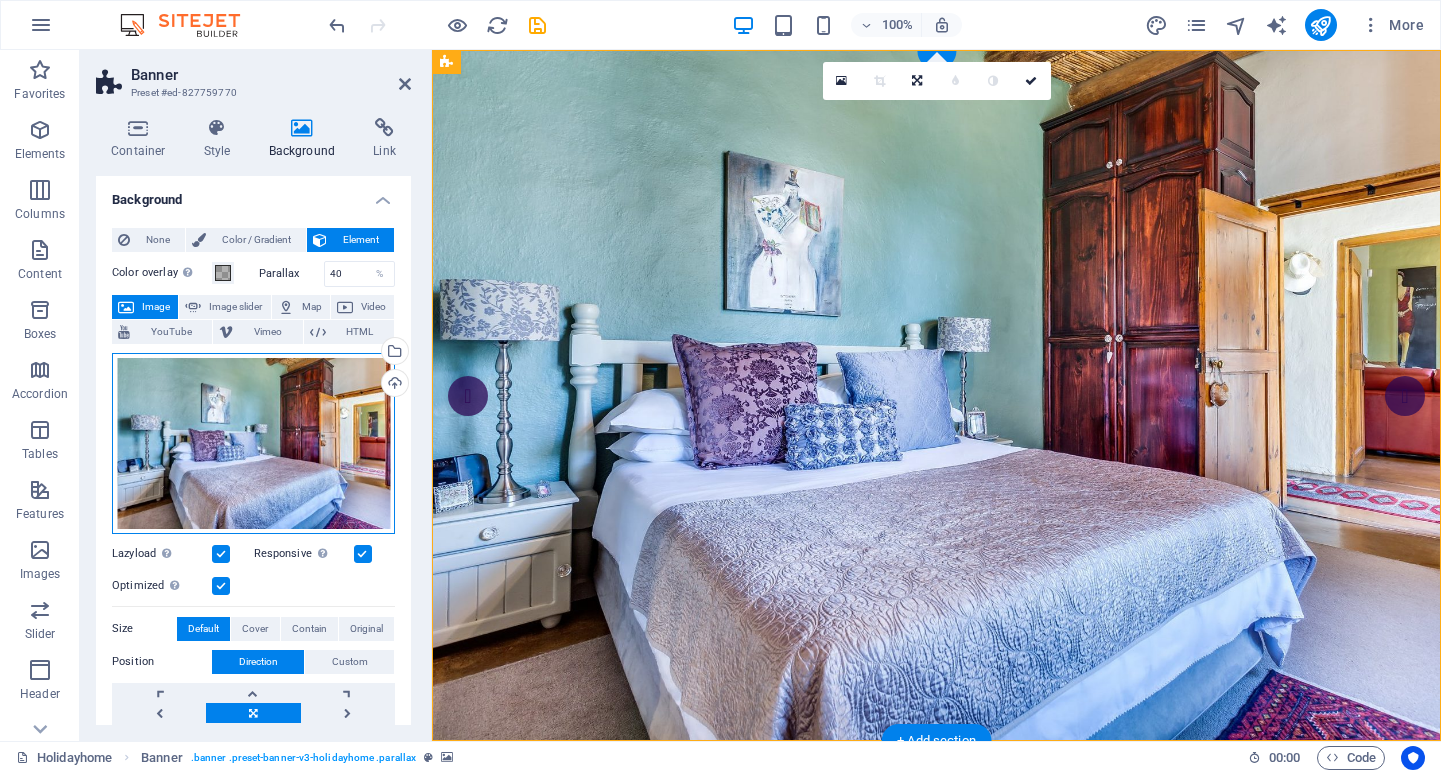 click on "Drag files here, click to choose files or select files from Files or our free stock photos & videos" at bounding box center [253, 443] 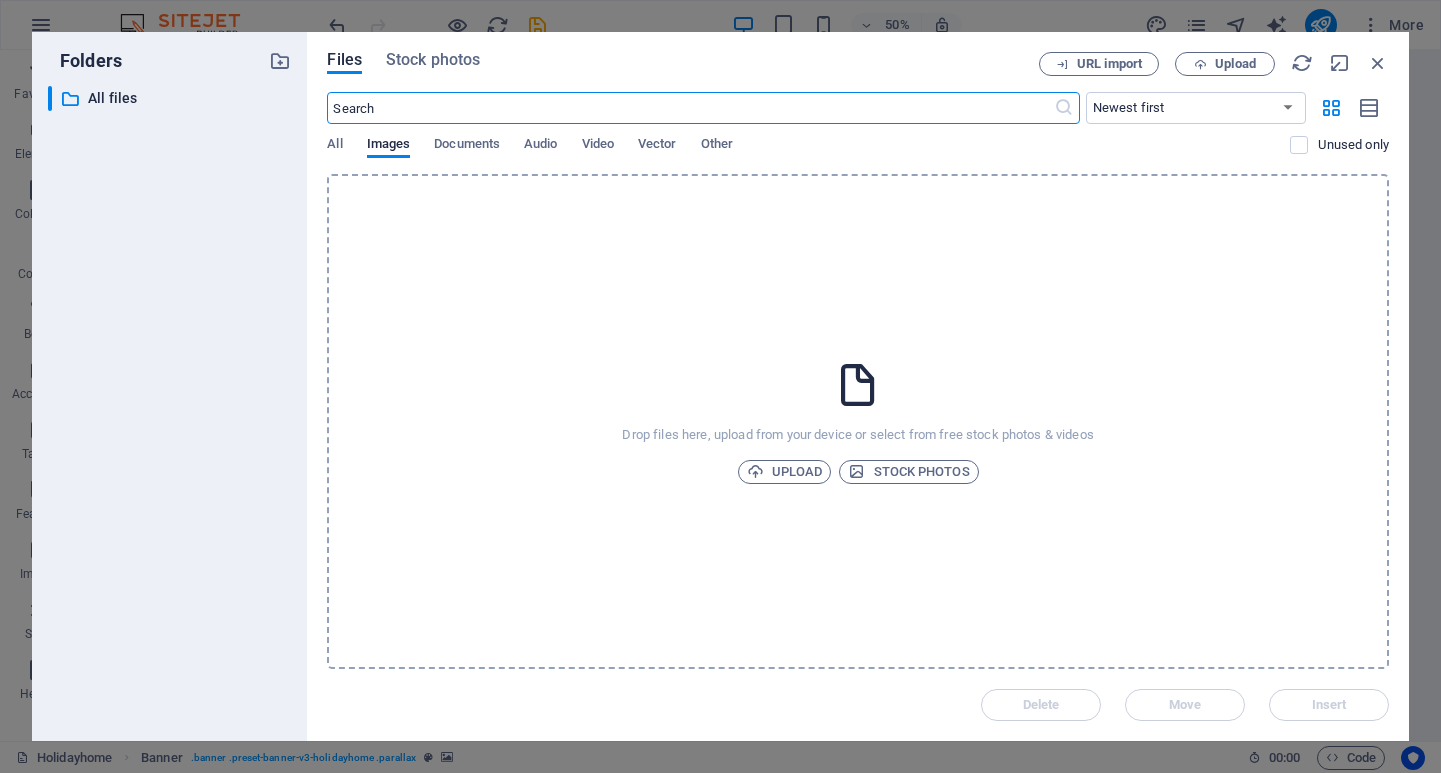 click on "​ All files All files" at bounding box center (169, 405) 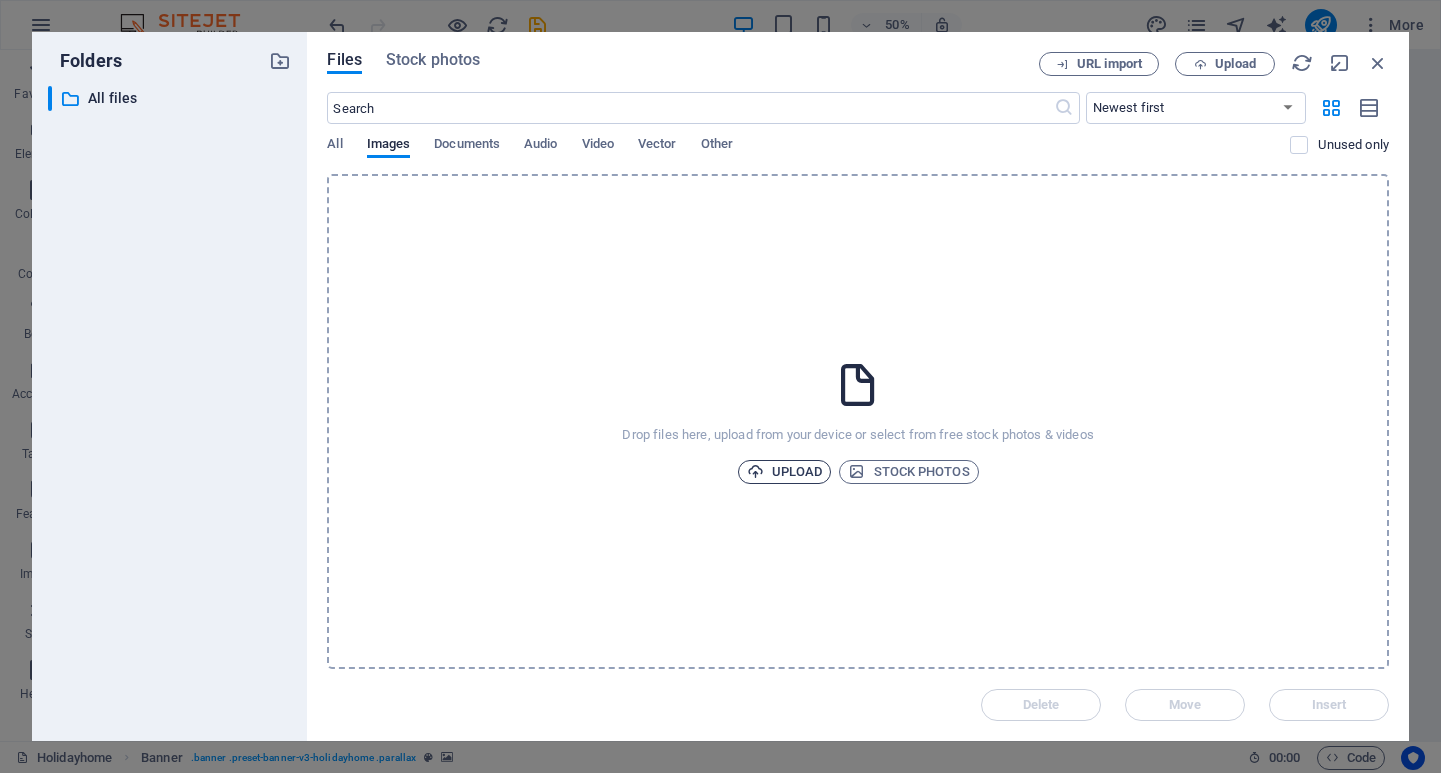 click on "Upload" at bounding box center (785, 472) 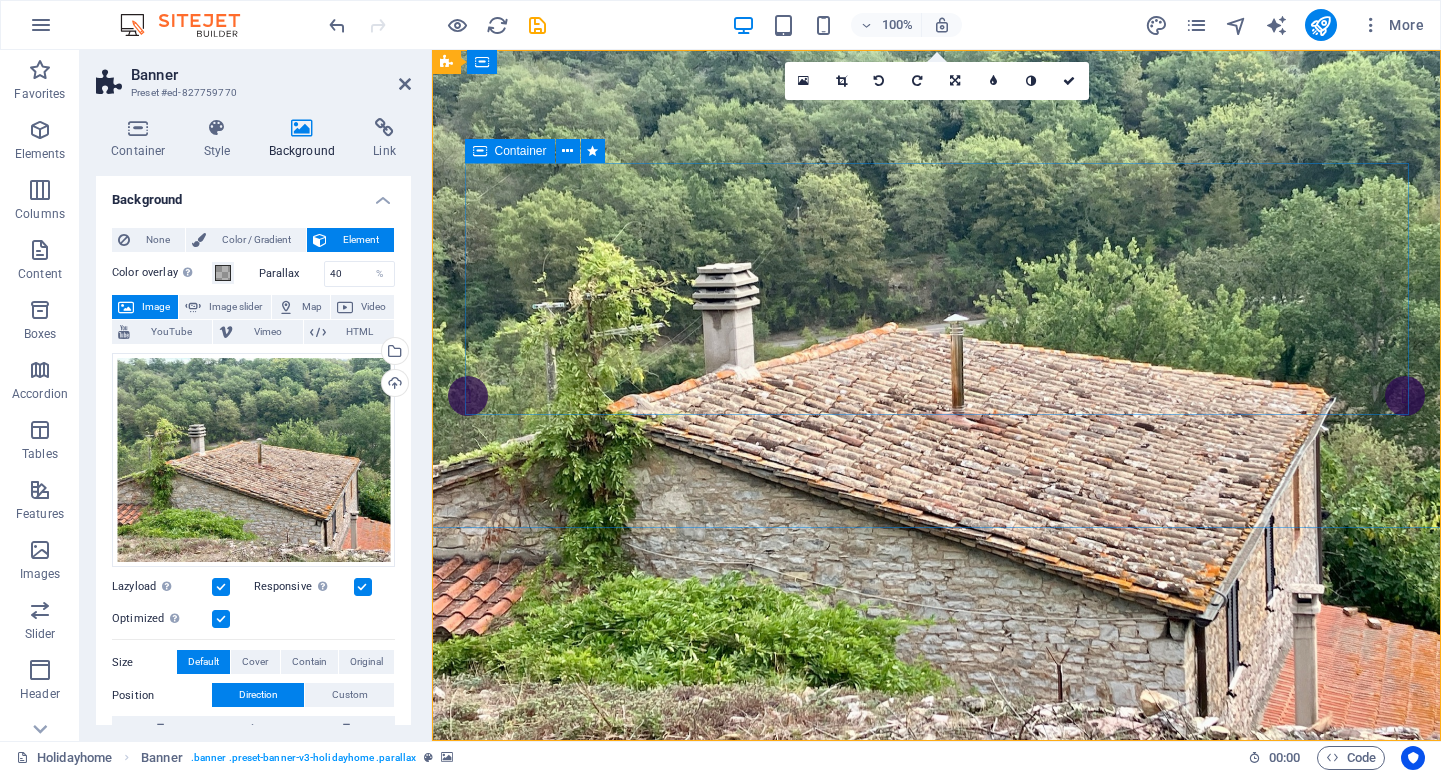click on "[PLACE] [CITY] '[PHRASE]'" at bounding box center (937, 915) 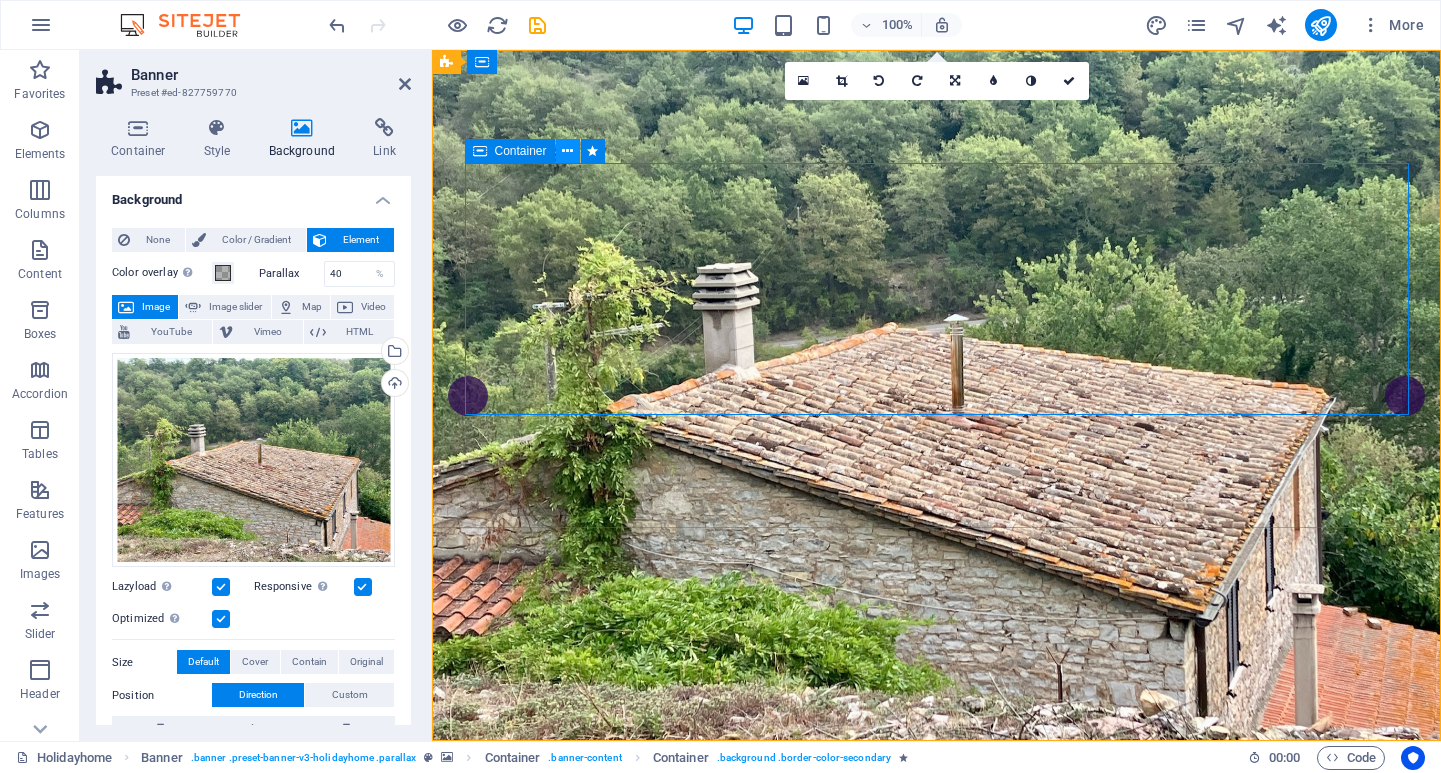 click at bounding box center (567, 151) 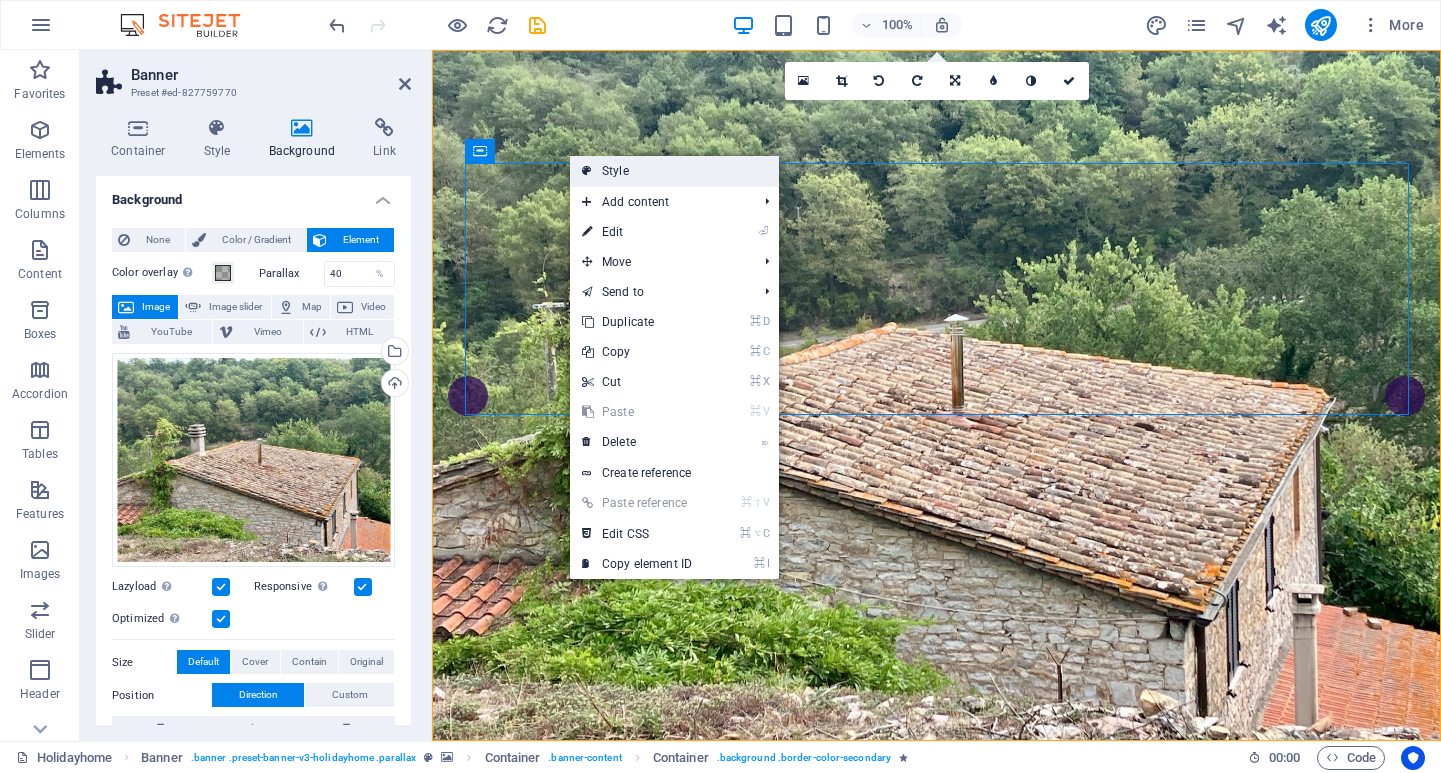 click on "Style" at bounding box center (674, 171) 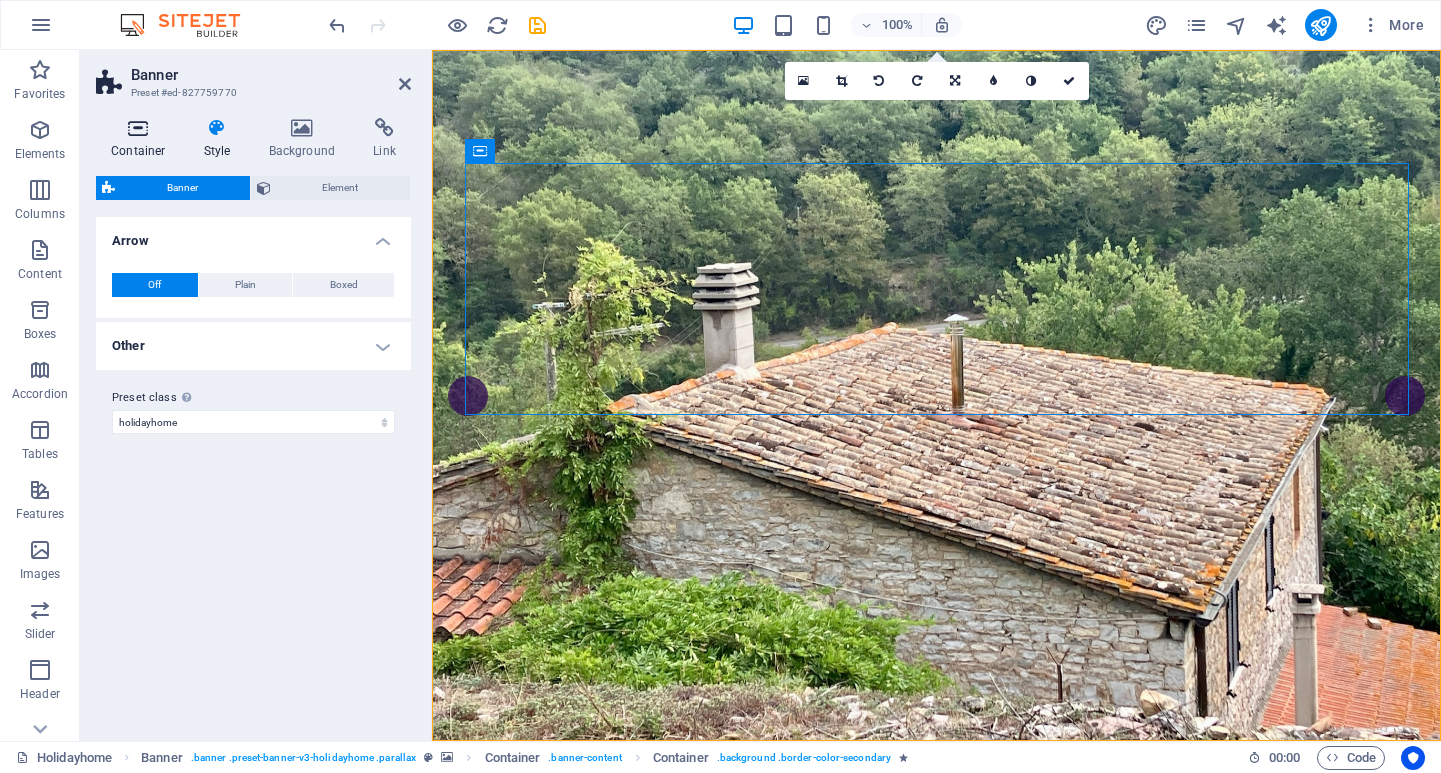 click at bounding box center (138, 128) 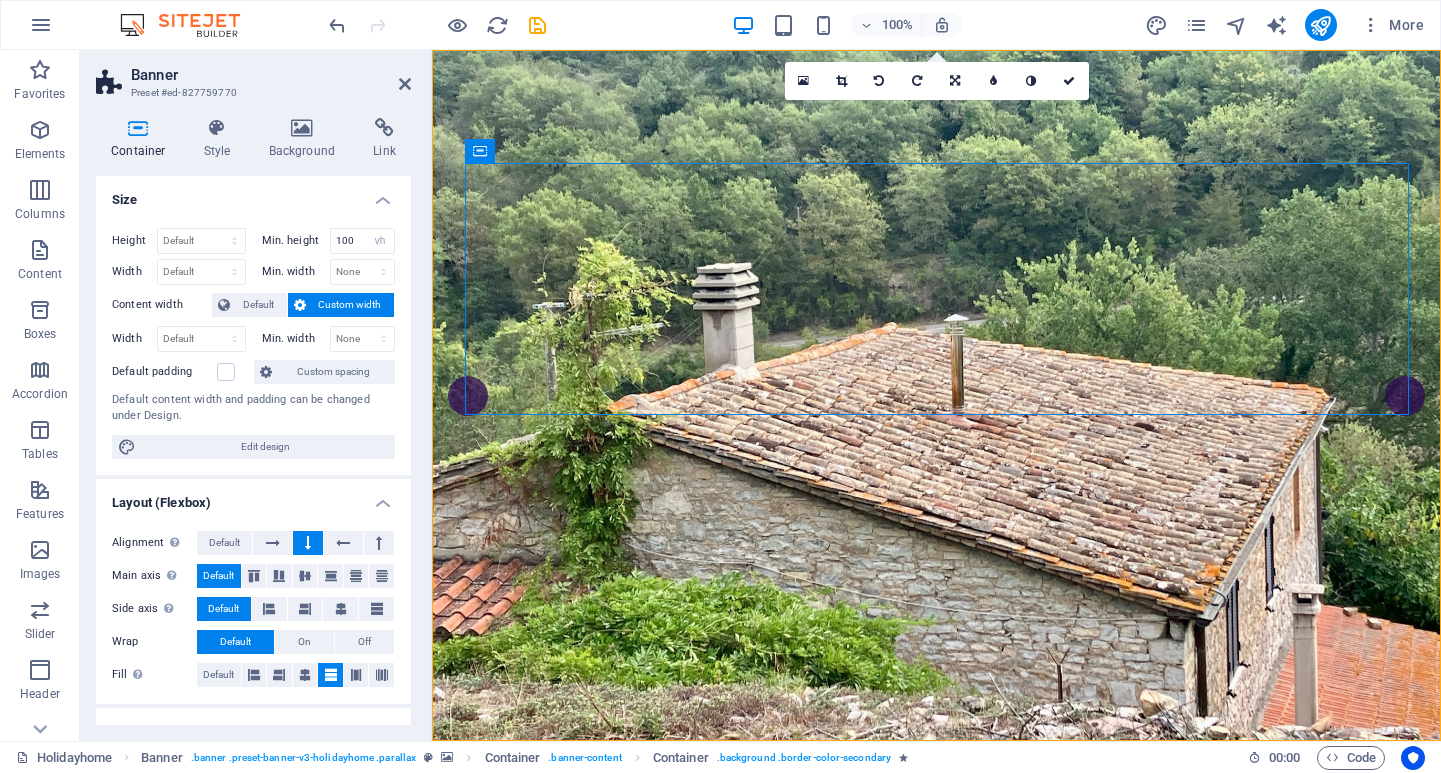 scroll, scrollTop: 0, scrollLeft: 0, axis: both 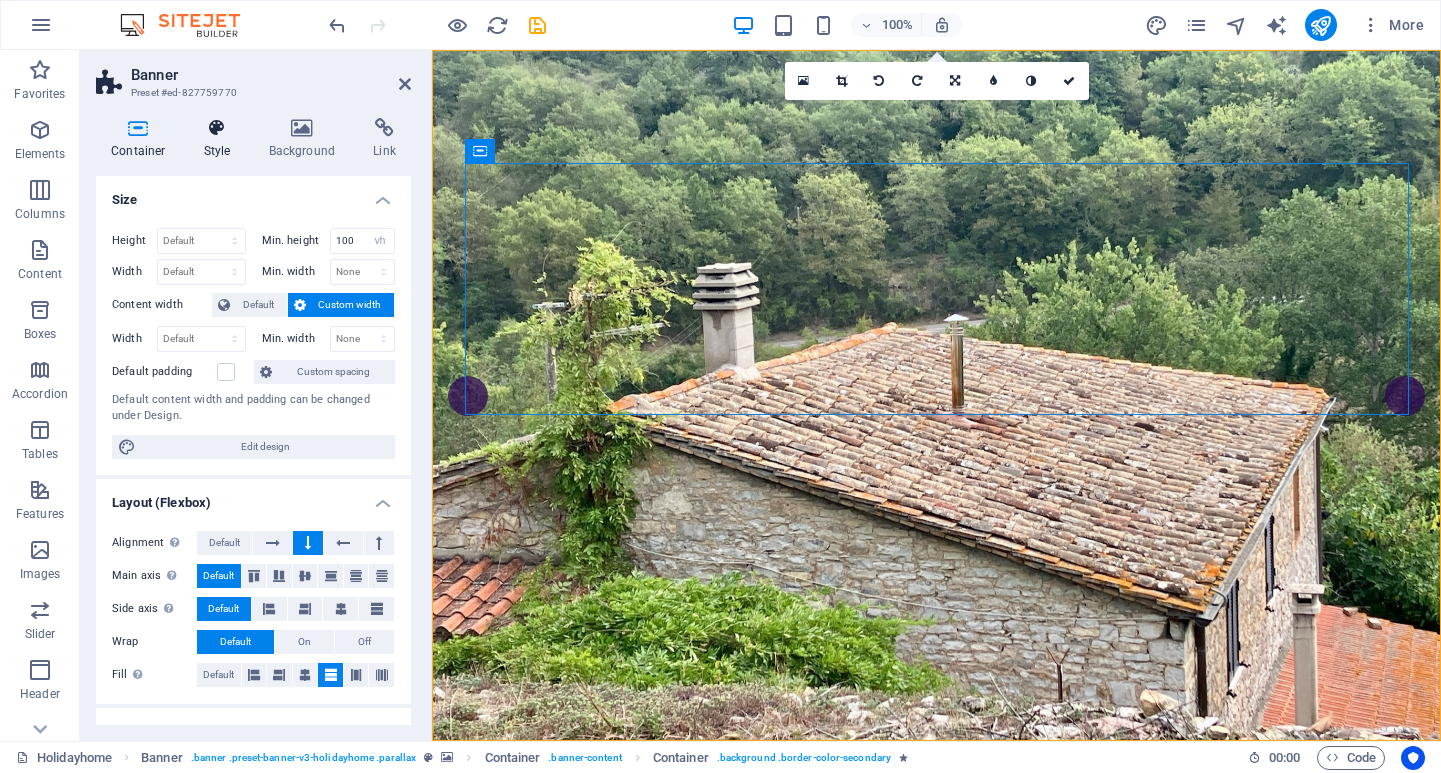 click at bounding box center [217, 128] 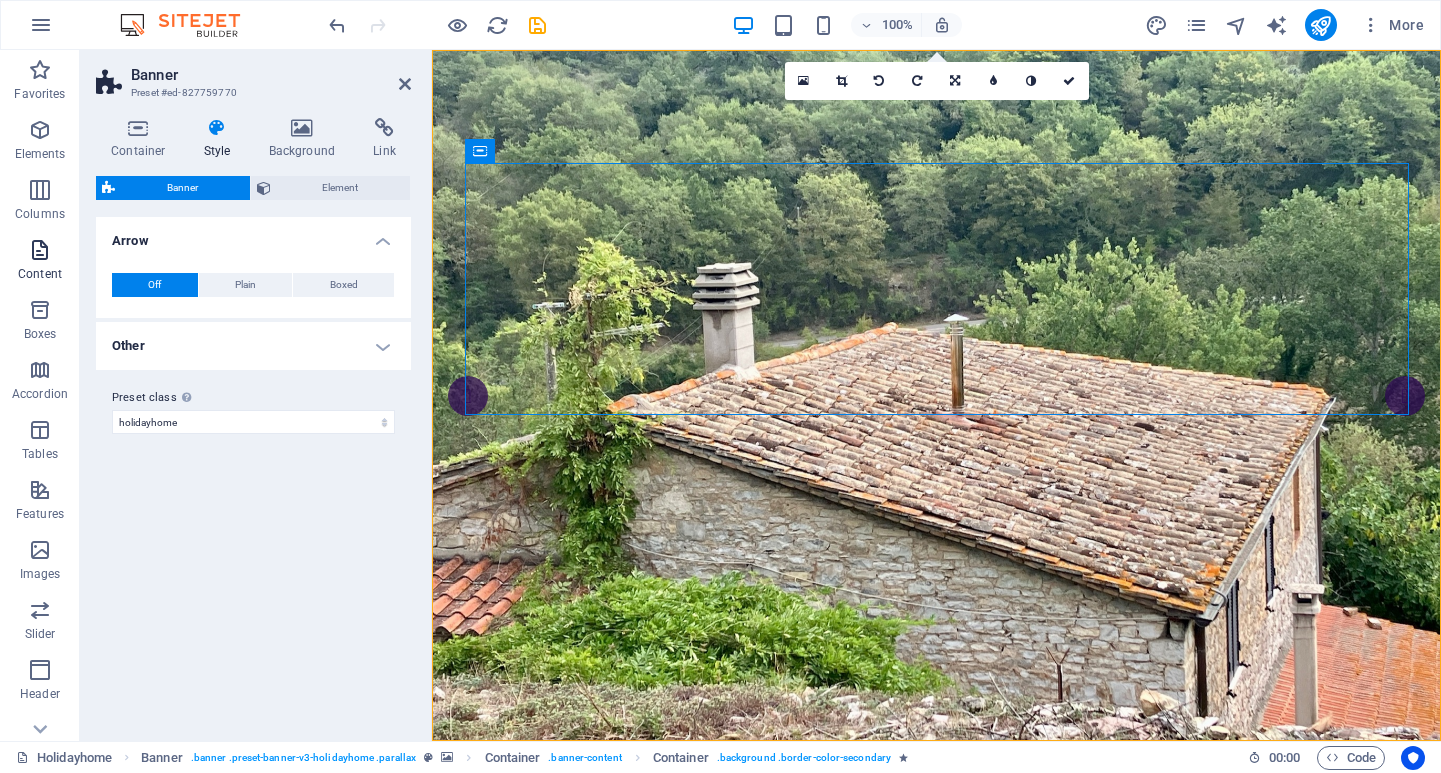click at bounding box center [40, 250] 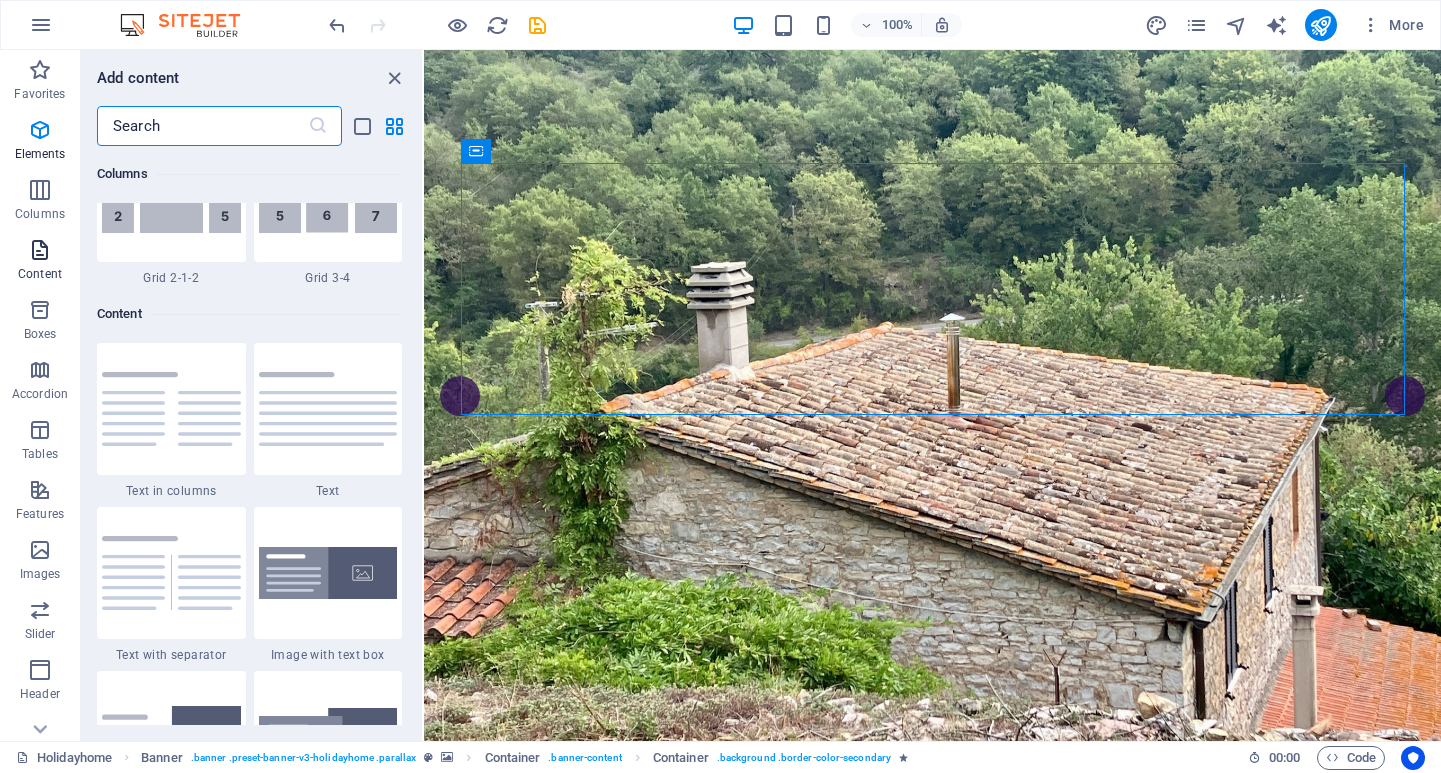 scroll, scrollTop: 3499, scrollLeft: 0, axis: vertical 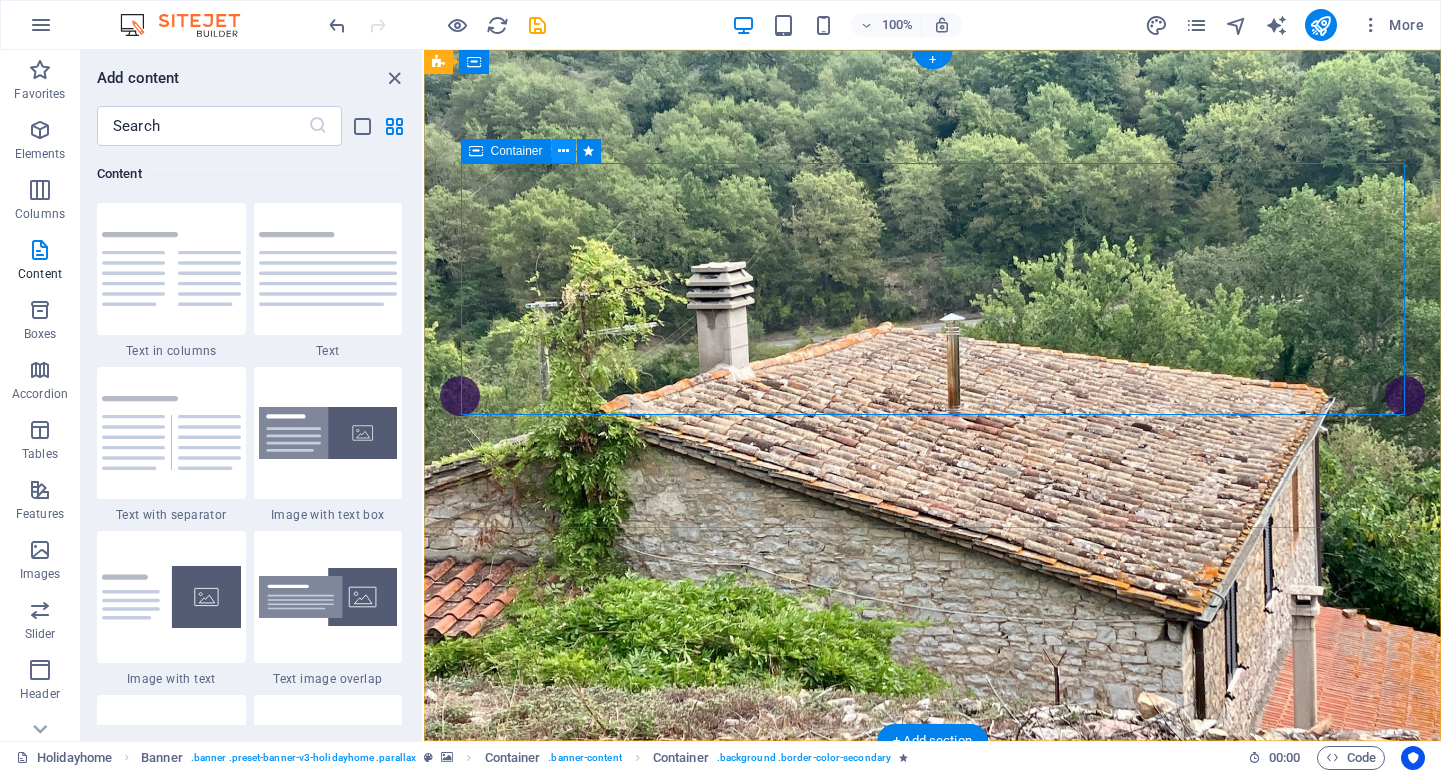 click at bounding box center [563, 151] 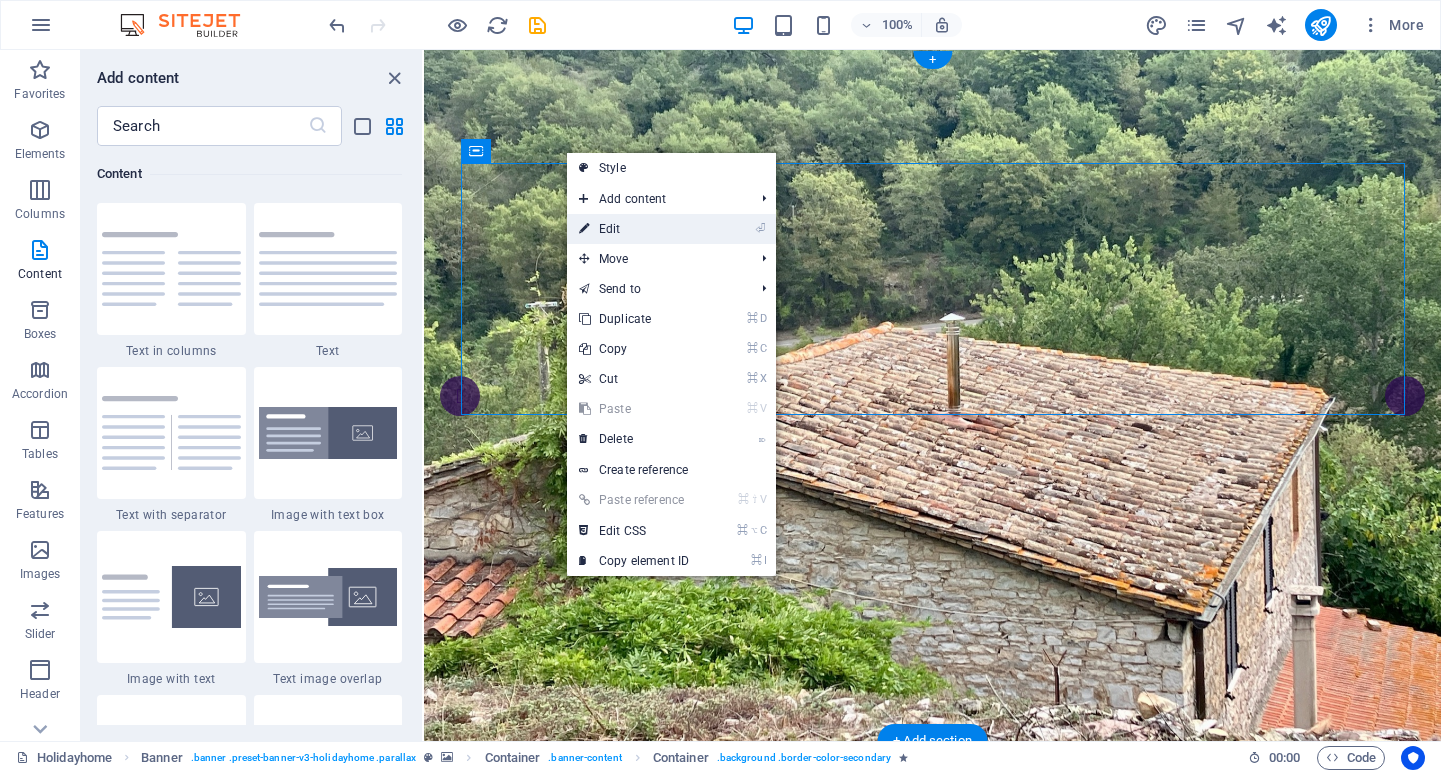 click on "⏎  Edit" at bounding box center [634, 229] 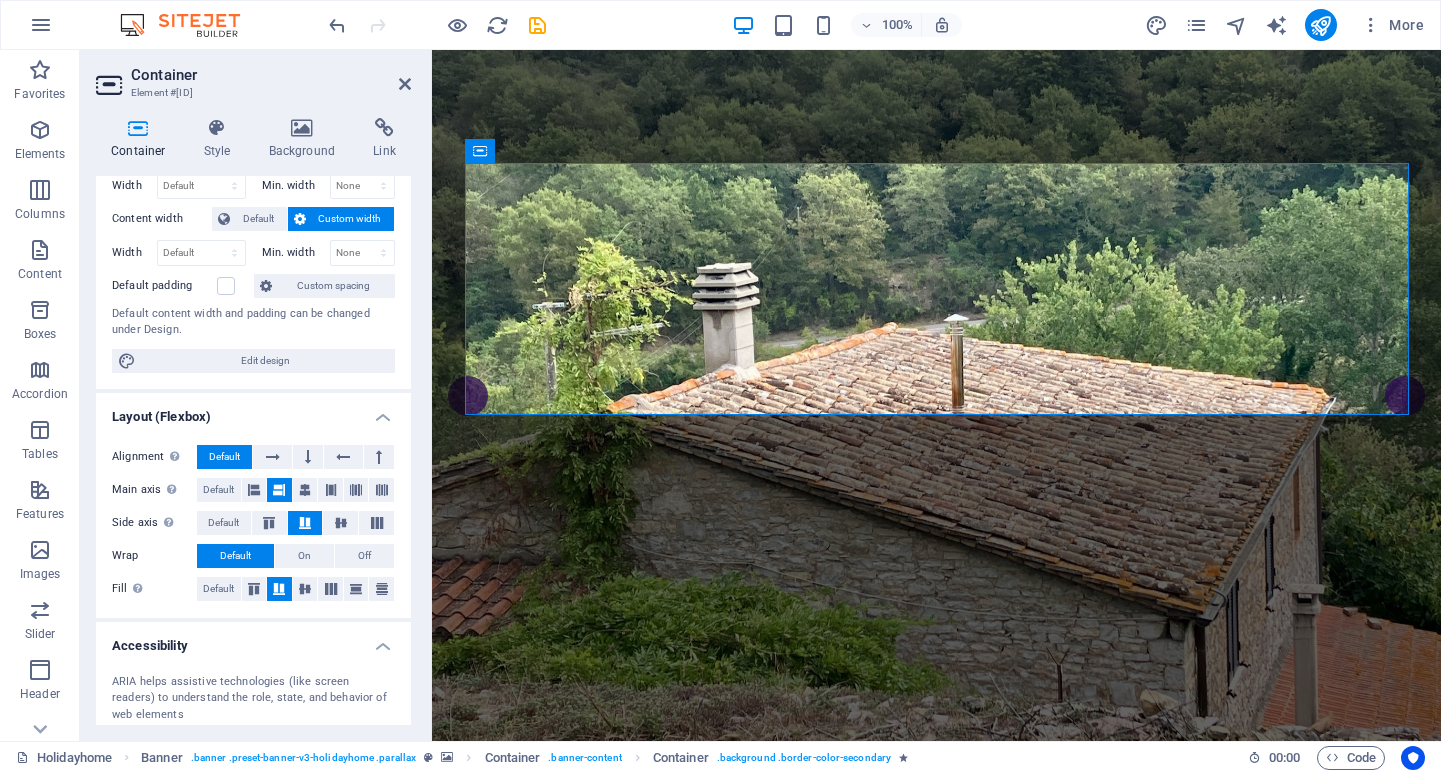 scroll, scrollTop: 0, scrollLeft: 0, axis: both 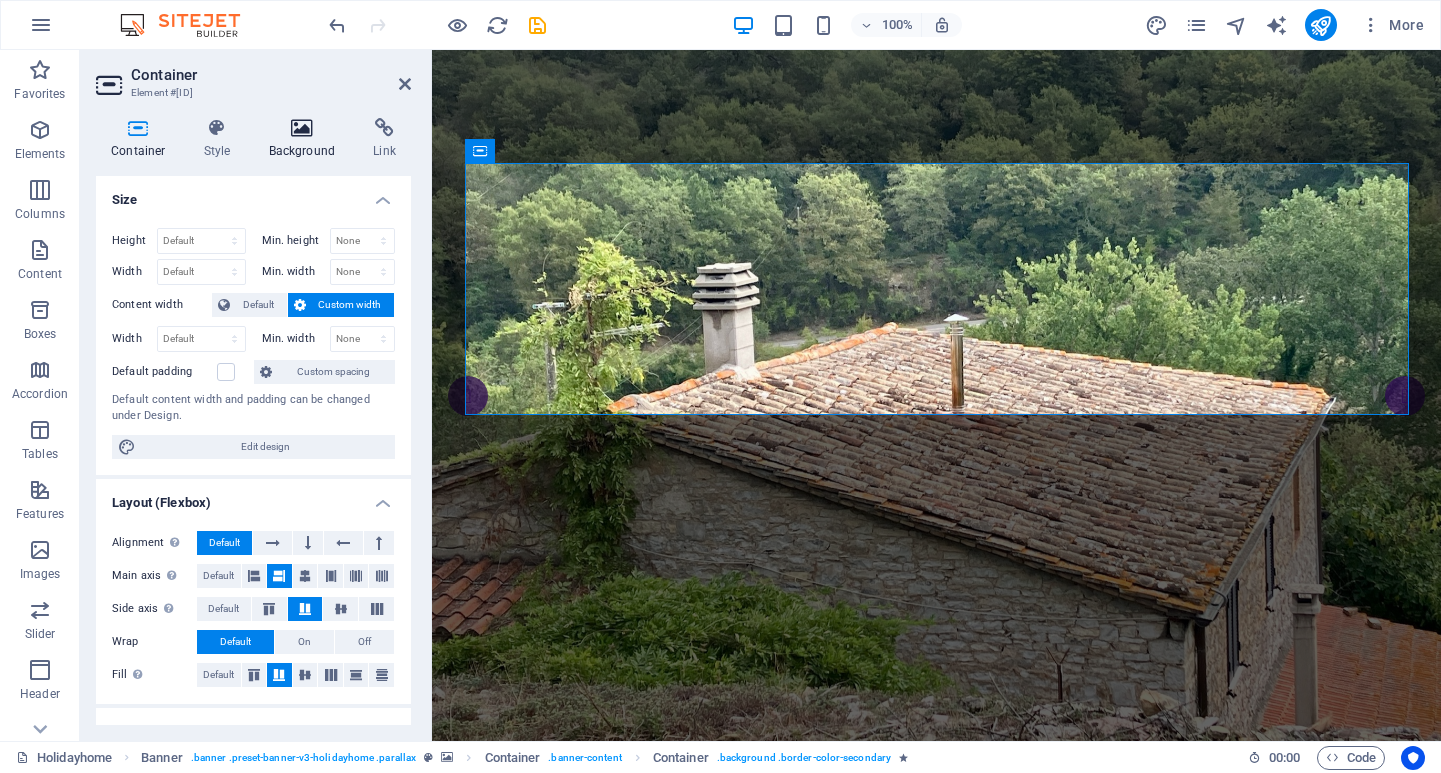 click at bounding box center [302, 128] 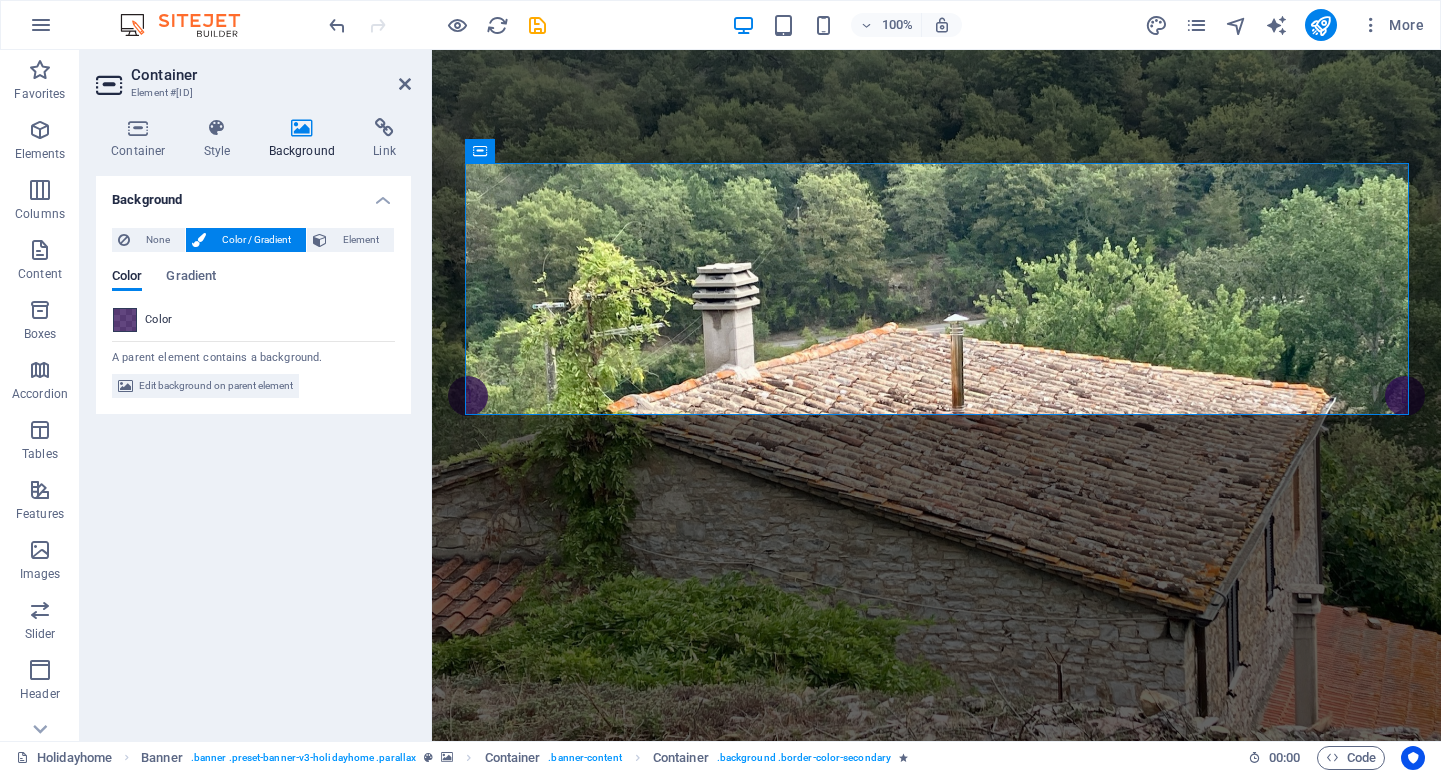 click at bounding box center (125, 320) 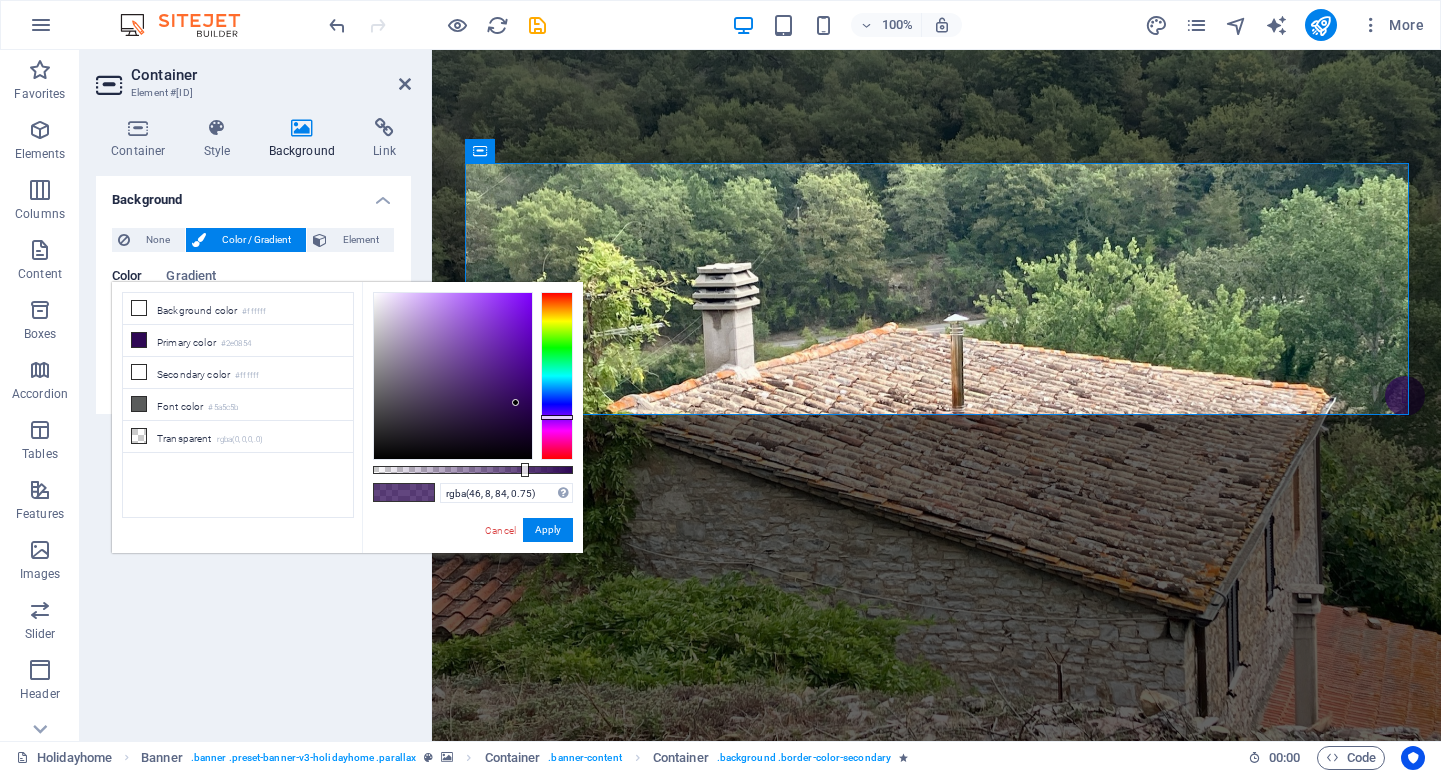 type on "rgba([NUMBER], [NUMBER], [NUMBER], [PERCENTAGE])" 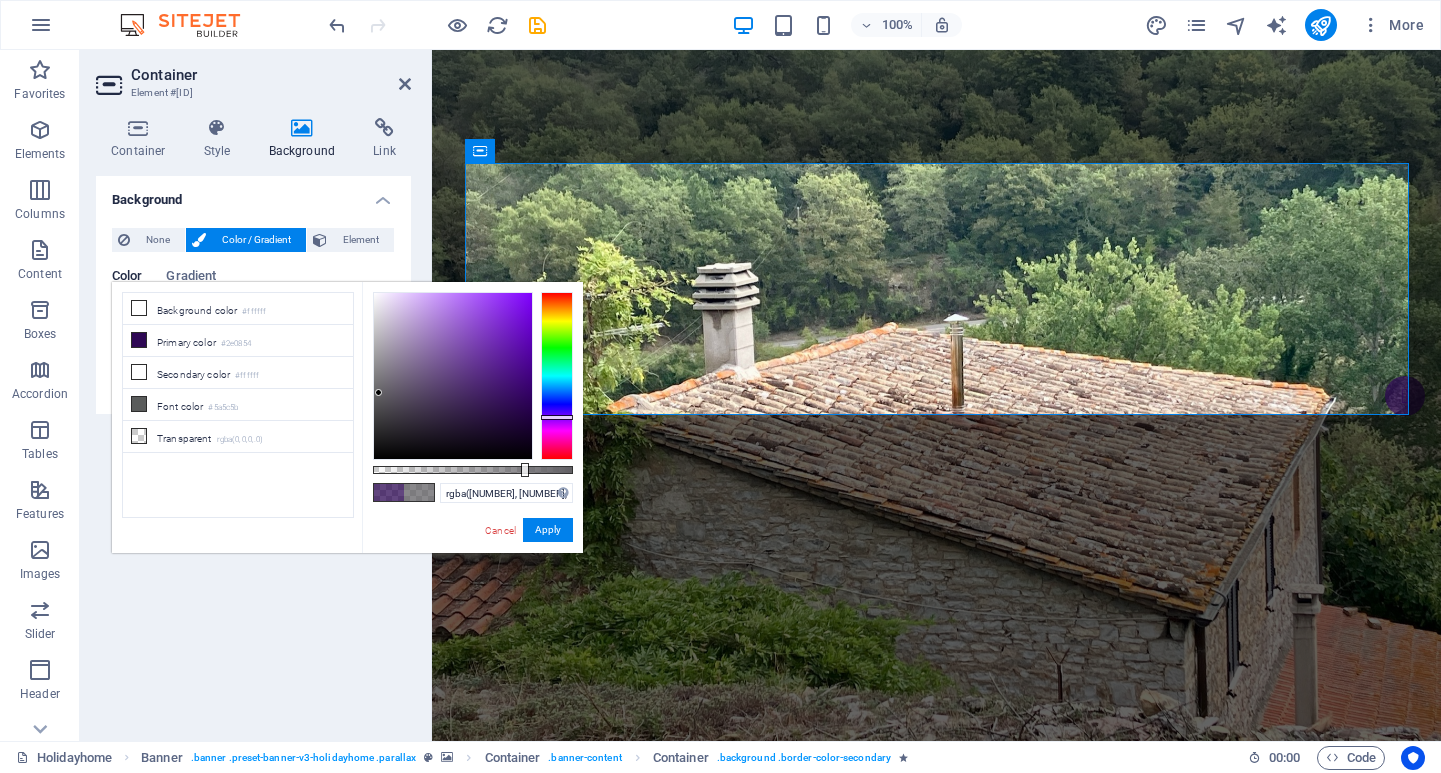 click at bounding box center [453, 376] 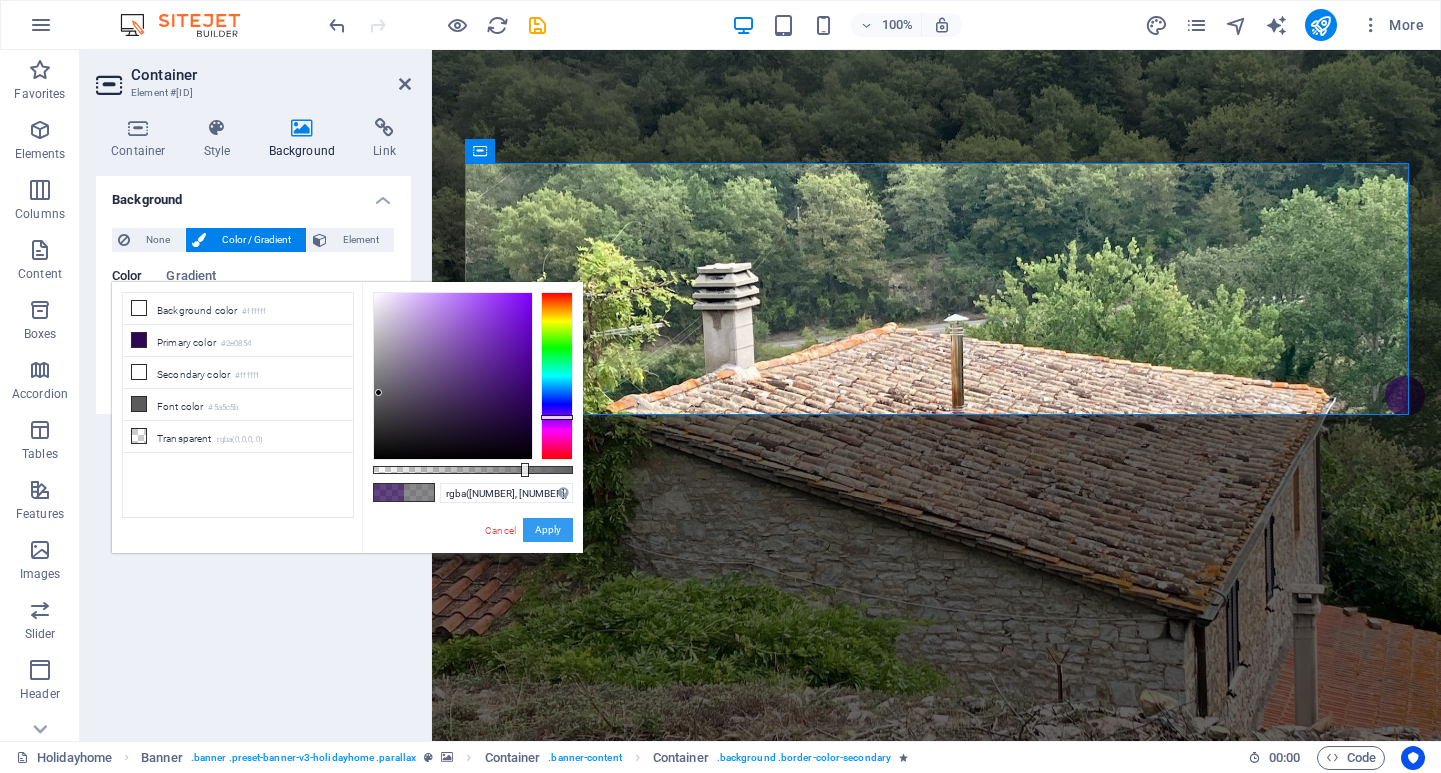 click on "Apply" at bounding box center [548, 530] 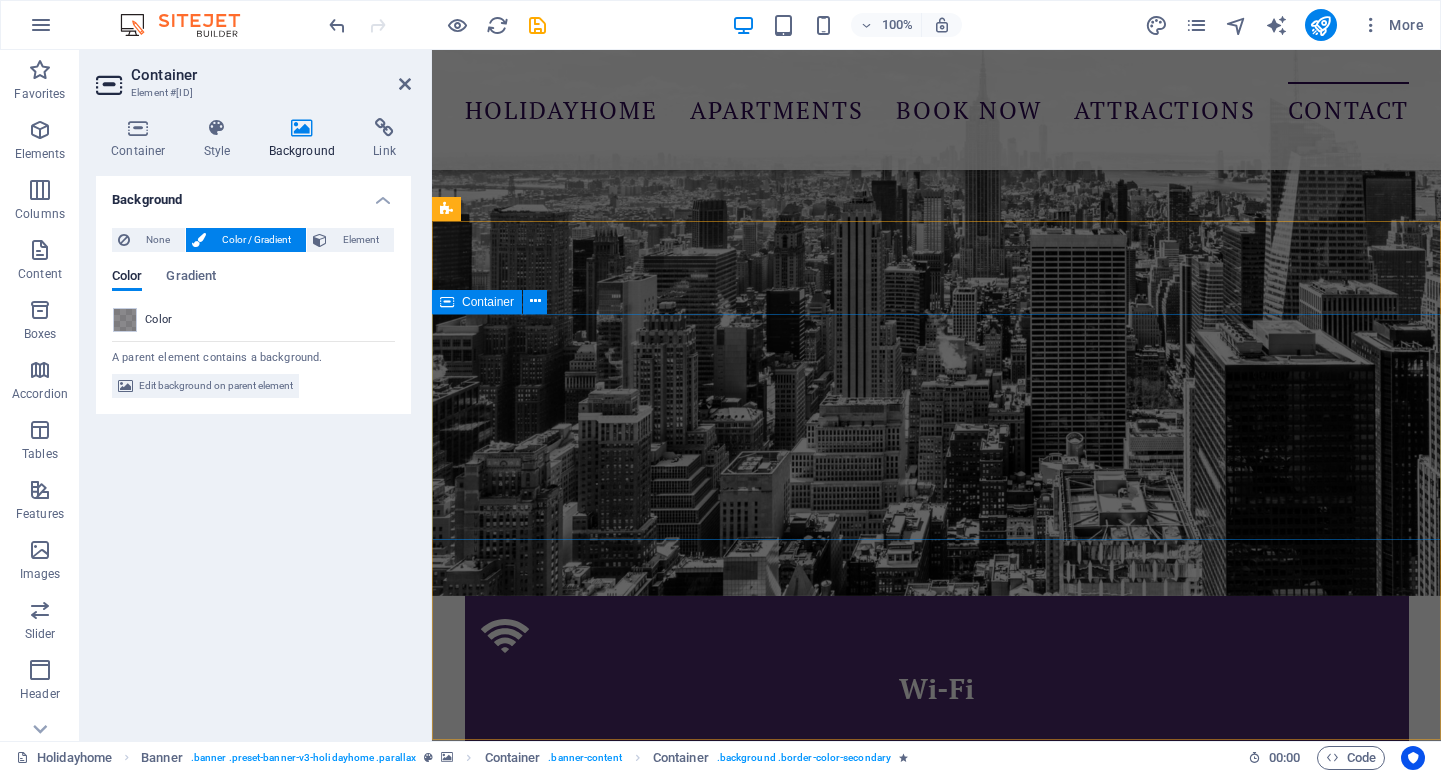 scroll, scrollTop: 2692, scrollLeft: 0, axis: vertical 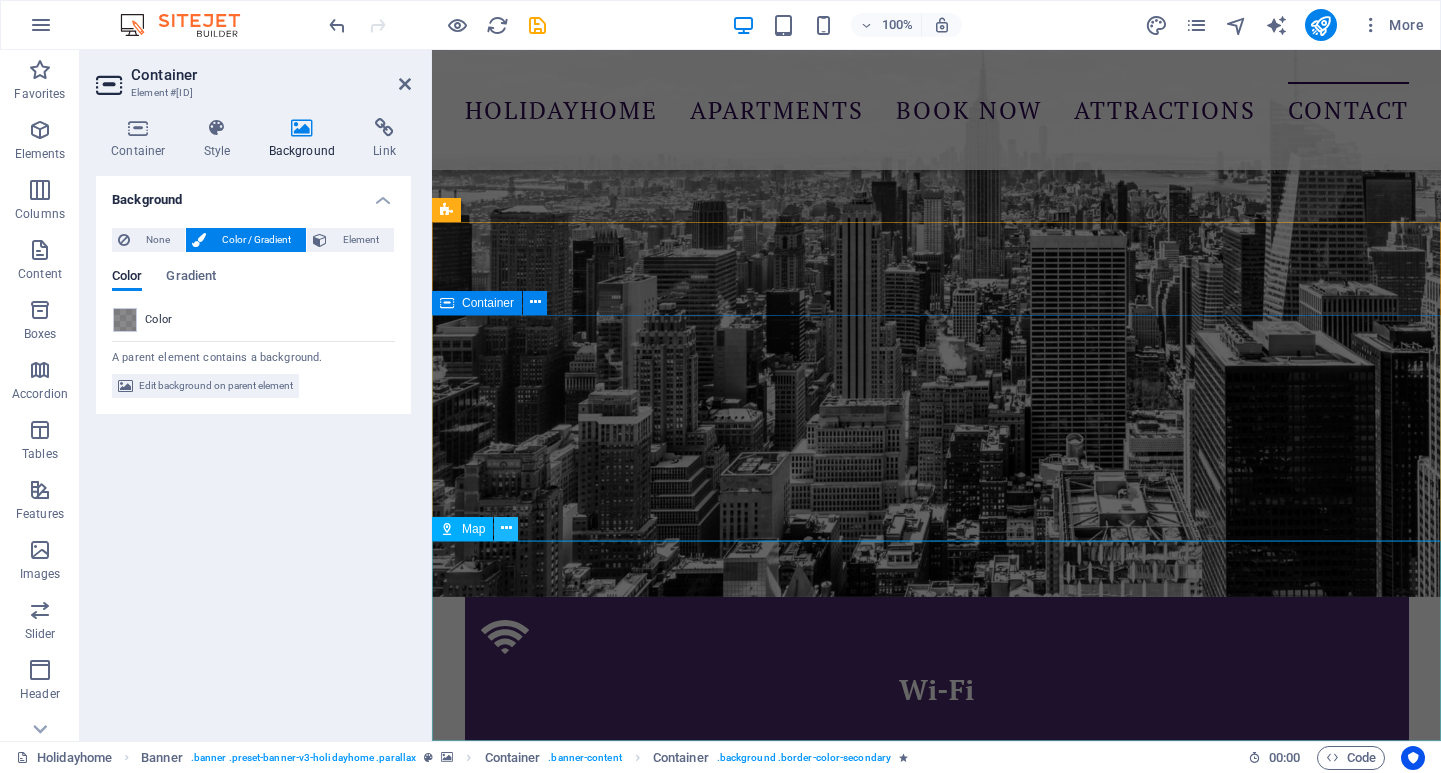 click at bounding box center [506, 528] 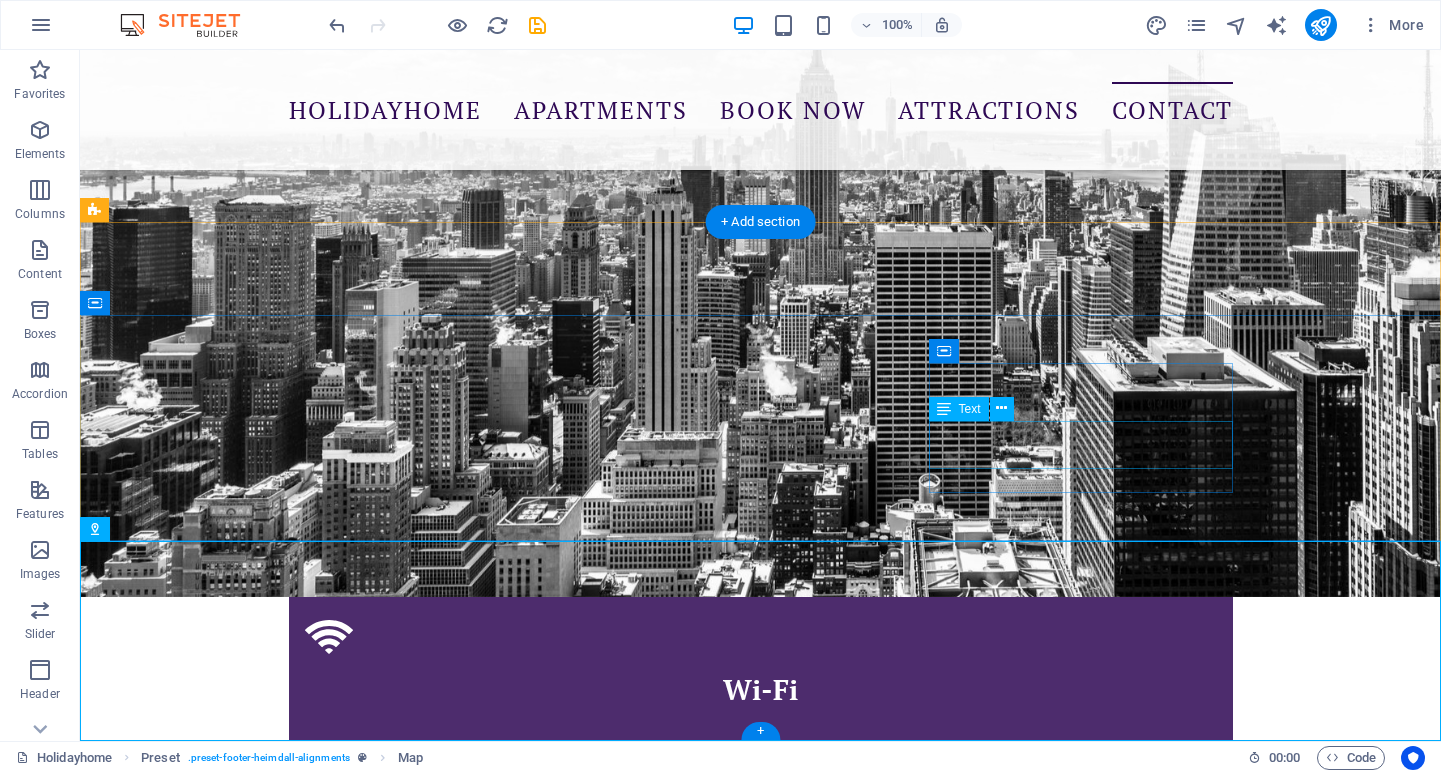 click on "[EMAIL_HASH]@[DOMAIN].local Legal Notice  |  Privacy" at bounding box center (568, 7255) 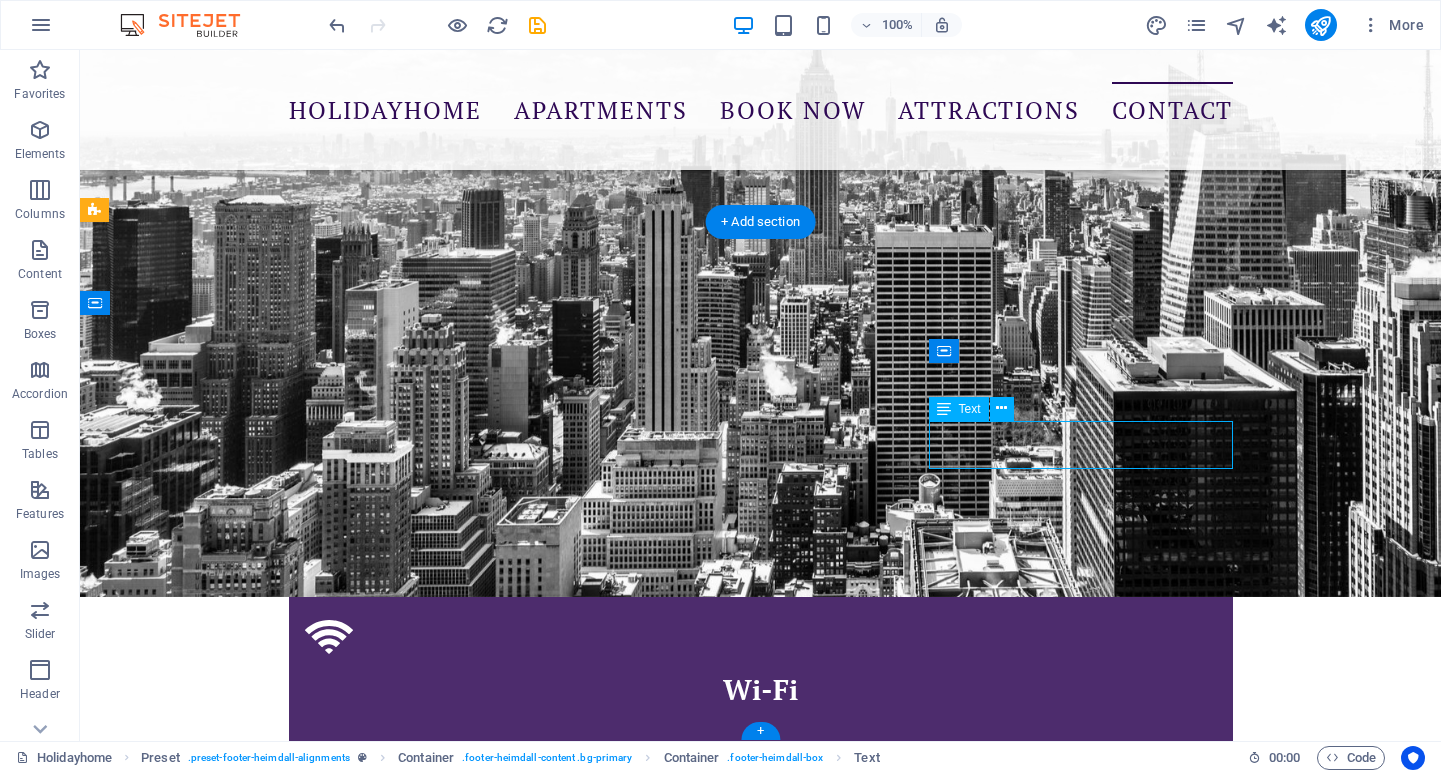 click on "[EMAIL_HASH]@[DOMAIN].local Legal Notice  |  Privacy" at bounding box center (568, 7255) 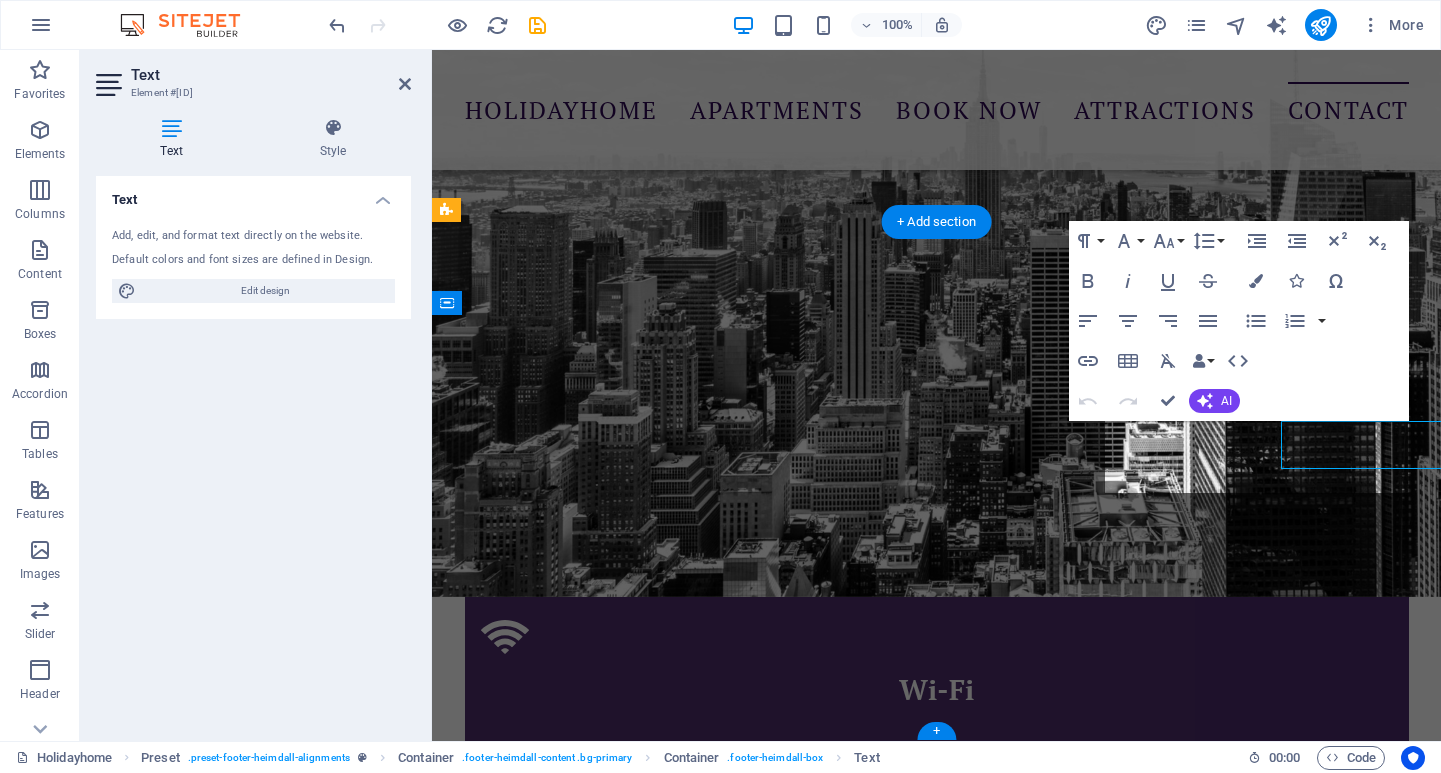 click on "Give us a call   [PHONE]" at bounding box center (920, 6426) 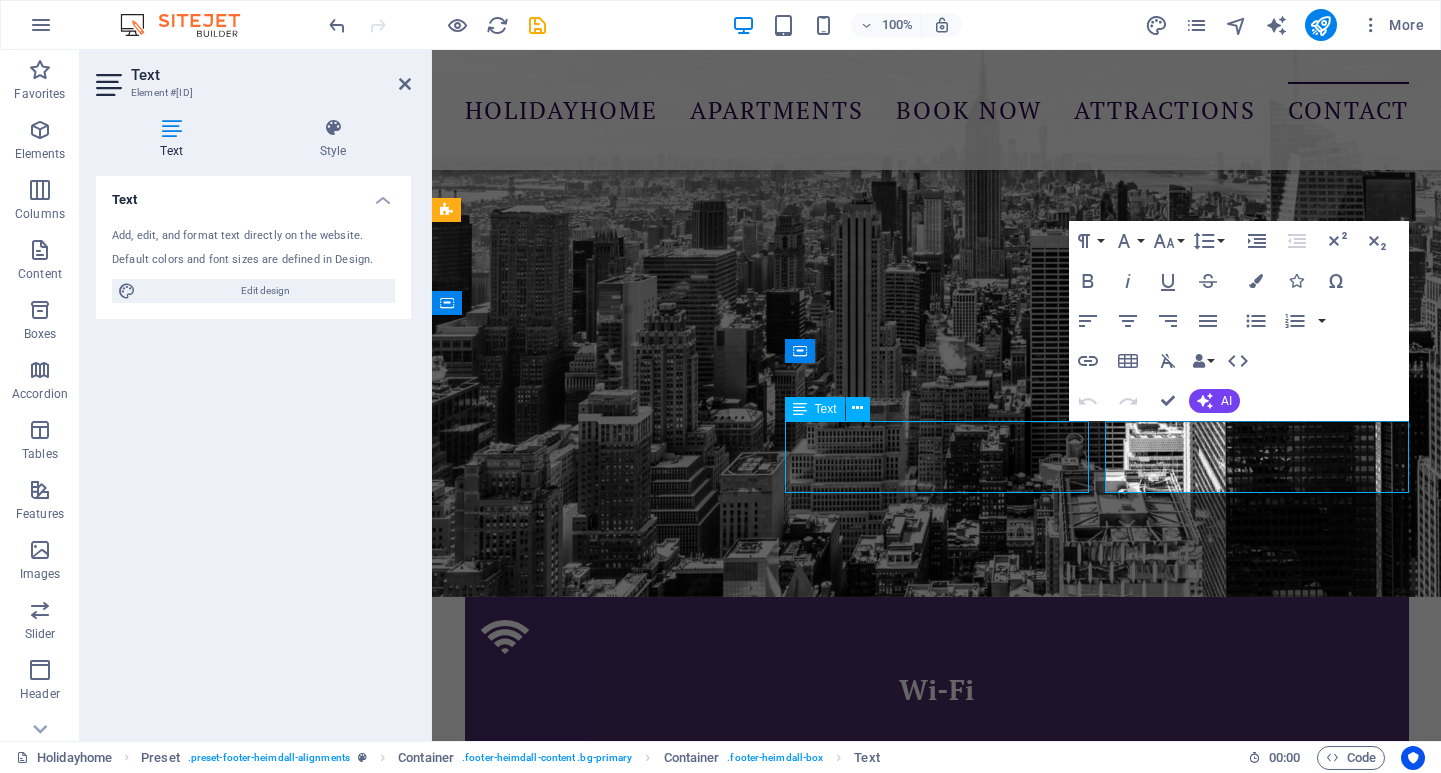 click on "[EMAIL_HASH]@[DOMAIN].local Legal Notice  |  Privacy" at bounding box center [920, 6552] 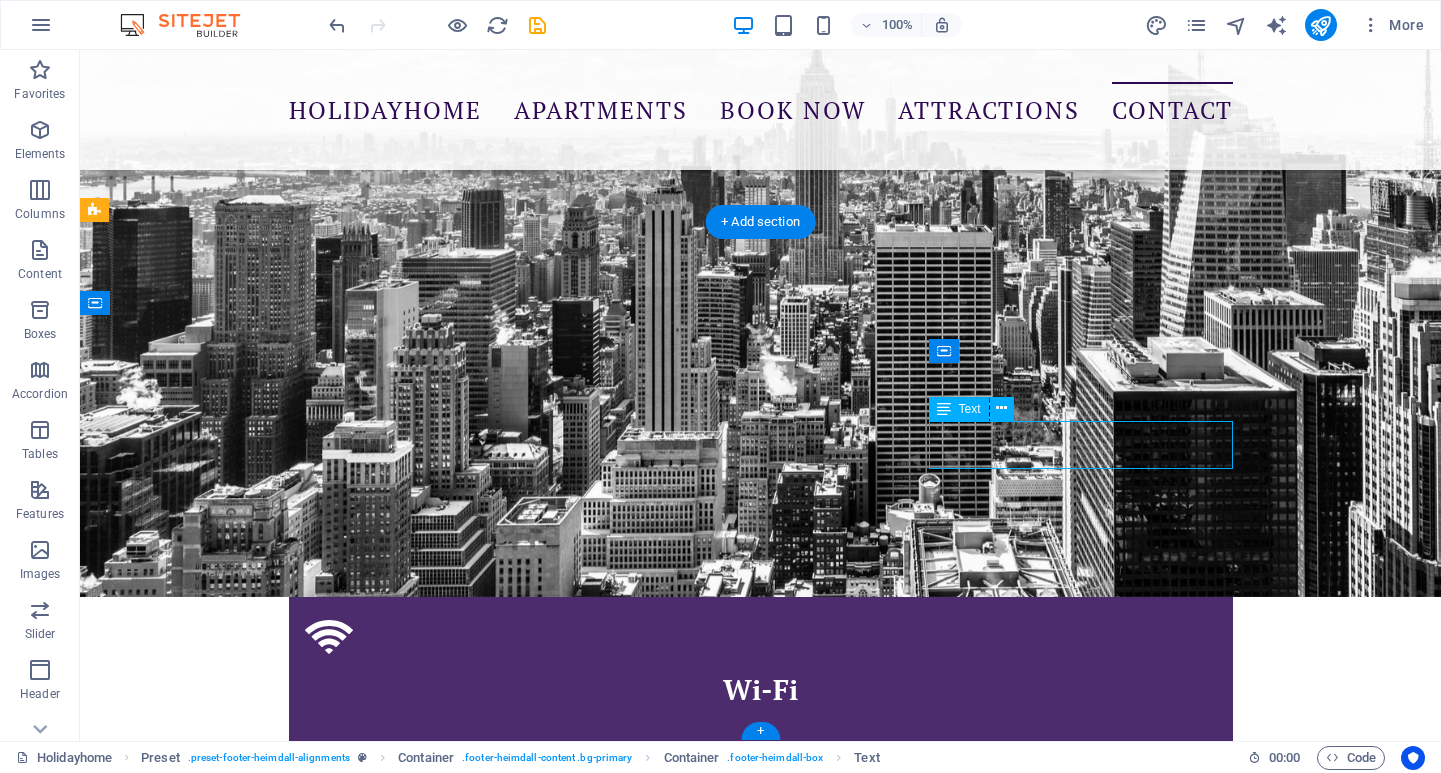click on "[EMAIL_HASH]@[DOMAIN].local Legal Notice  |  Privacy" at bounding box center (568, 7255) 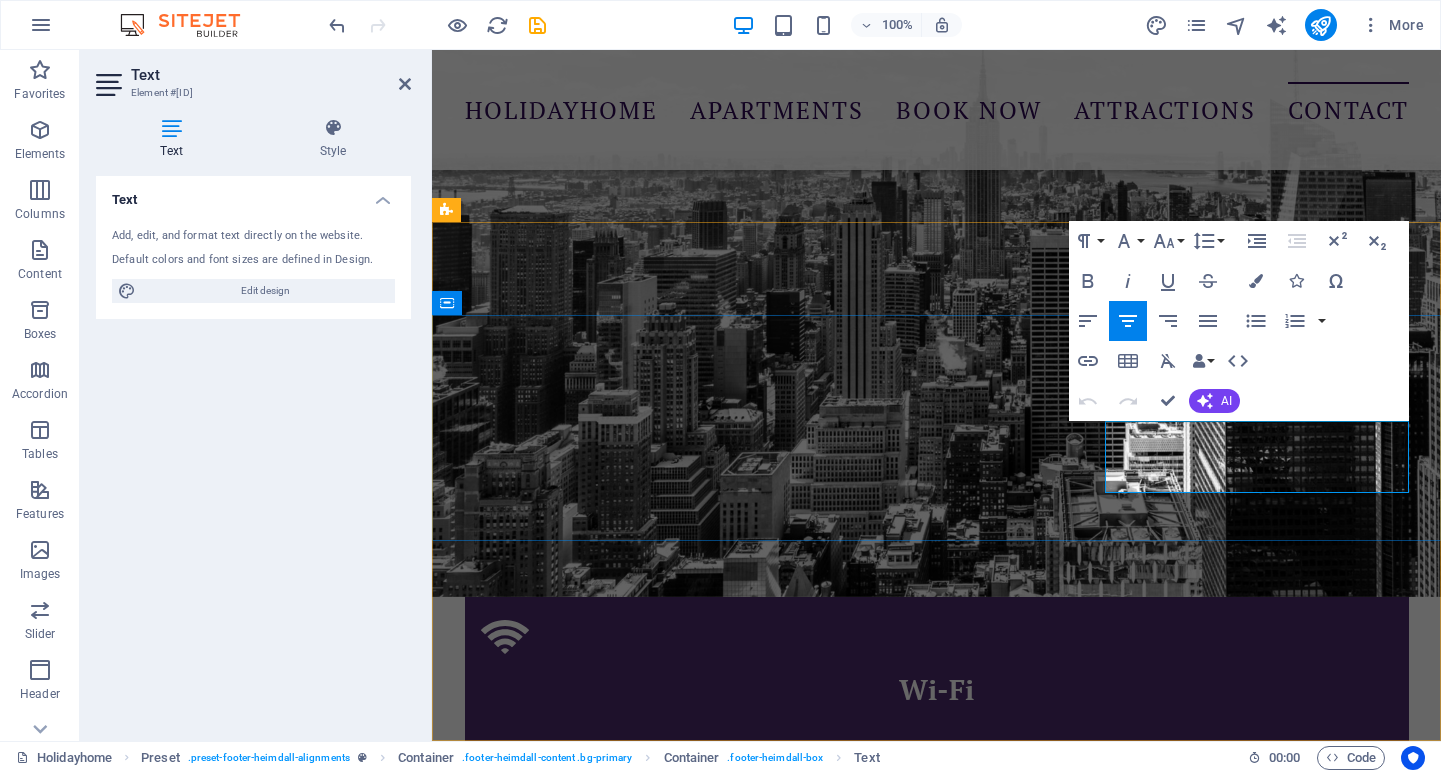 drag, startPoint x: 1302, startPoint y: 456, endPoint x: 1172, endPoint y: 429, distance: 132.77425 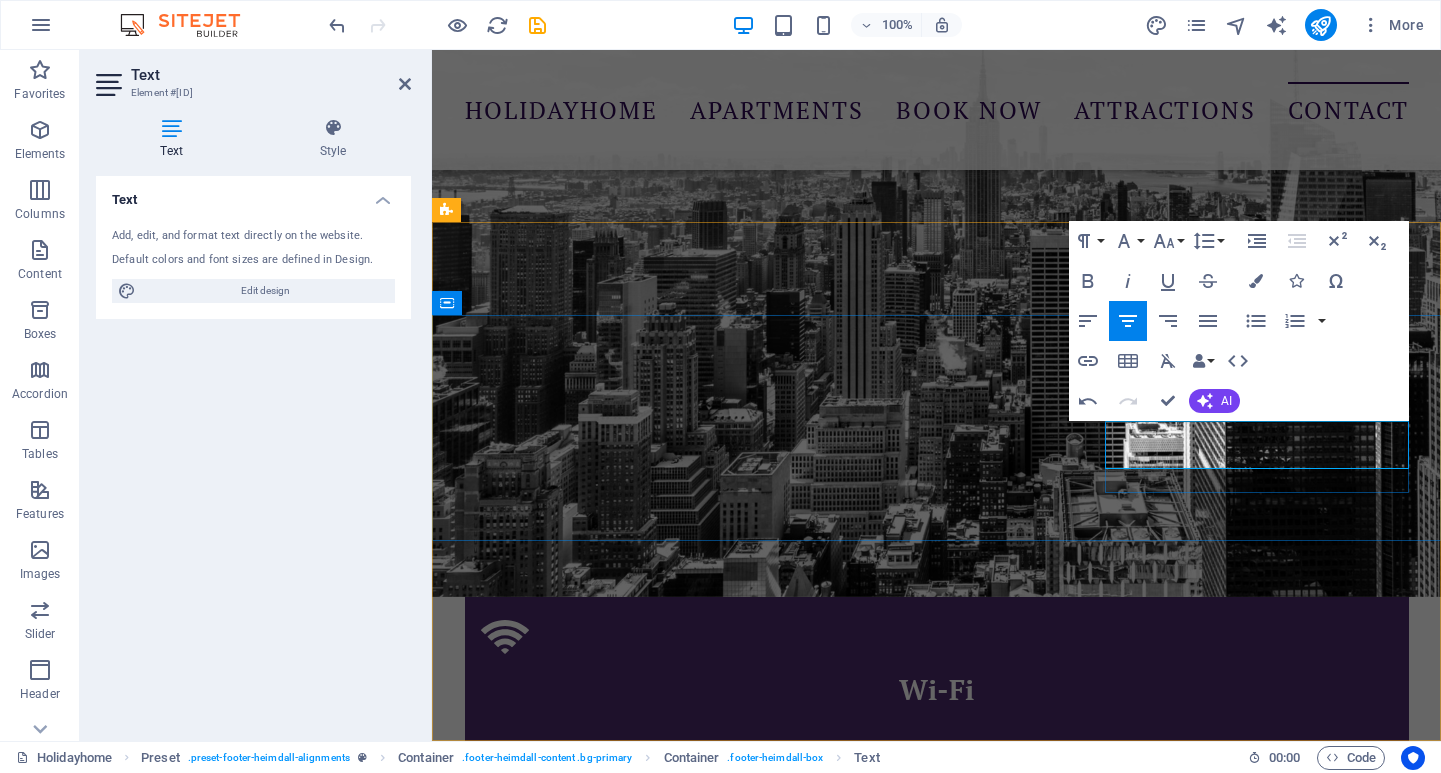 type 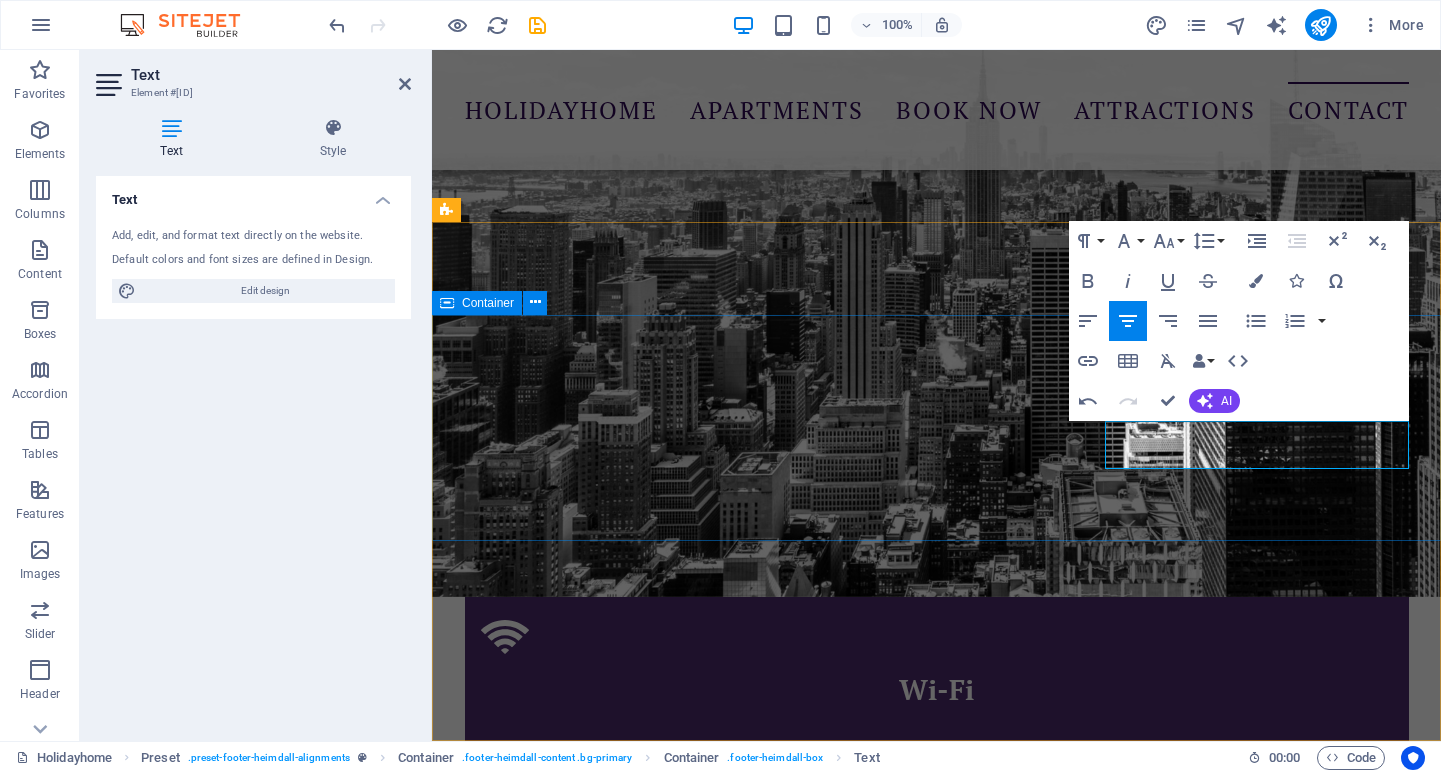 click on "Address [NUMBER] [STREET] [CITY], [STATE]   [POSTAL_CODE] Phone Give us a call   [PHONE]  Contact info@[DOMAIN] Legal Notice  |  Privacy" at bounding box center (936, 6397) 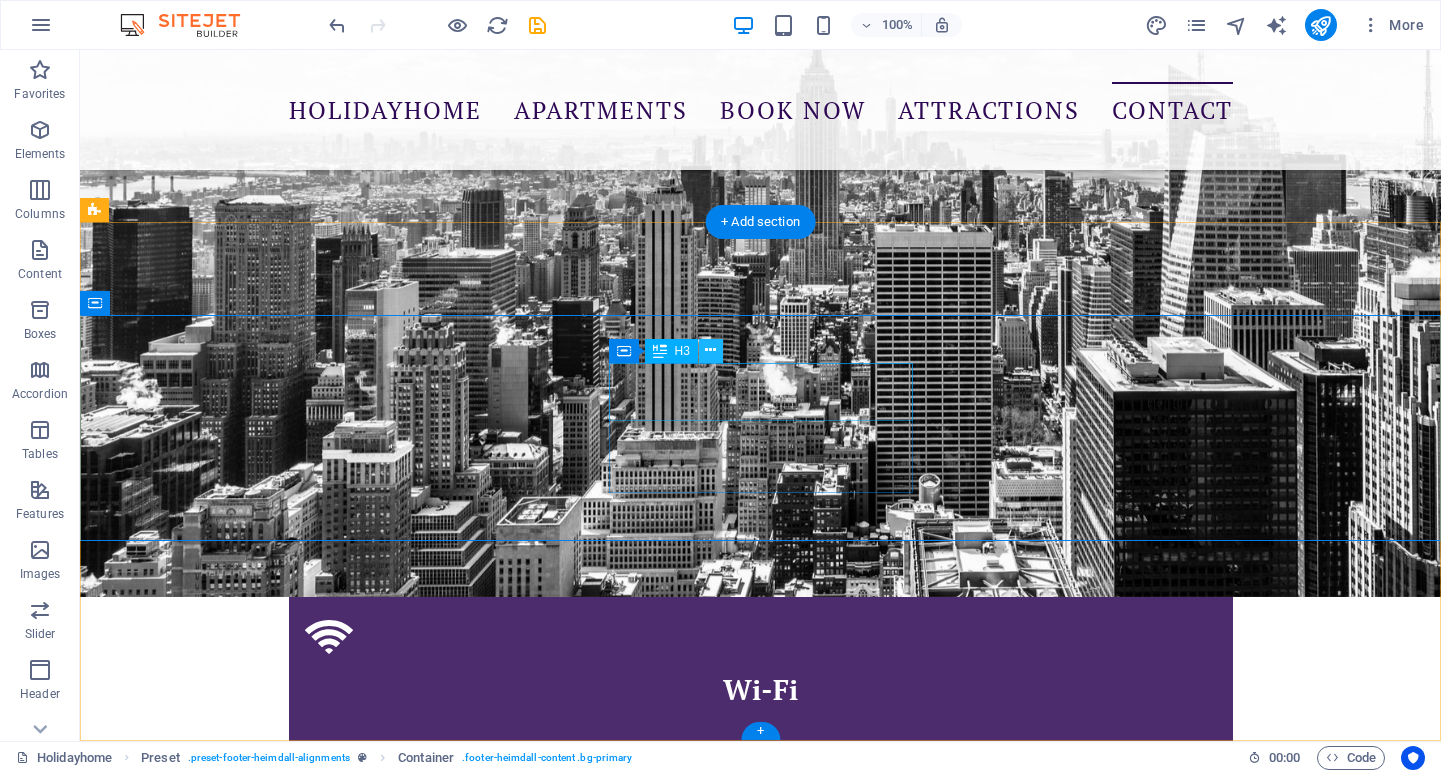 click at bounding box center [710, 350] 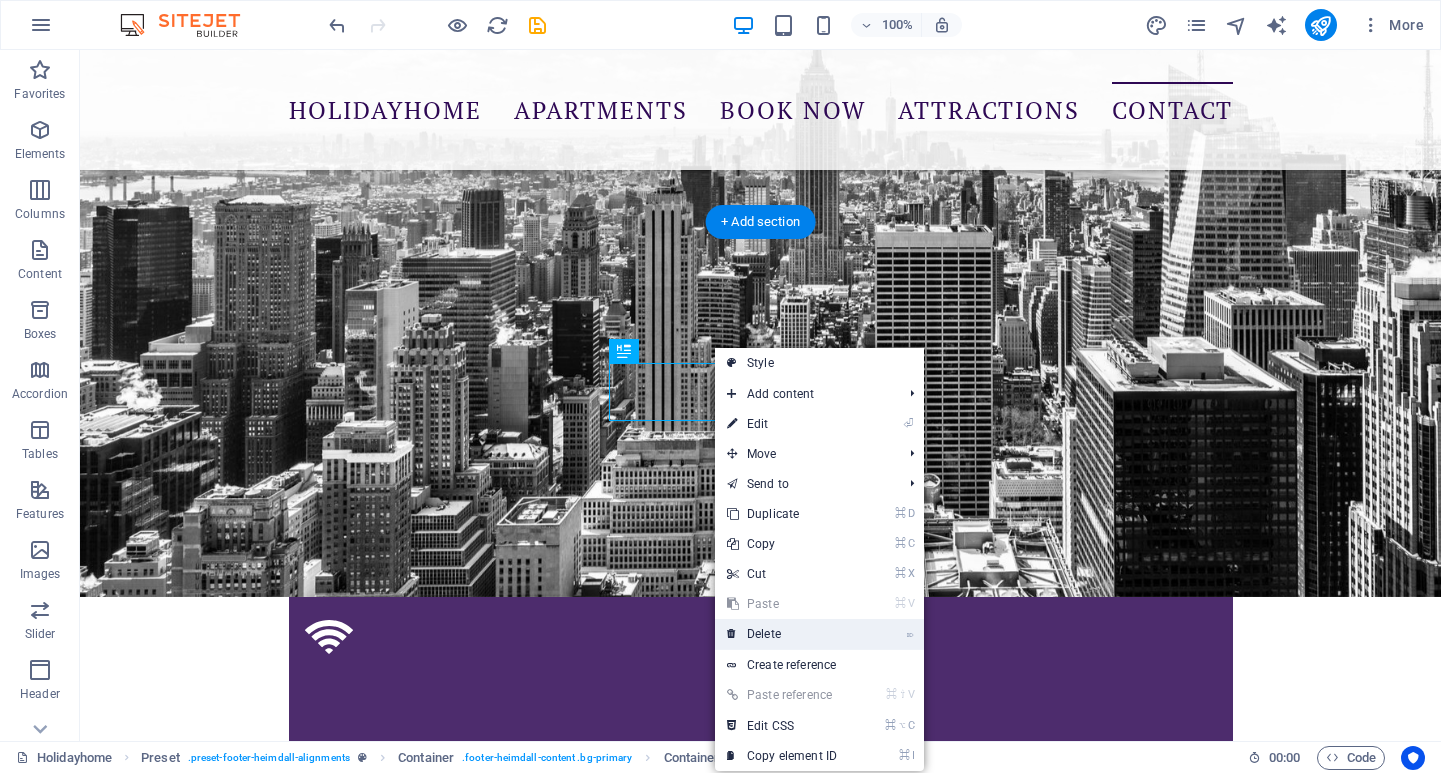 click on "⌦  Delete" at bounding box center (782, 634) 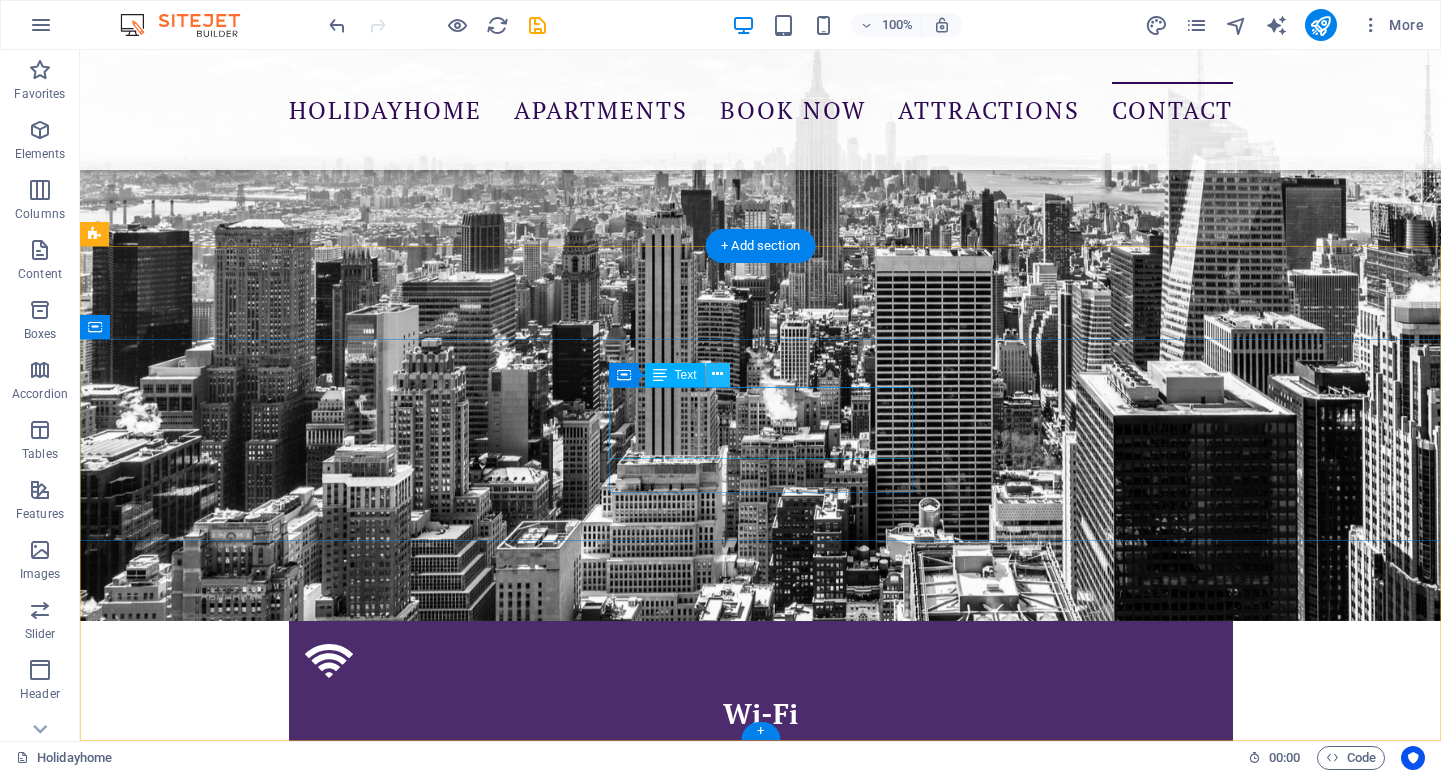 click at bounding box center [717, 374] 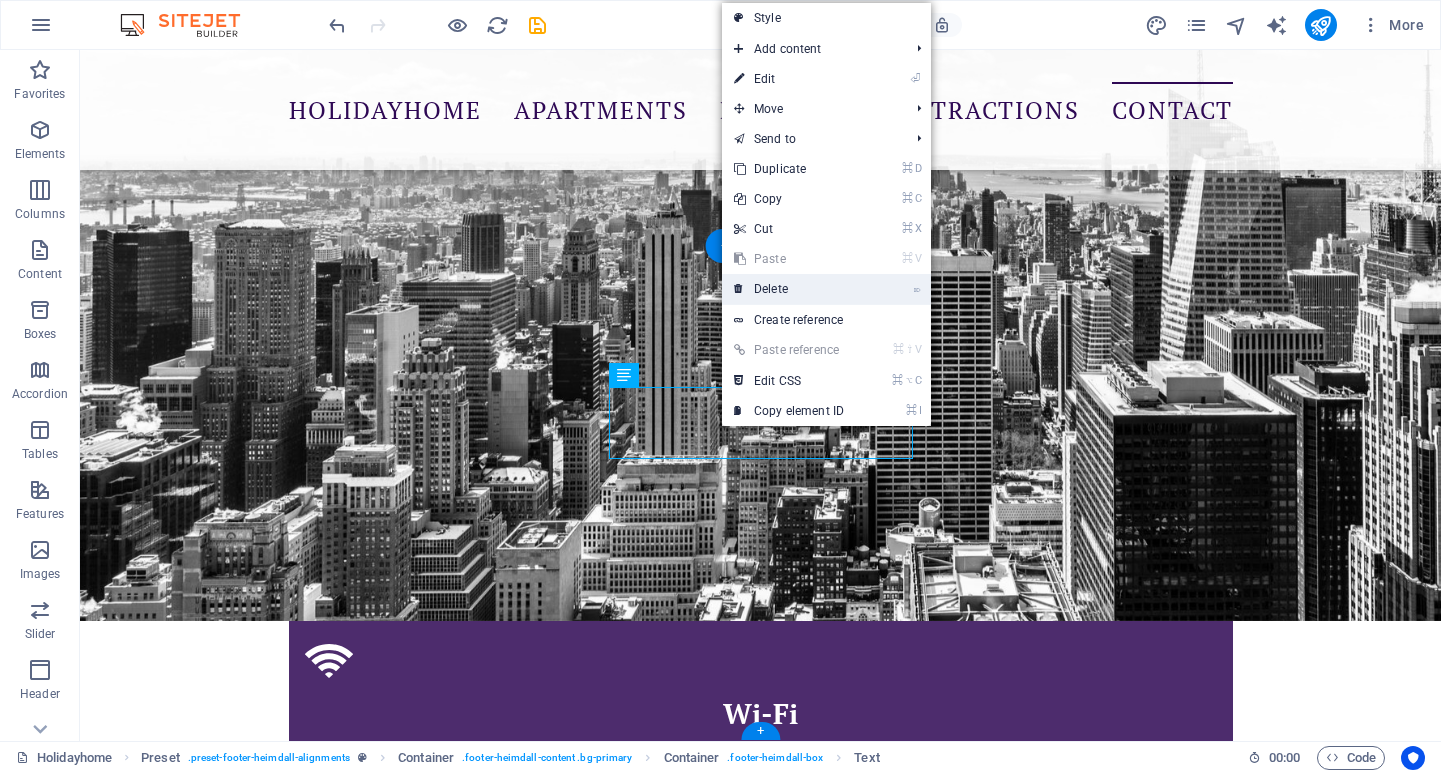 click on "⌦  Delete" at bounding box center (789, 289) 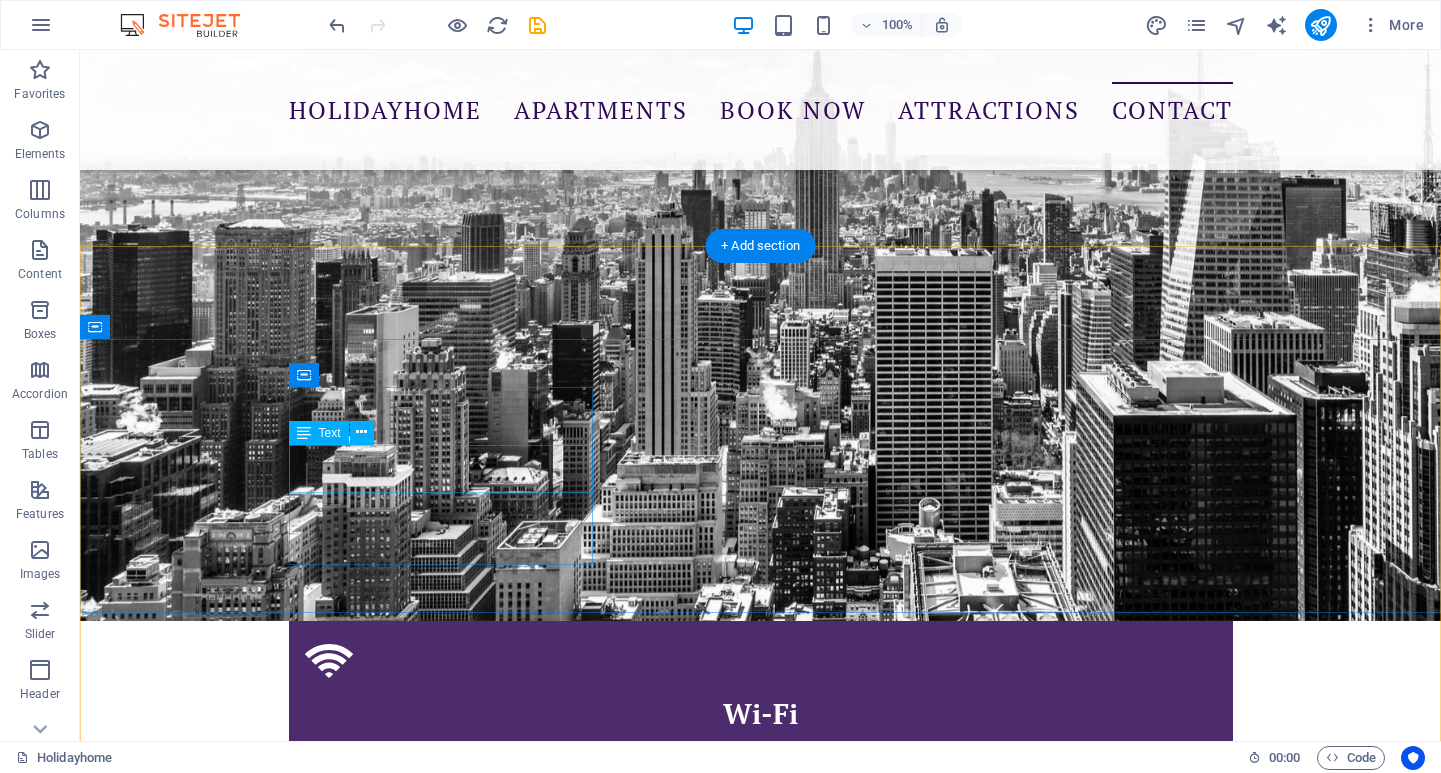 click on "[NUMBER] [STREET] [CITY], [STATE]   [POSTAL_CODE]" at bounding box center (568, 7027) 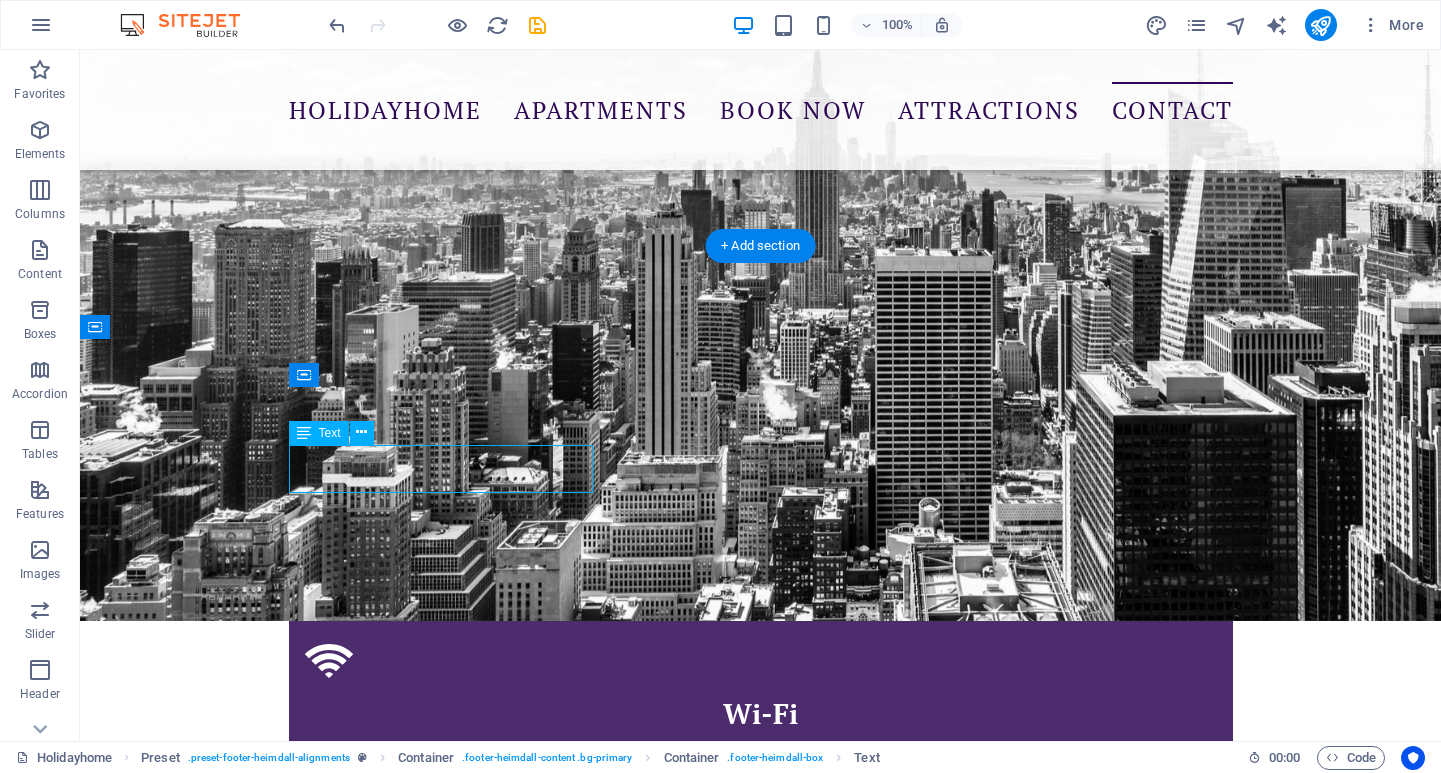 click on "[NUMBER] [STREET] [CITY], [STATE]   [POSTAL_CODE]" at bounding box center [568, 7027] 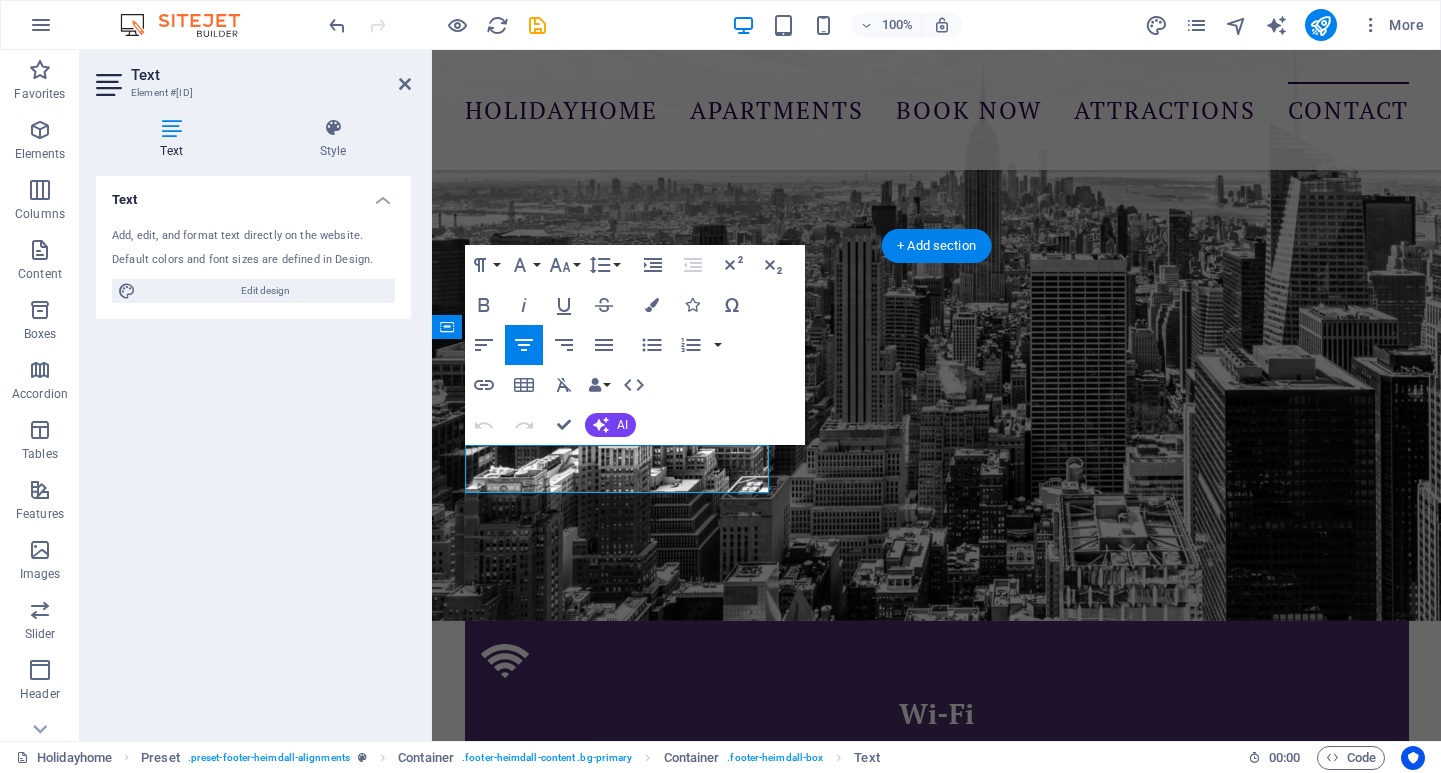 type 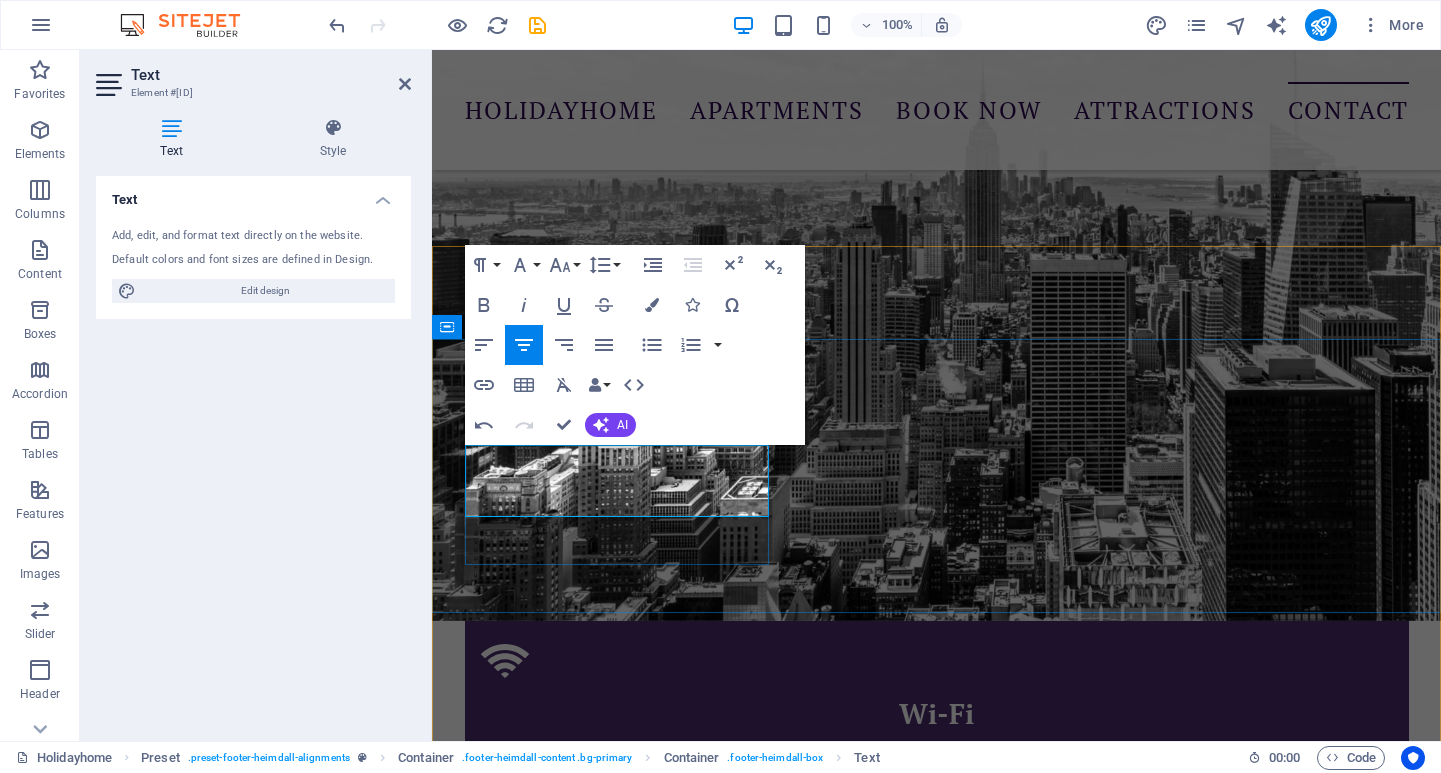 drag, startPoint x: 704, startPoint y: 507, endPoint x: 603, endPoint y: 485, distance: 103.36827 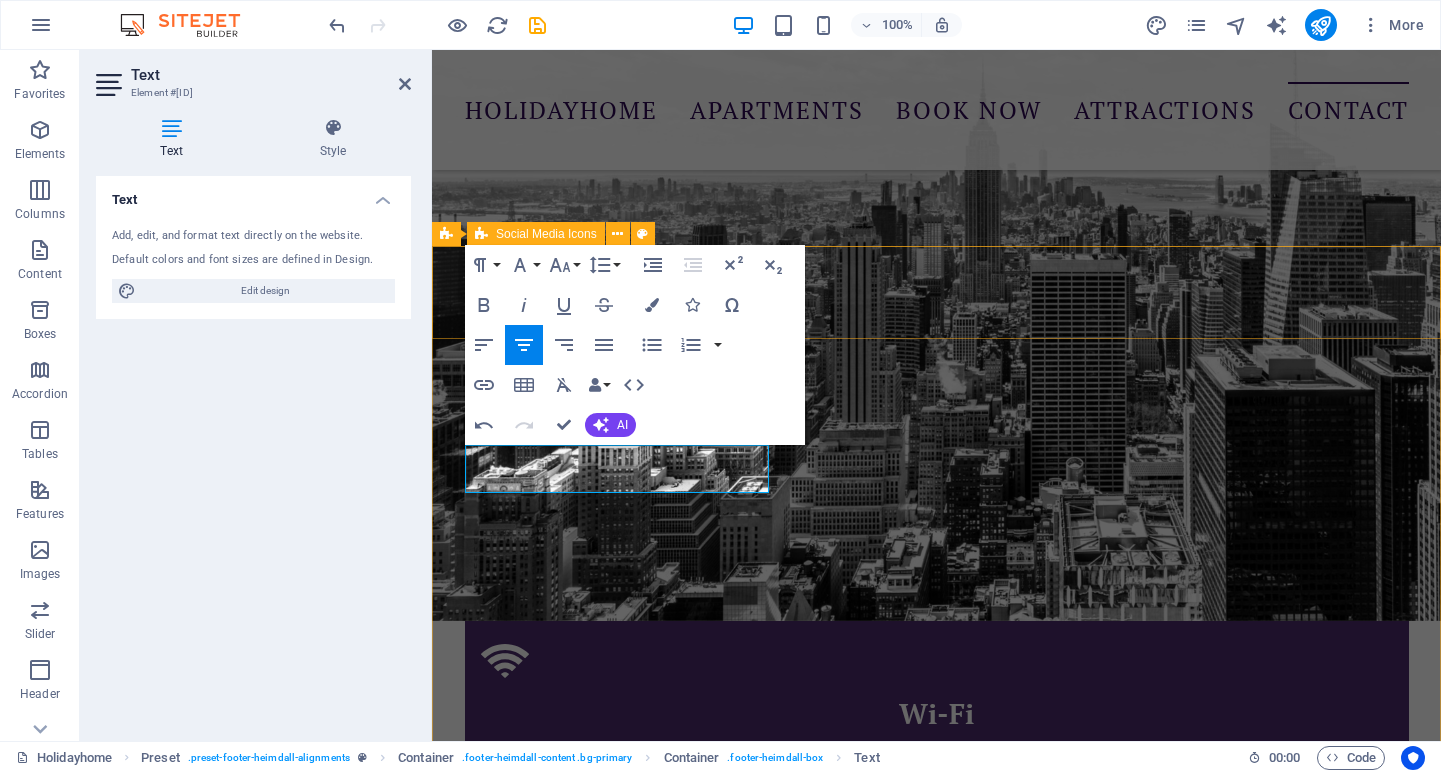 click at bounding box center [936, 6130] 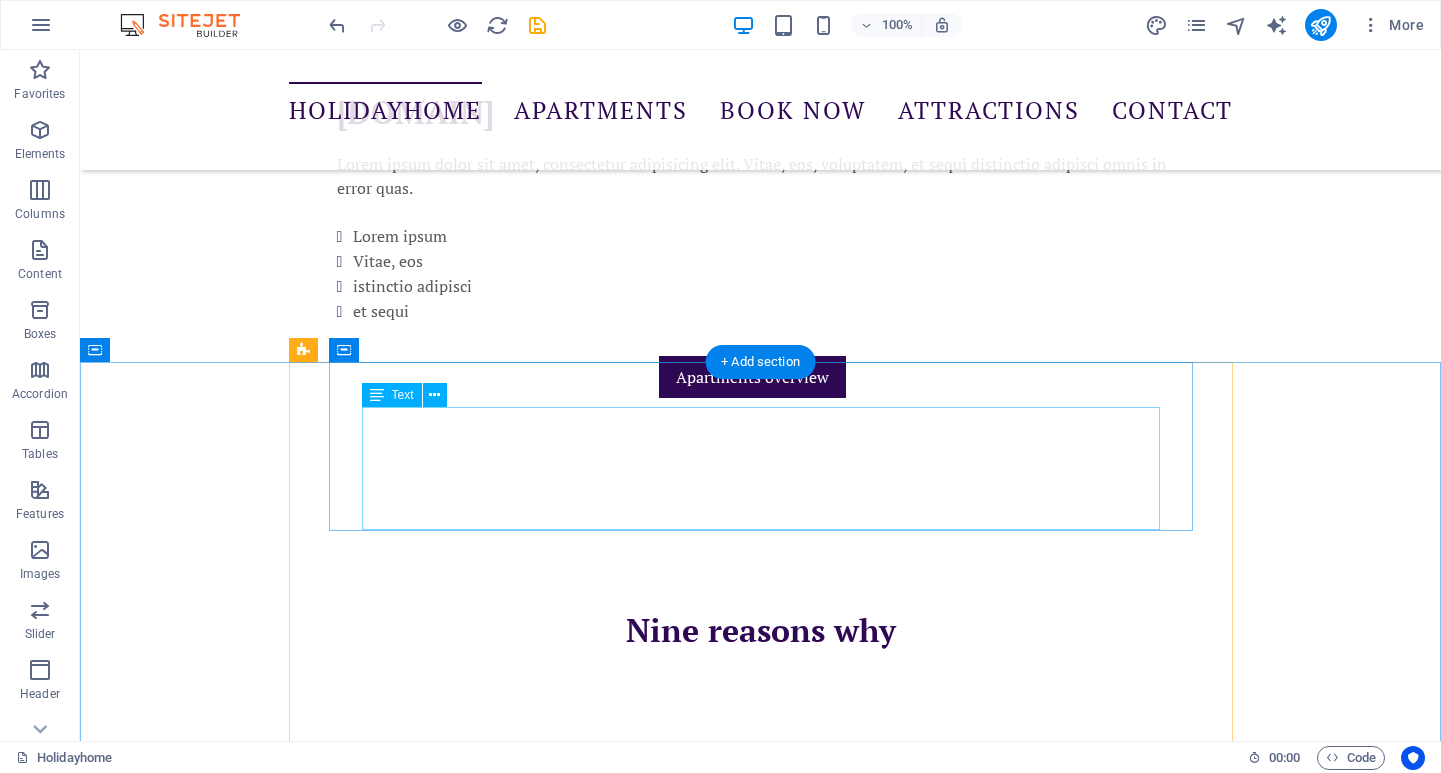 scroll, scrollTop: 1878, scrollLeft: 0, axis: vertical 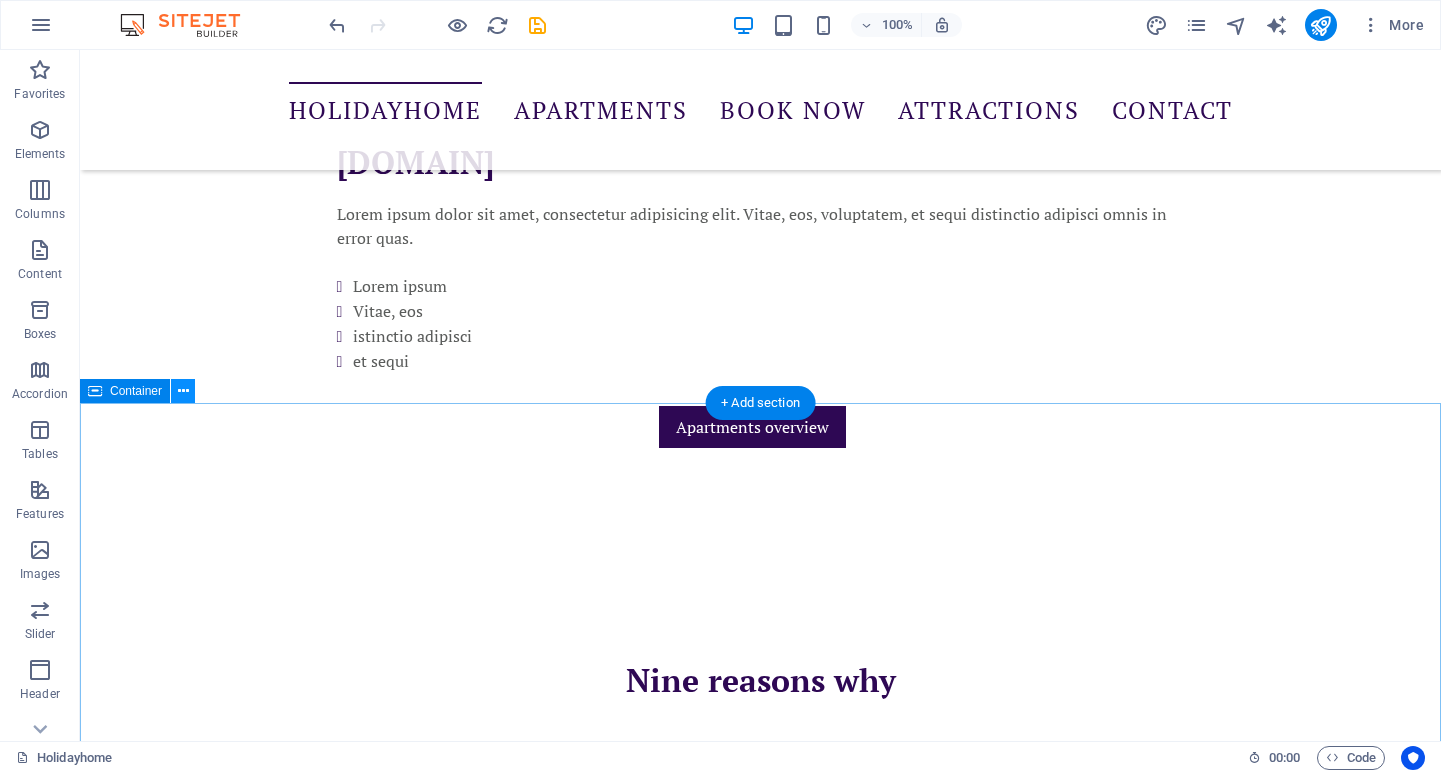 click at bounding box center (183, 391) 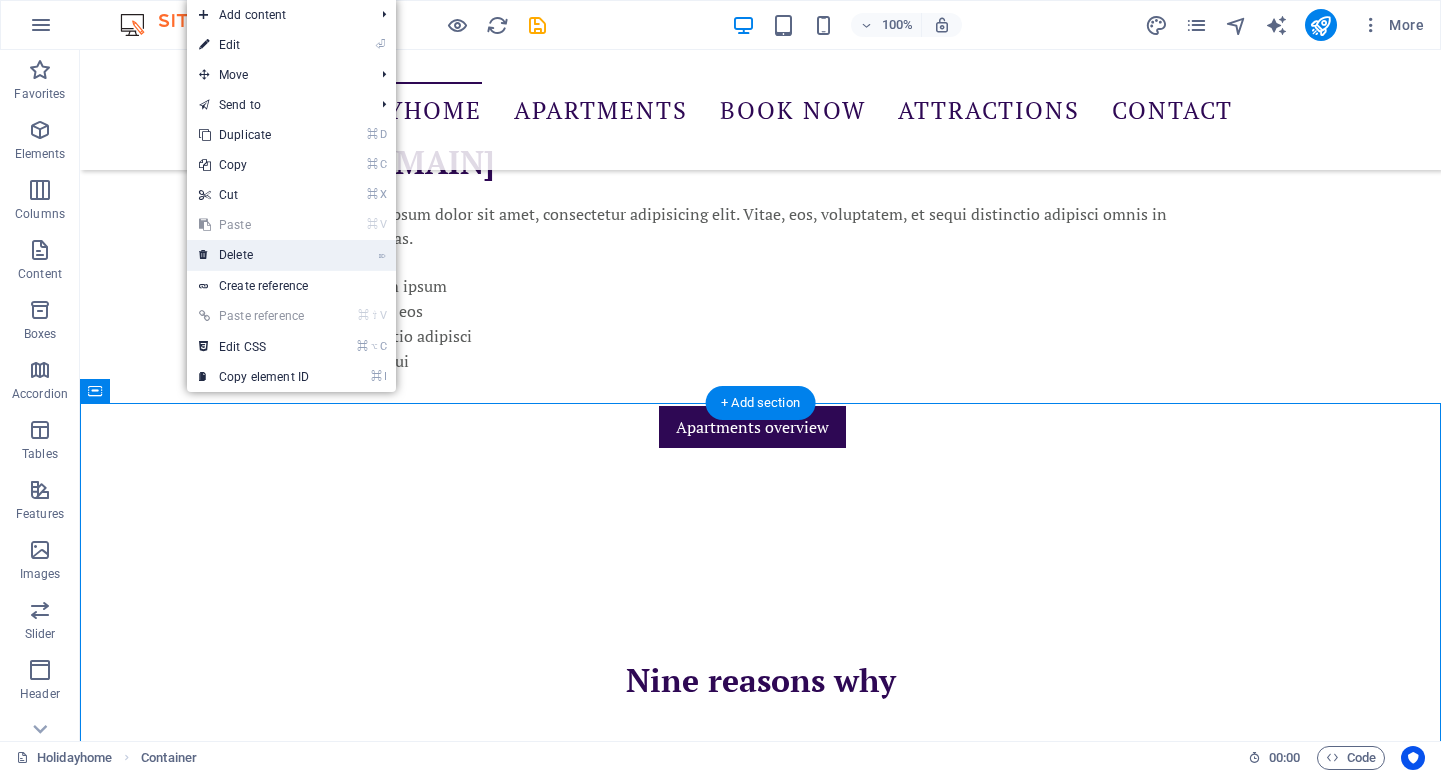 click on "⌦  Delete" at bounding box center [254, 255] 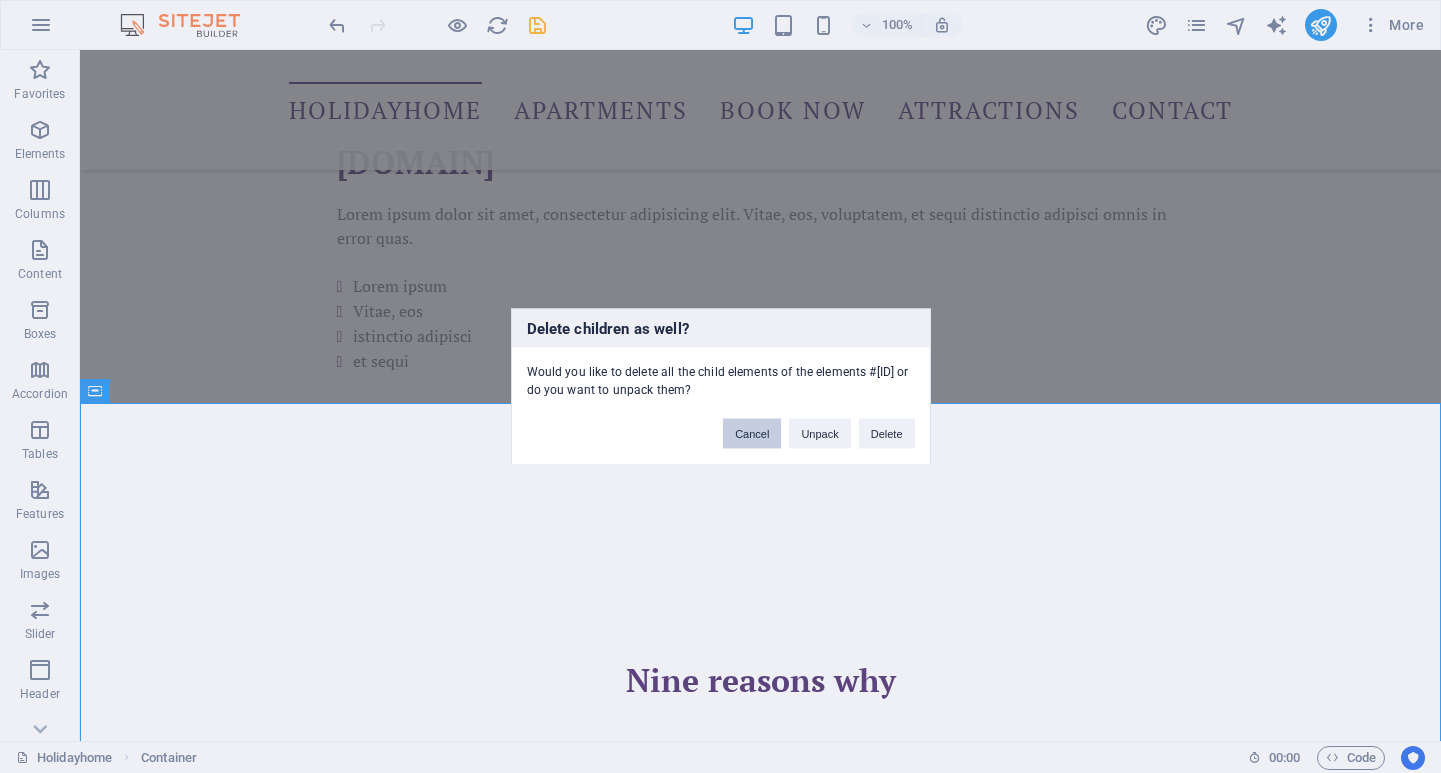 click on "Cancel" at bounding box center [752, 433] 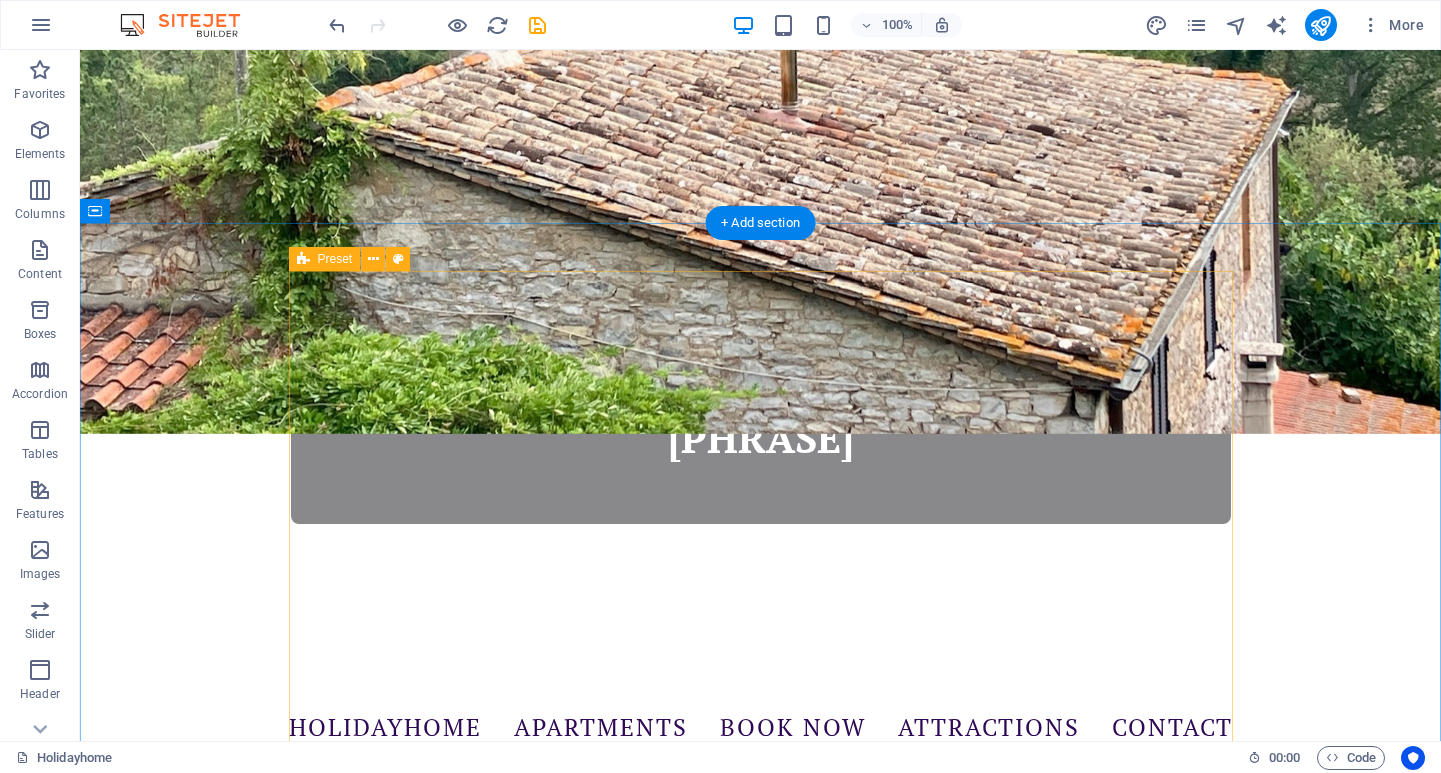 scroll, scrollTop: 519, scrollLeft: 0, axis: vertical 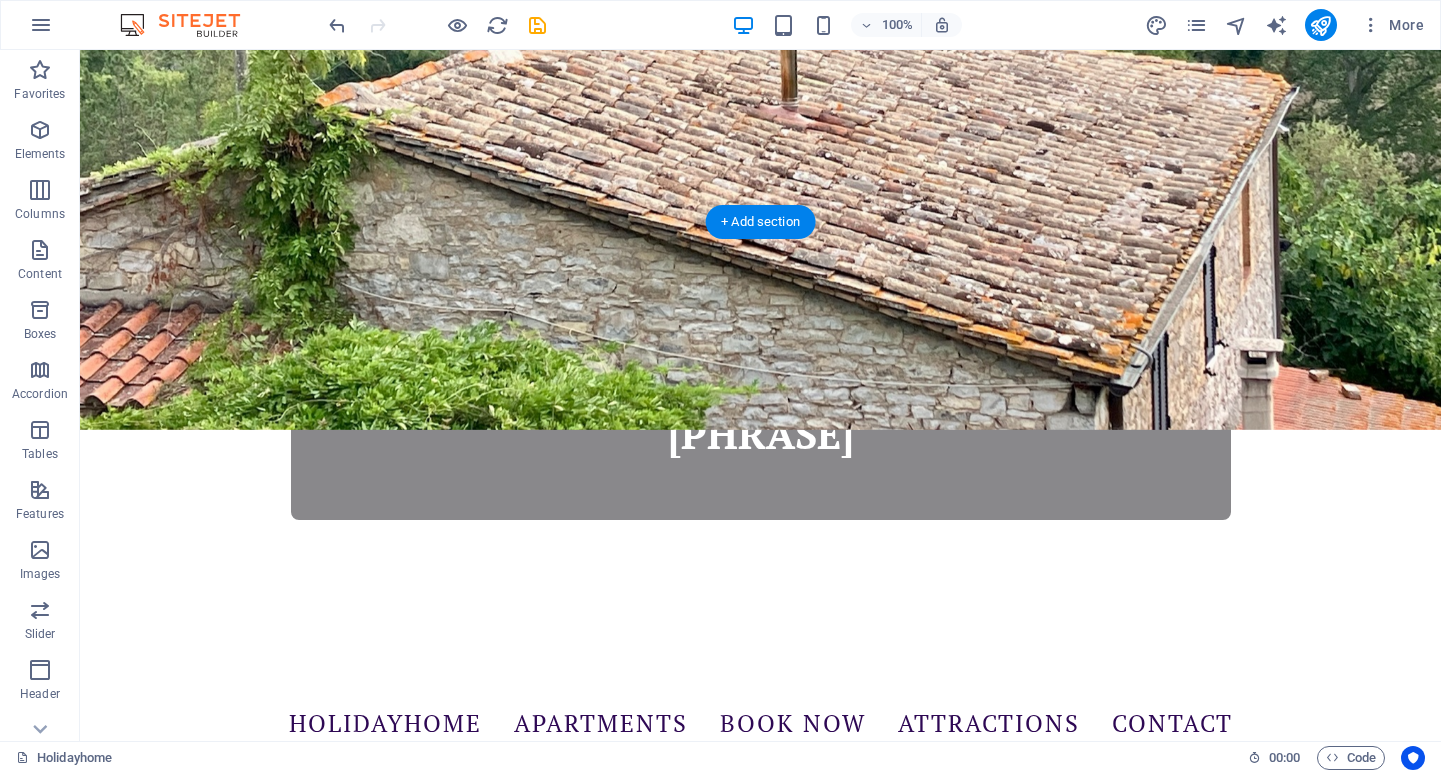 click at bounding box center [760, 1120] 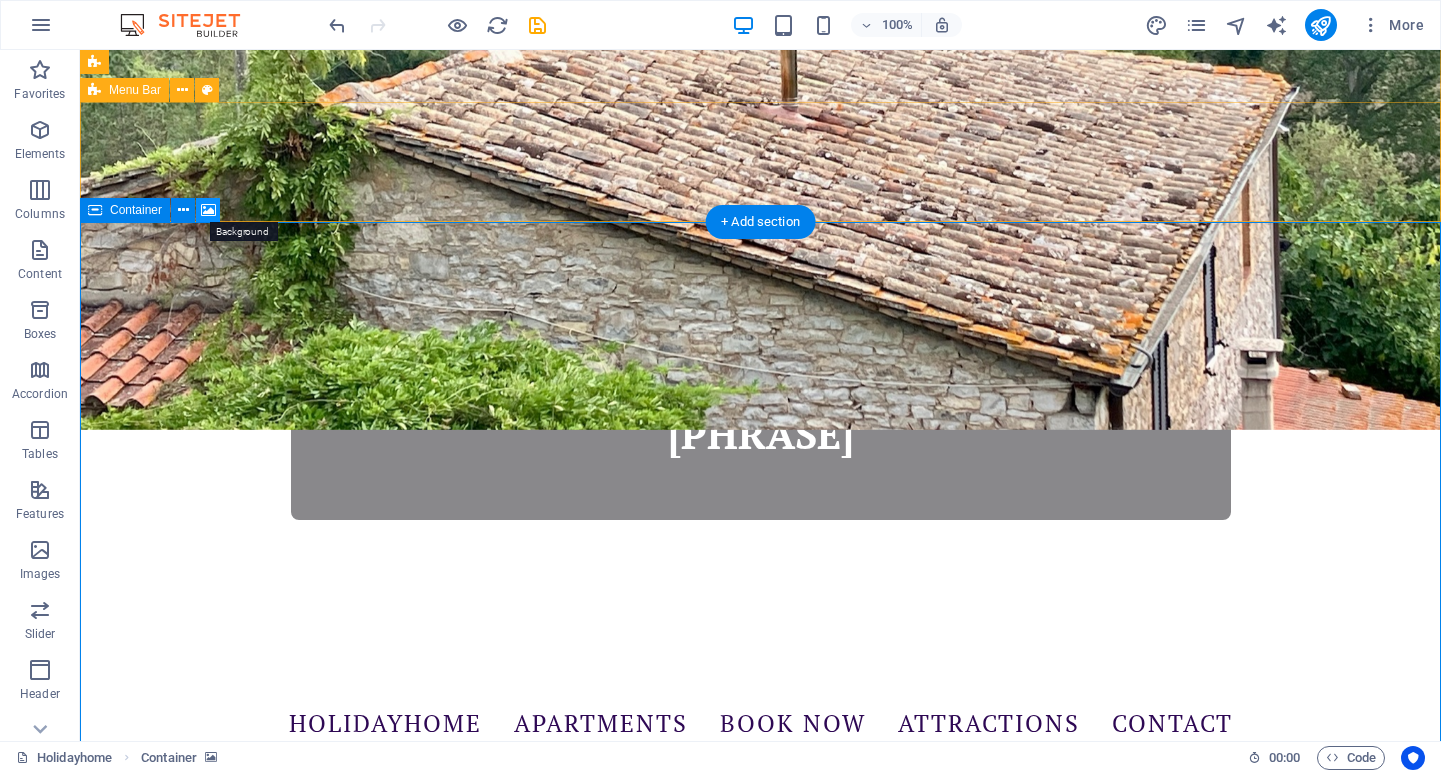 click at bounding box center (208, 210) 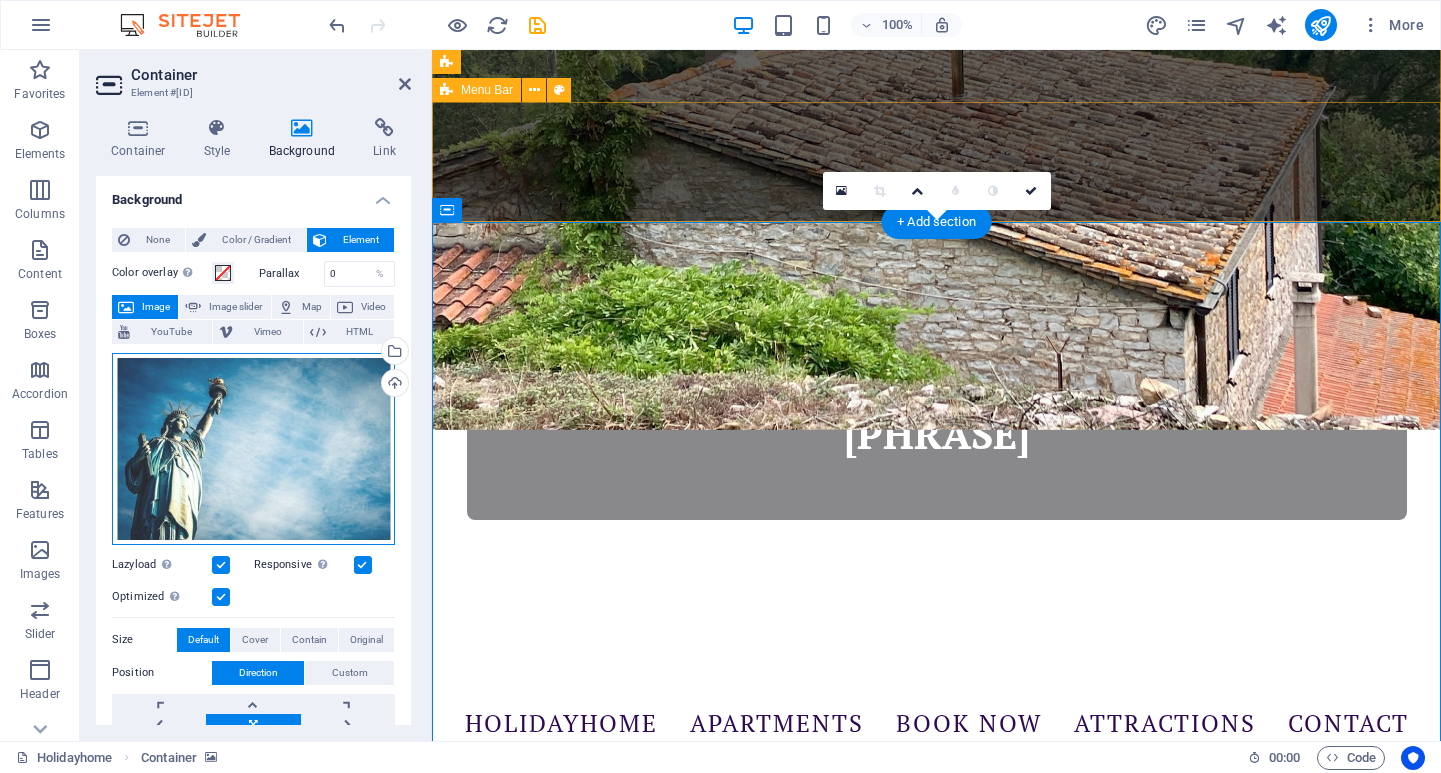 click on "Drag files here, click to choose files or select files from Files or our free stock photos & videos" at bounding box center (253, 449) 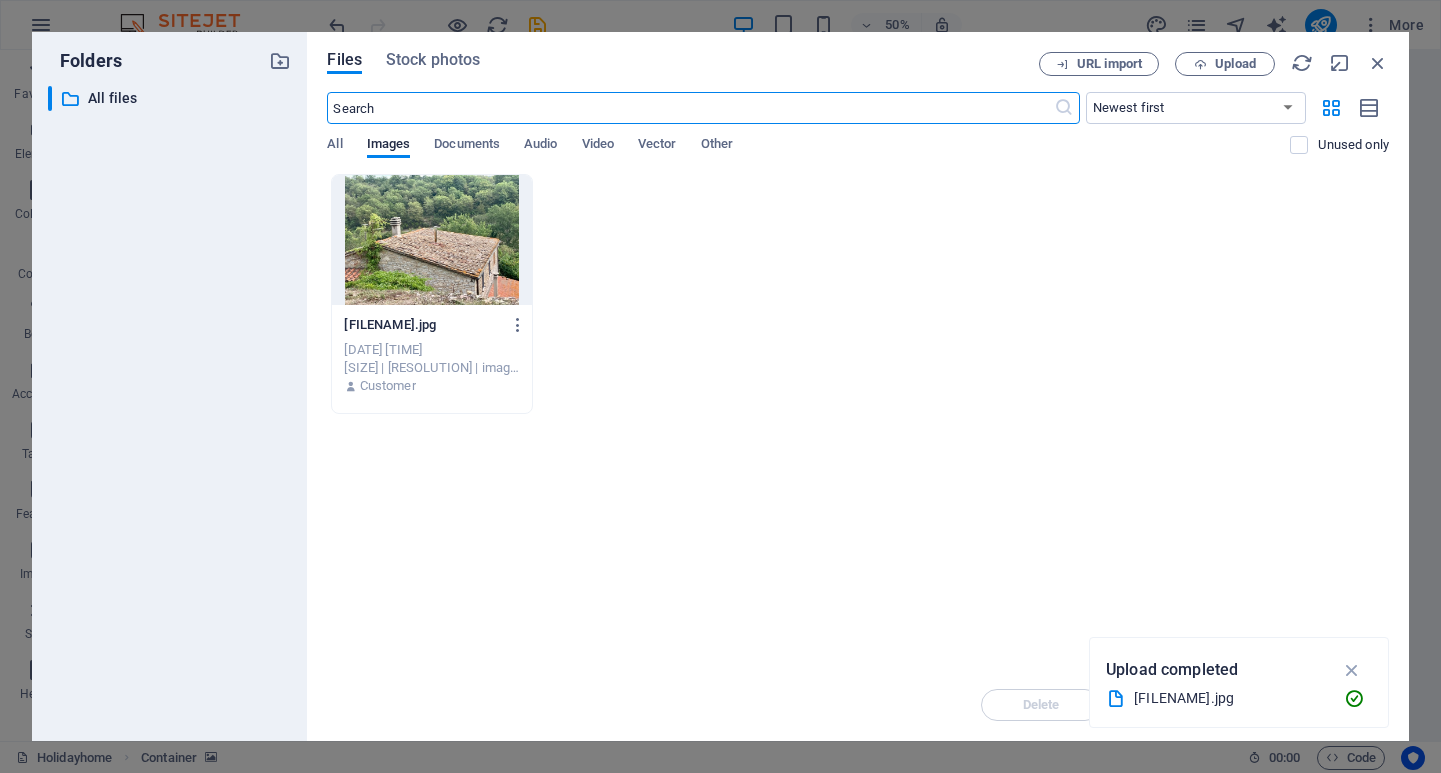 click on "Delete Move Insert" at bounding box center [858, 695] 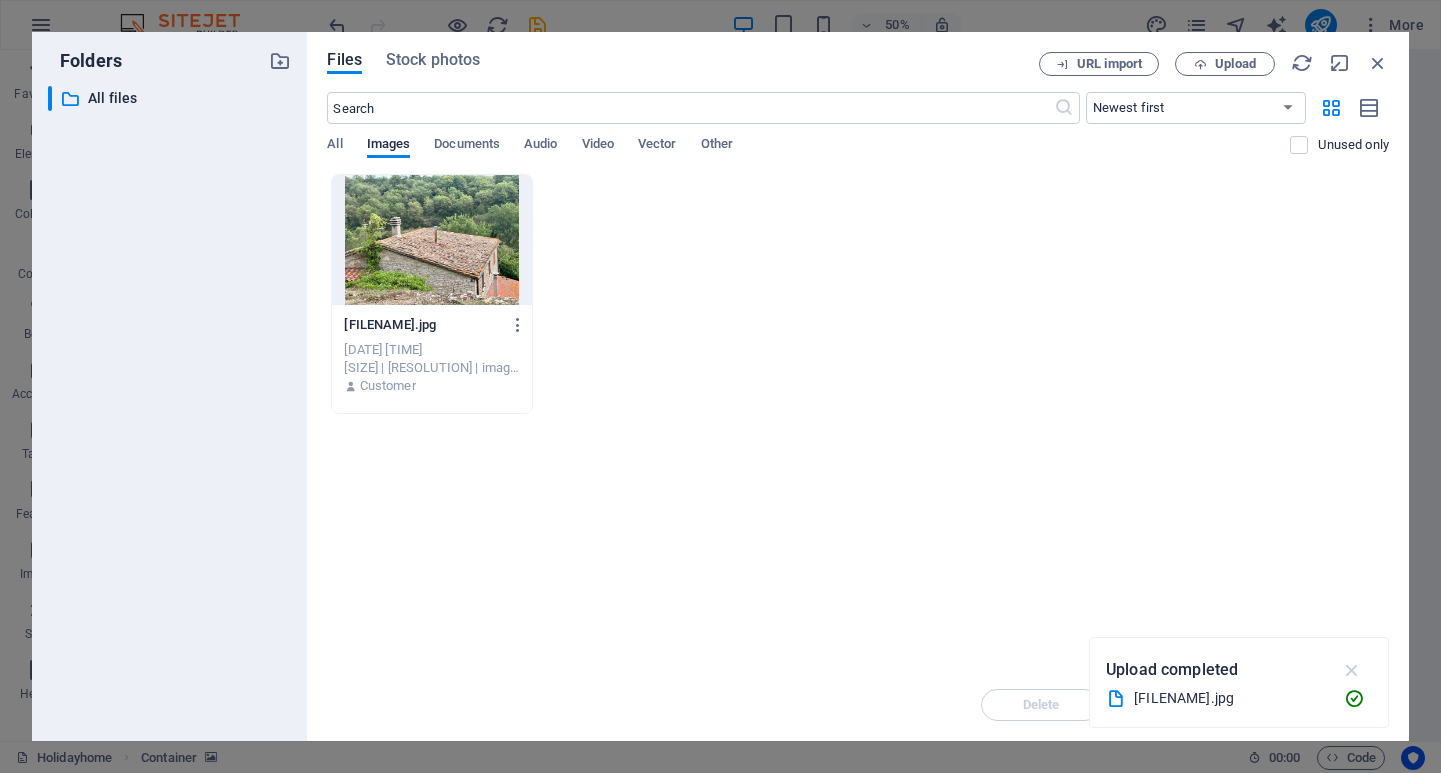 click at bounding box center [1352, 670] 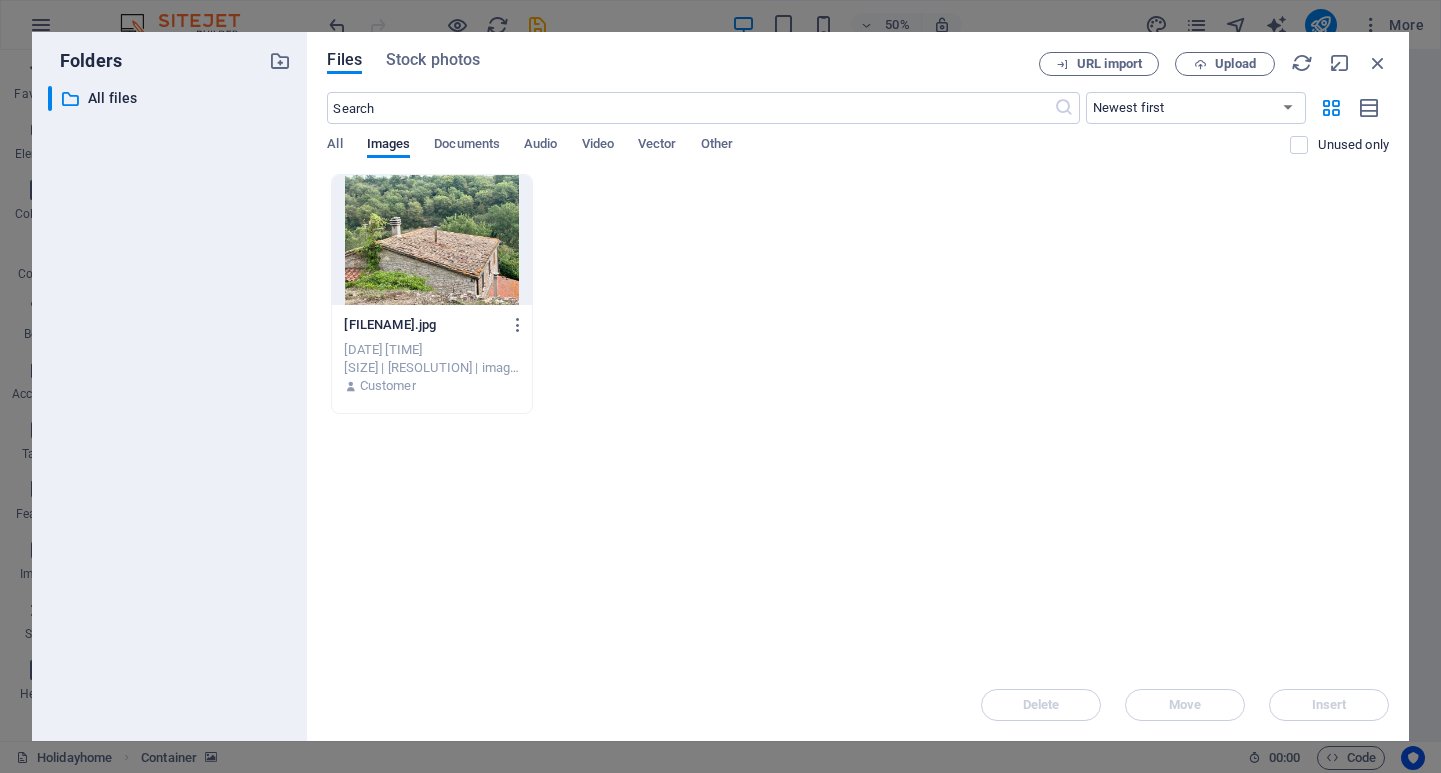 click on "Drop files here to upload them instantly IMG_3635-C1EndAy__KDgoPSdaaEFUw.jpg IMG_3635-C1EndAy__KDgoPSdaaEFUw.jpg [DATE] [TIME] [SIZE] | [RESOLUTION] | image/jpeg Customer" at bounding box center (858, 421) 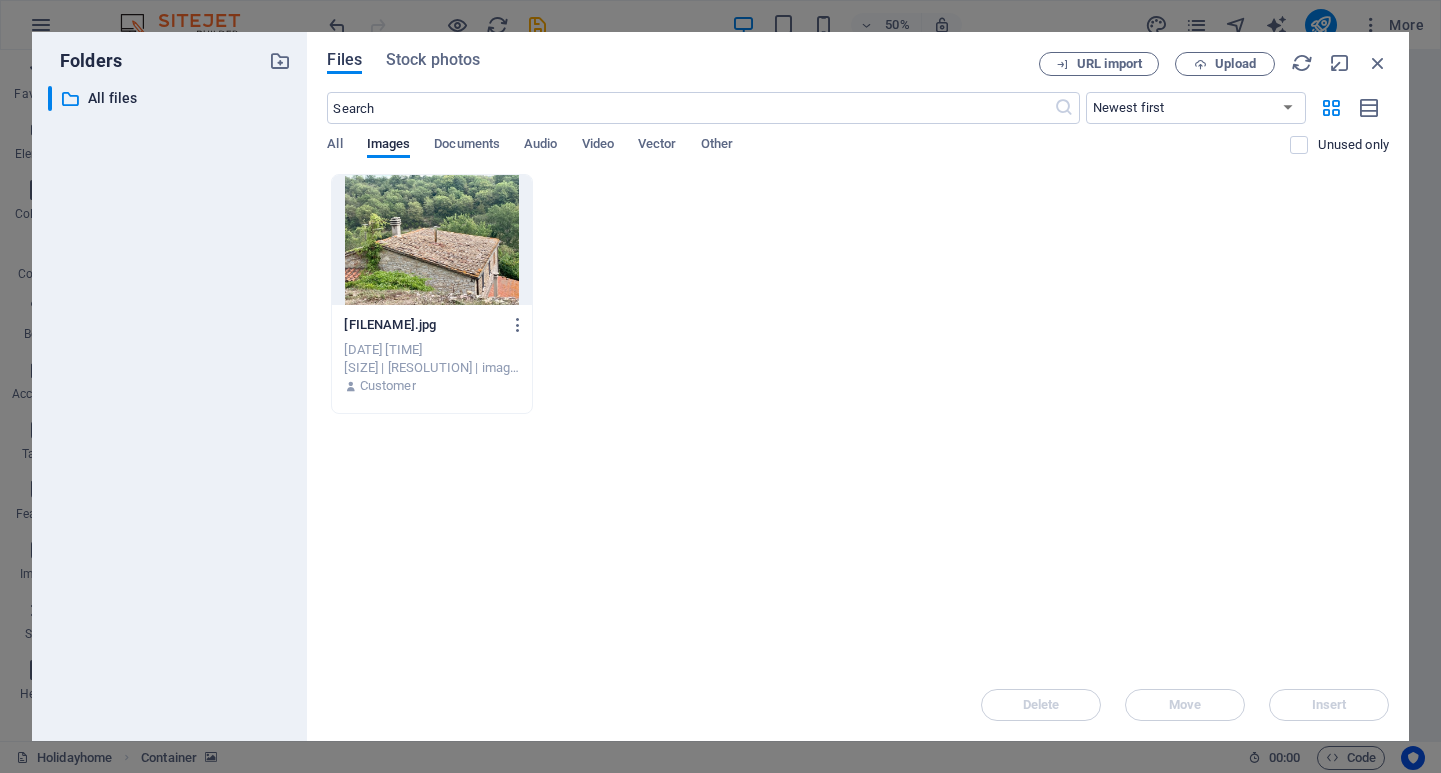 click on "Files" at bounding box center (344, 60) 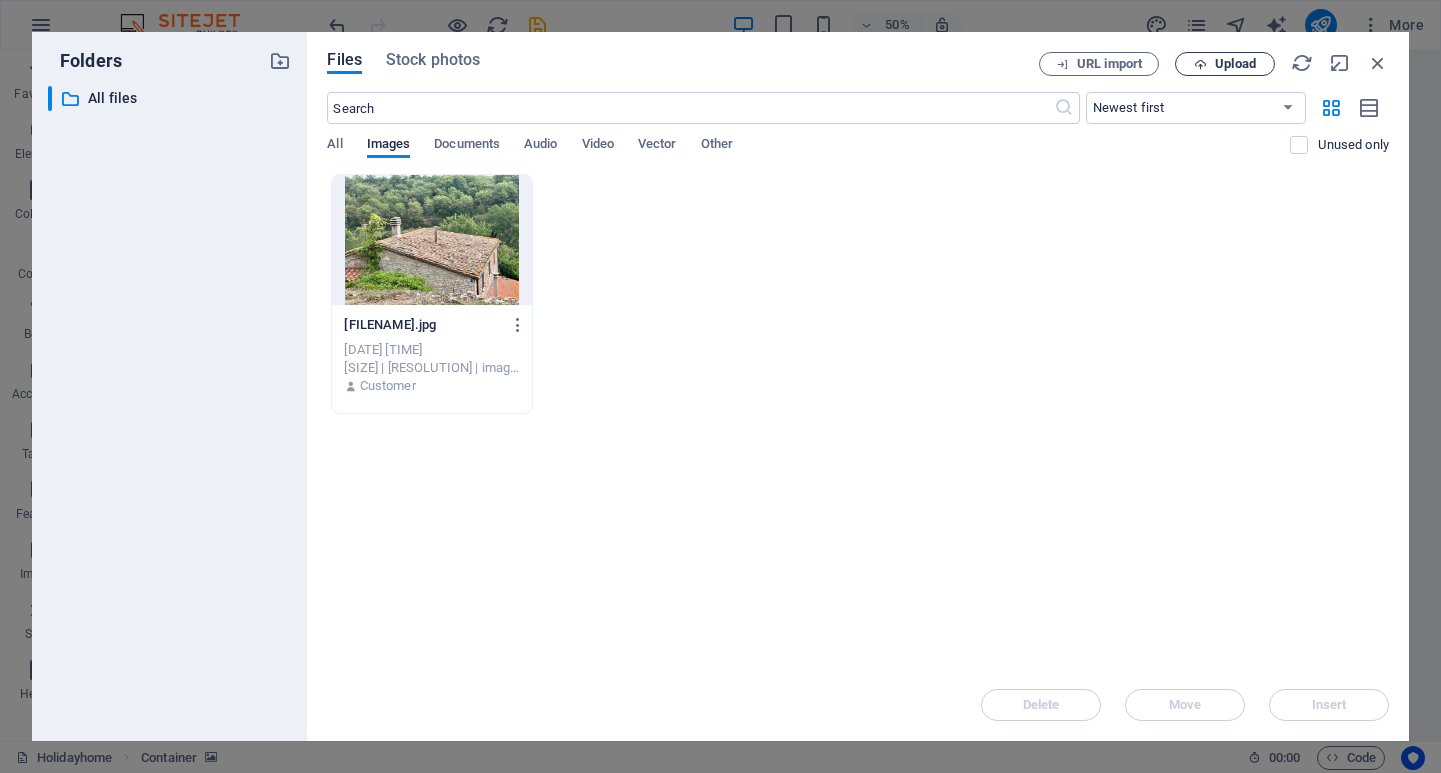 click on "Upload" at bounding box center (1235, 64) 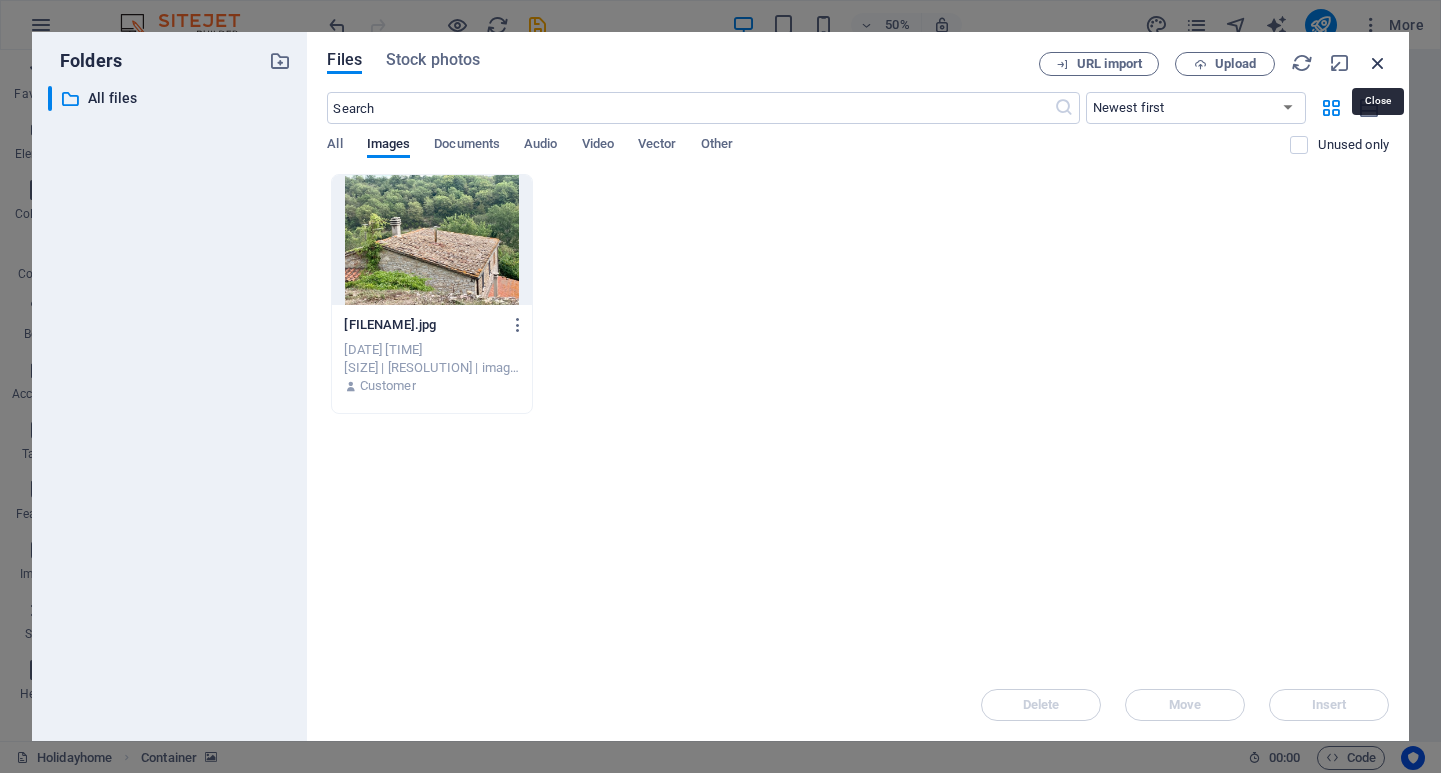 click at bounding box center (1378, 63) 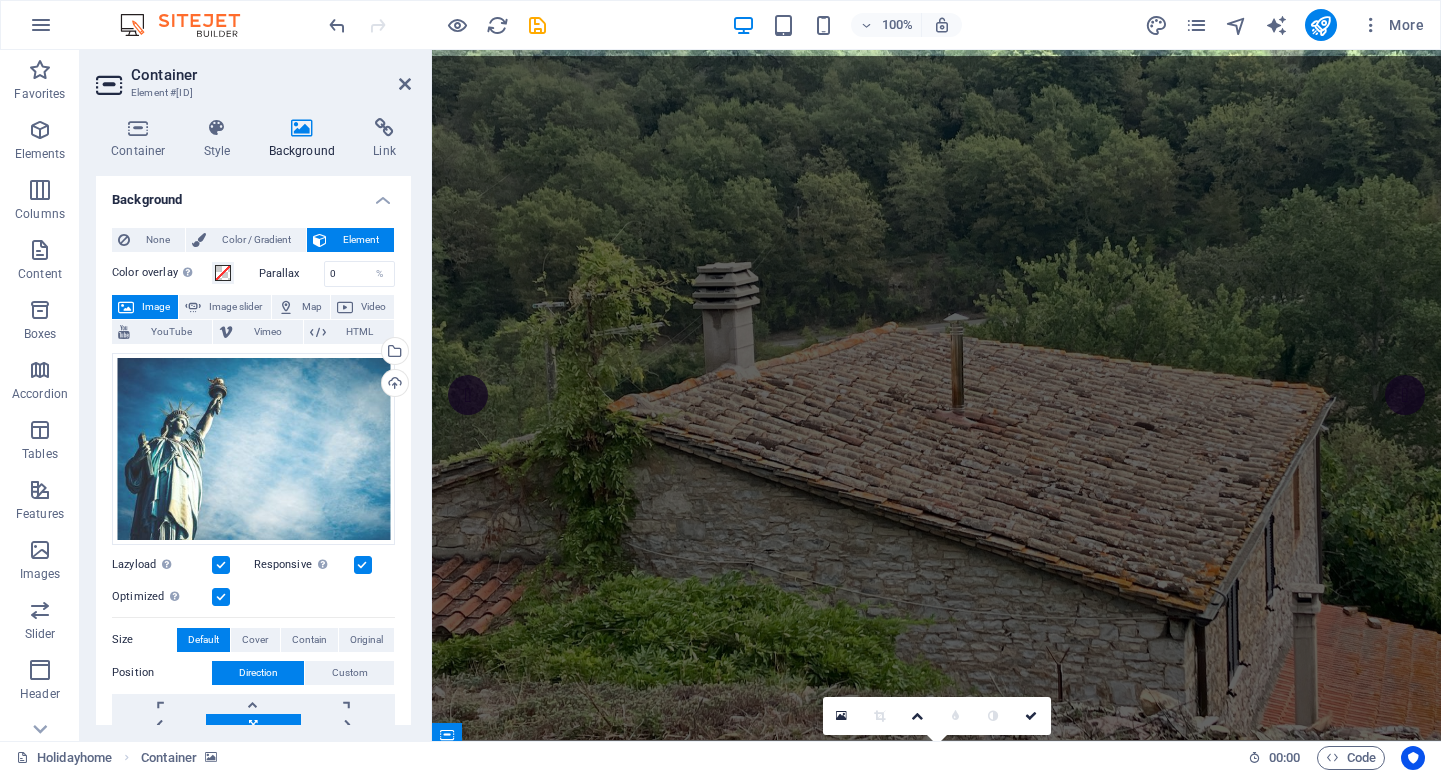 scroll, scrollTop: 0, scrollLeft: 0, axis: both 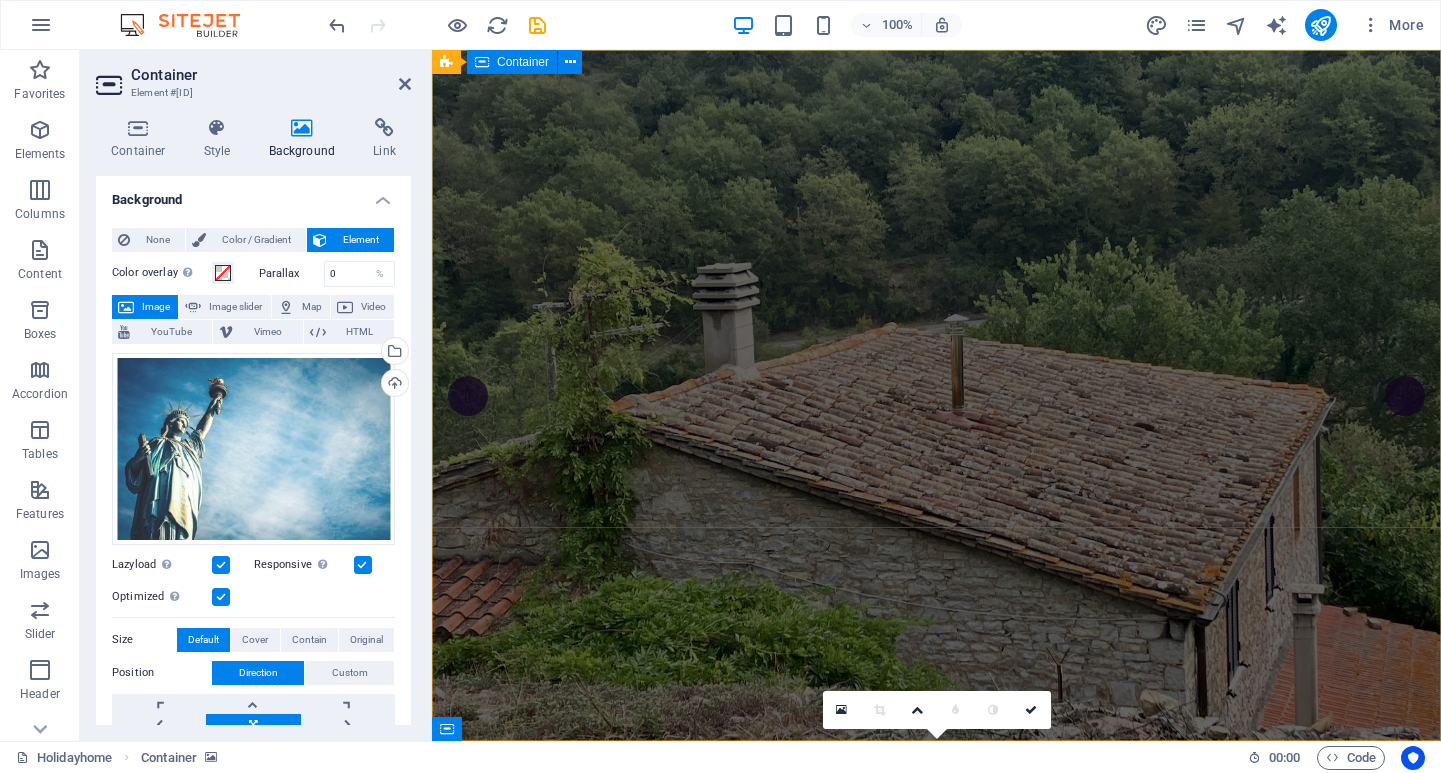click on "[PLACE] [CITY] '[PHRASE]'" at bounding box center (936, 915) 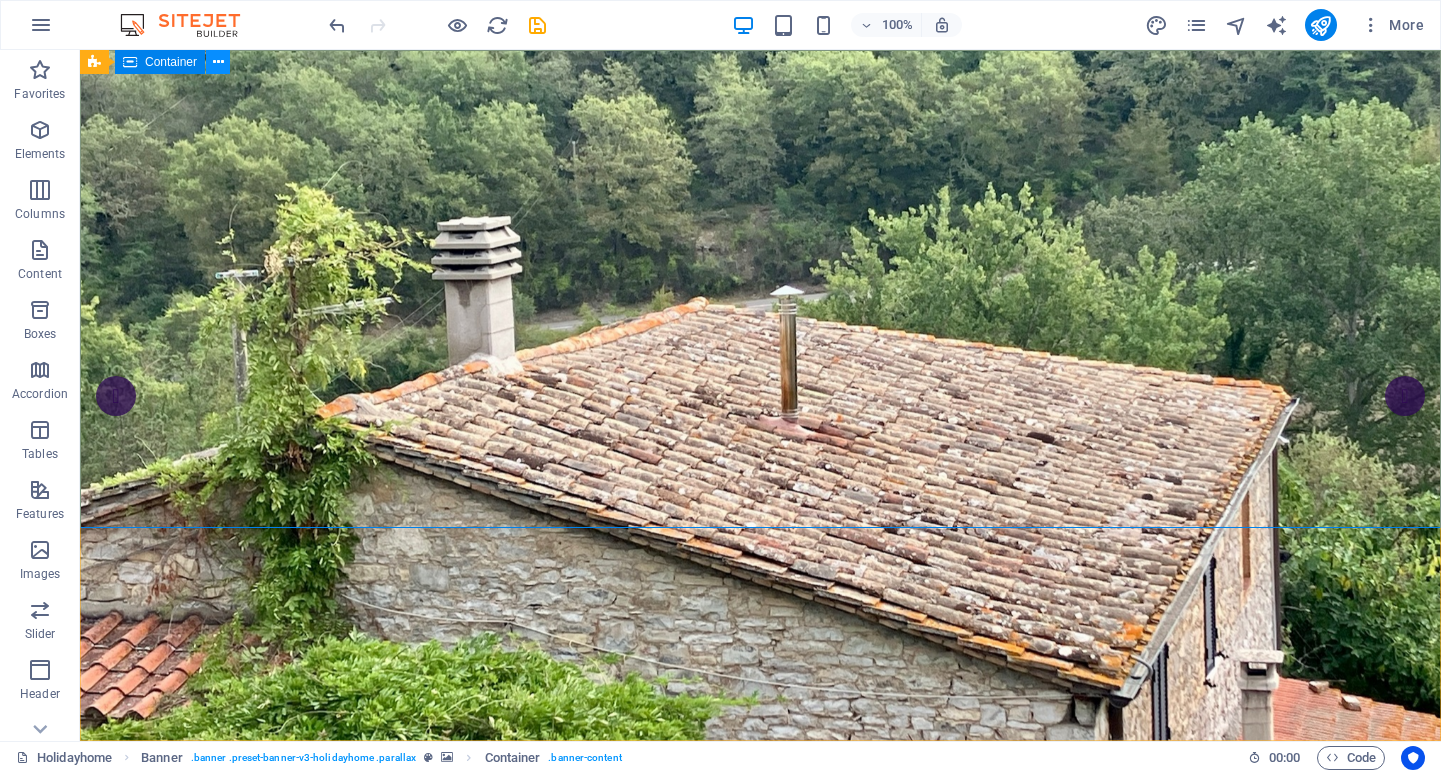 click at bounding box center (218, 62) 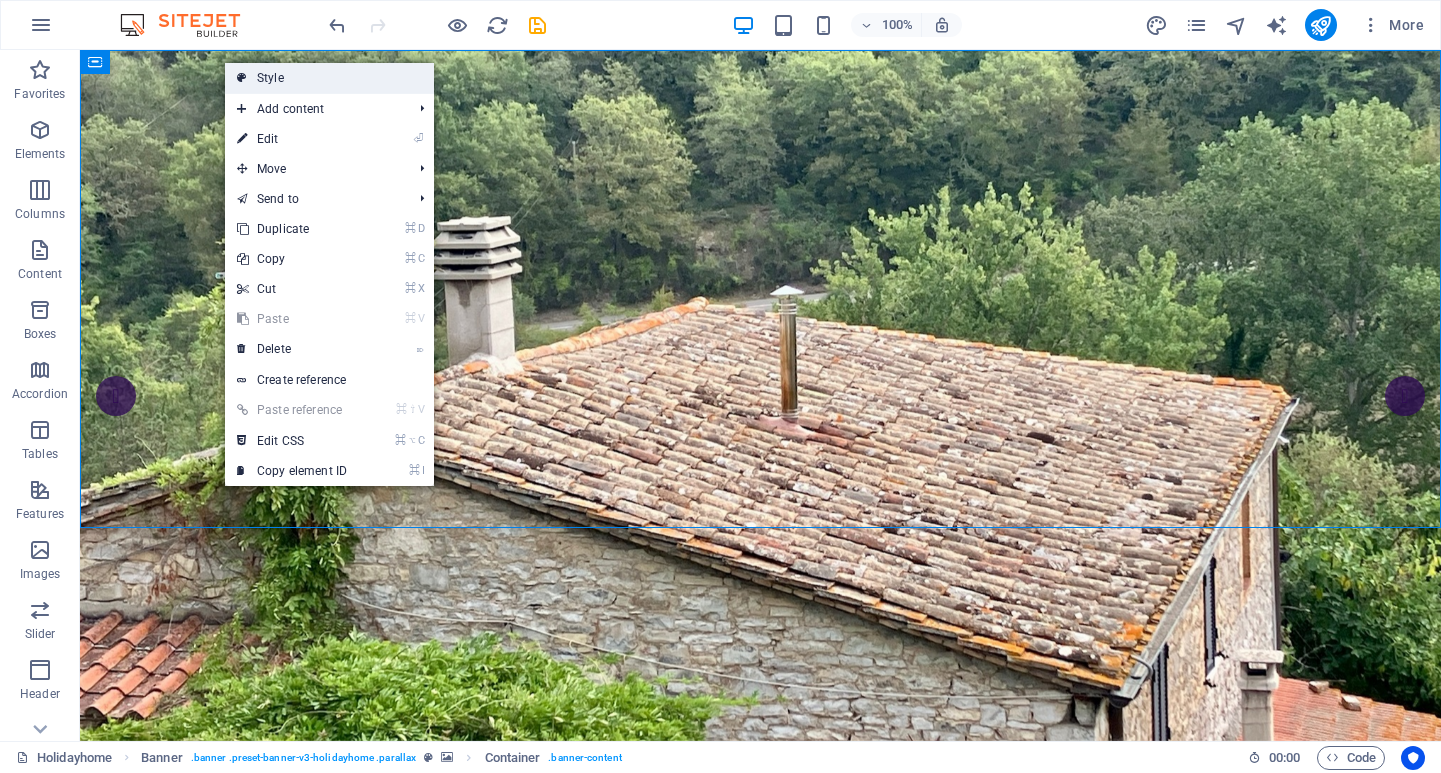 click on "Style" at bounding box center (329, 78) 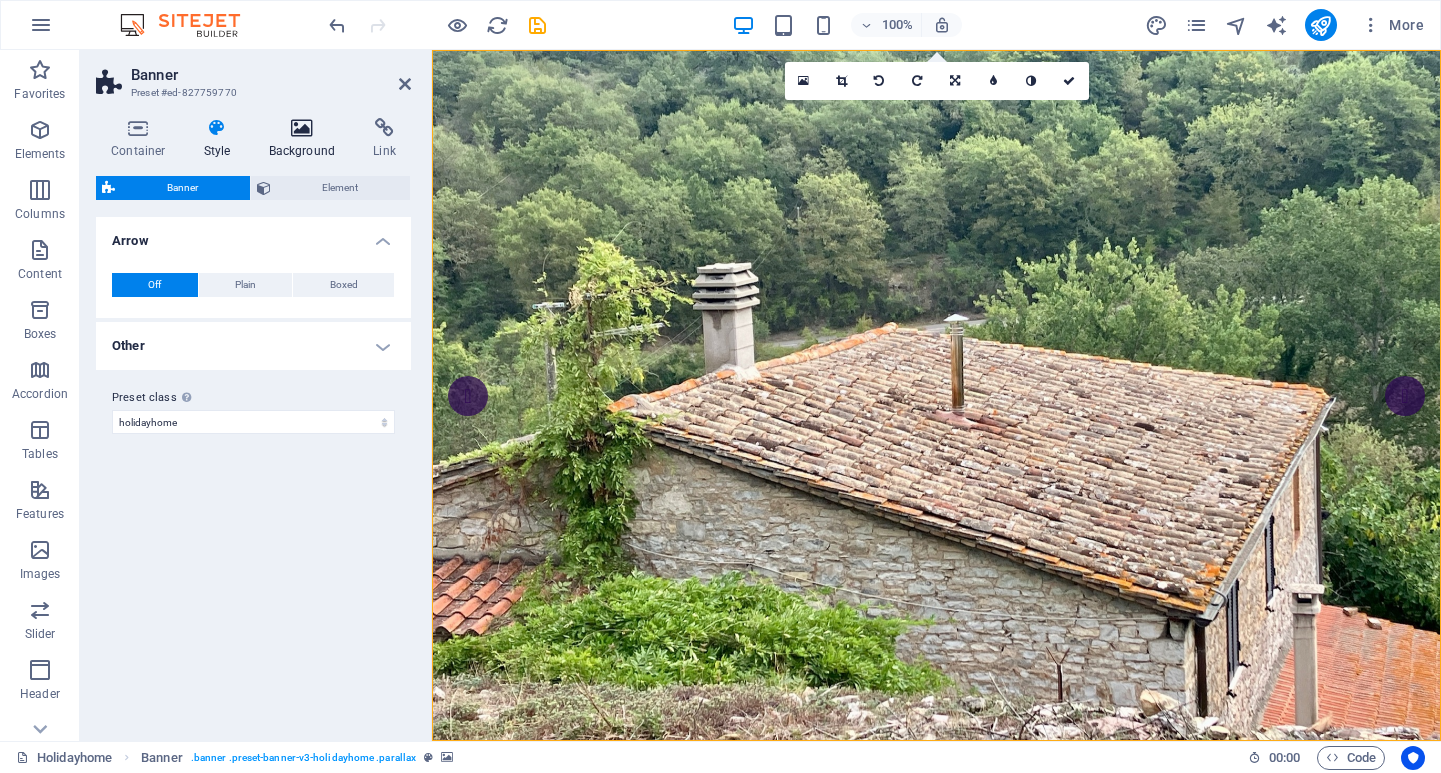 click on "Background" at bounding box center [306, 139] 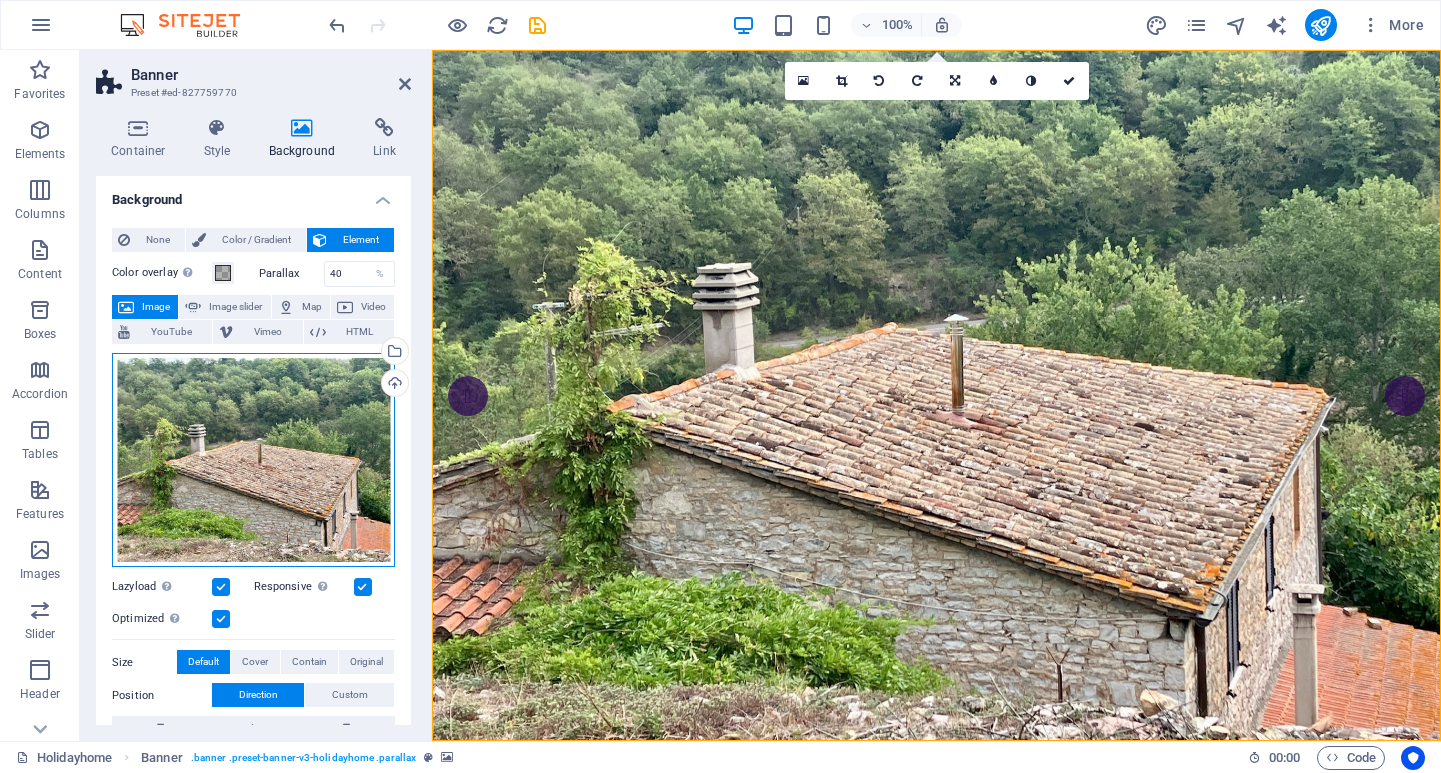 click on "Drag files here, click to choose files or select files from Files or our free stock photos & videos" at bounding box center [253, 460] 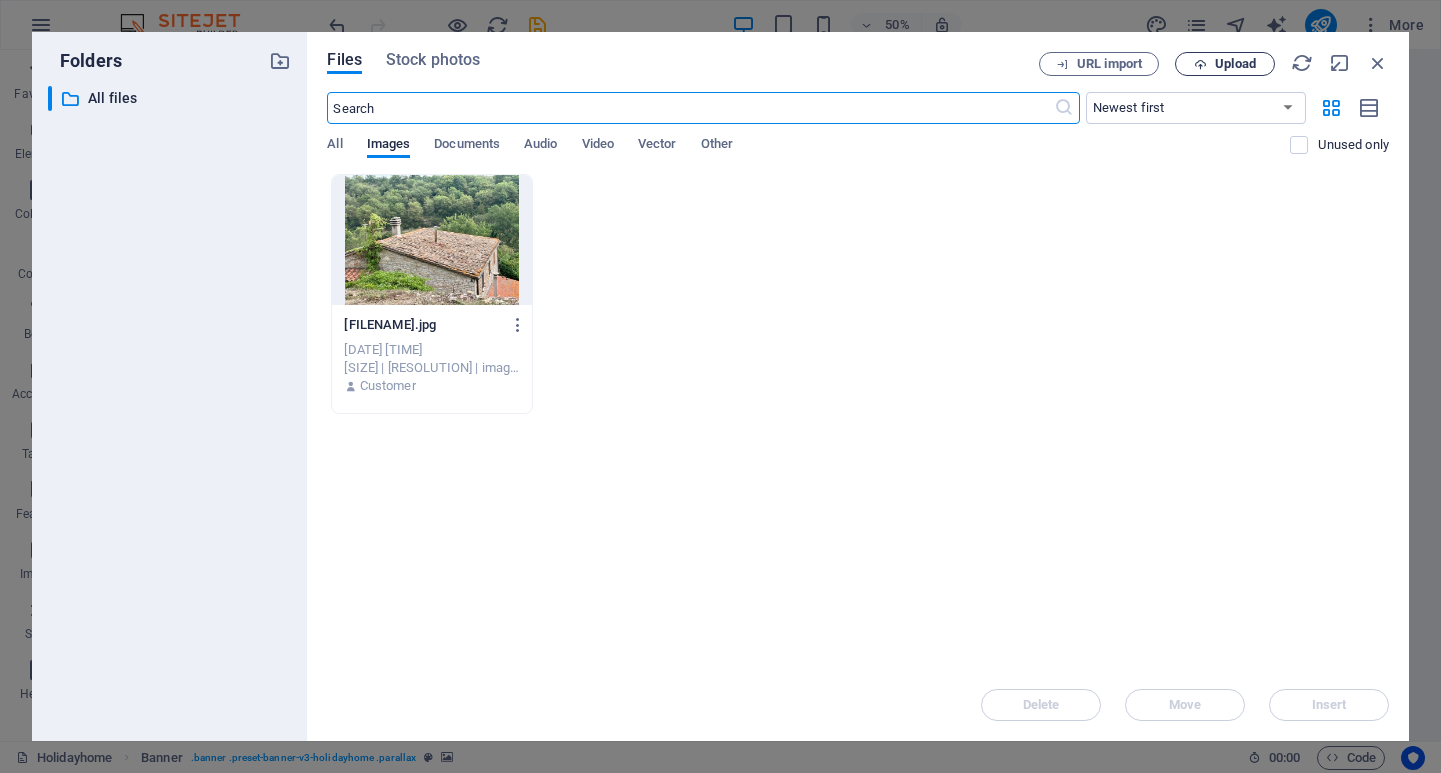 click on "Upload" at bounding box center [1235, 64] 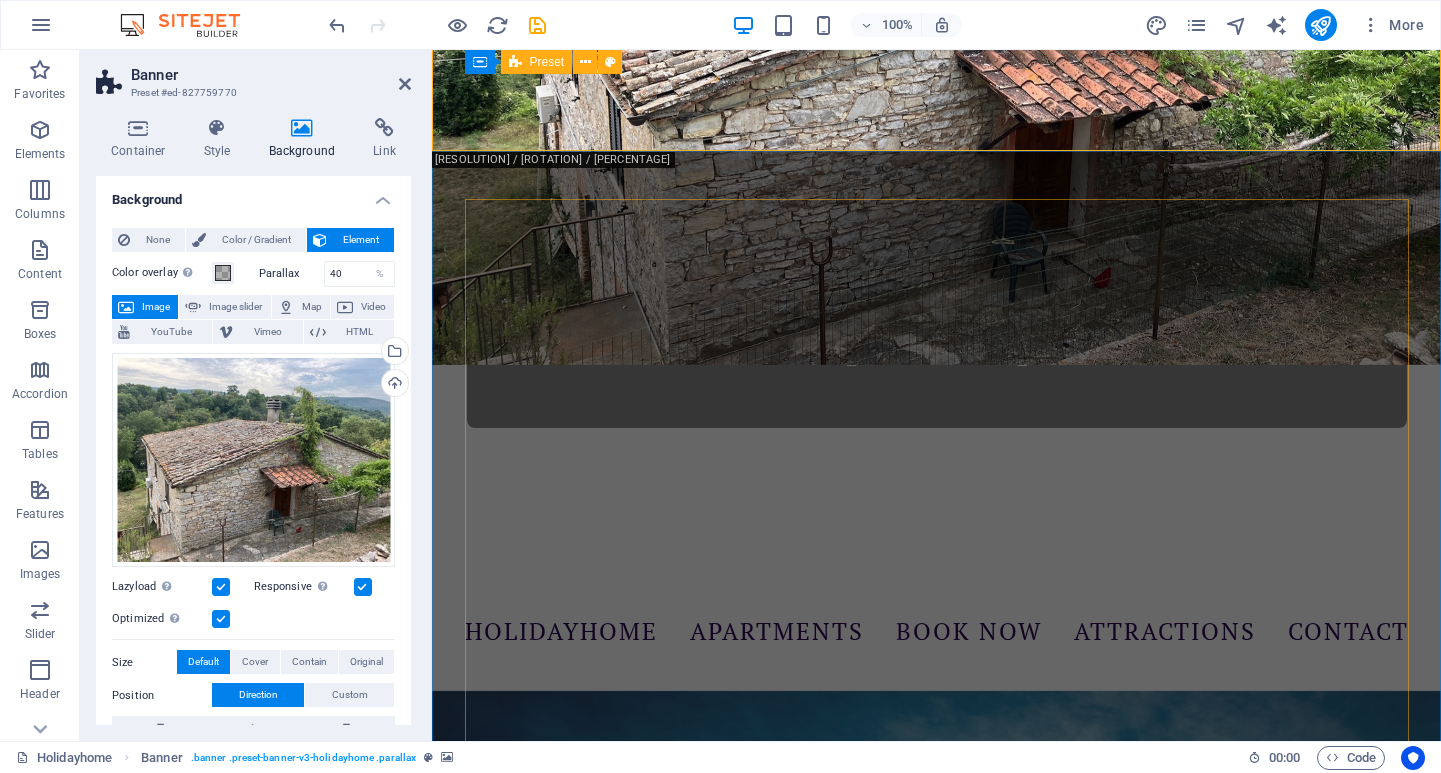 scroll, scrollTop: 584, scrollLeft: 0, axis: vertical 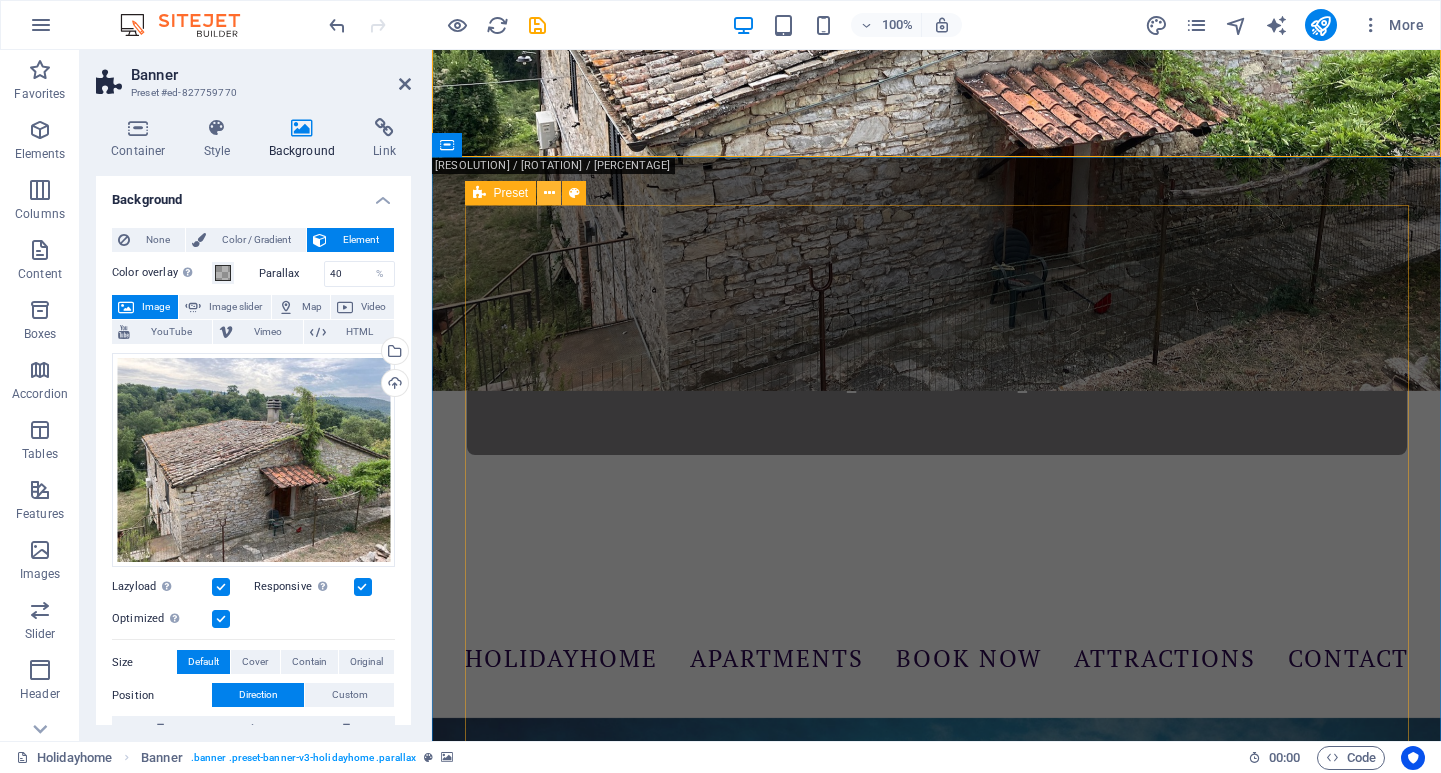 click at bounding box center [549, 193] 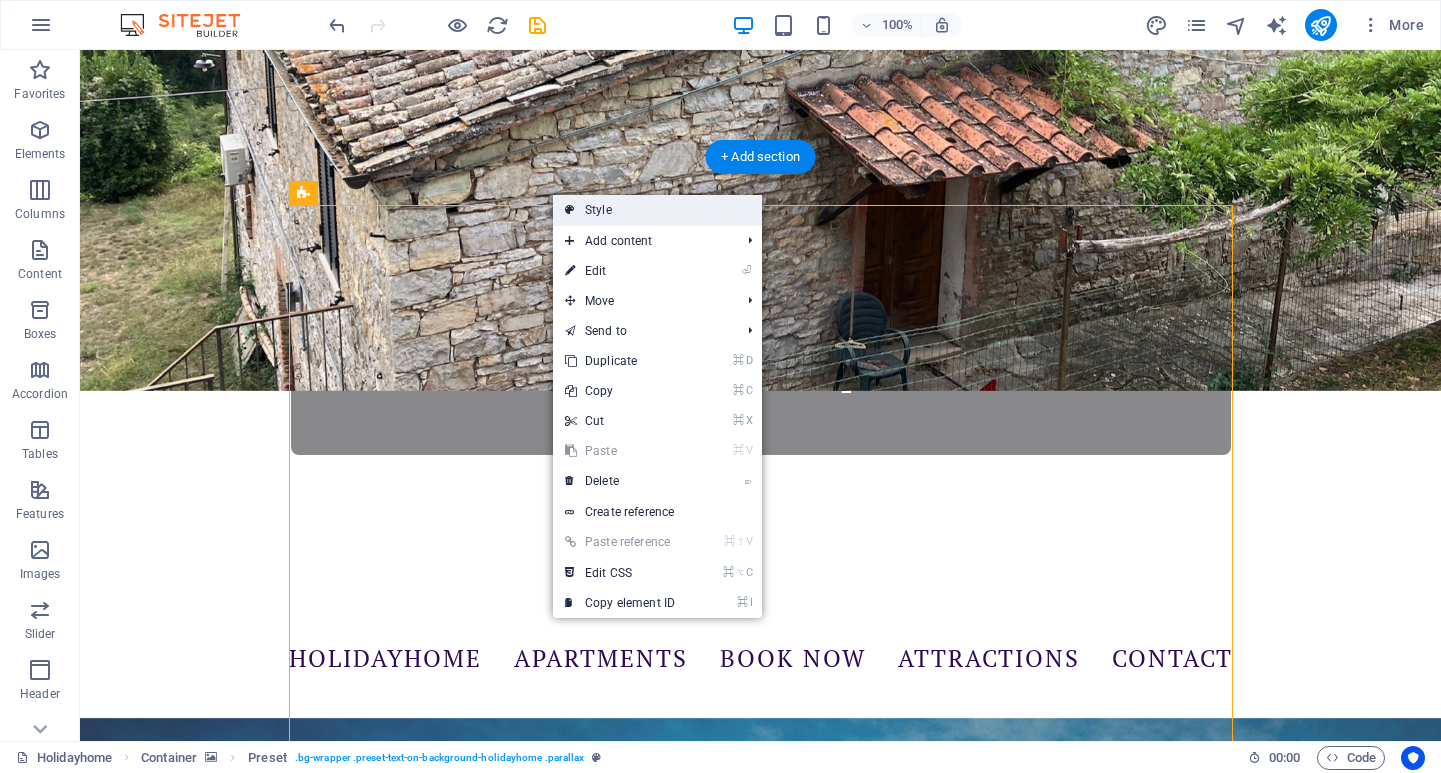 click on "Style" at bounding box center (657, 210) 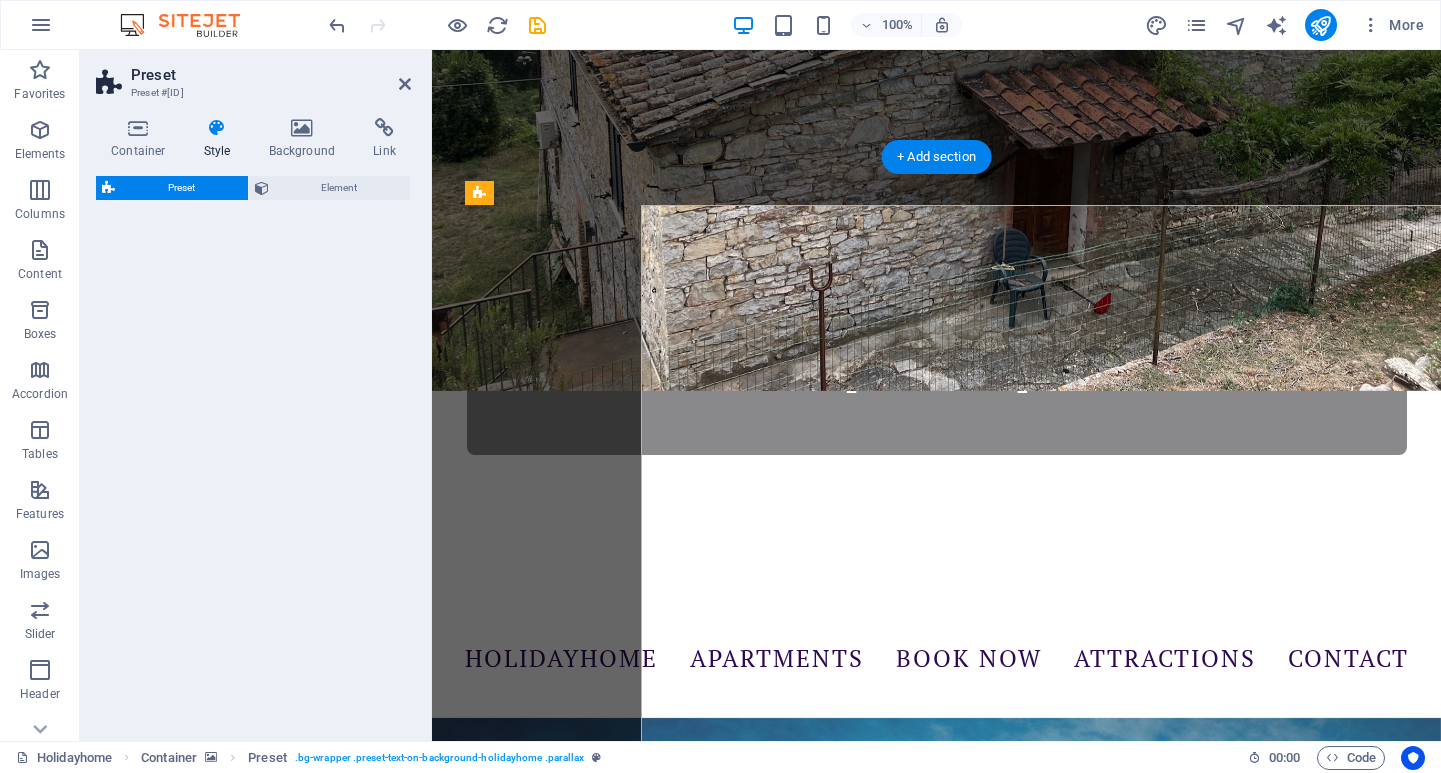 select on "right" 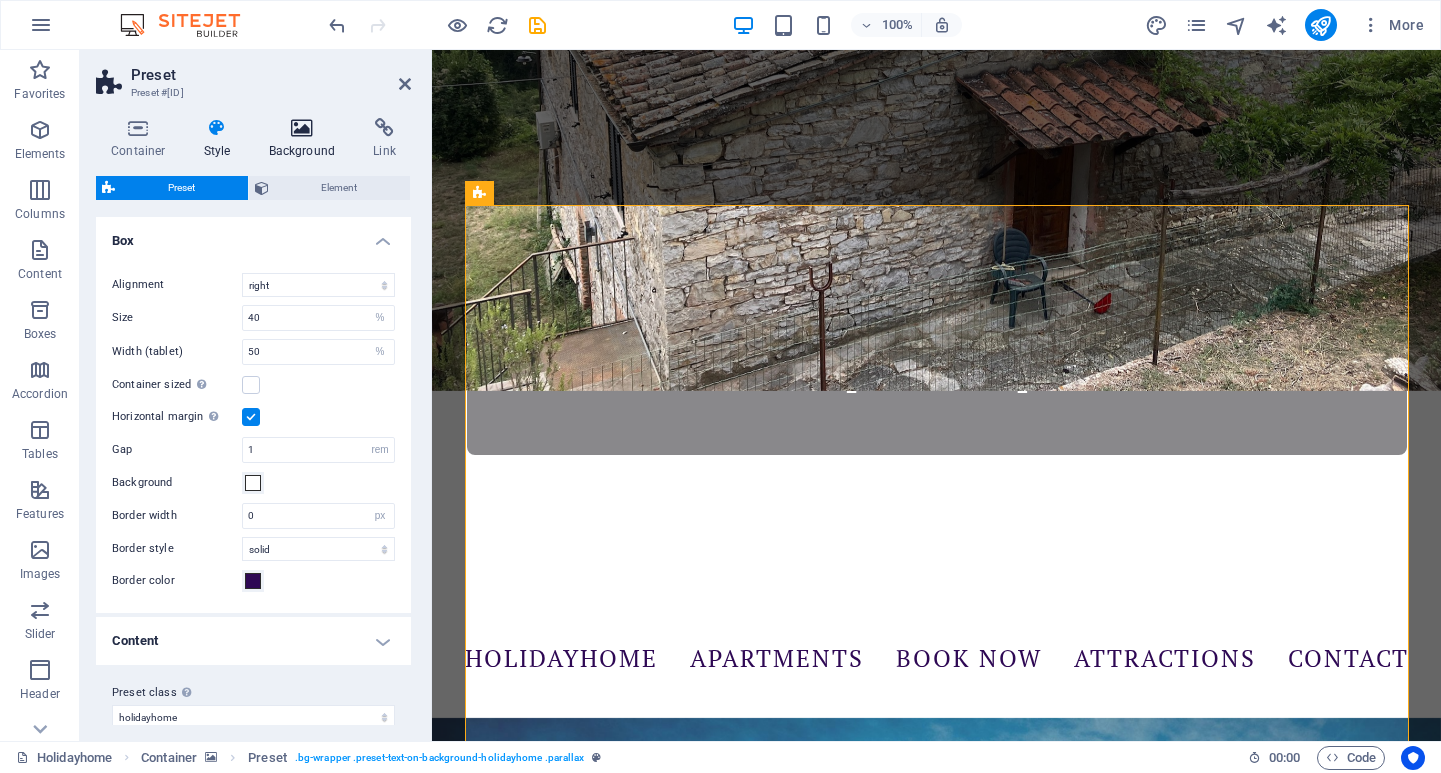click at bounding box center [302, 128] 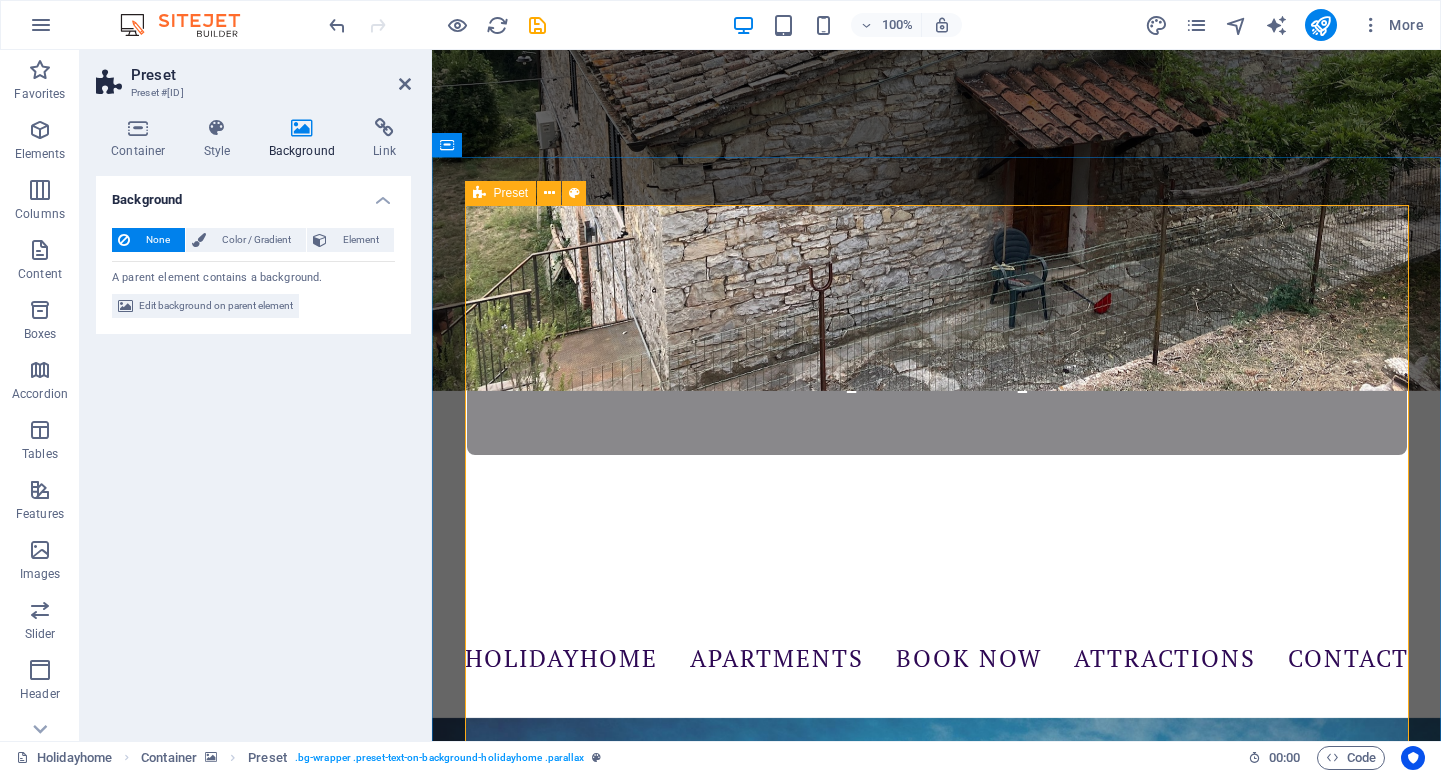 click on "Lorem ipsum dolor sit amet, consectetur adipisicing elit. Vitae, eos, voluptatem, et sequi distinctio adipisci omnis in error quas. Lorem ipsum  Vitae, eos istinctio adipisci  et sequi Apartments overview" at bounding box center (937, 1707) 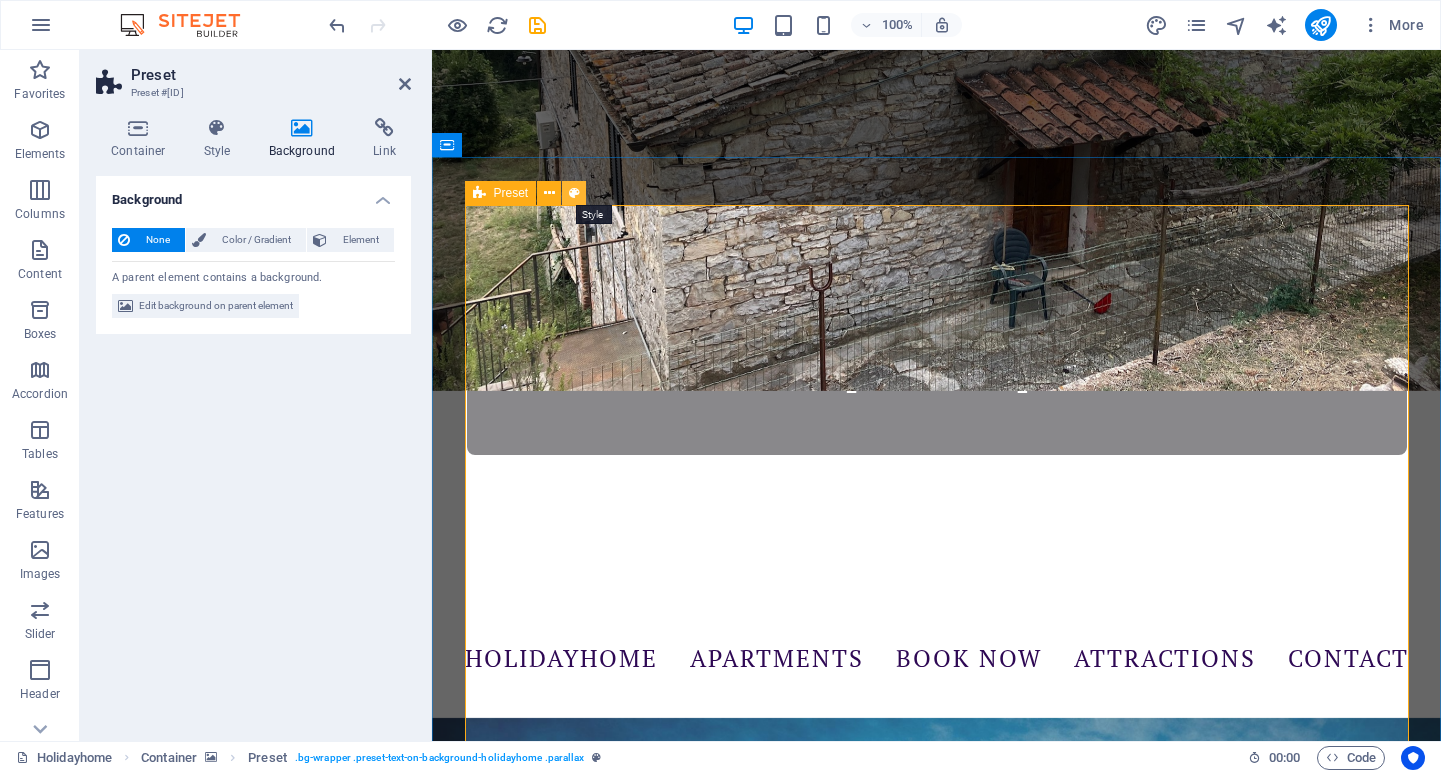 click at bounding box center (574, 193) 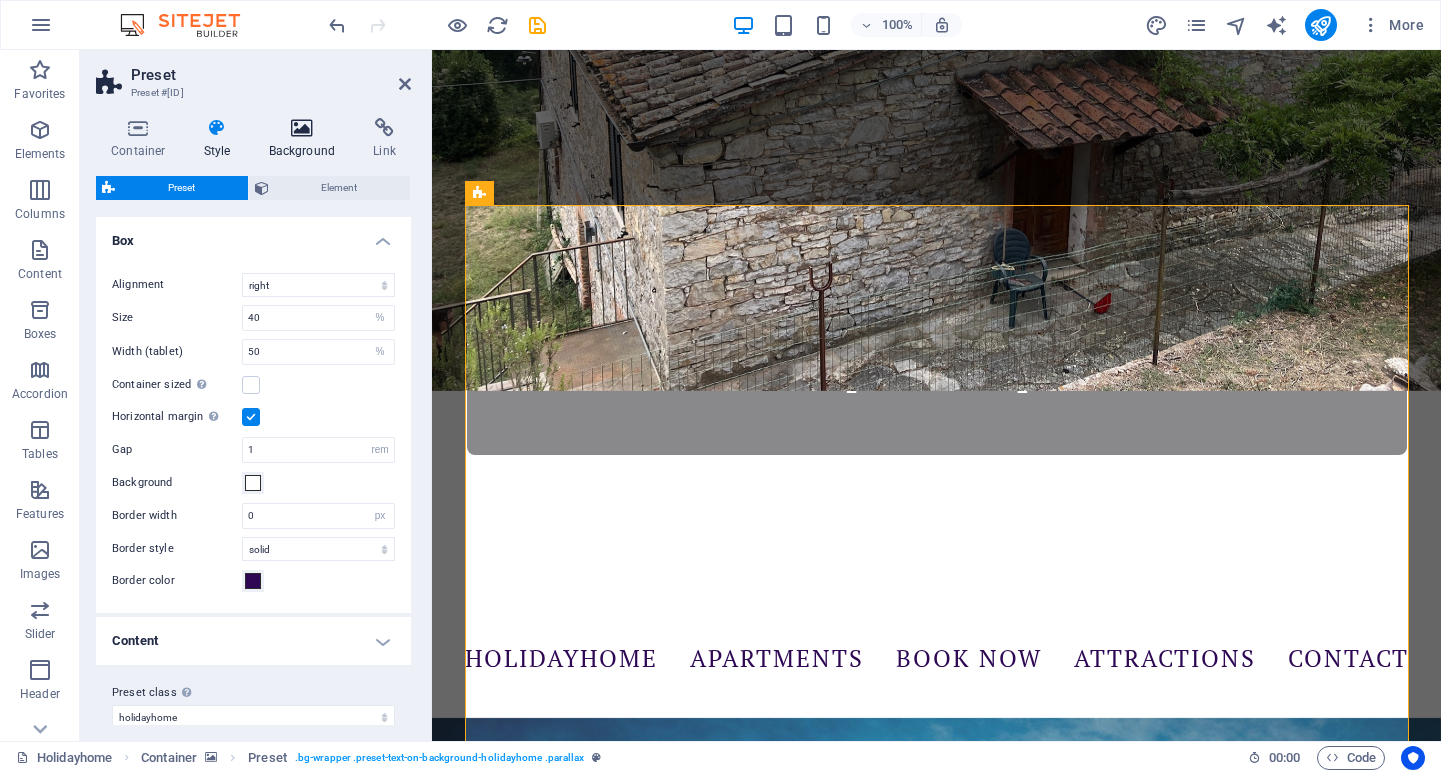 click at bounding box center (302, 128) 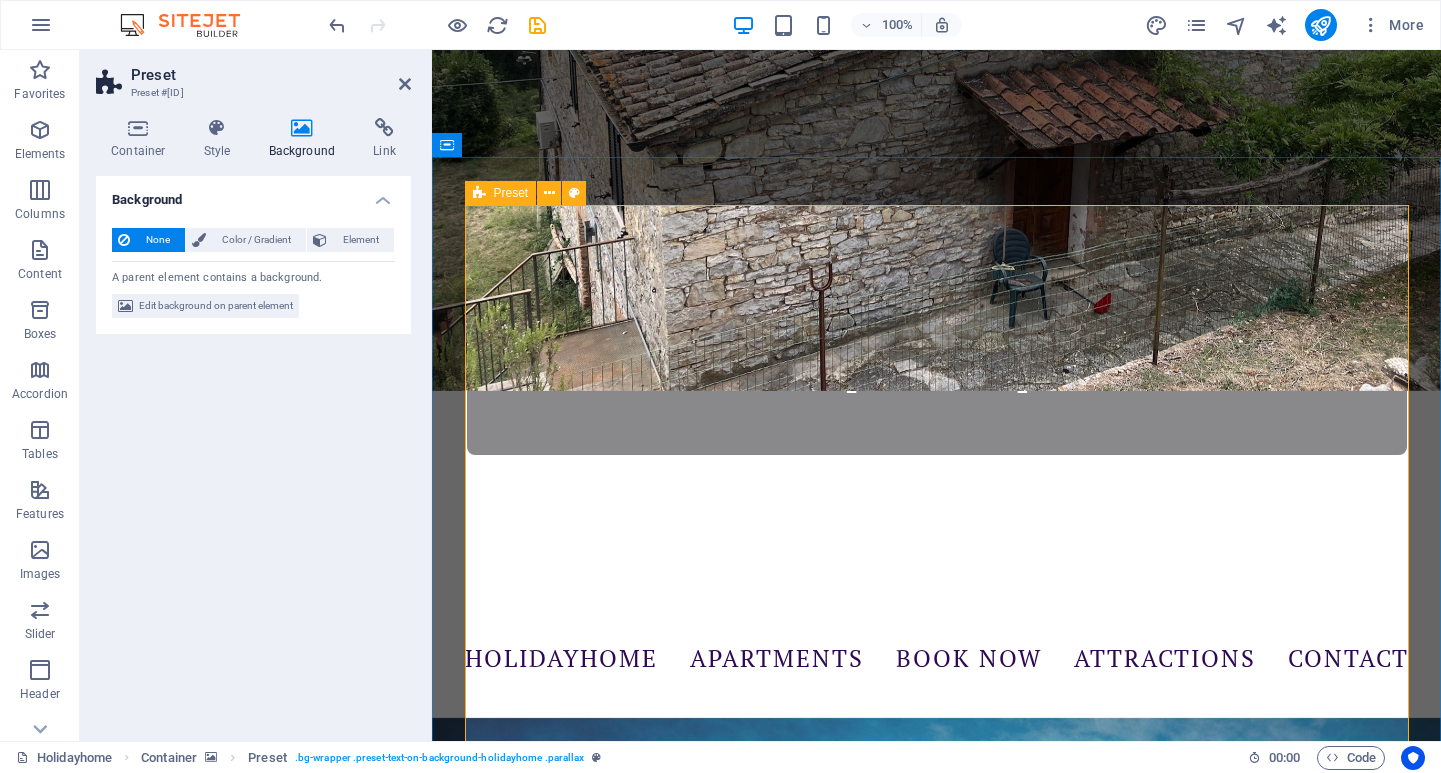 click on "Lorem ipsum dolor sit amet, consectetur adipisicing elit. Vitae, eos, voluptatem, et sequi distinctio adipisci omnis in error quas. Lorem ipsum  Vitae, eos istinctio adipisci  et sequi Apartments overview" at bounding box center [937, 1707] 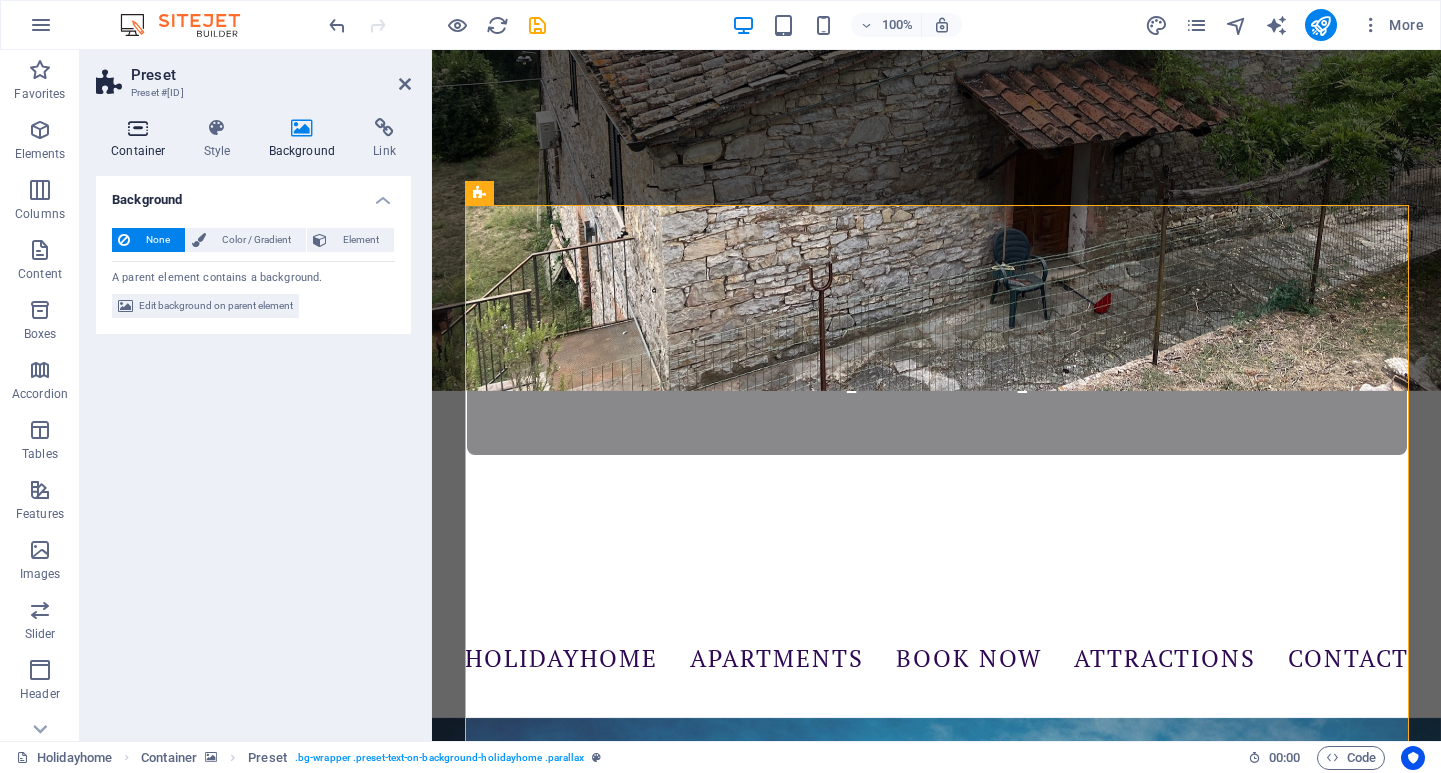 click at bounding box center [138, 128] 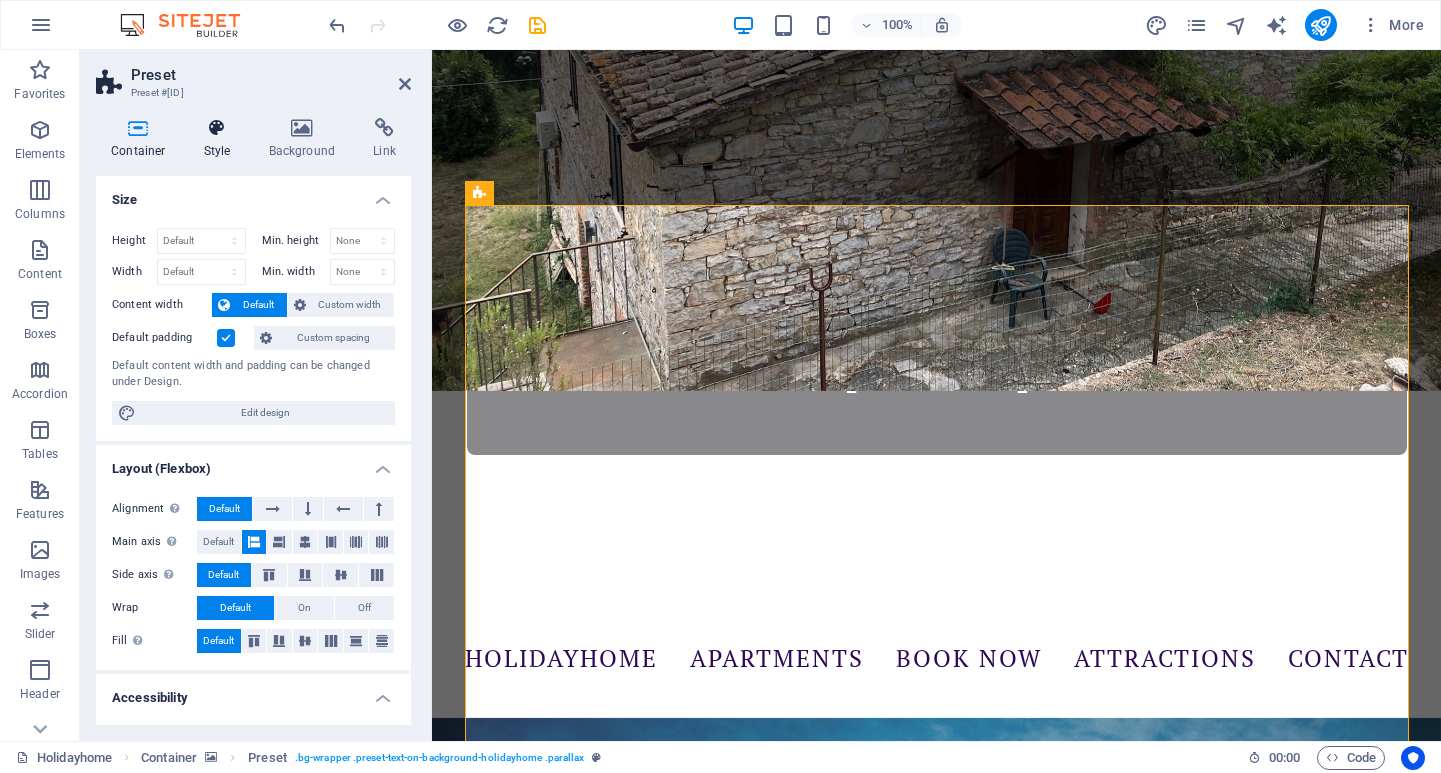 click at bounding box center [217, 128] 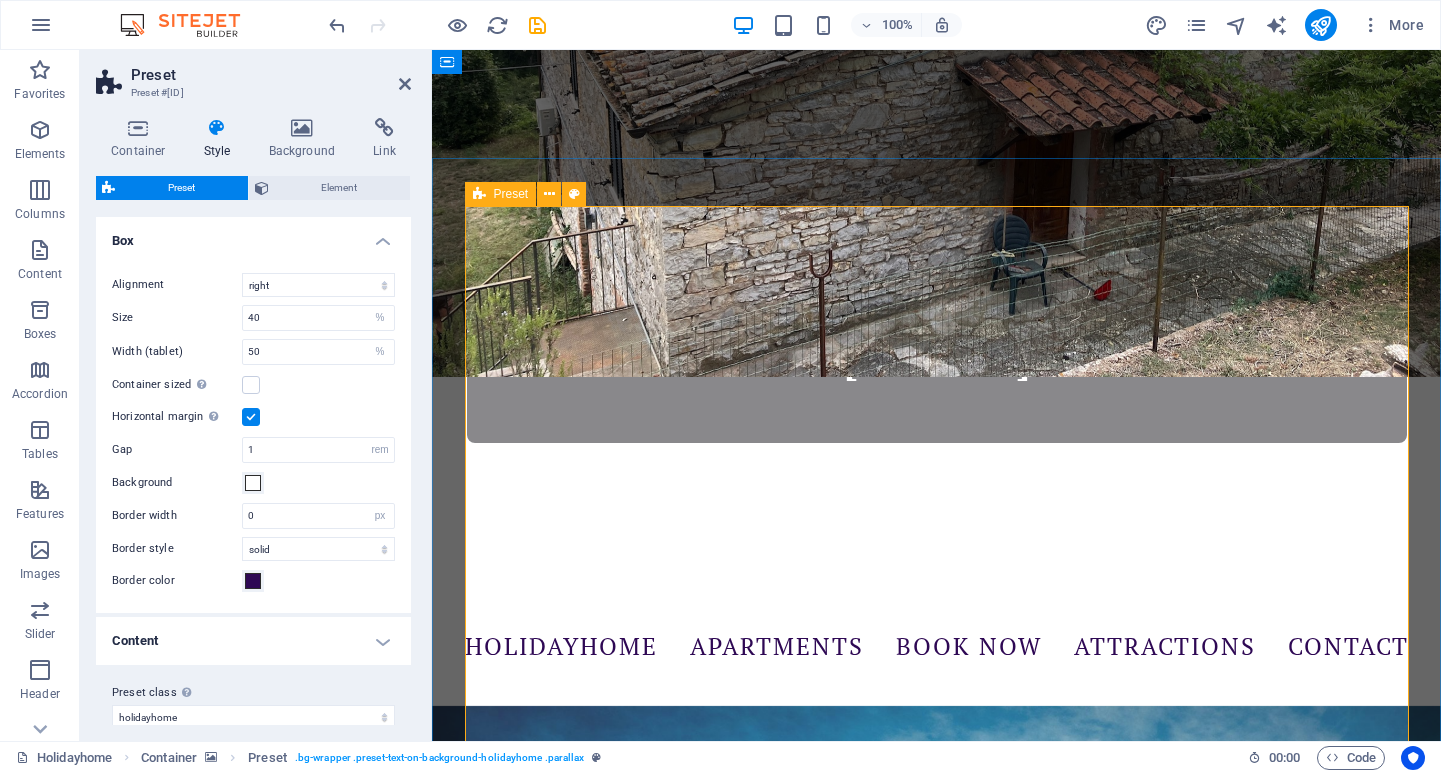 scroll, scrollTop: 580, scrollLeft: 0, axis: vertical 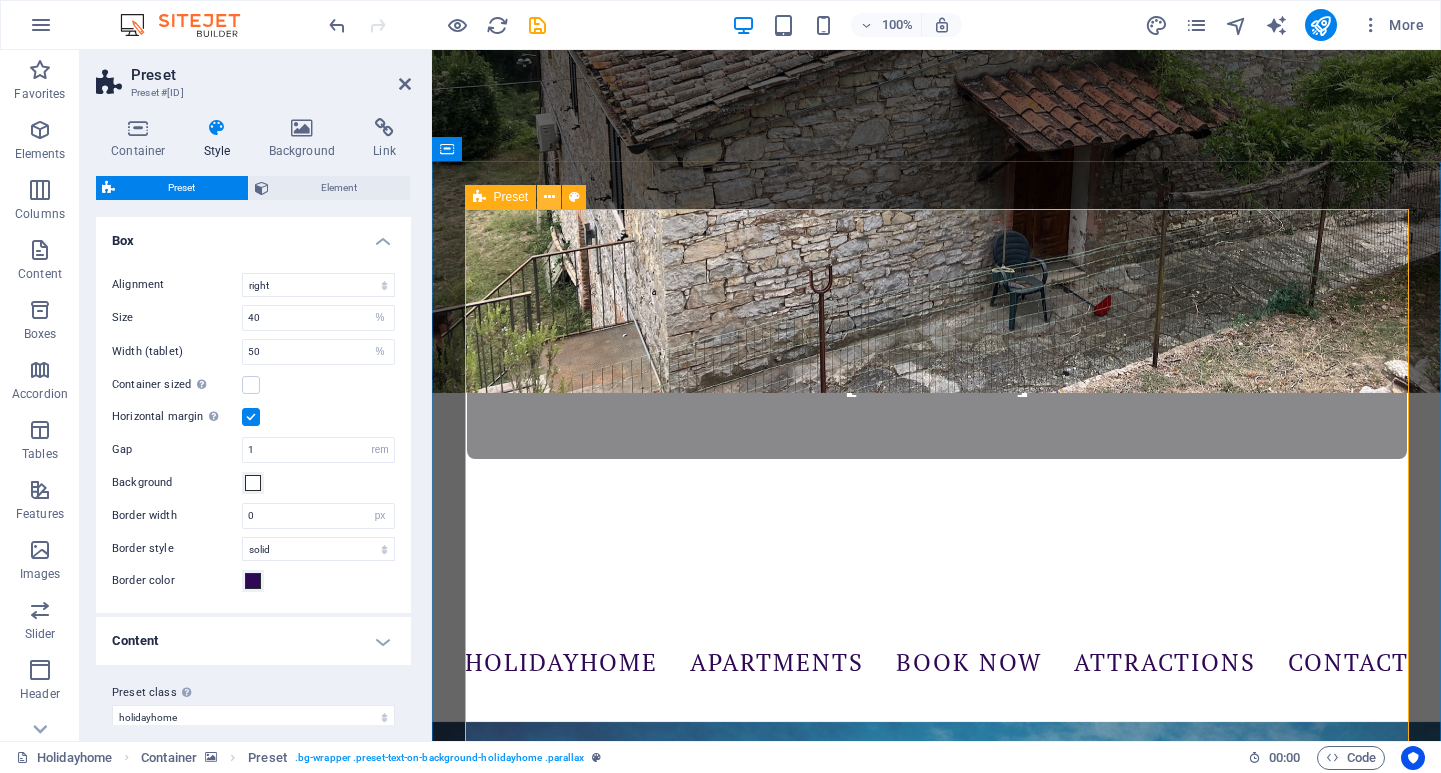 click at bounding box center (549, 197) 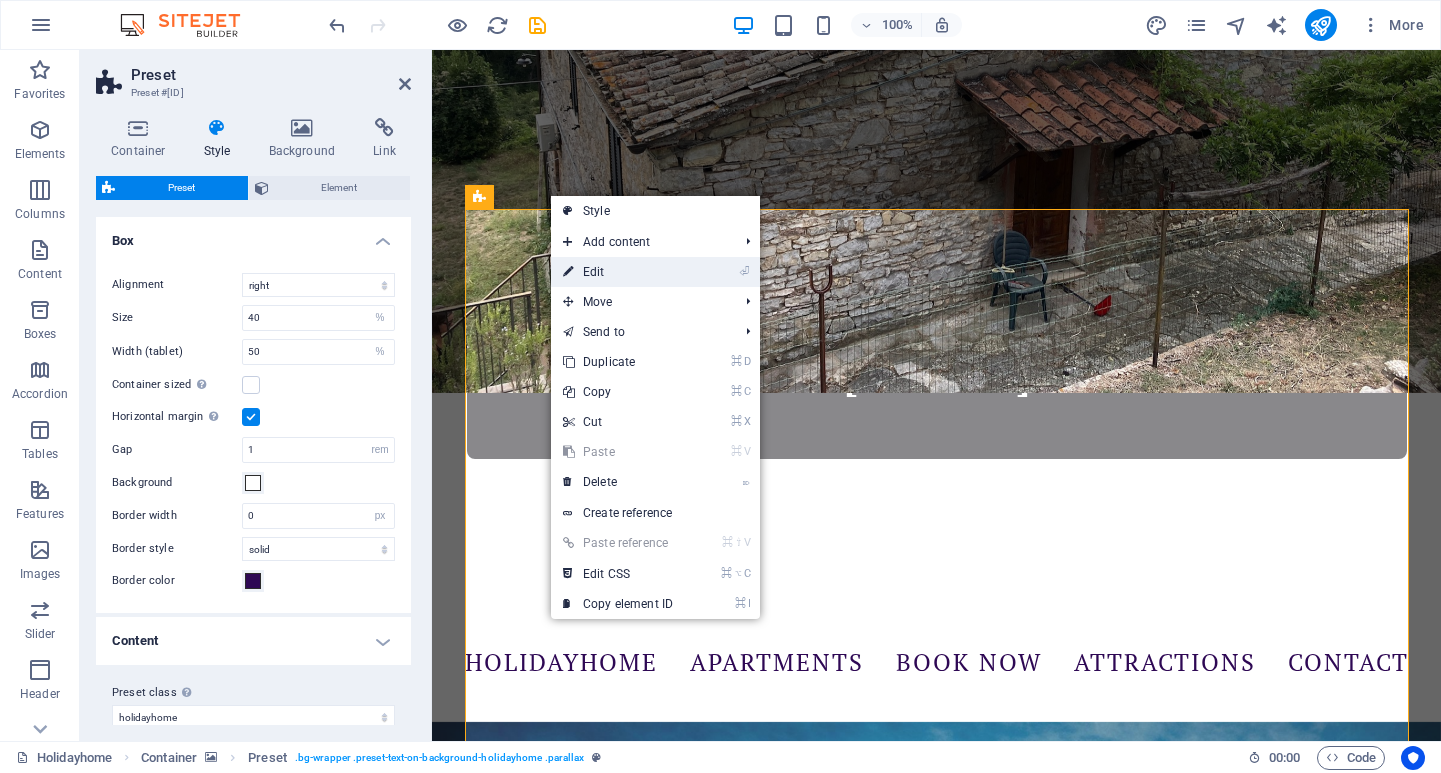 click on "⏎  Edit" at bounding box center (618, 272) 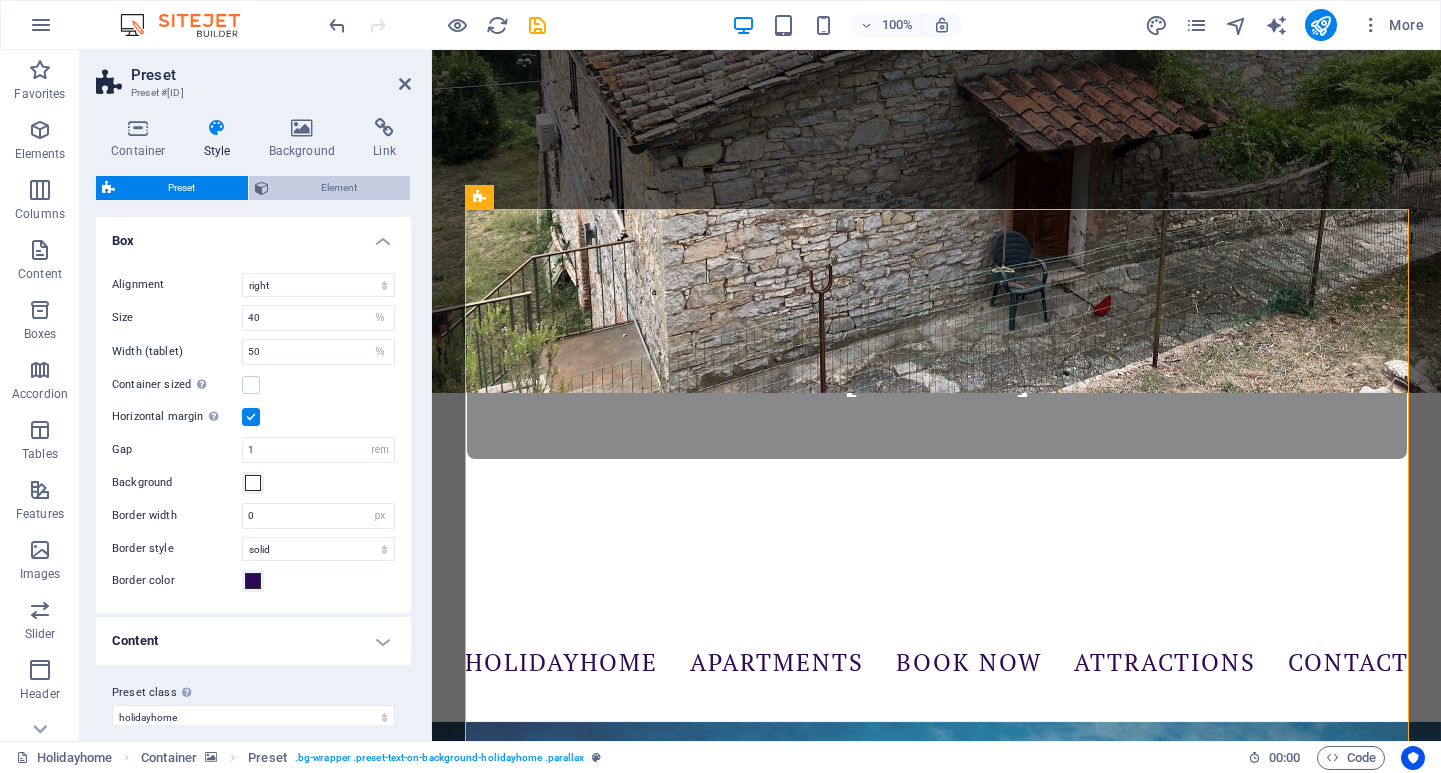 click on "Element" at bounding box center [340, 188] 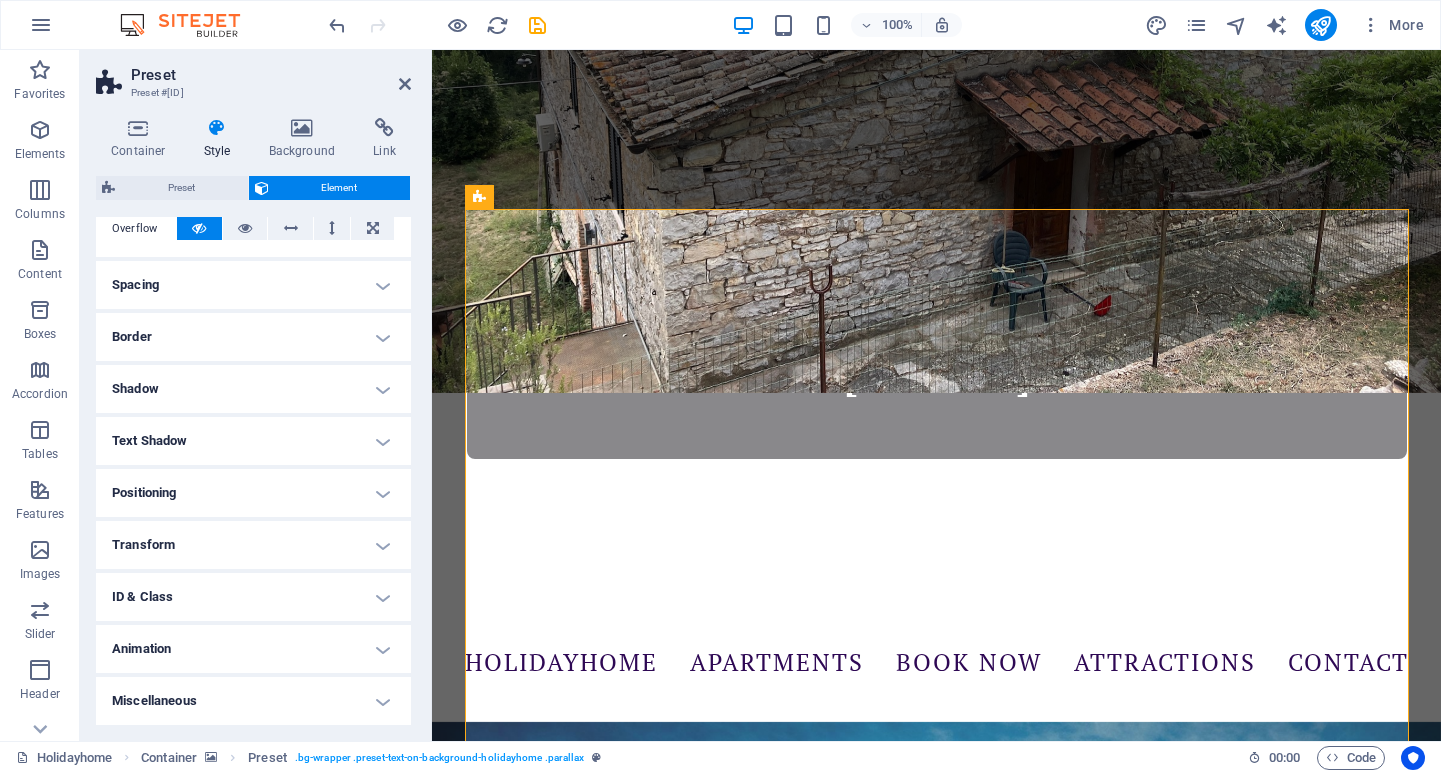 scroll, scrollTop: 336, scrollLeft: 0, axis: vertical 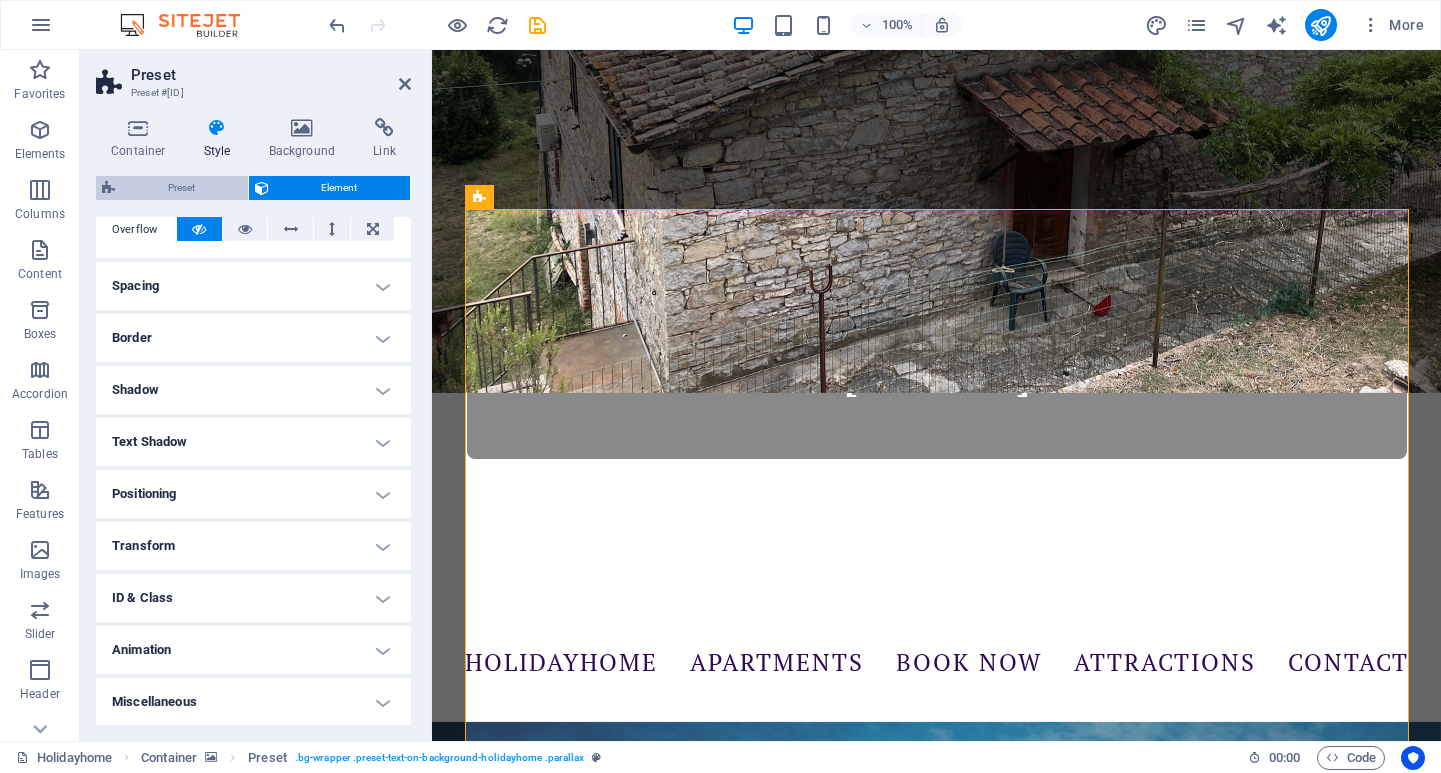click on "Preset" at bounding box center [181, 188] 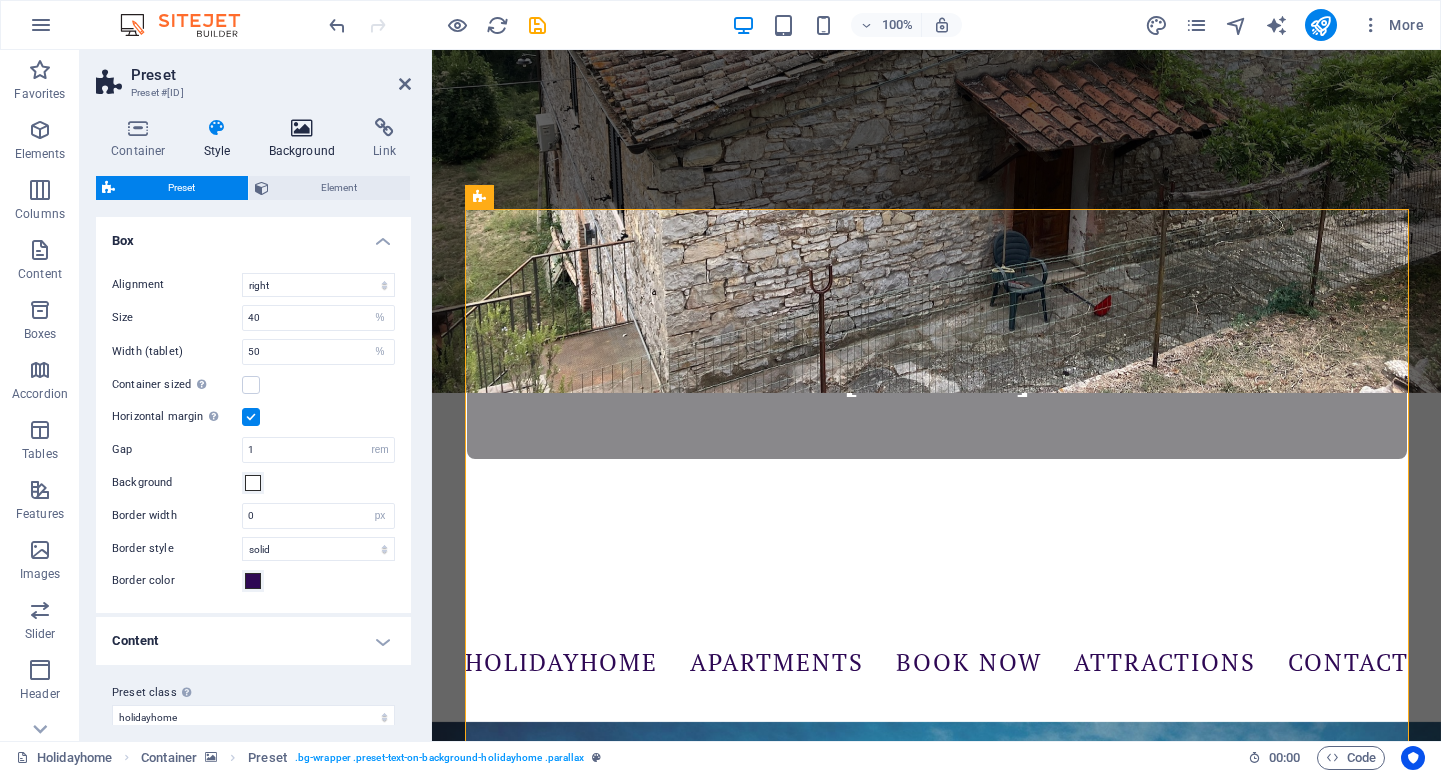 click at bounding box center [302, 128] 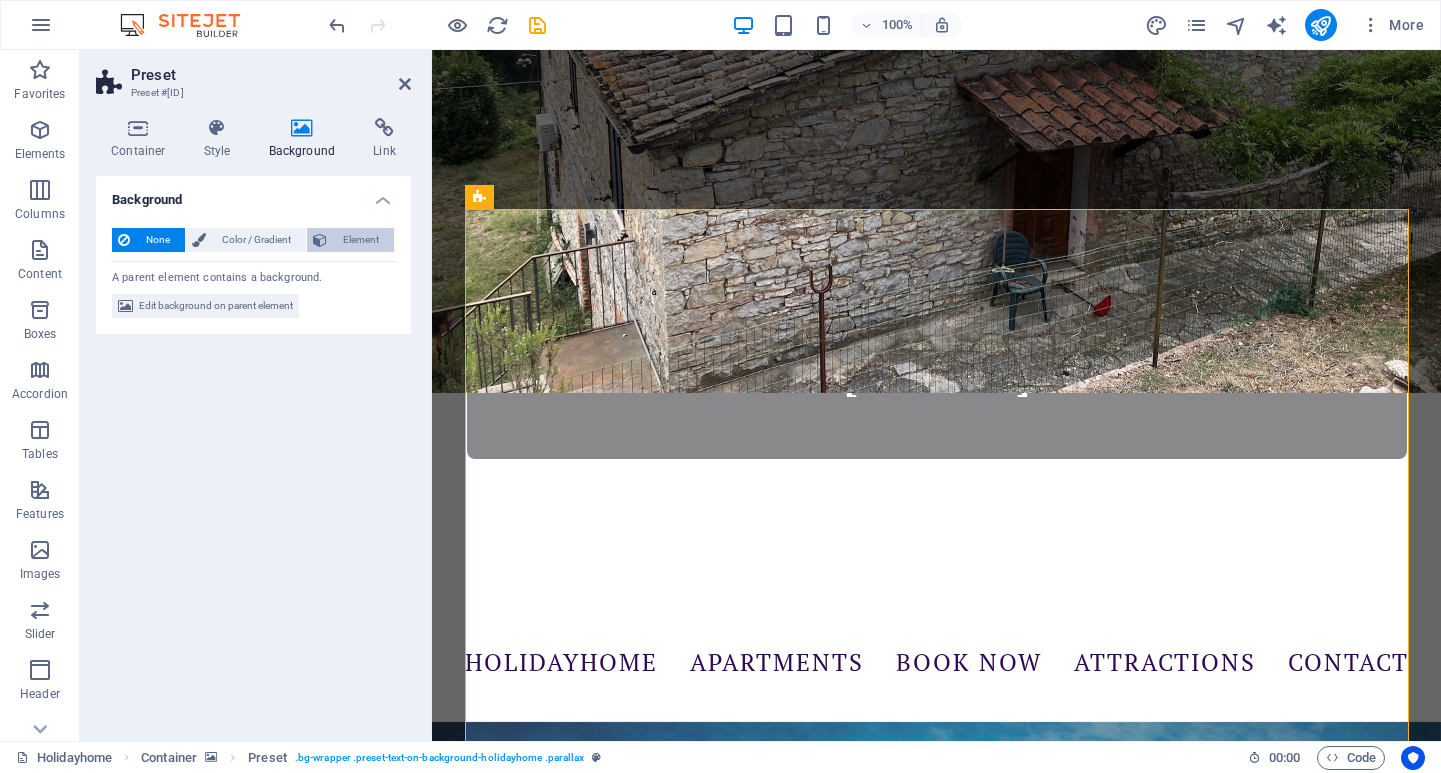 click on "Element" at bounding box center [360, 240] 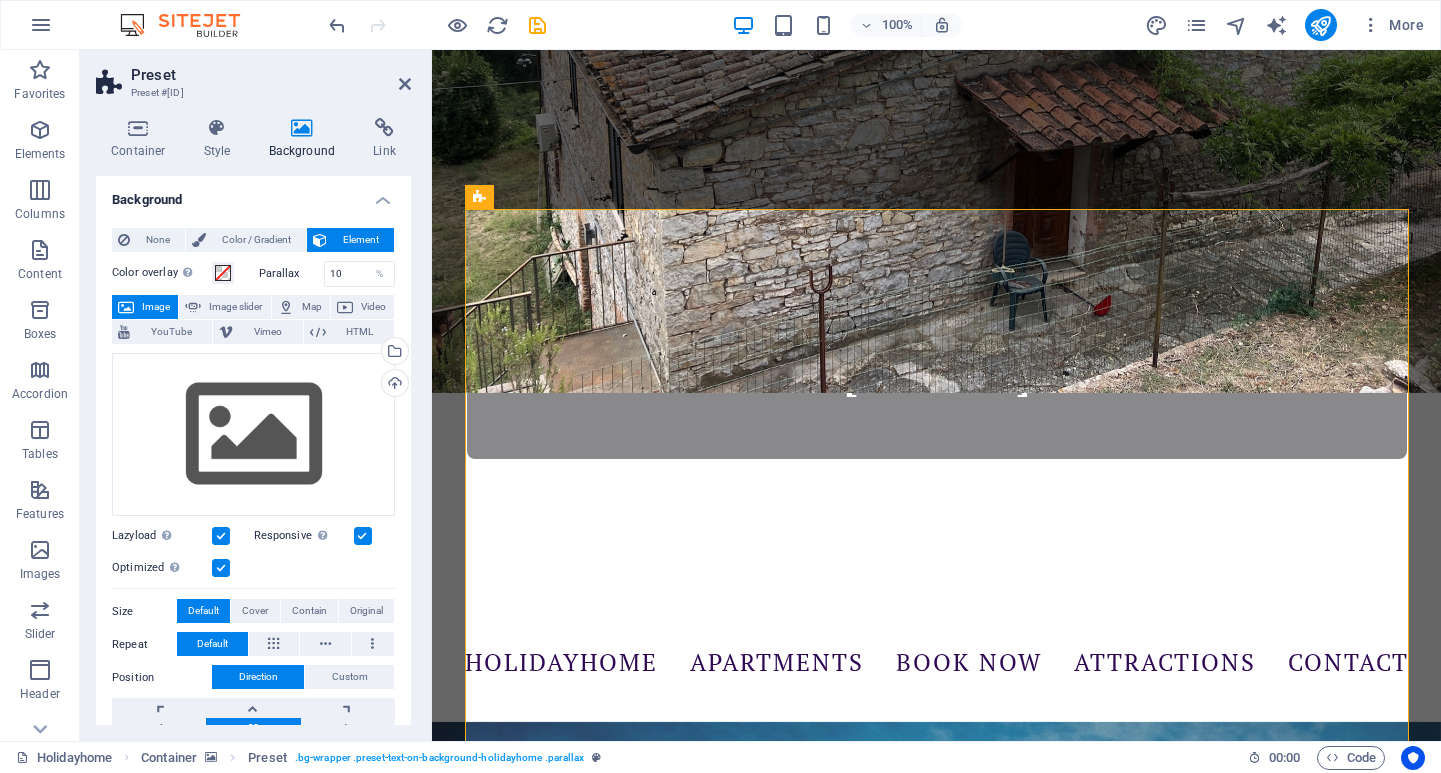 click at bounding box center [937, 1723] 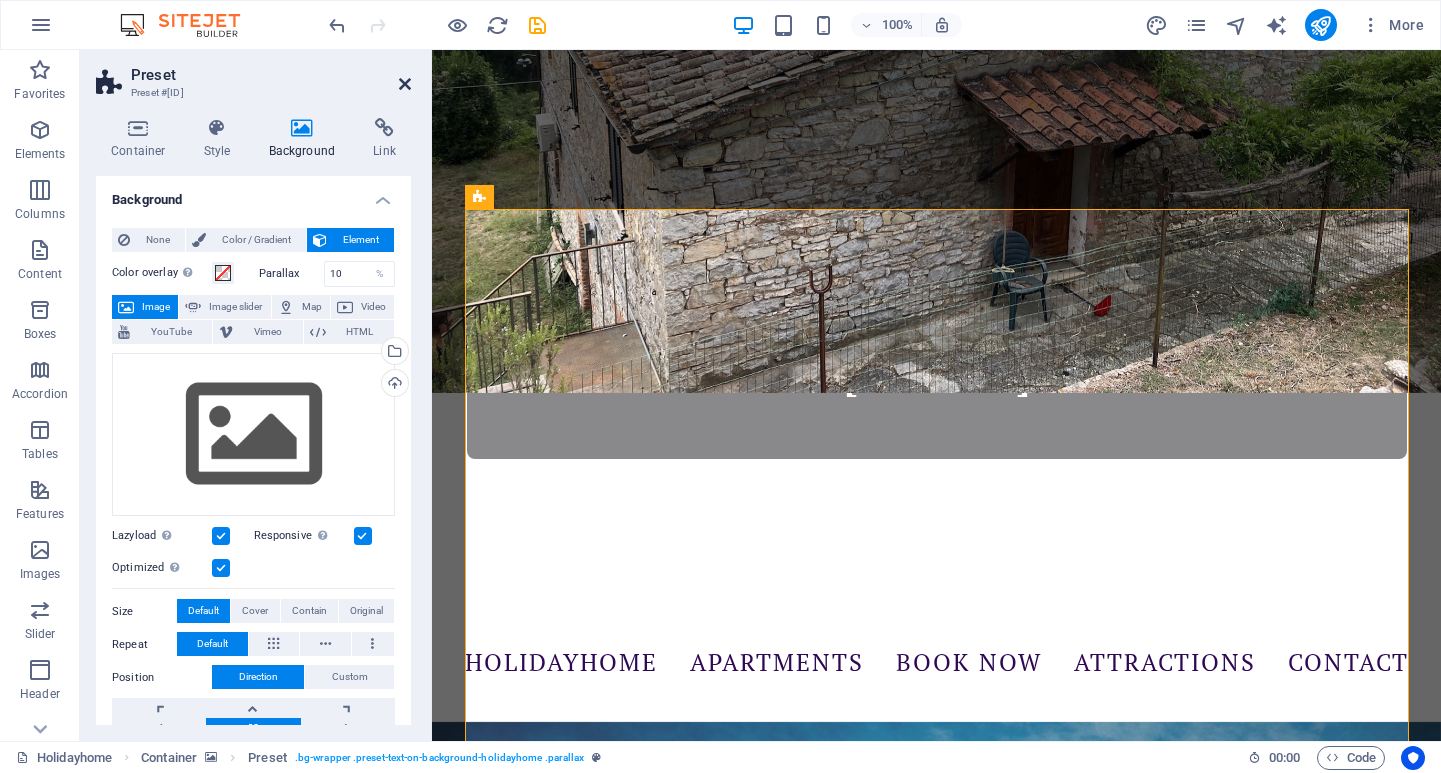 click at bounding box center [405, 84] 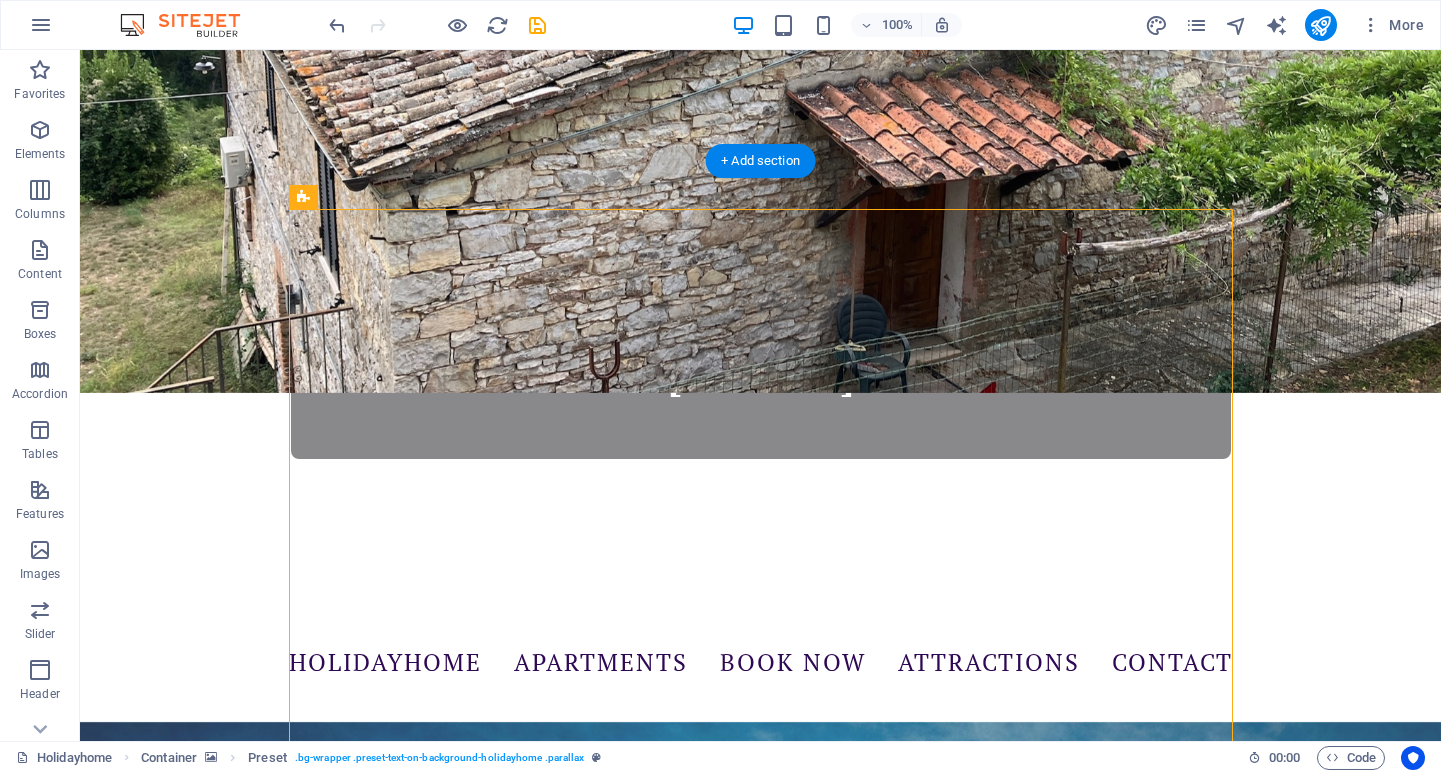 click at bounding box center (761, 1723) 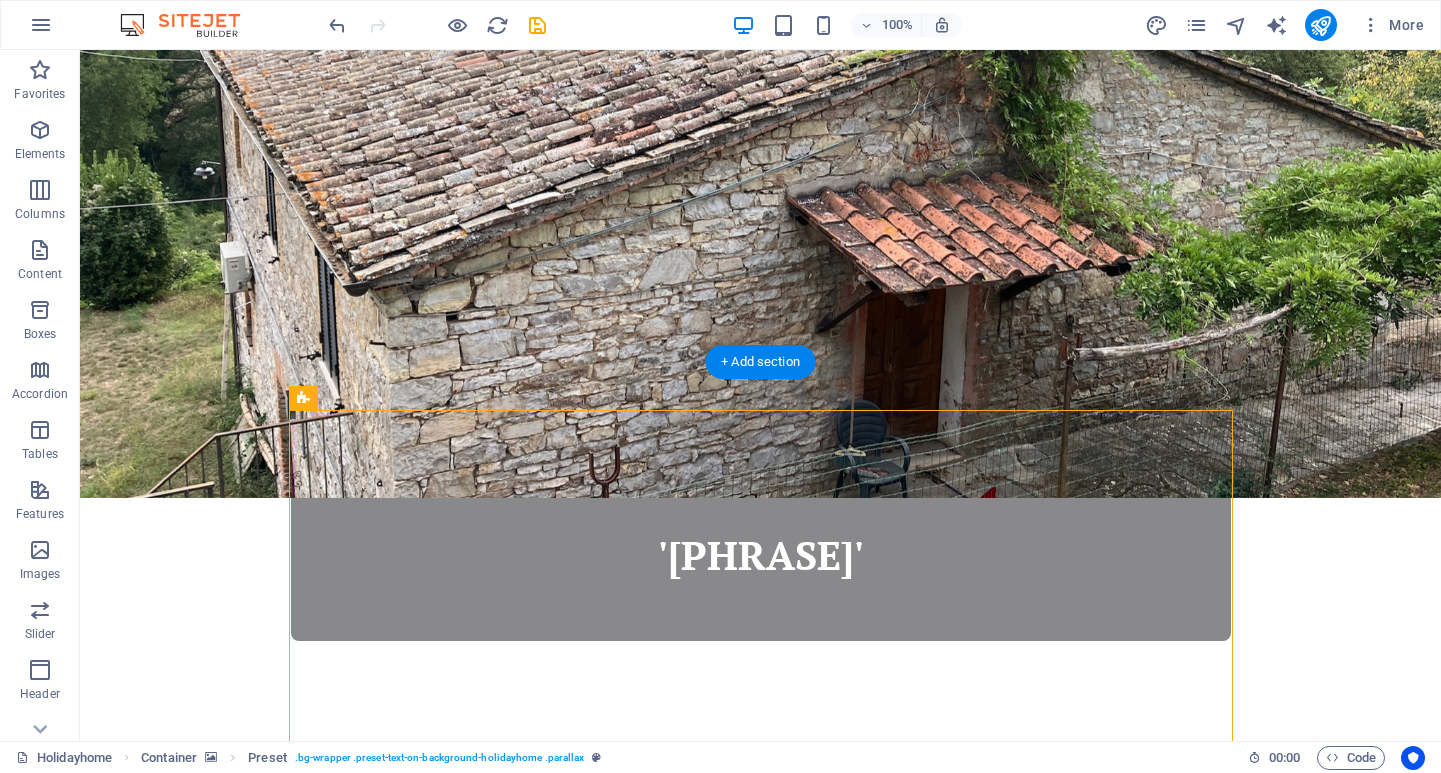scroll, scrollTop: 400, scrollLeft: 0, axis: vertical 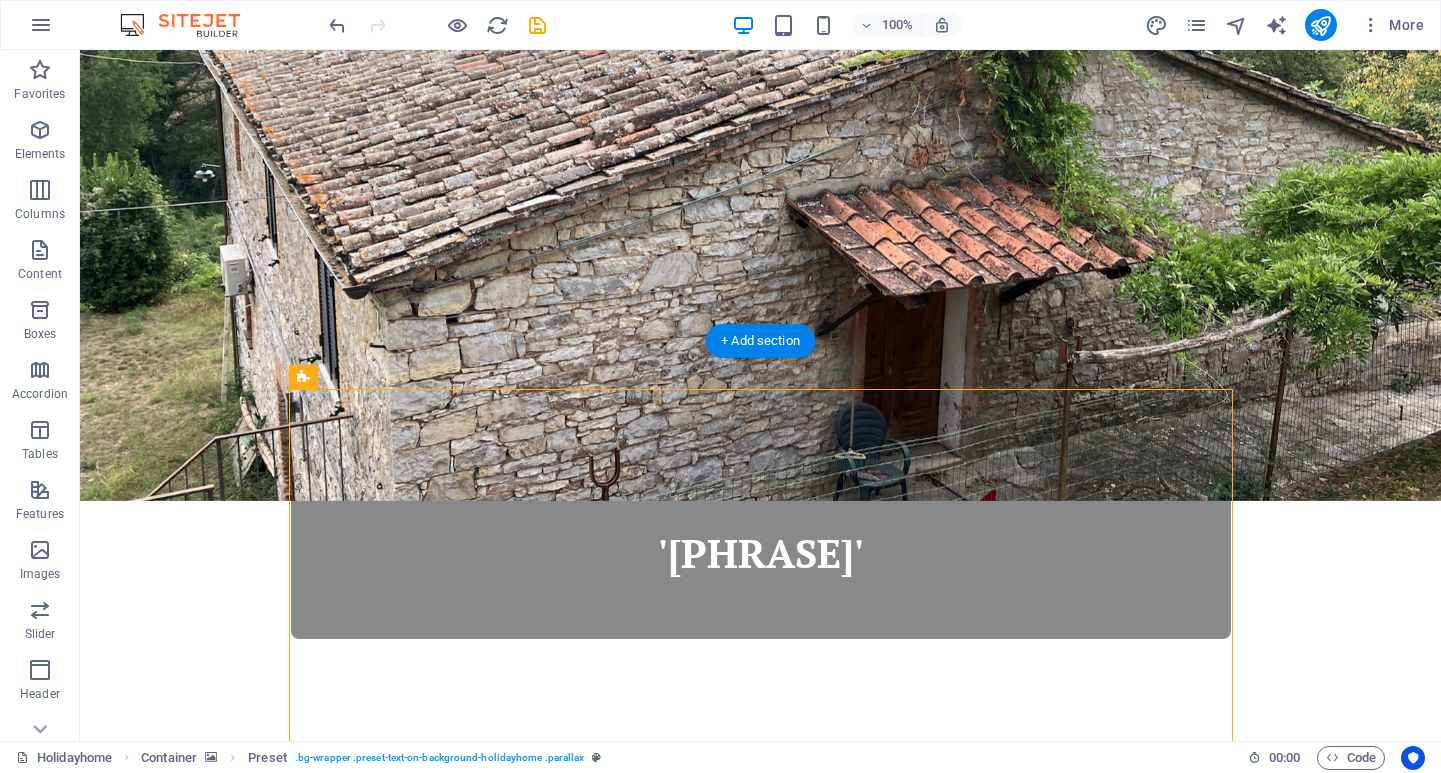 click at bounding box center (760, 1239) 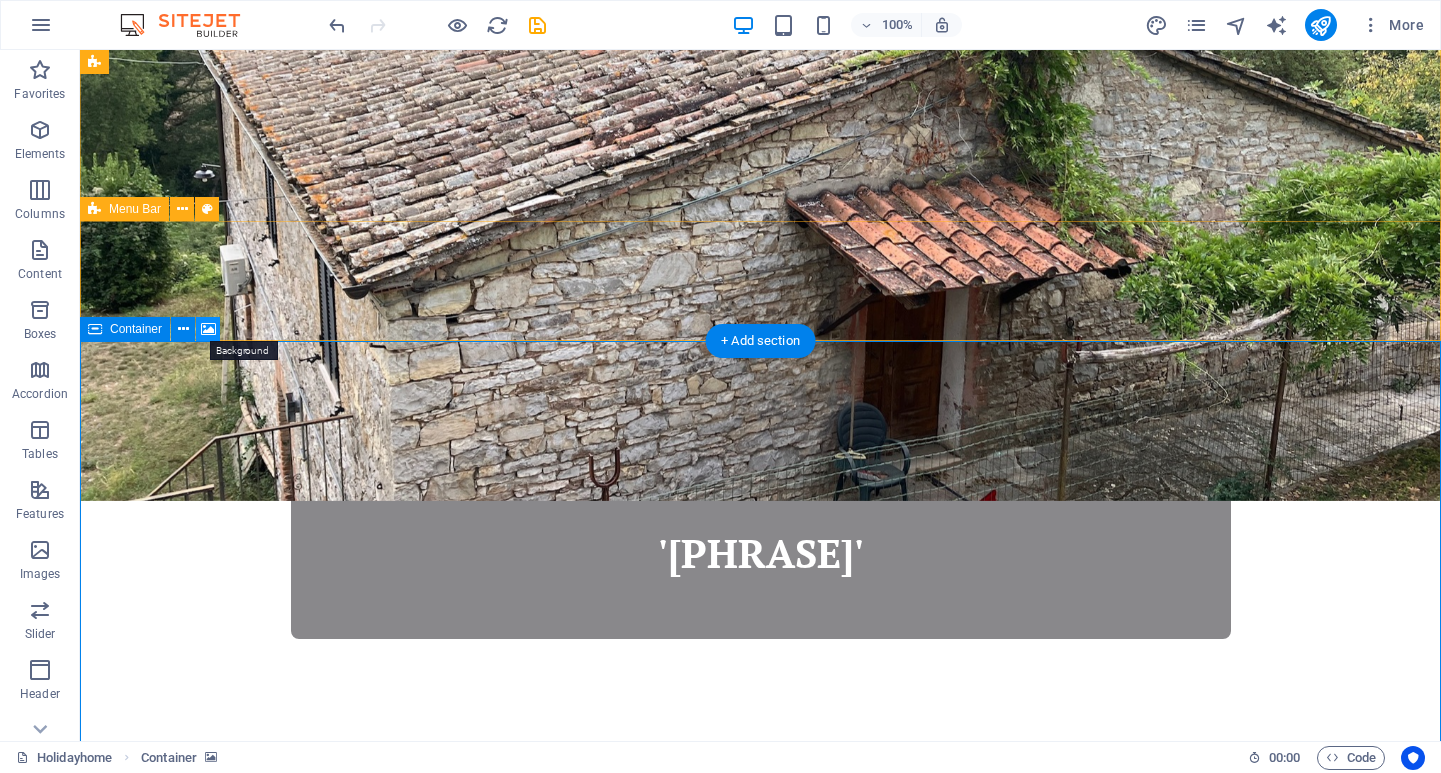 click at bounding box center (208, 329) 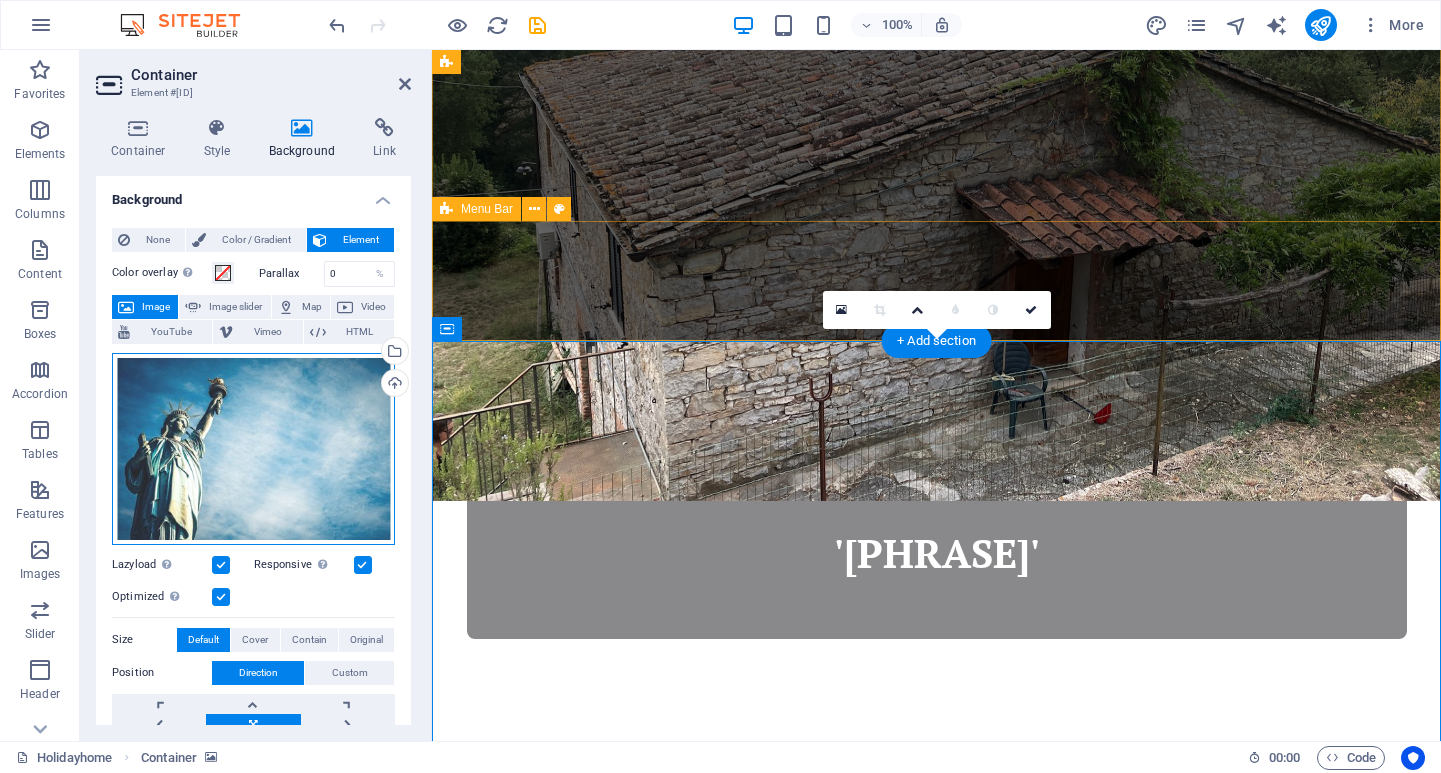 click on "Drag files here, click to choose files or select files from Files or our free stock photos & videos" at bounding box center (253, 449) 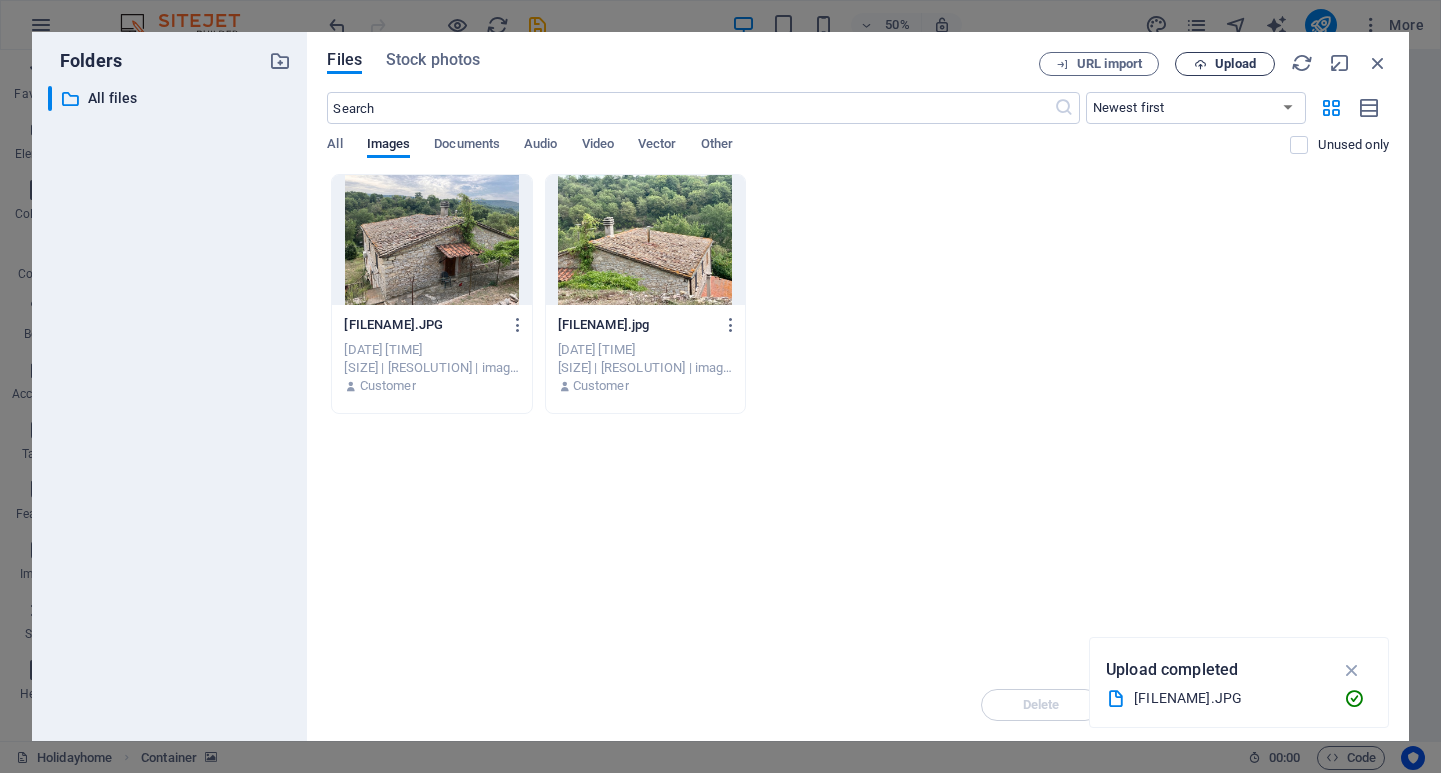 click on "Upload" at bounding box center (1235, 64) 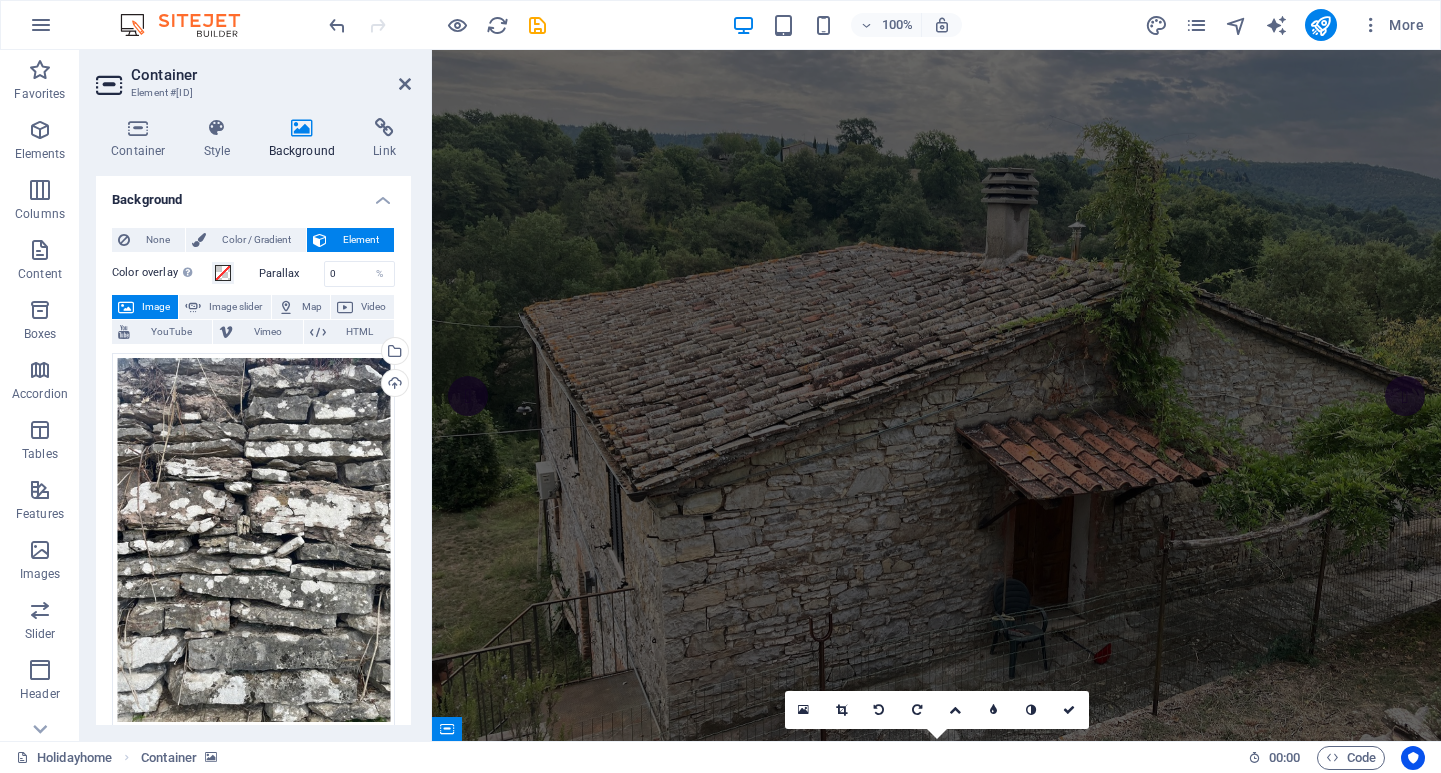 scroll, scrollTop: 0, scrollLeft: 0, axis: both 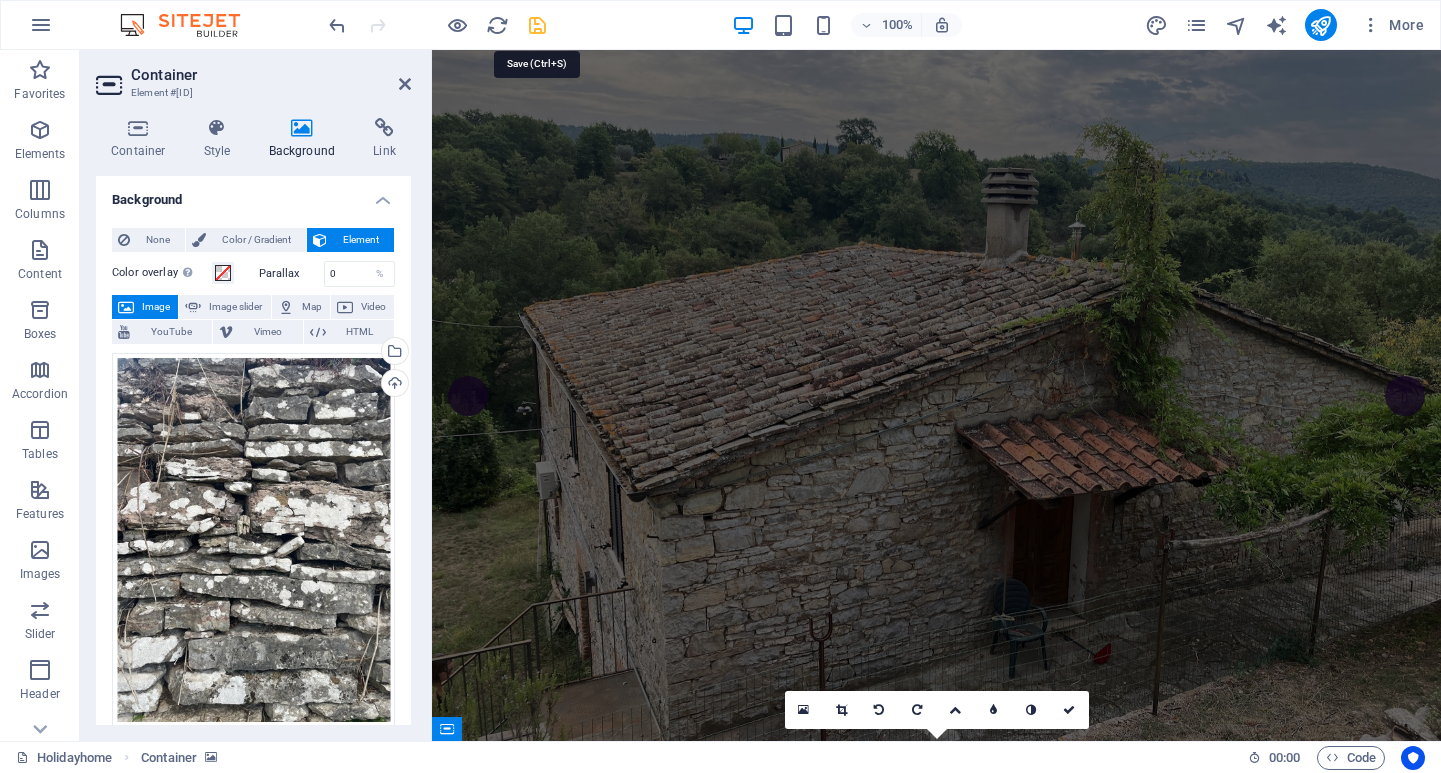 click at bounding box center (537, 25) 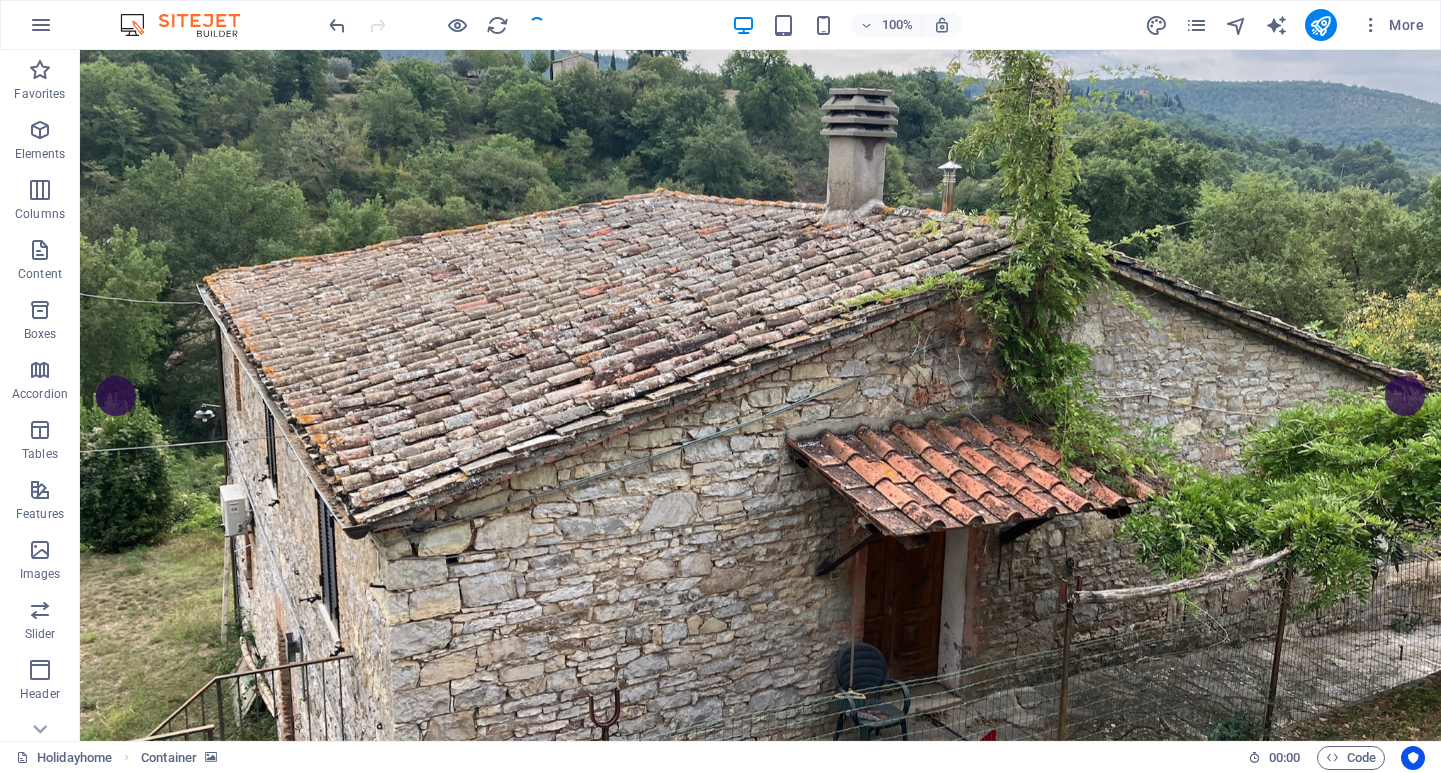 scroll, scrollTop: 682, scrollLeft: 0, axis: vertical 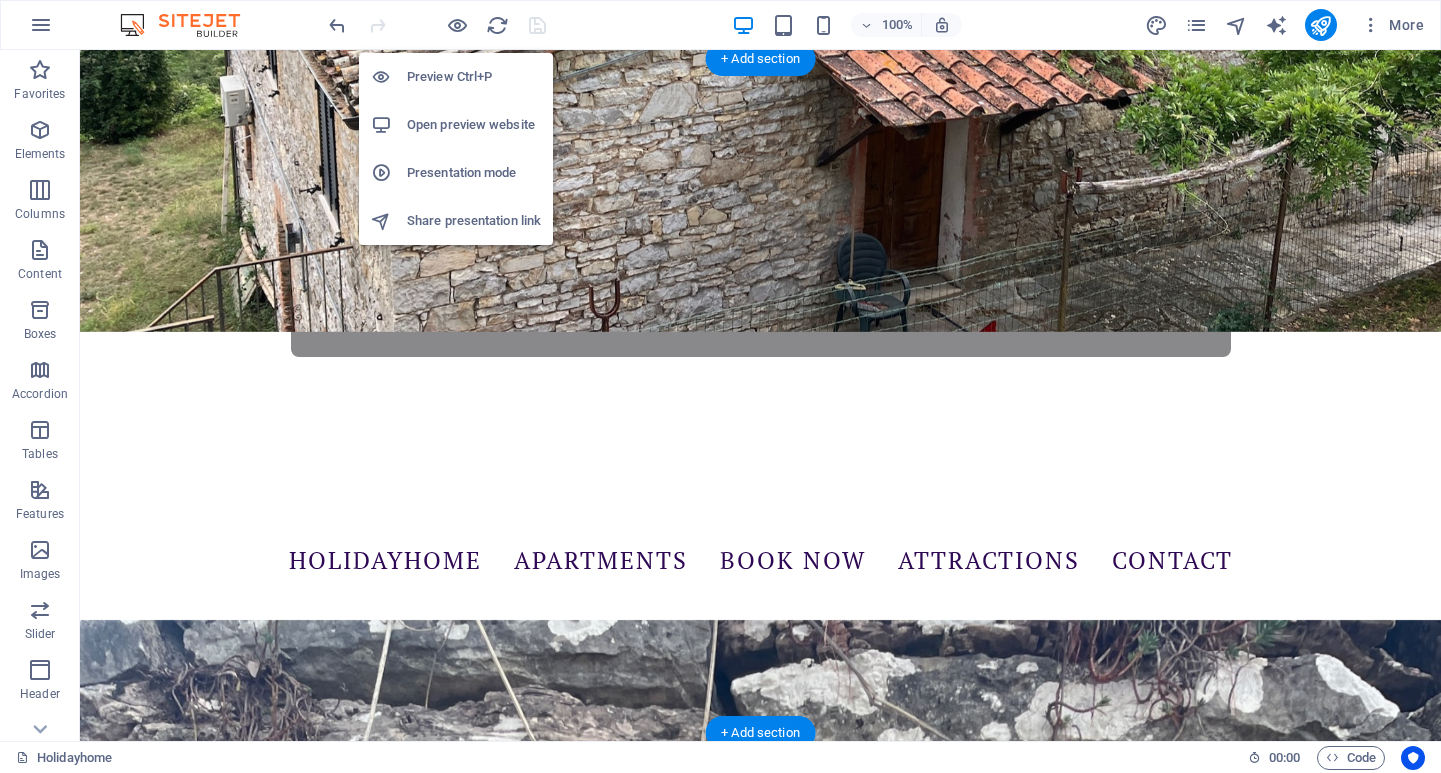 click on "Open preview website" at bounding box center [474, 125] 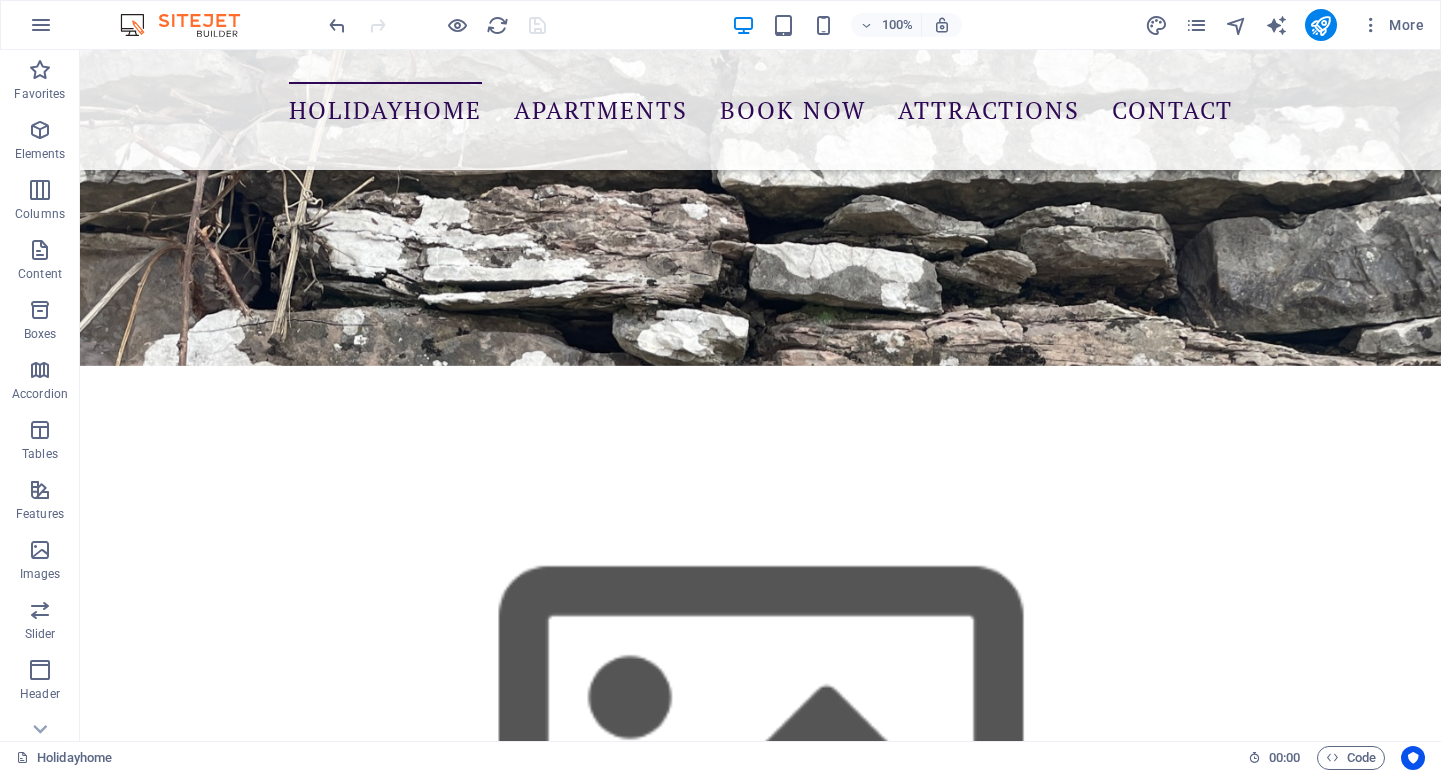scroll, scrollTop: 1494, scrollLeft: 0, axis: vertical 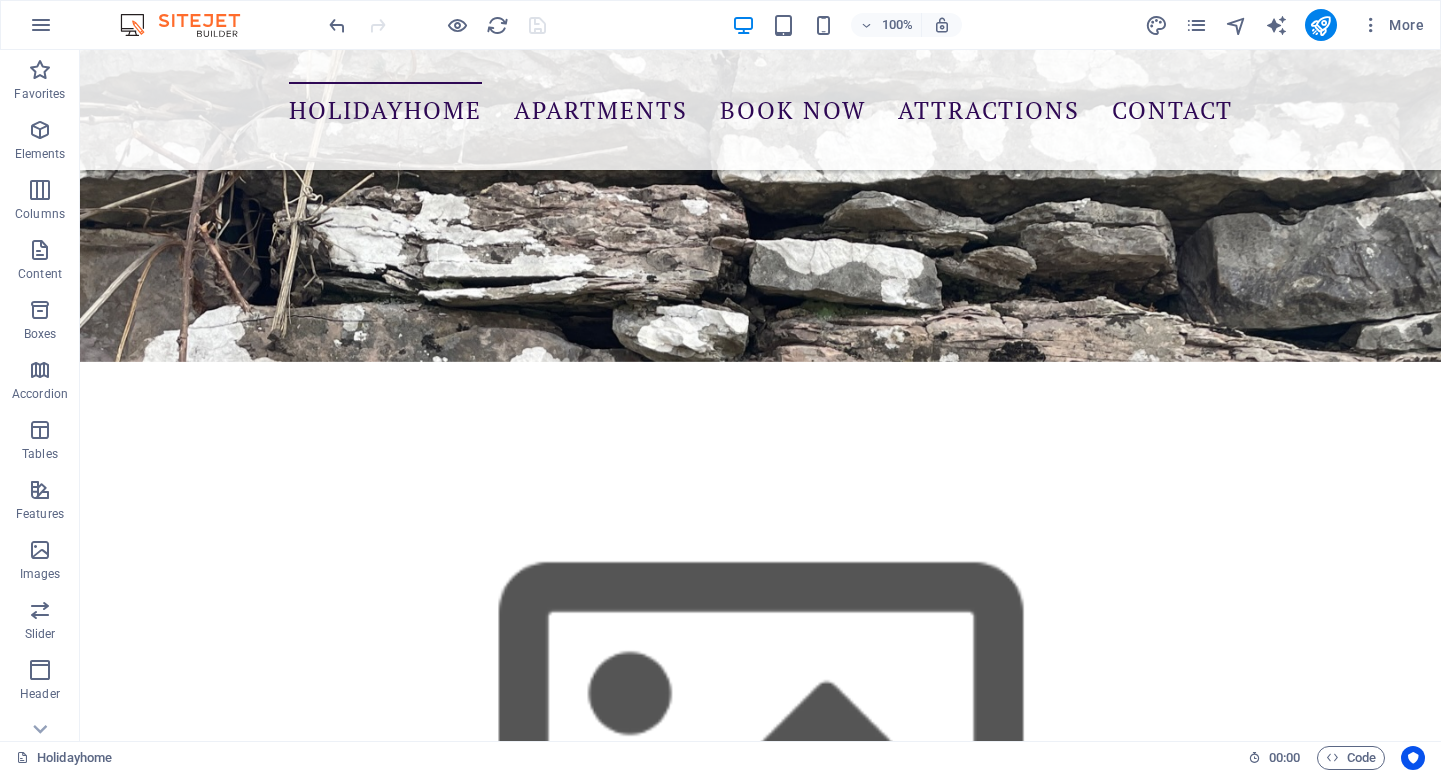 click at bounding box center [760, 2038] 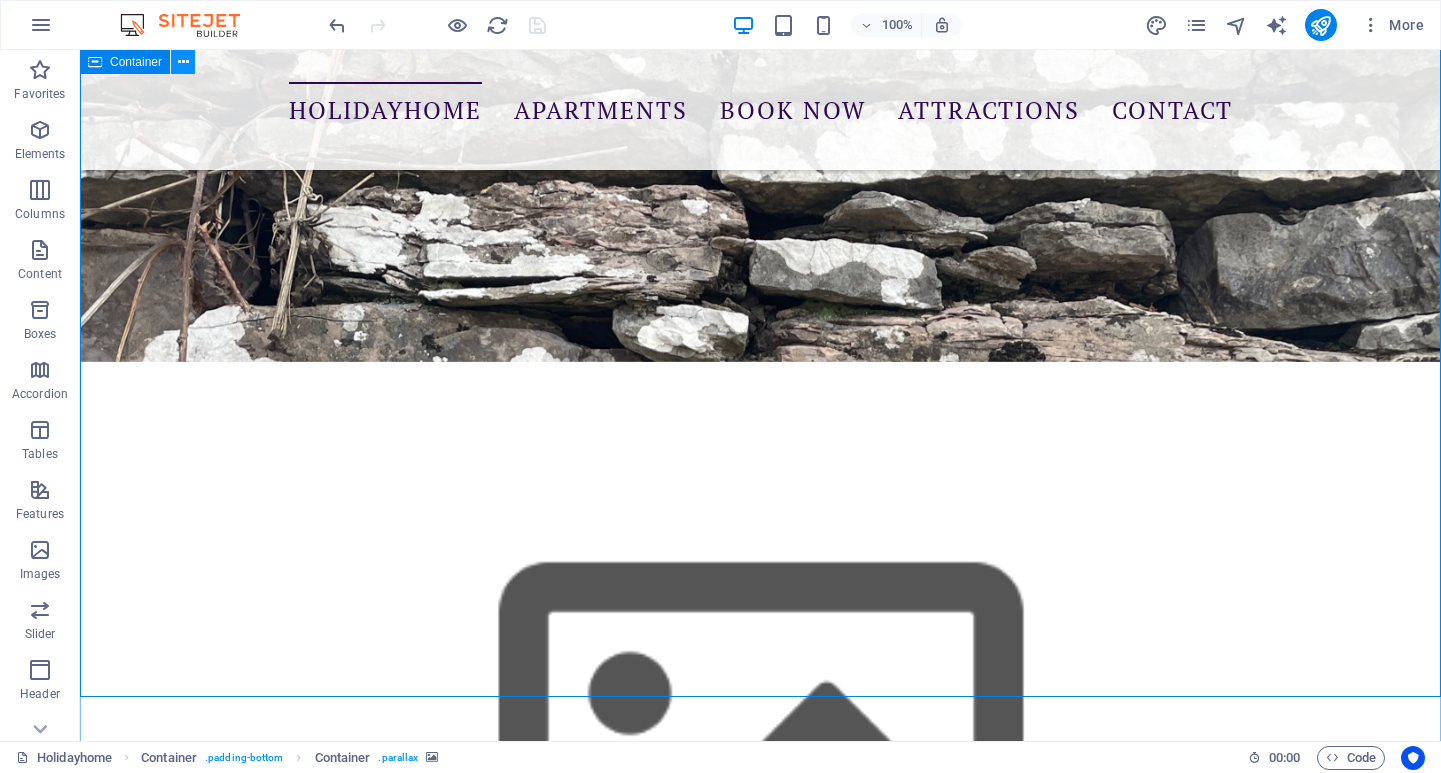 click at bounding box center (183, 62) 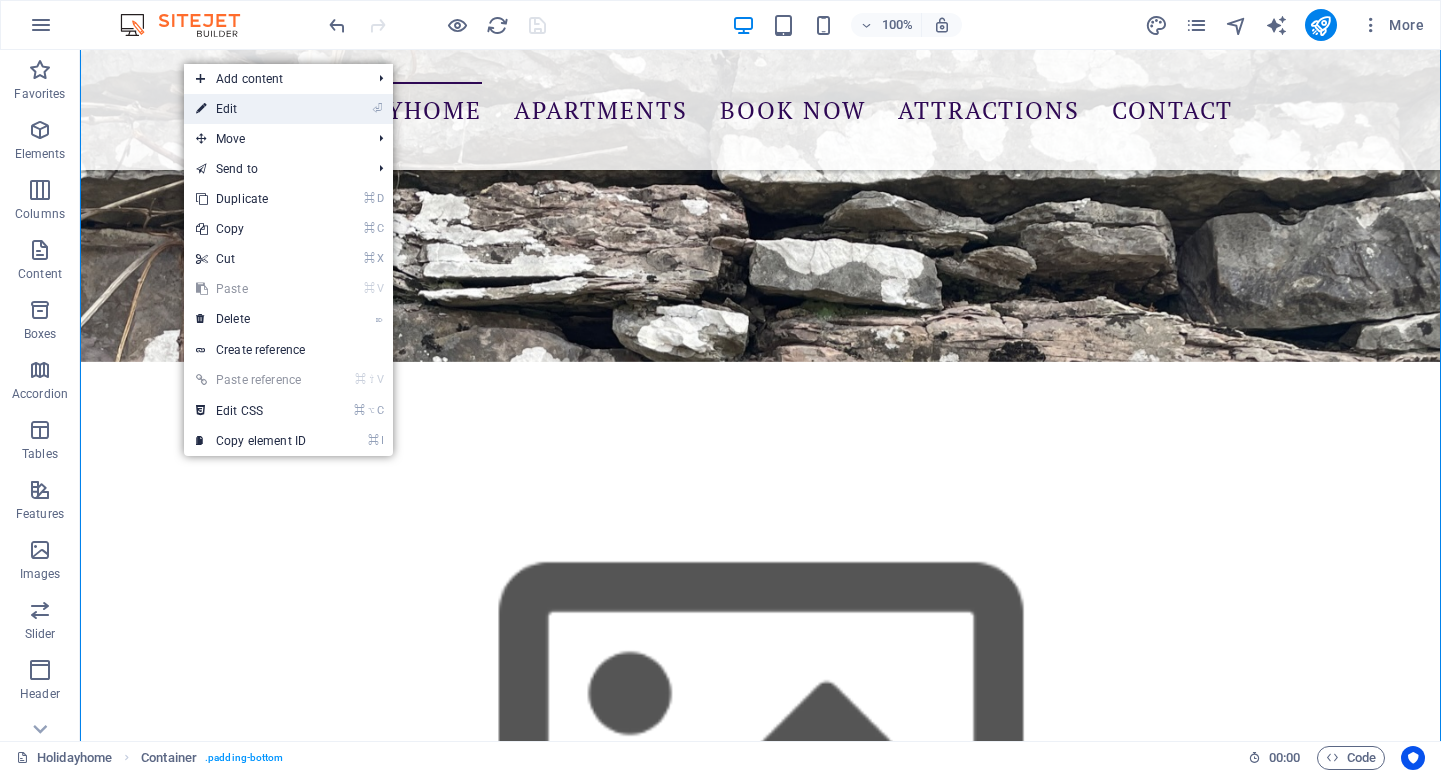click on "⏎  Edit" at bounding box center (251, 109) 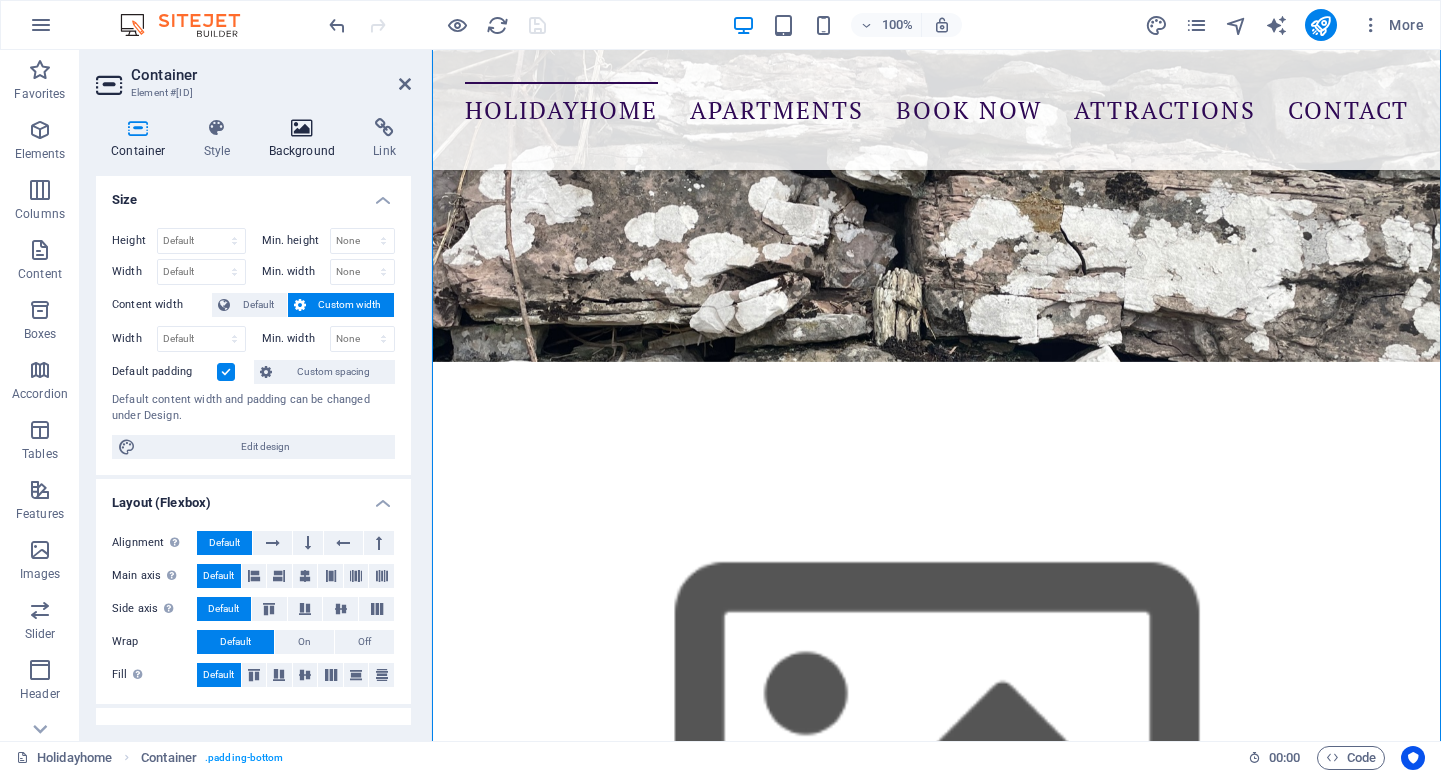 click at bounding box center [302, 128] 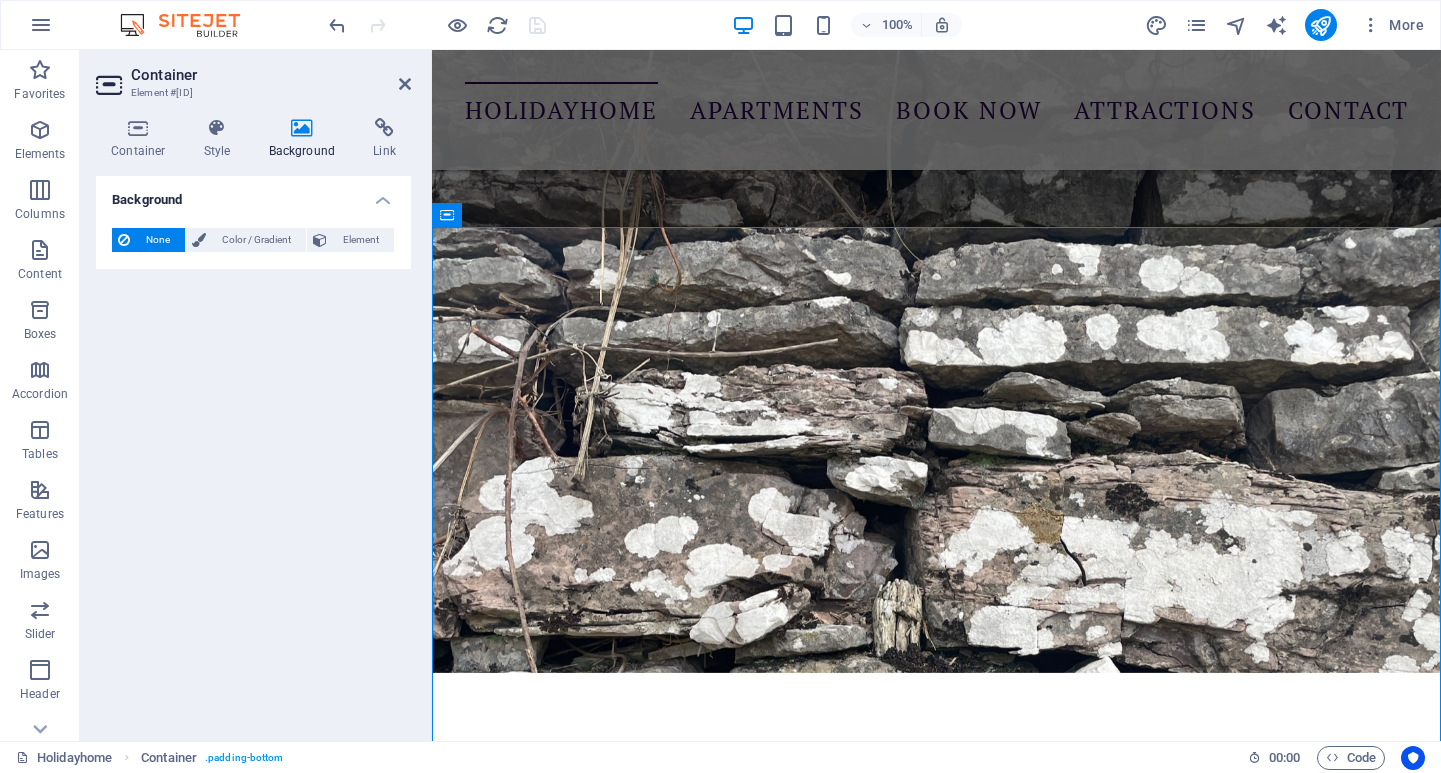 scroll, scrollTop: 1188, scrollLeft: 0, axis: vertical 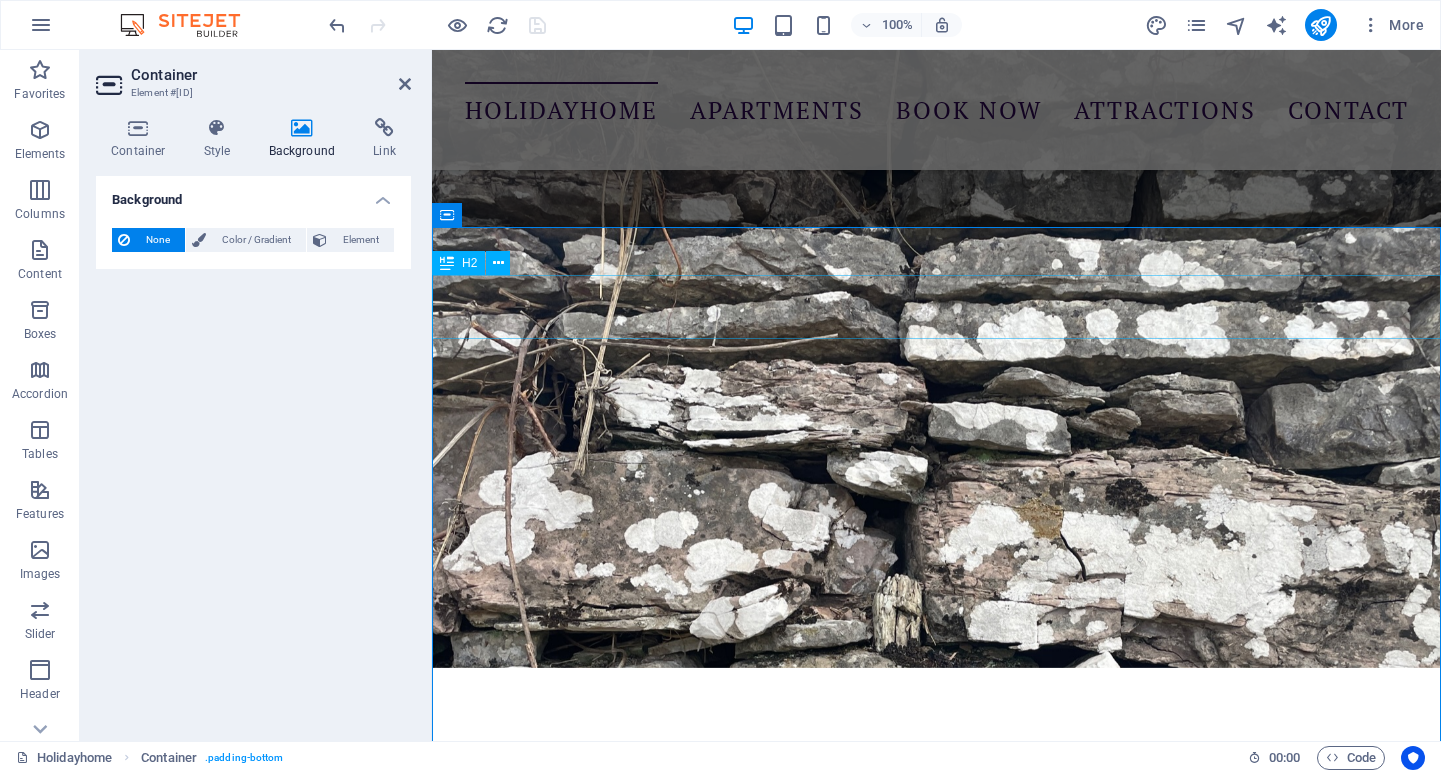 click on "Nine reasons why" at bounding box center (936, 1960) 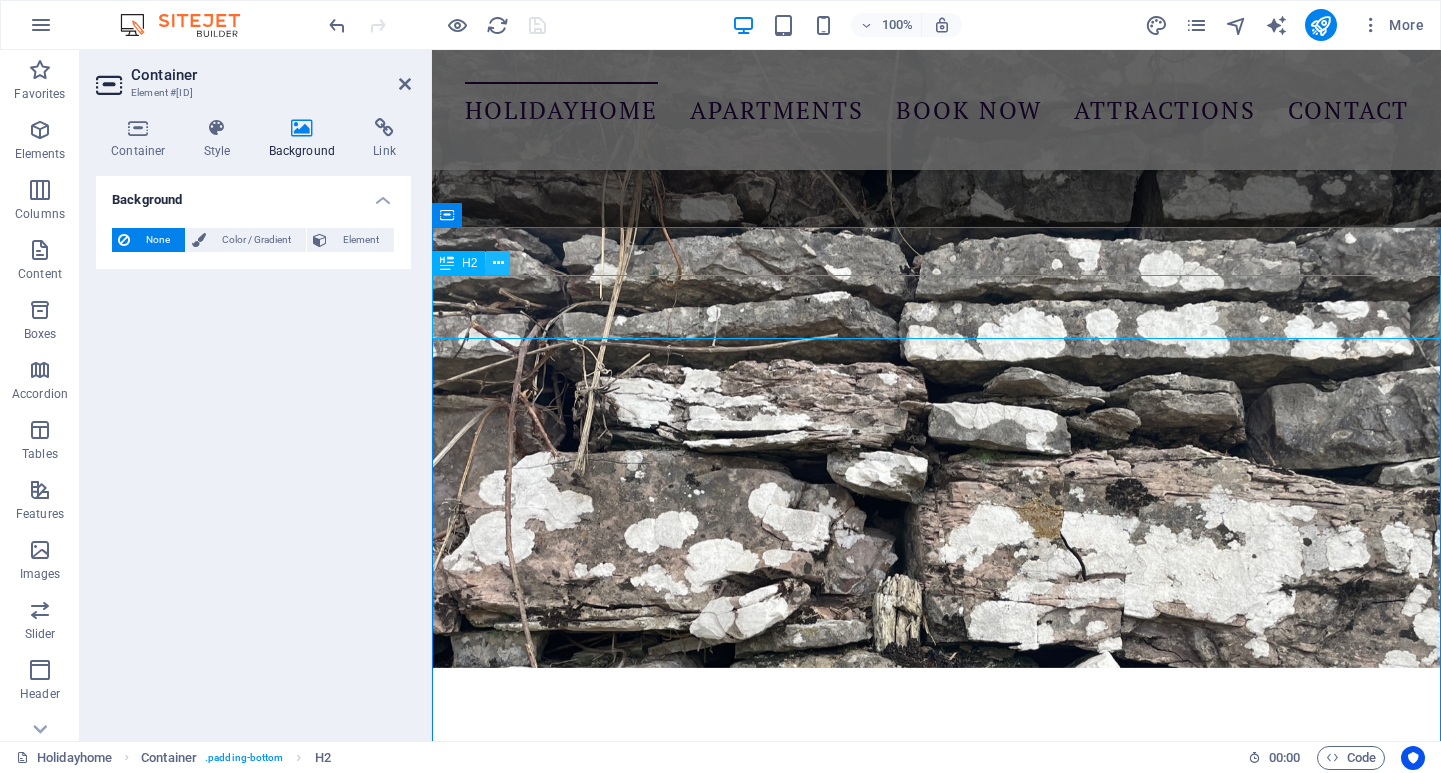 click at bounding box center (498, 263) 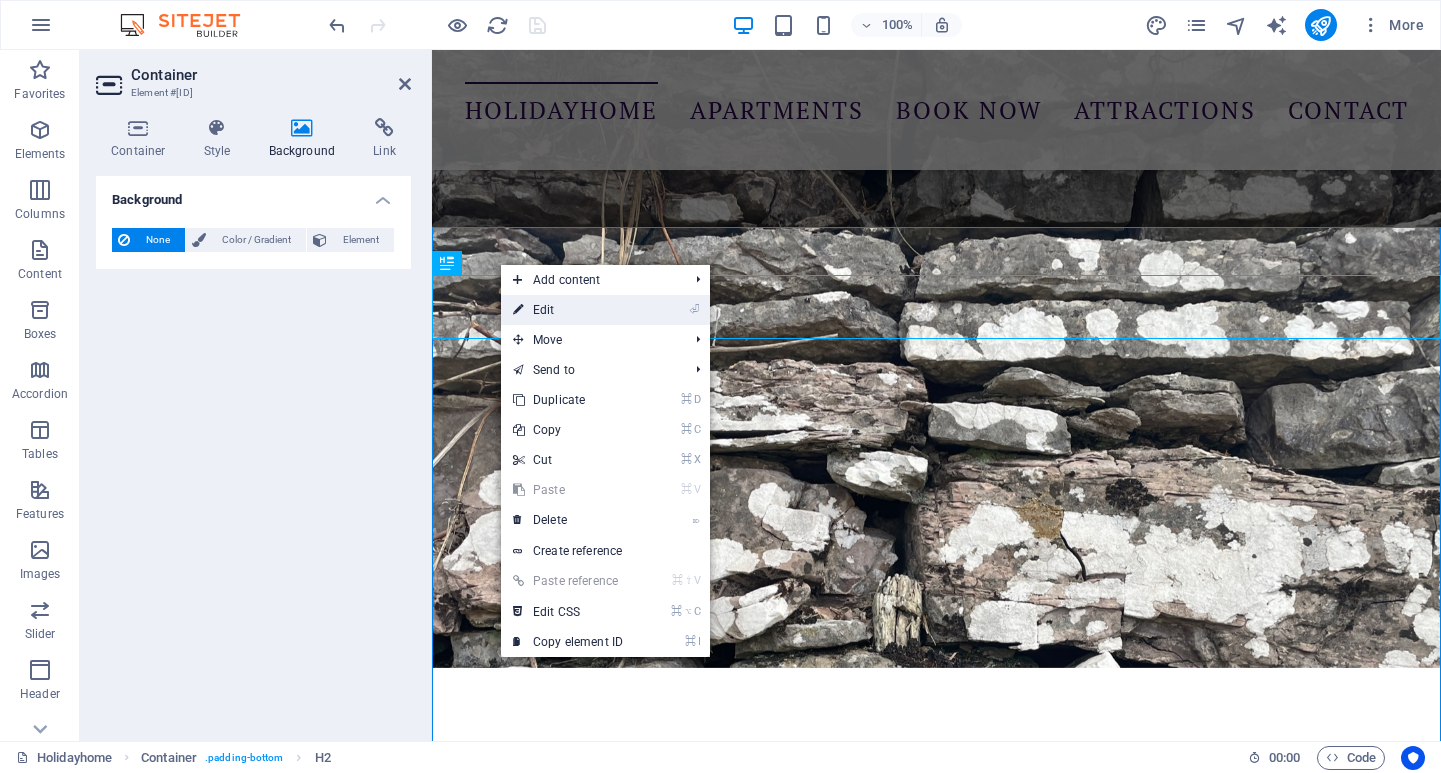 click on "⏎  Edit" at bounding box center [568, 310] 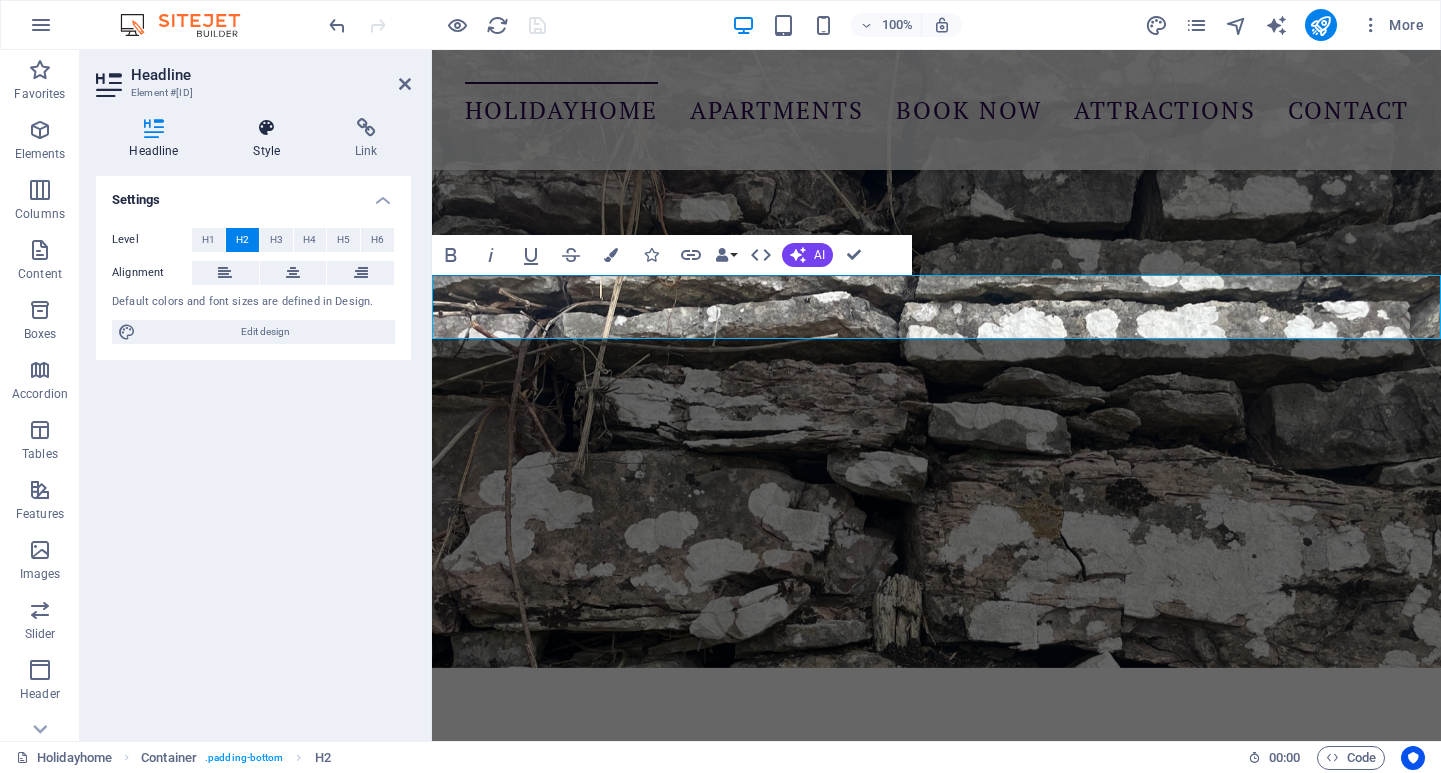 click at bounding box center (267, 128) 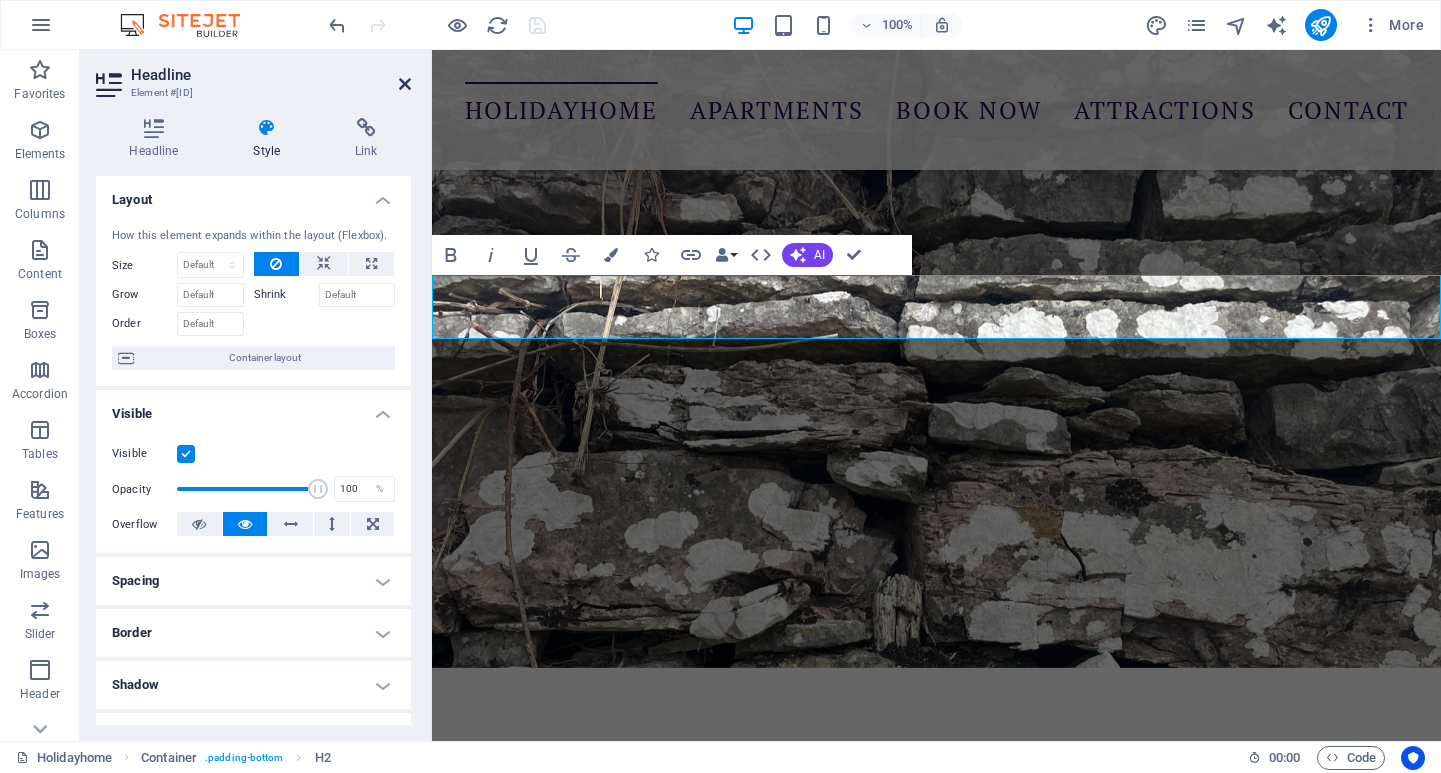 click at bounding box center (405, 84) 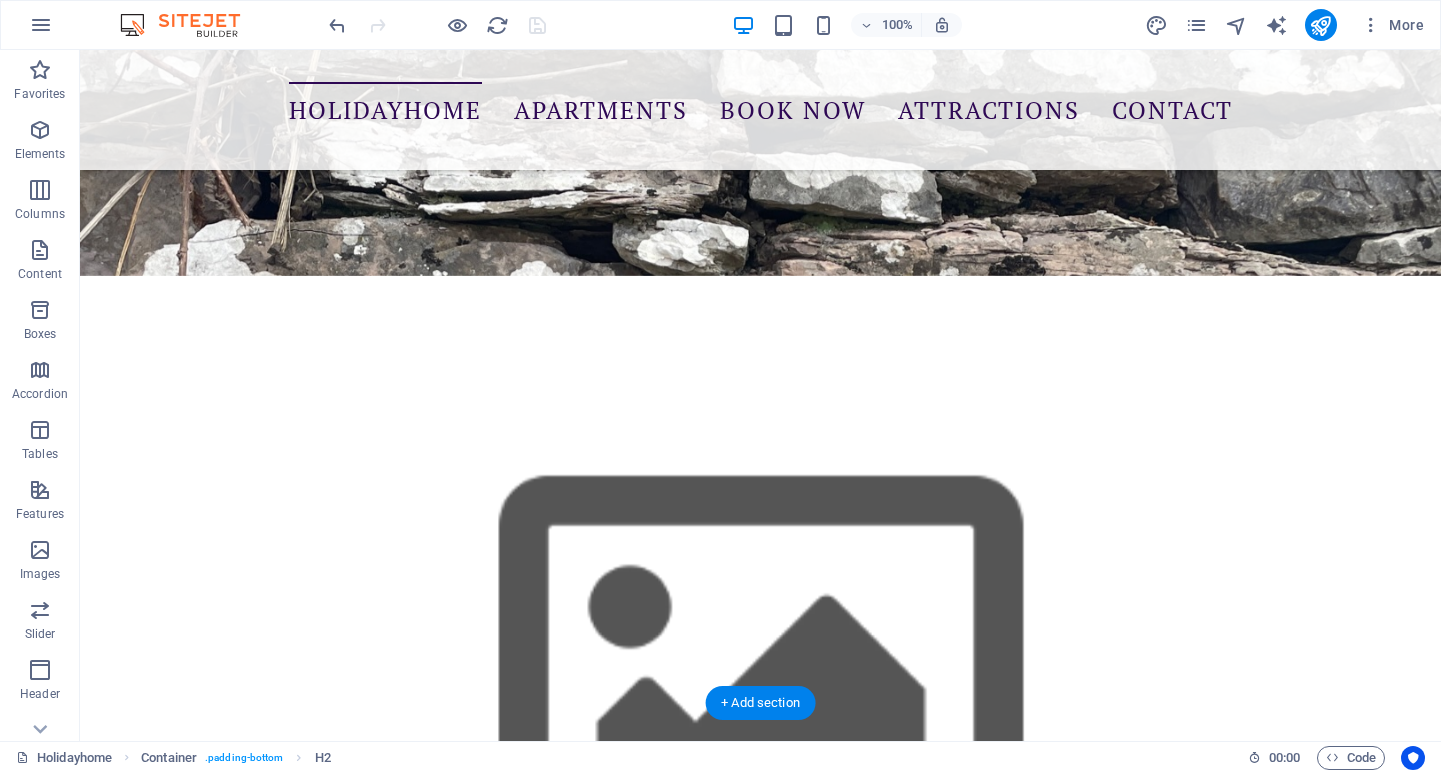 scroll, scrollTop: 1585, scrollLeft: 0, axis: vertical 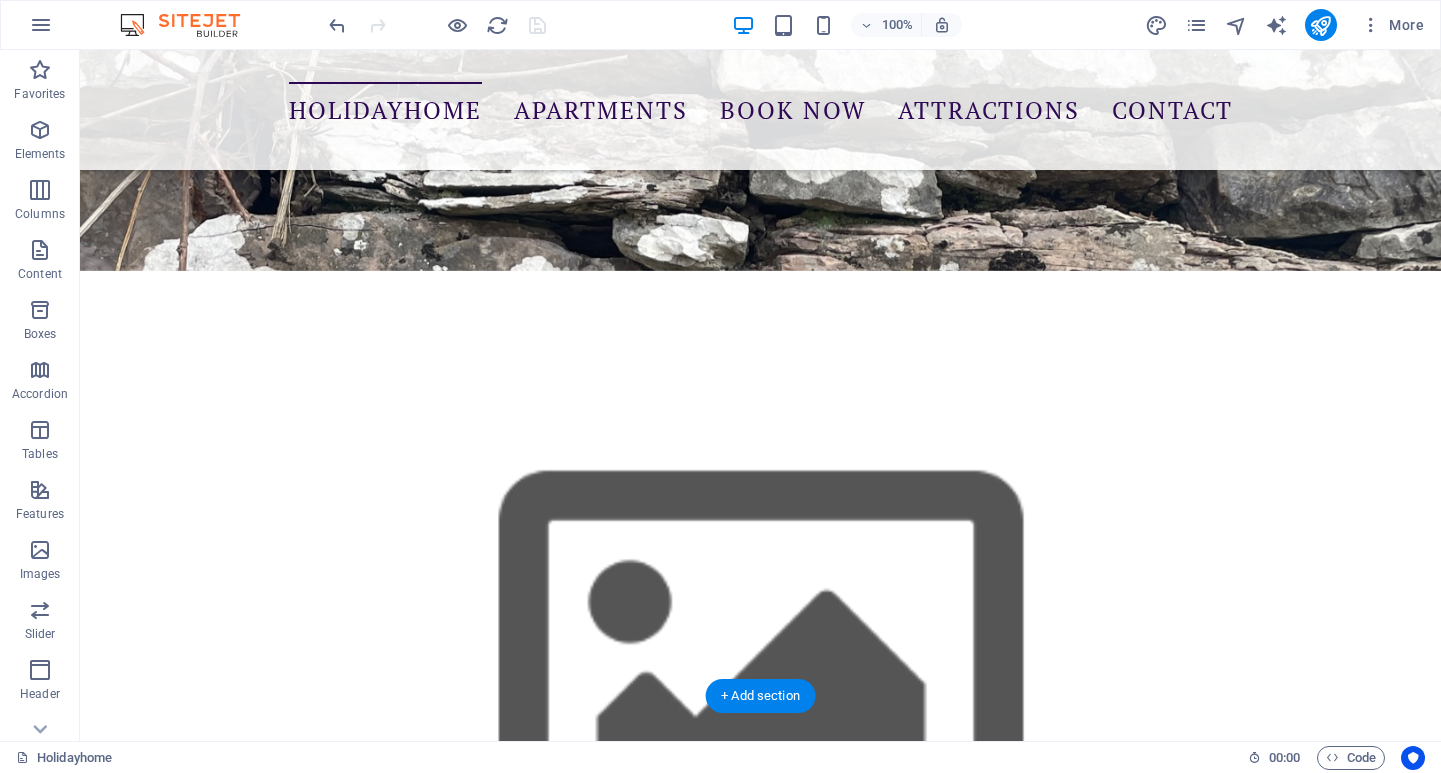 click at bounding box center [760, 1983] 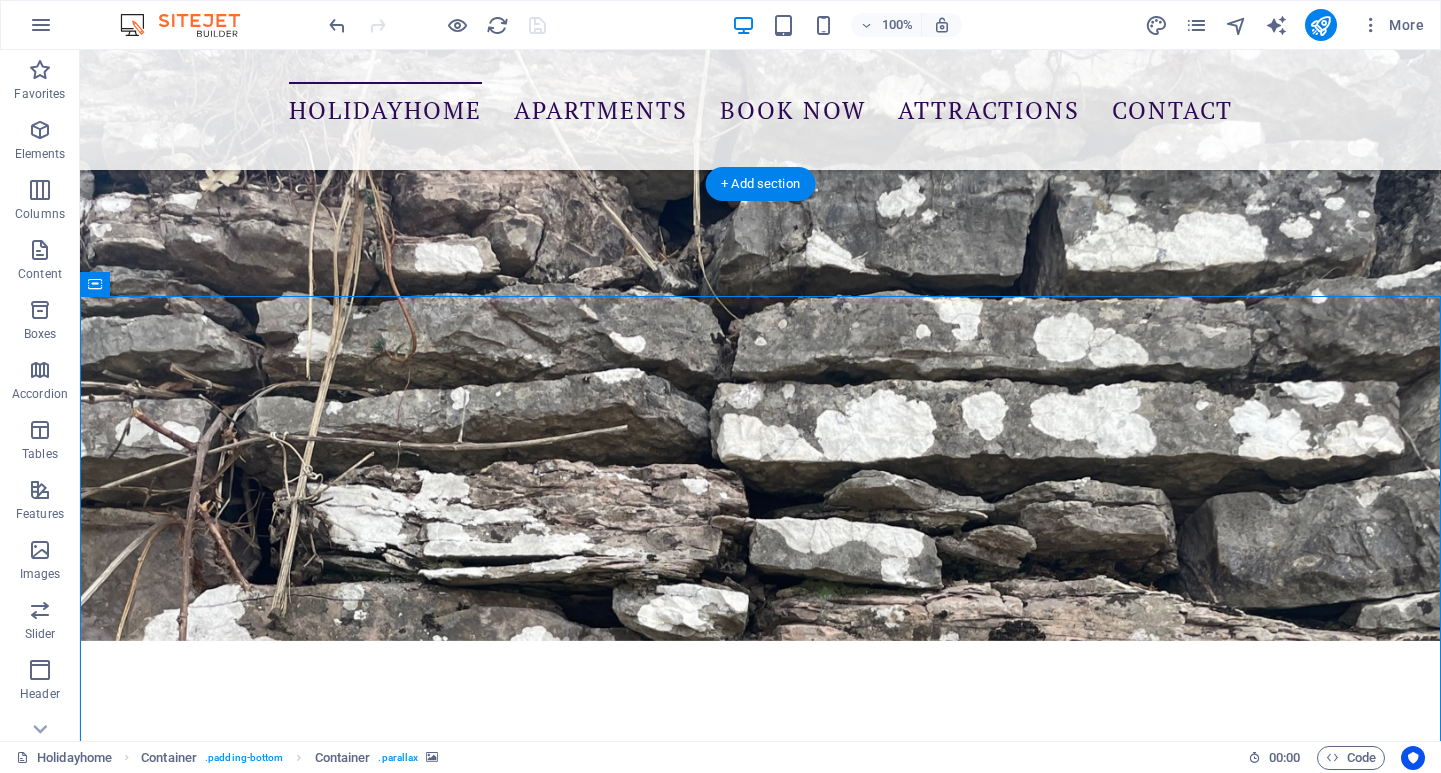 scroll, scrollTop: 1204, scrollLeft: 0, axis: vertical 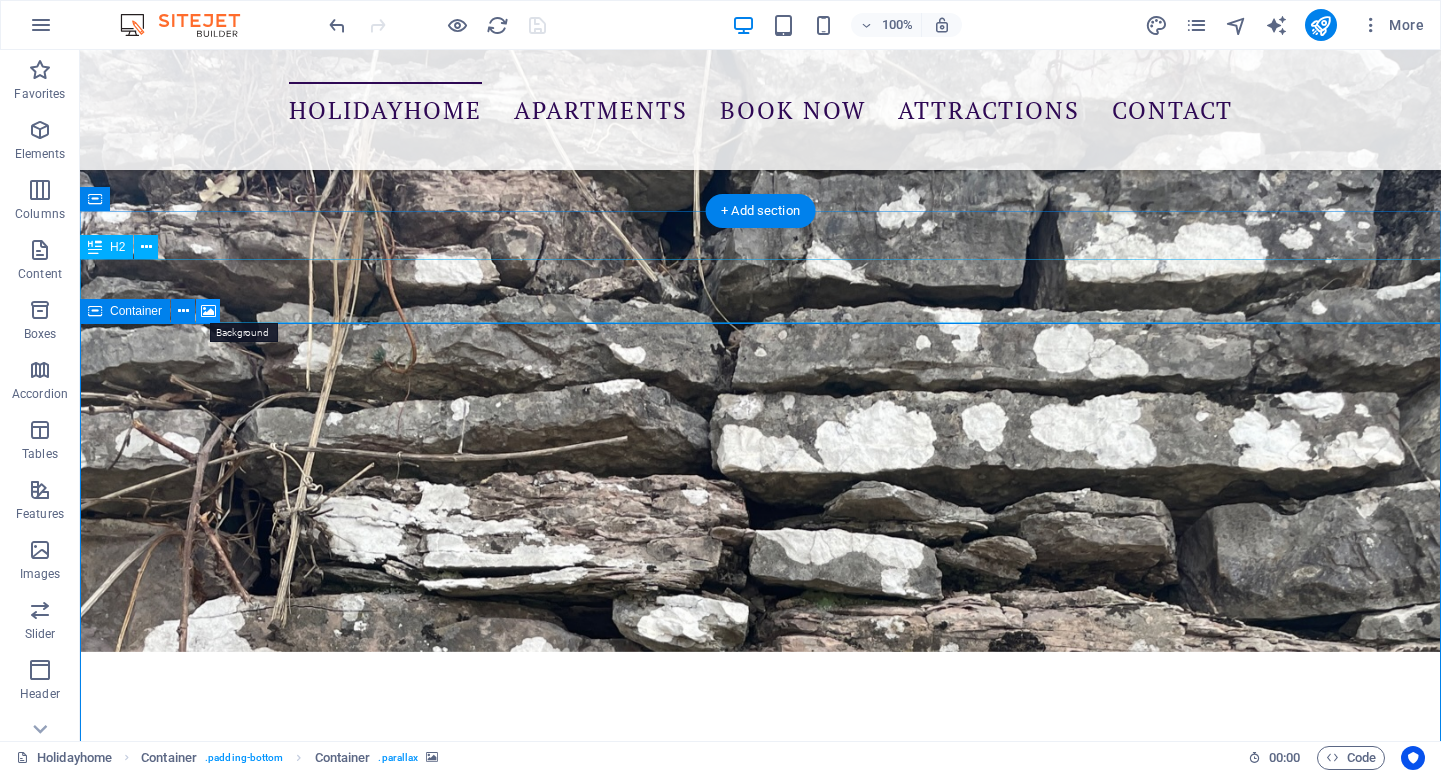 click at bounding box center (208, 311) 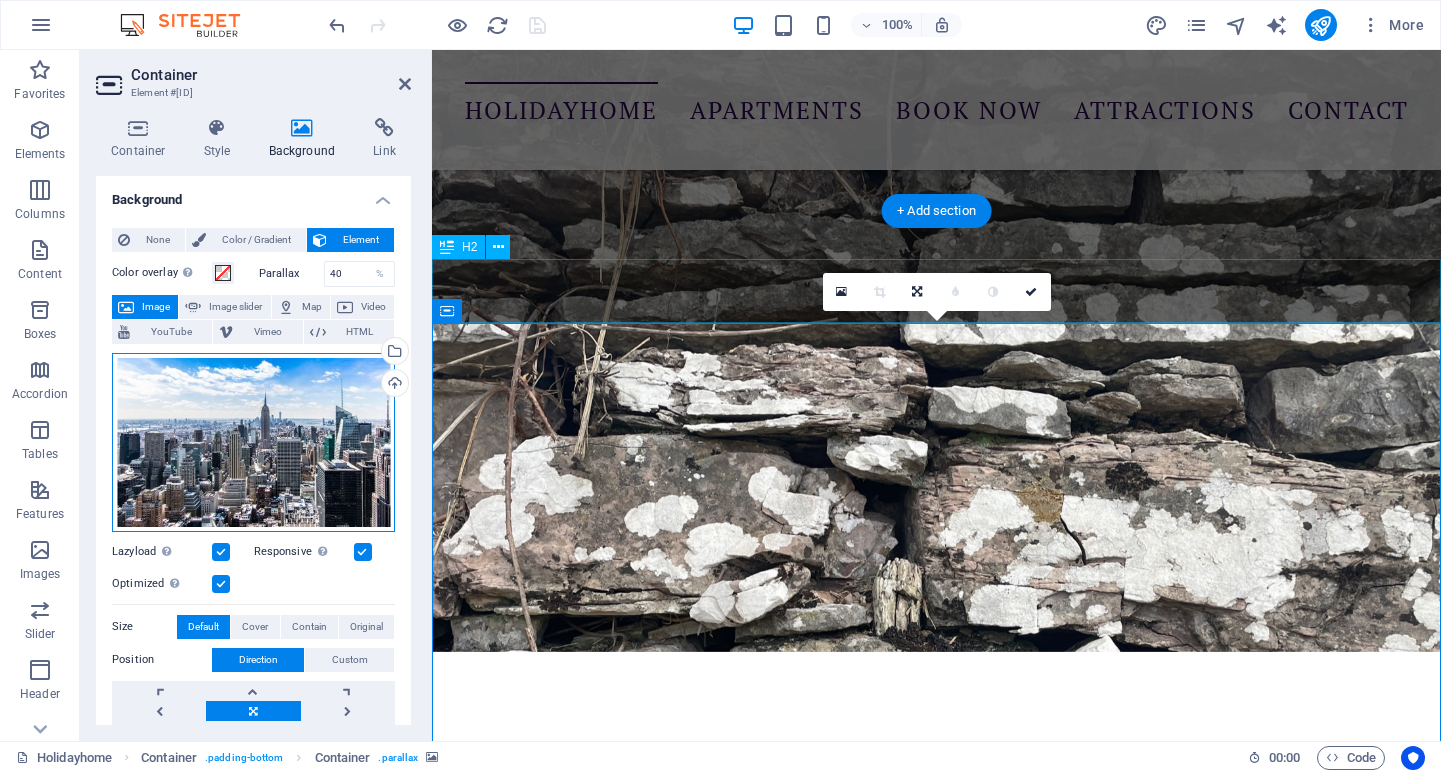 click on "Drag files here, click to choose files or select files from Files or our free stock photos & videos" at bounding box center [253, 442] 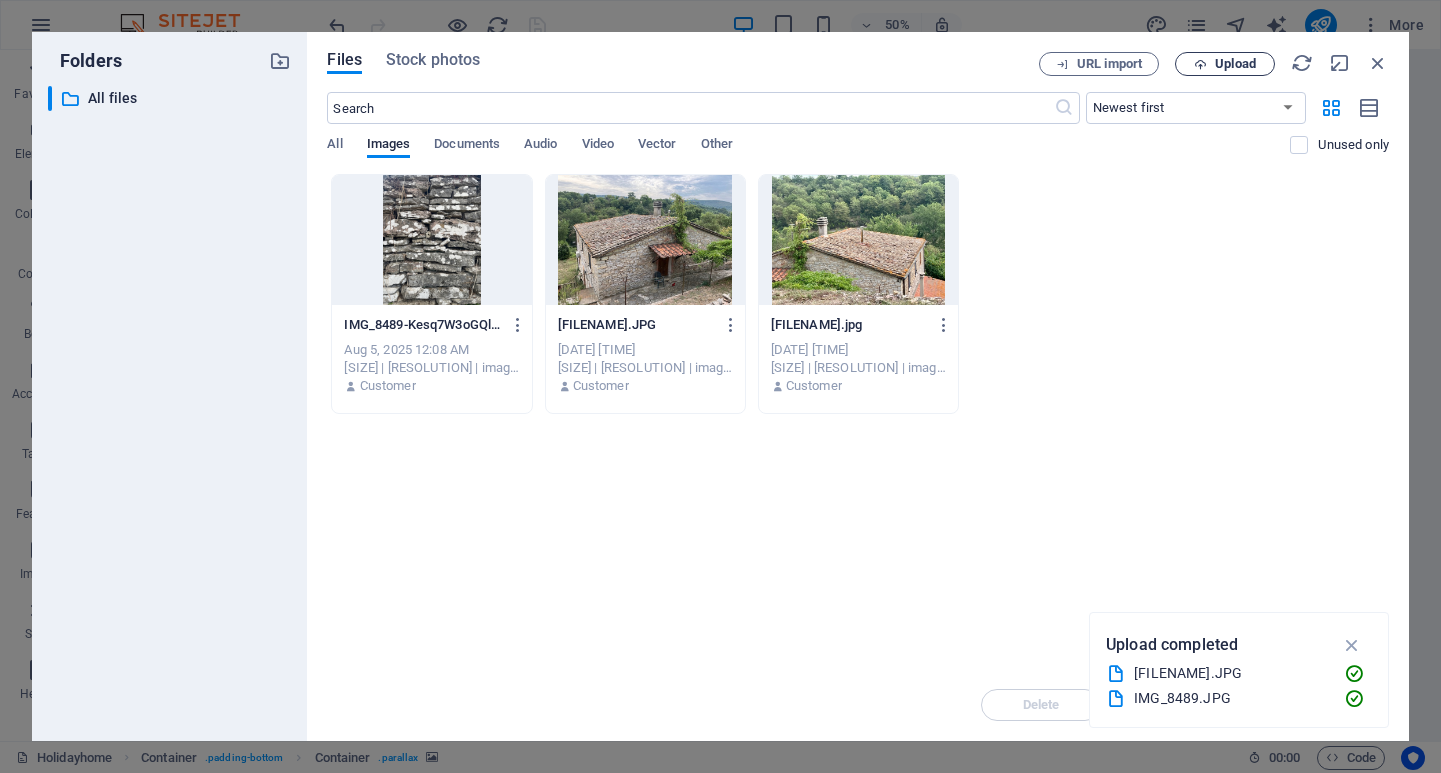 click on "Upload" at bounding box center (1225, 64) 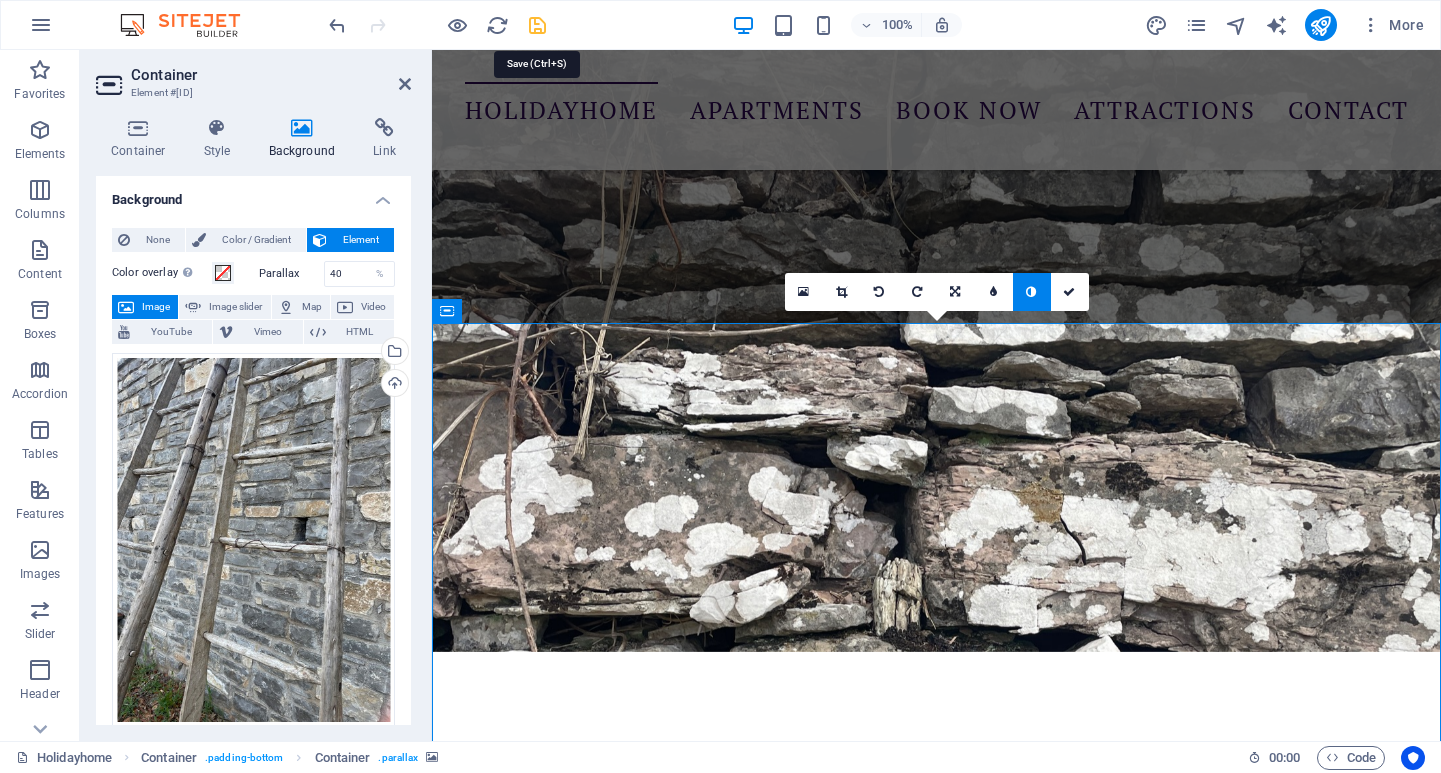 click at bounding box center (537, 25) 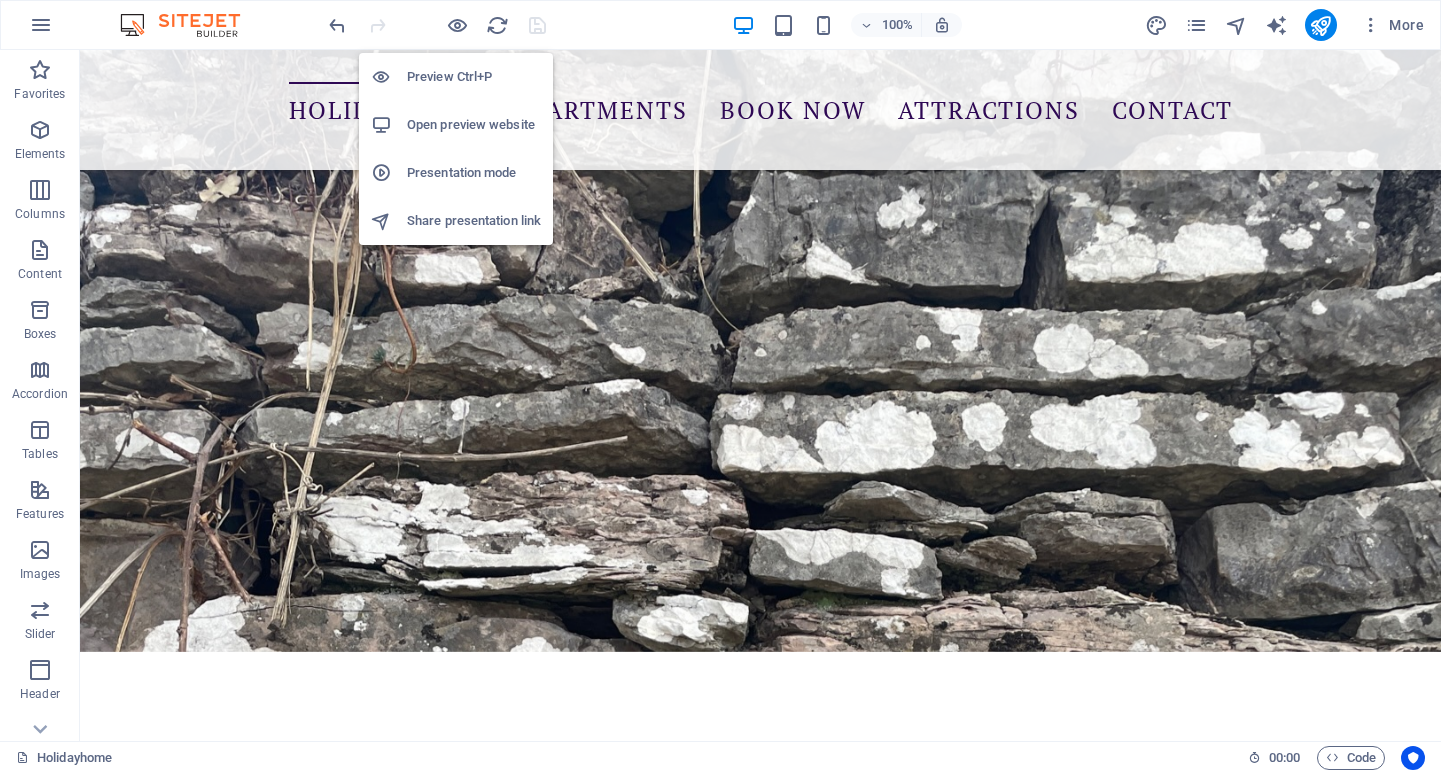 click on "Open preview website" at bounding box center [474, 125] 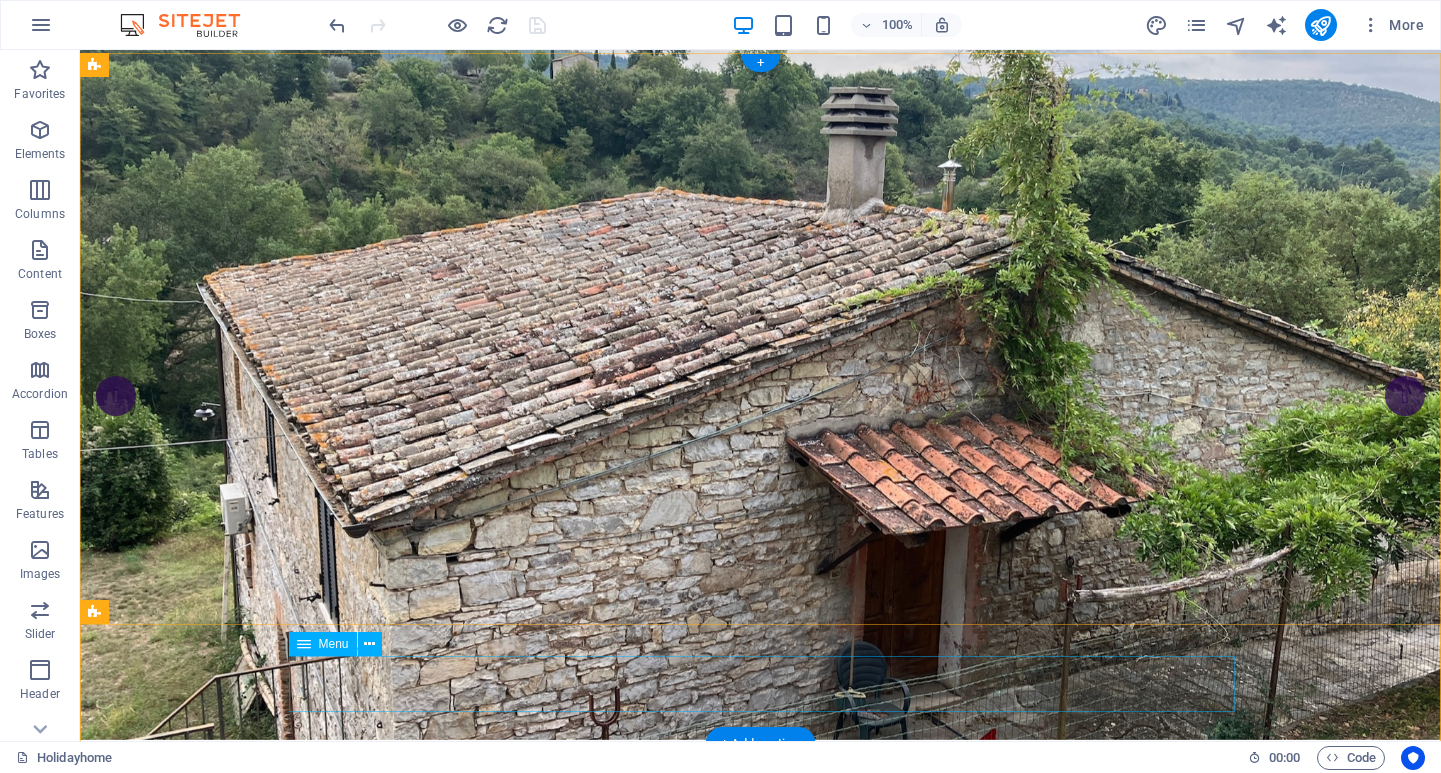 scroll, scrollTop: 0, scrollLeft: 0, axis: both 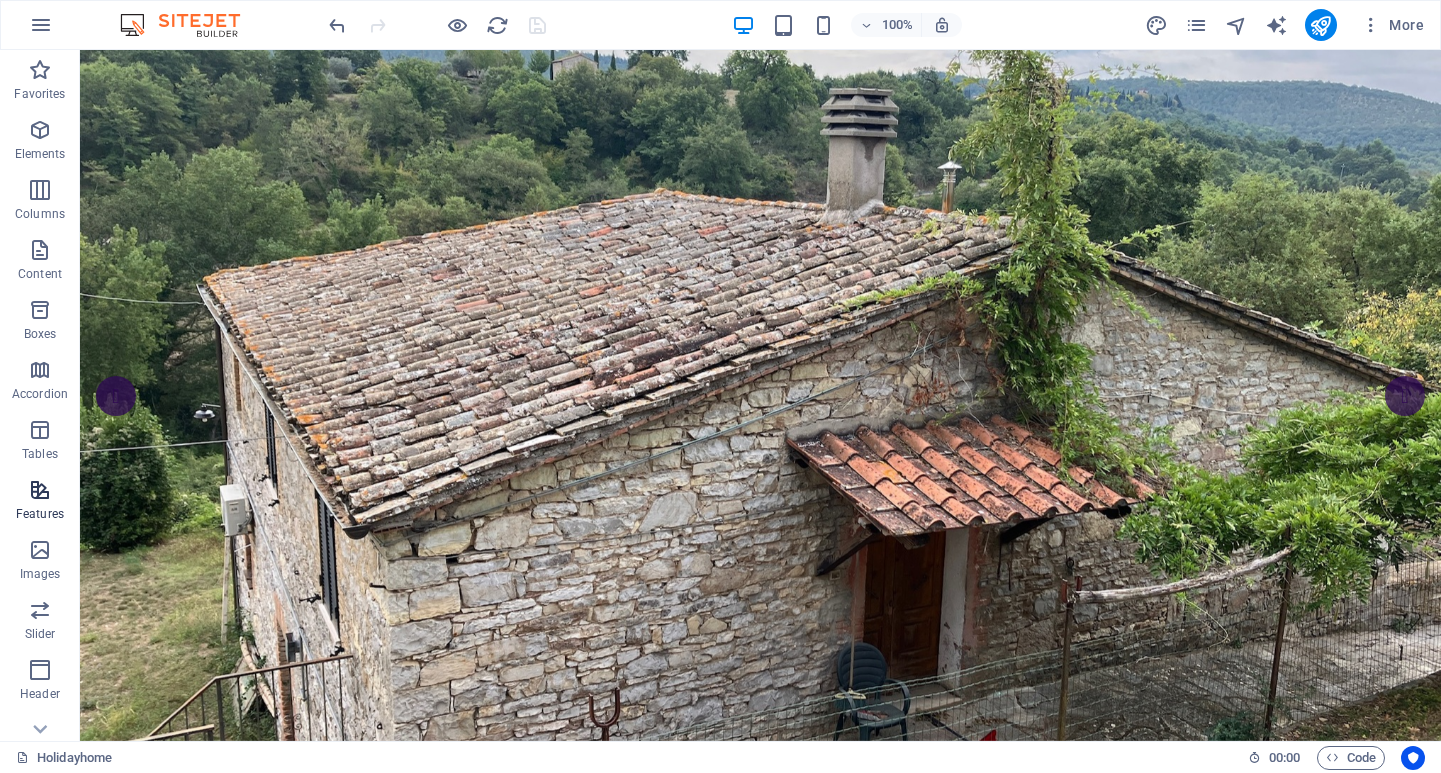 click at bounding box center (40, 490) 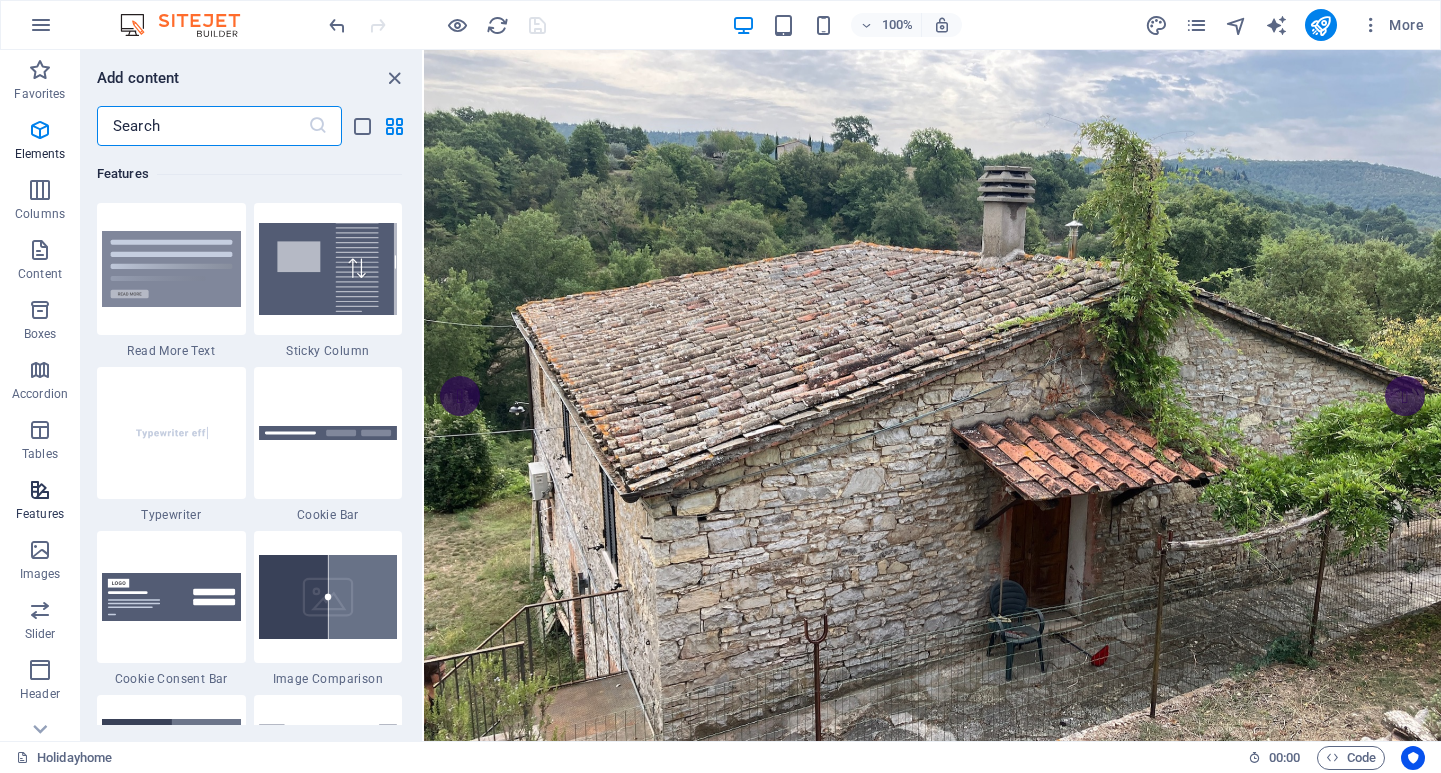 scroll, scrollTop: 7795, scrollLeft: 0, axis: vertical 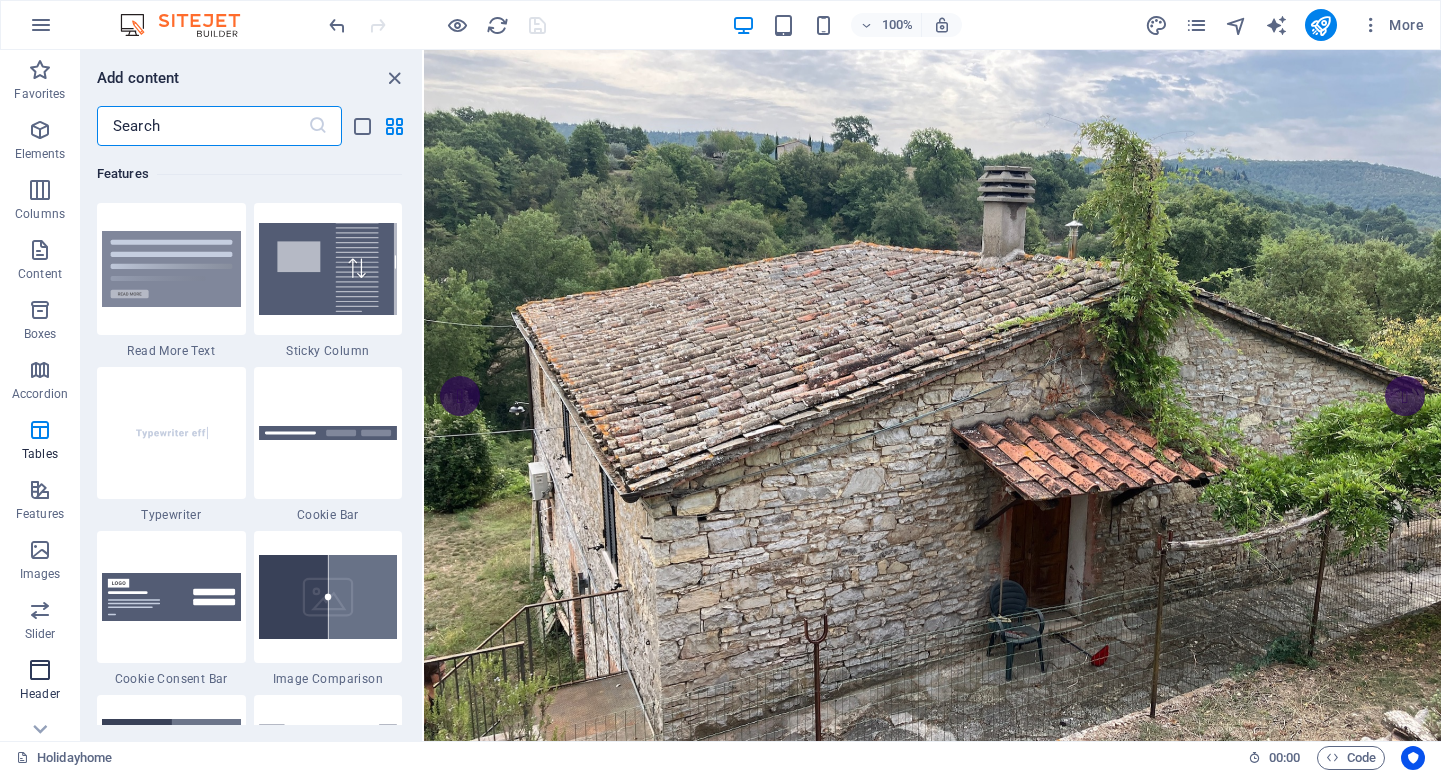 click at bounding box center (40, 670) 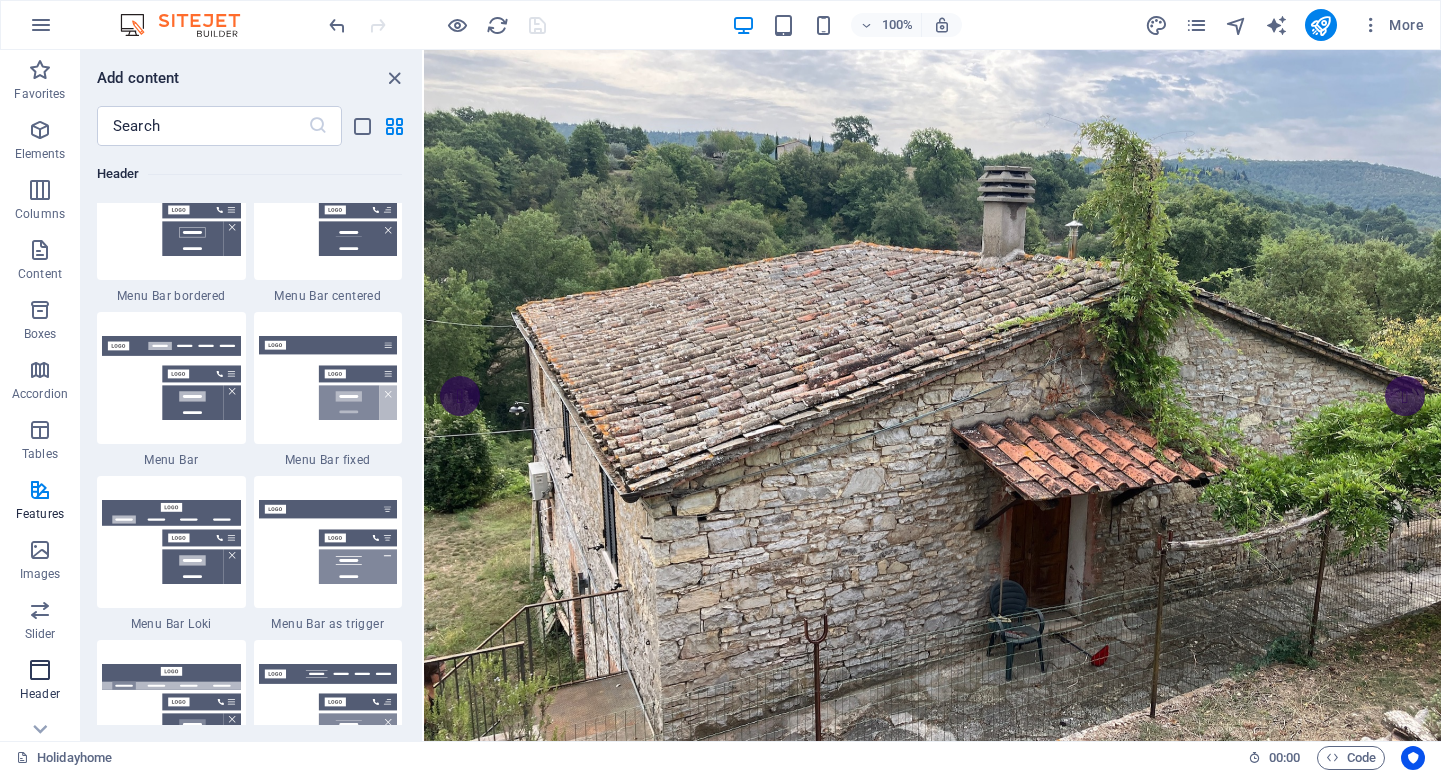 scroll, scrollTop: 12125, scrollLeft: 0, axis: vertical 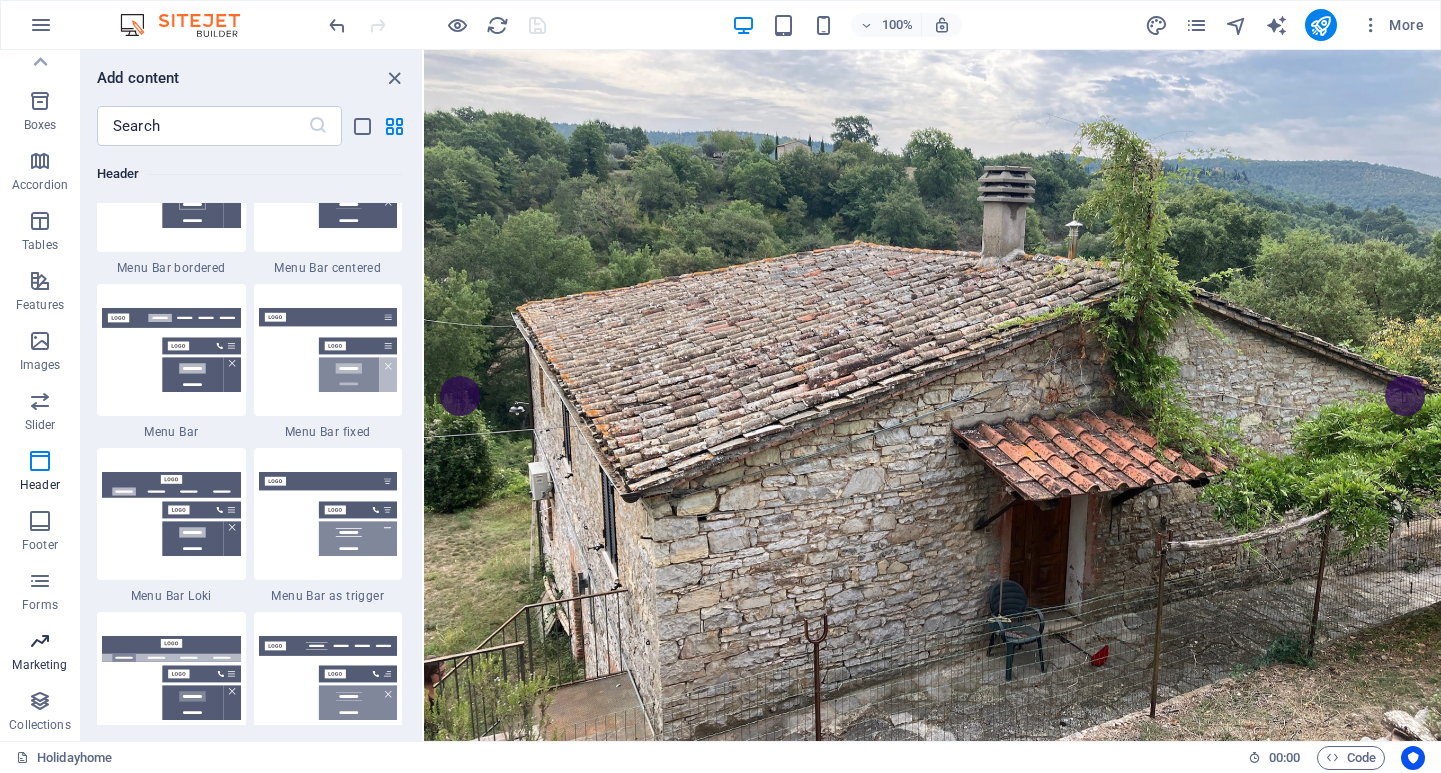 click at bounding box center (40, 641) 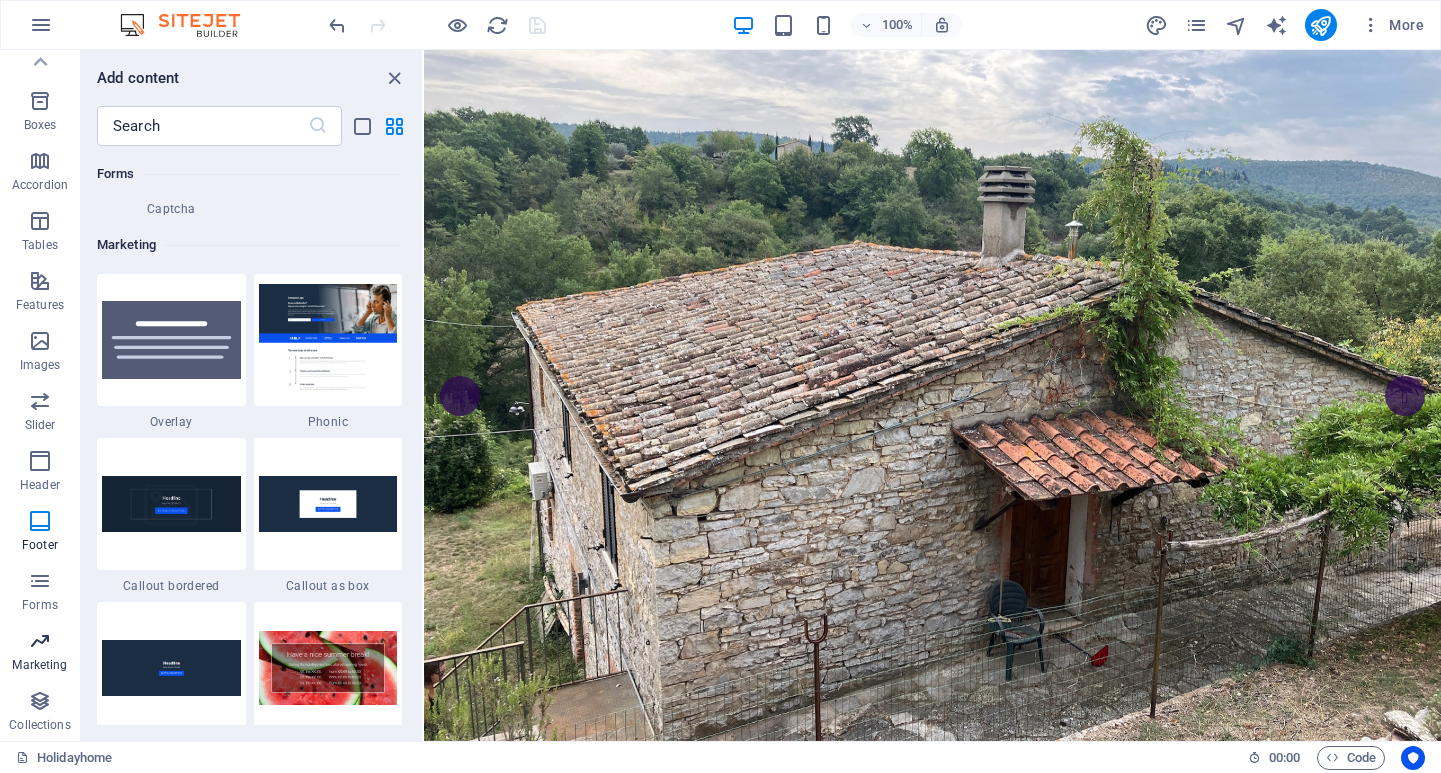 scroll, scrollTop: 16388, scrollLeft: 0, axis: vertical 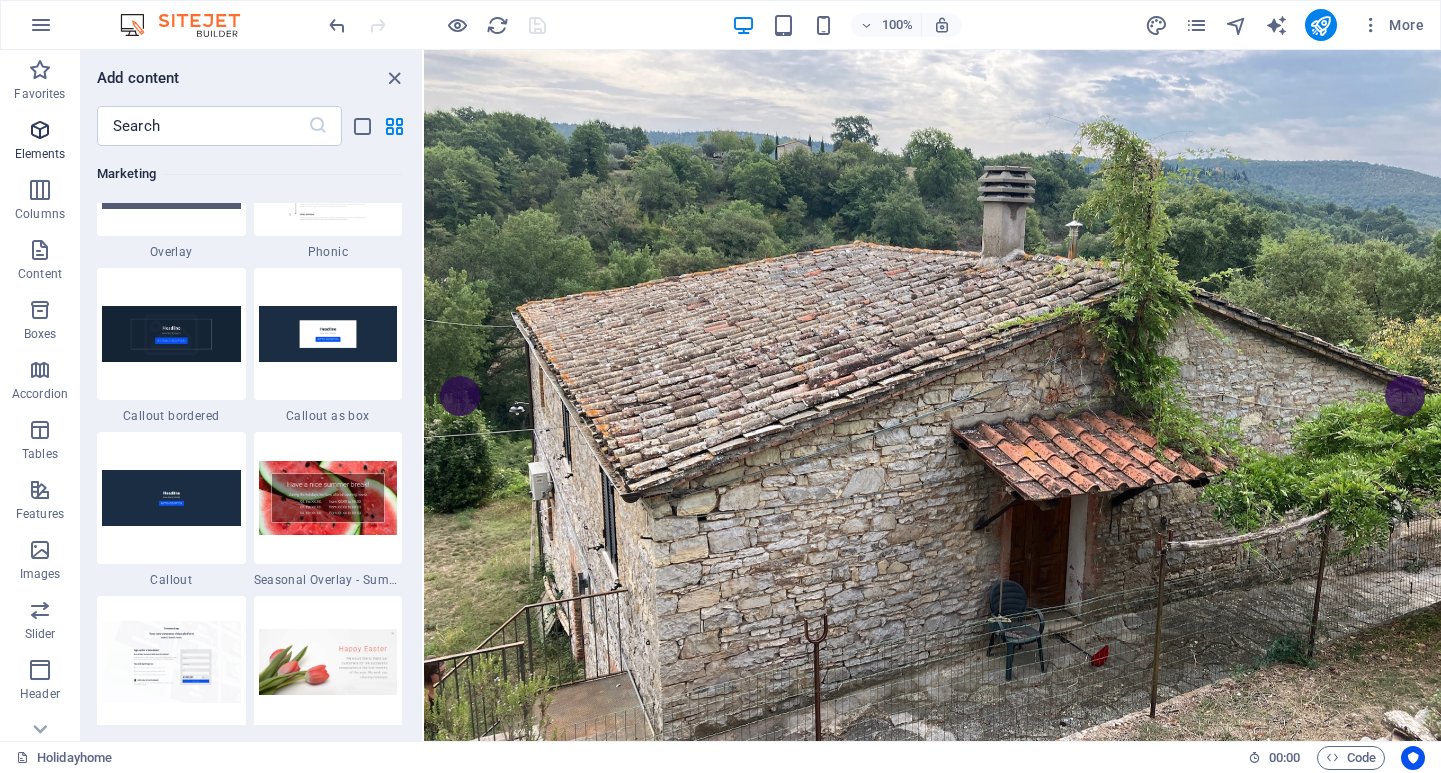 click at bounding box center [40, 130] 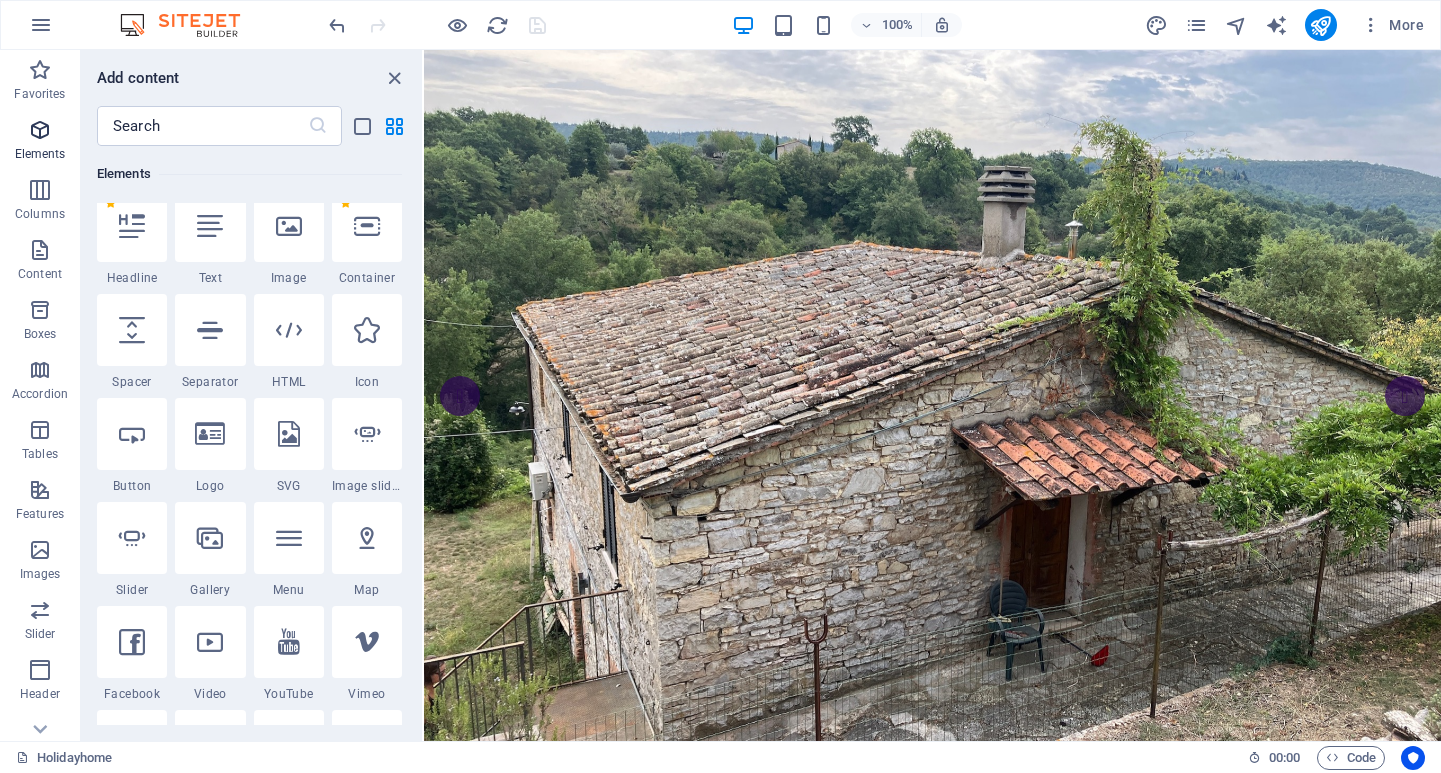 scroll, scrollTop: 213, scrollLeft: 0, axis: vertical 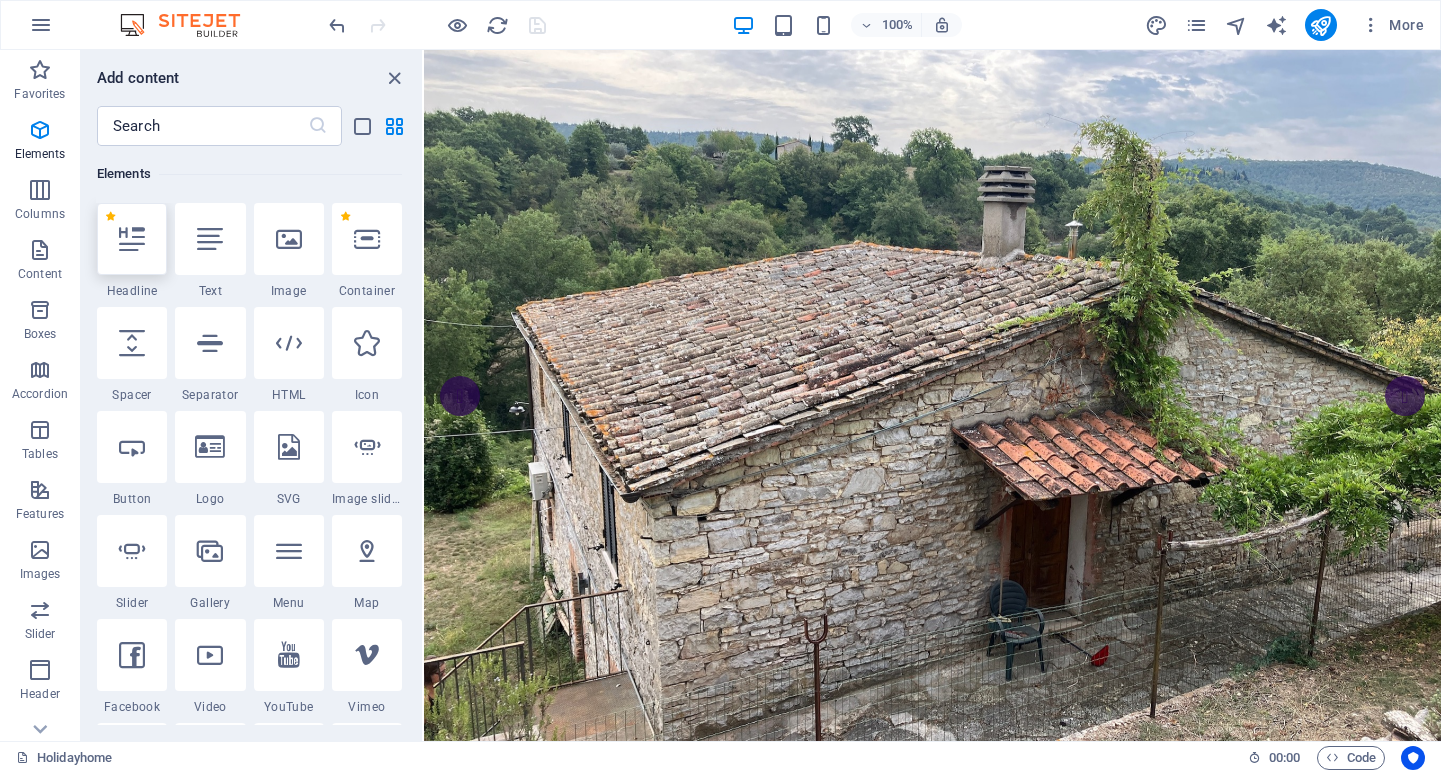 click at bounding box center [132, 239] 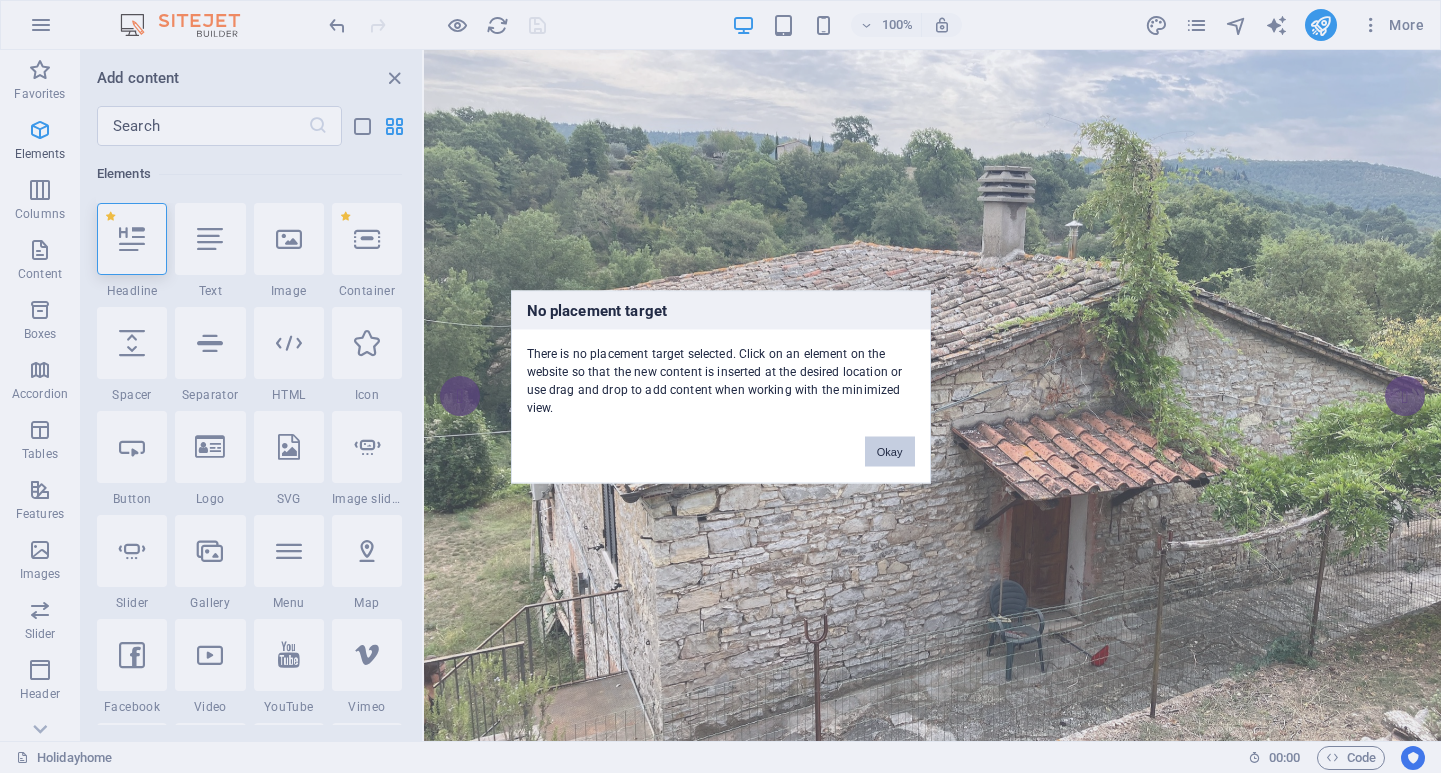 click on "Okay" at bounding box center [890, 451] 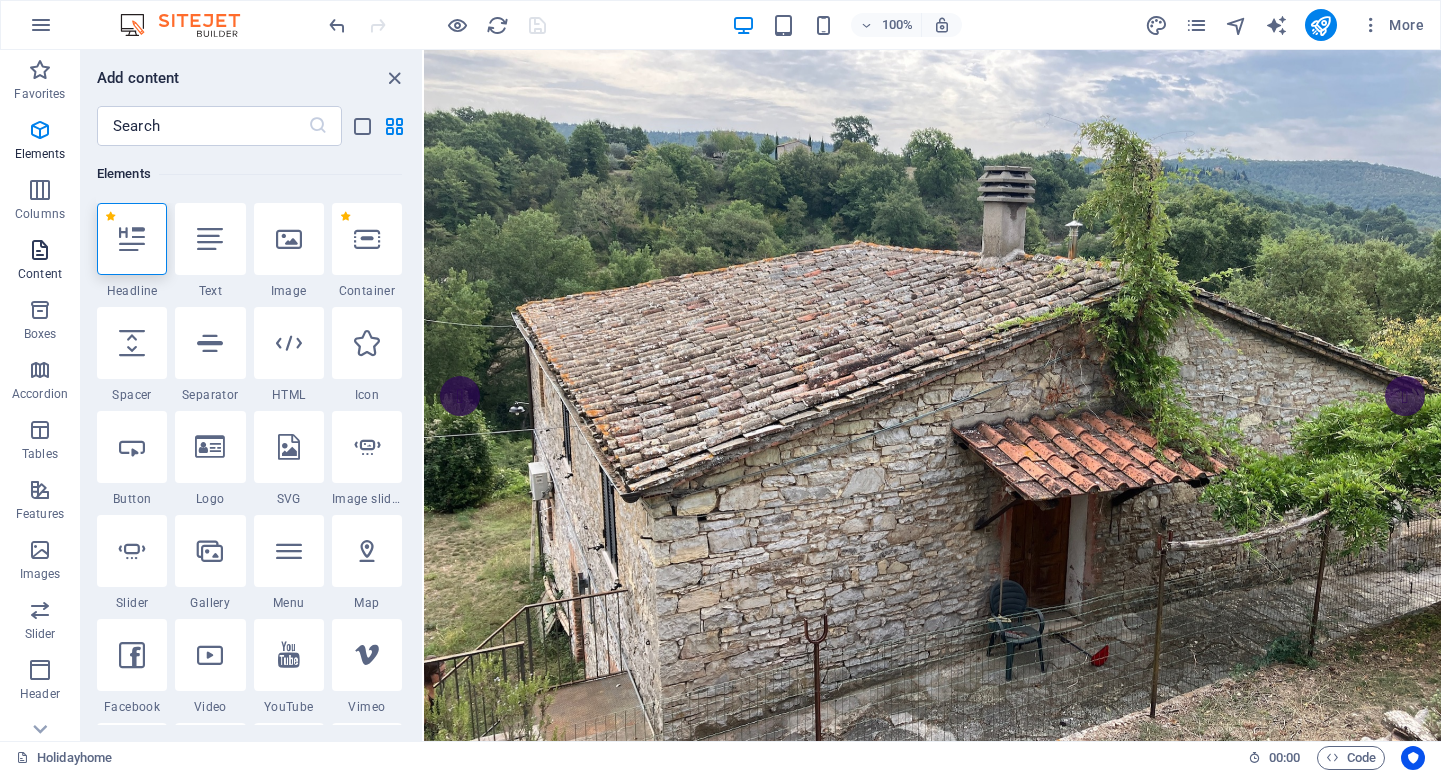 click at bounding box center (40, 250) 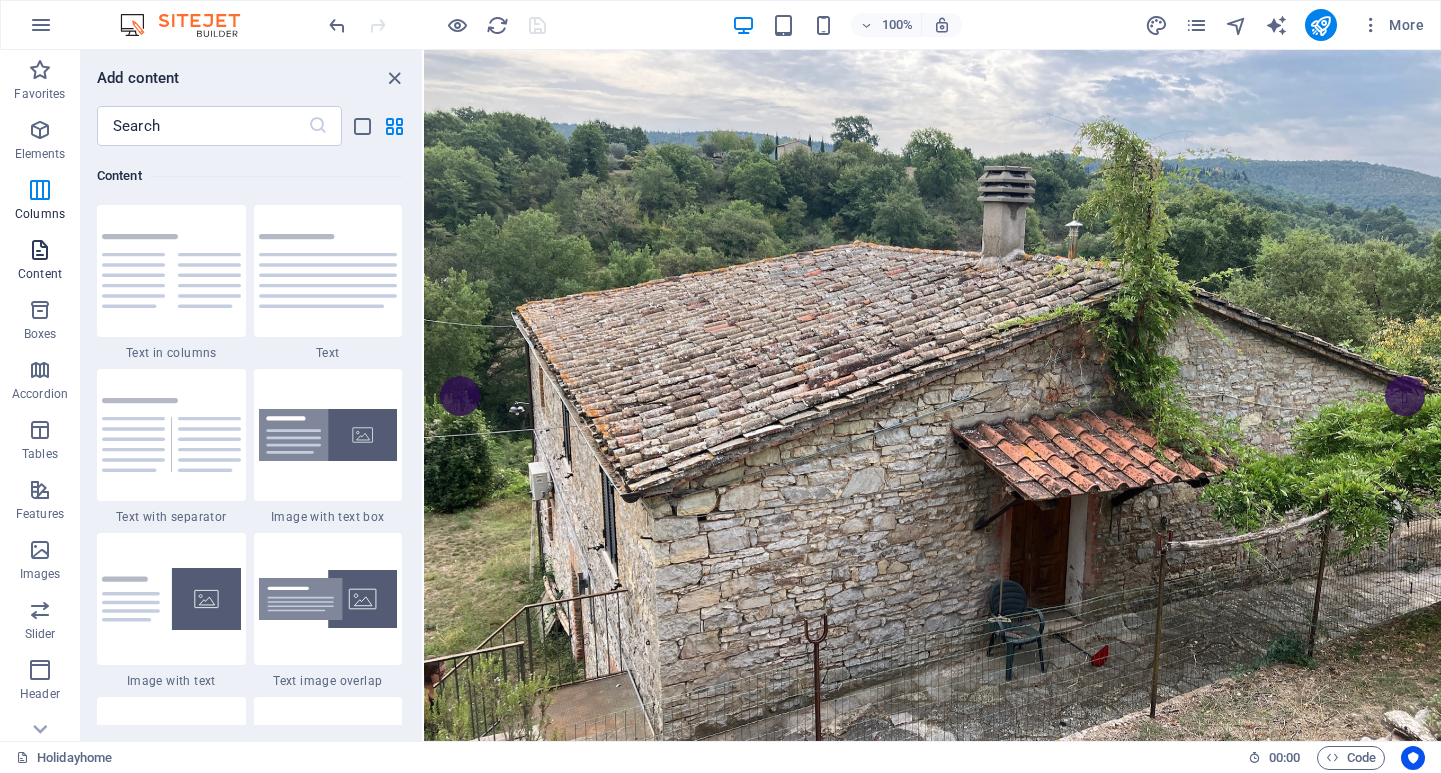scroll, scrollTop: 3499, scrollLeft: 0, axis: vertical 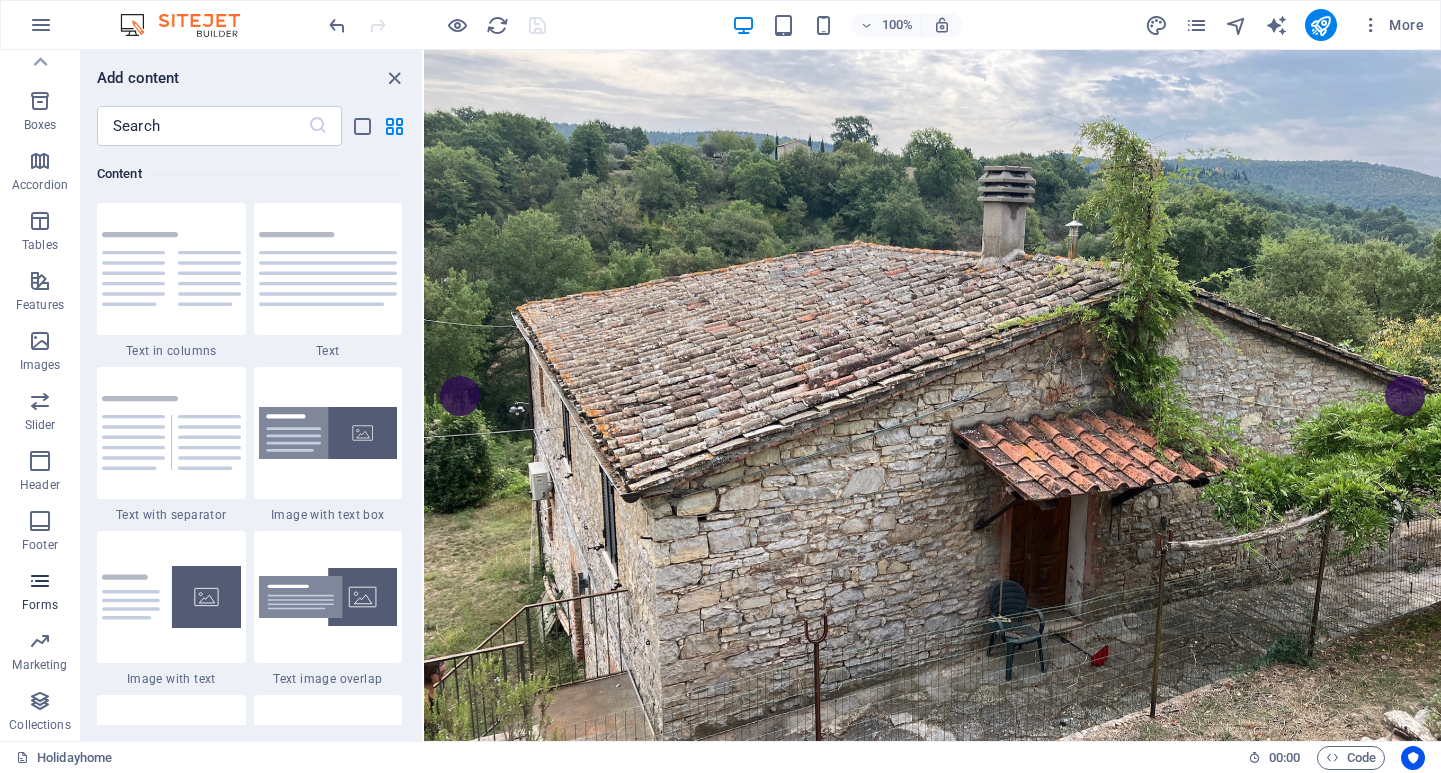 click on "Forms" at bounding box center [40, 593] 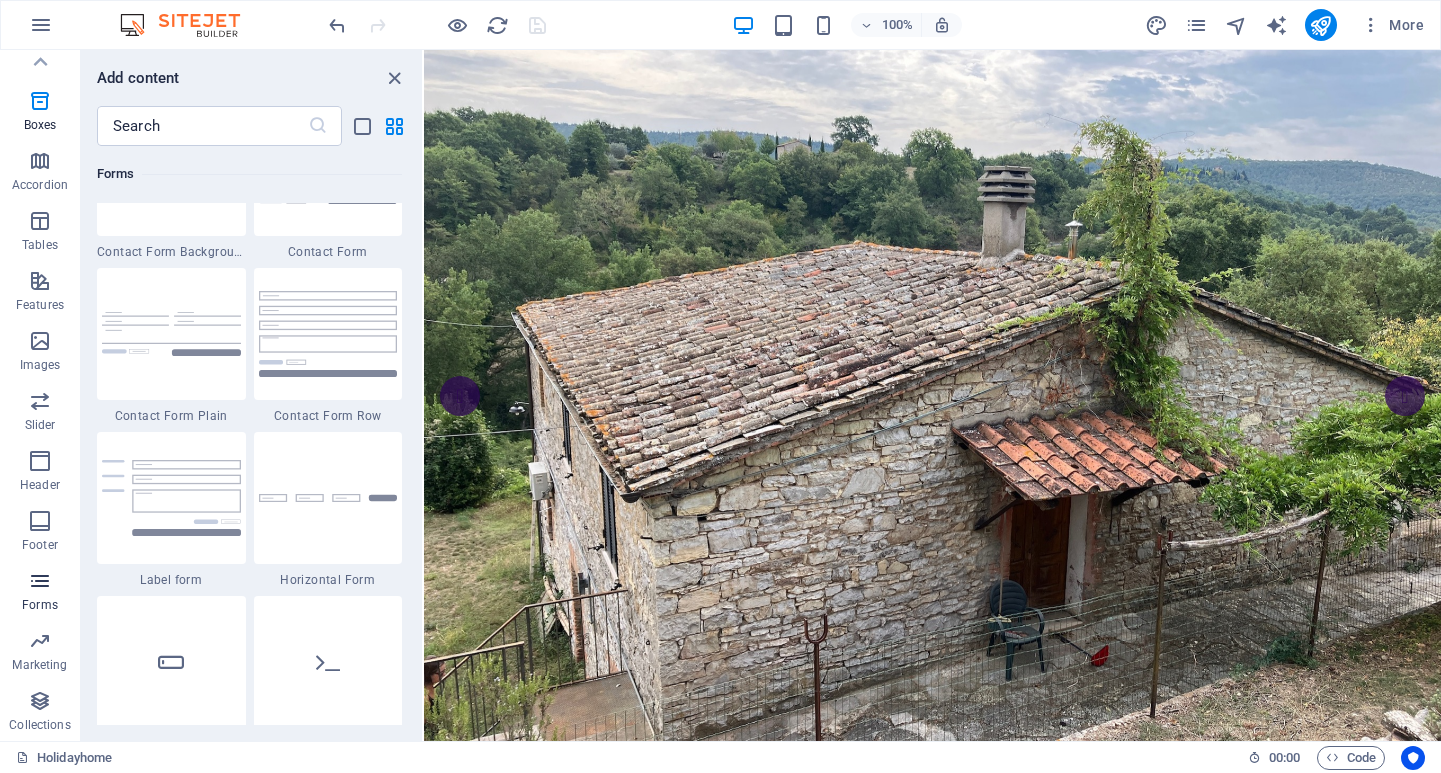 scroll, scrollTop: 14699, scrollLeft: 0, axis: vertical 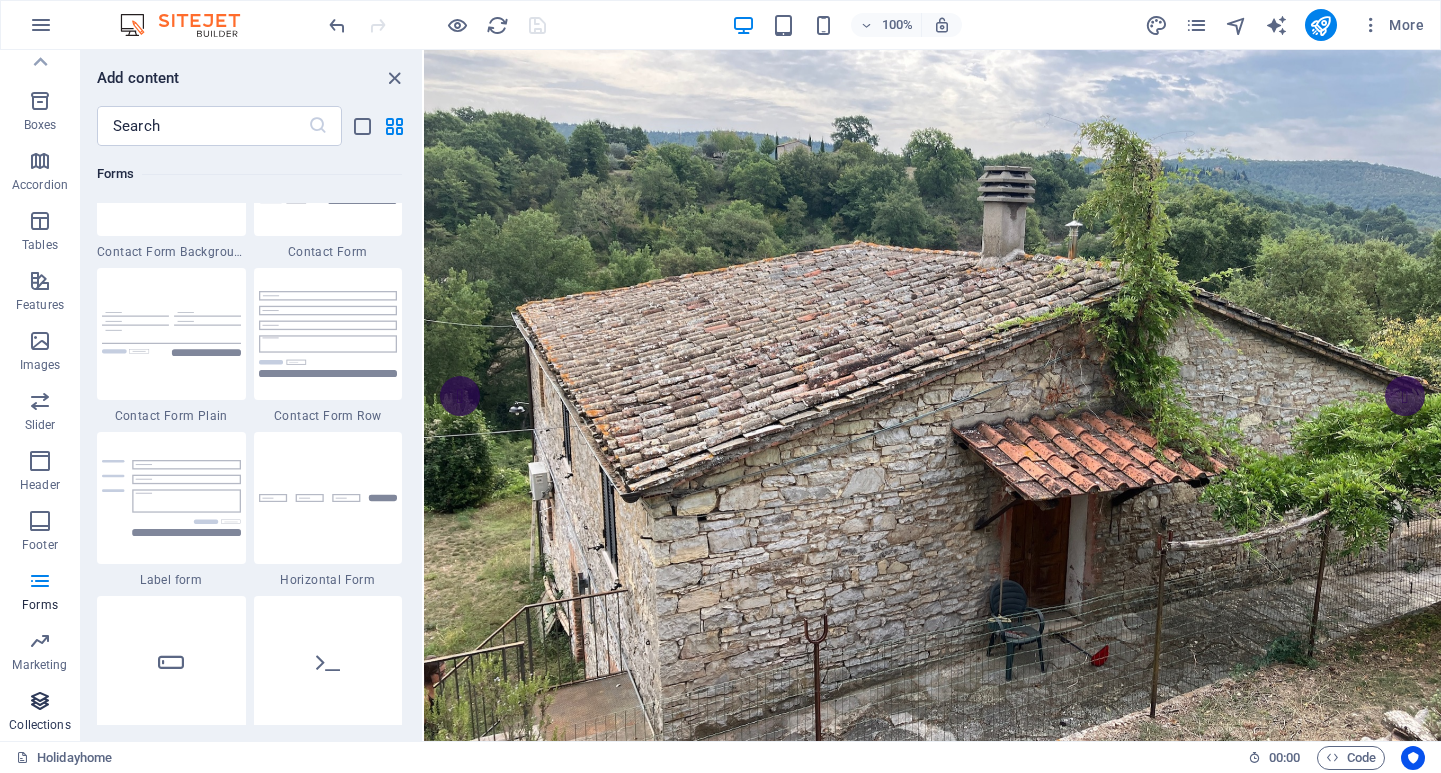 click at bounding box center (40, 701) 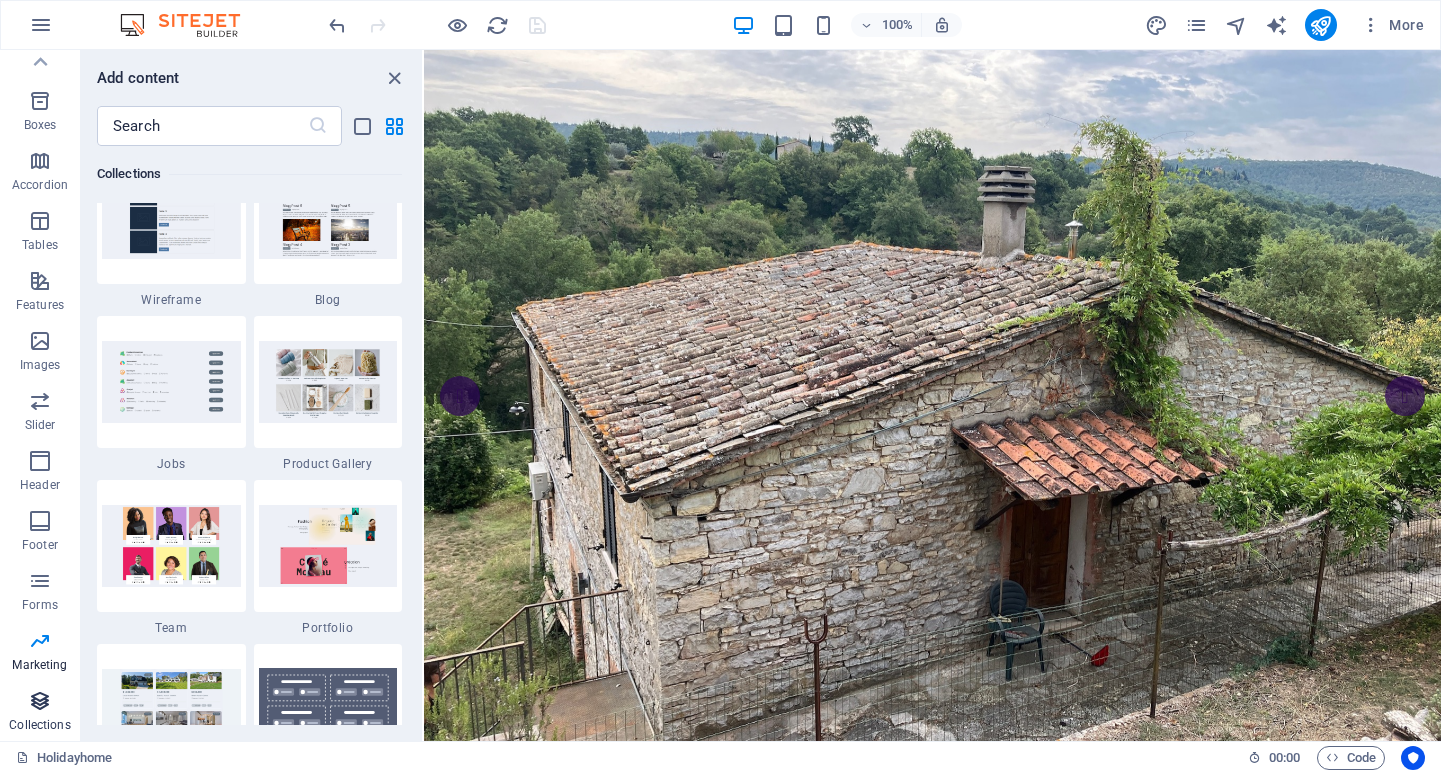 scroll, scrollTop: 18405, scrollLeft: 0, axis: vertical 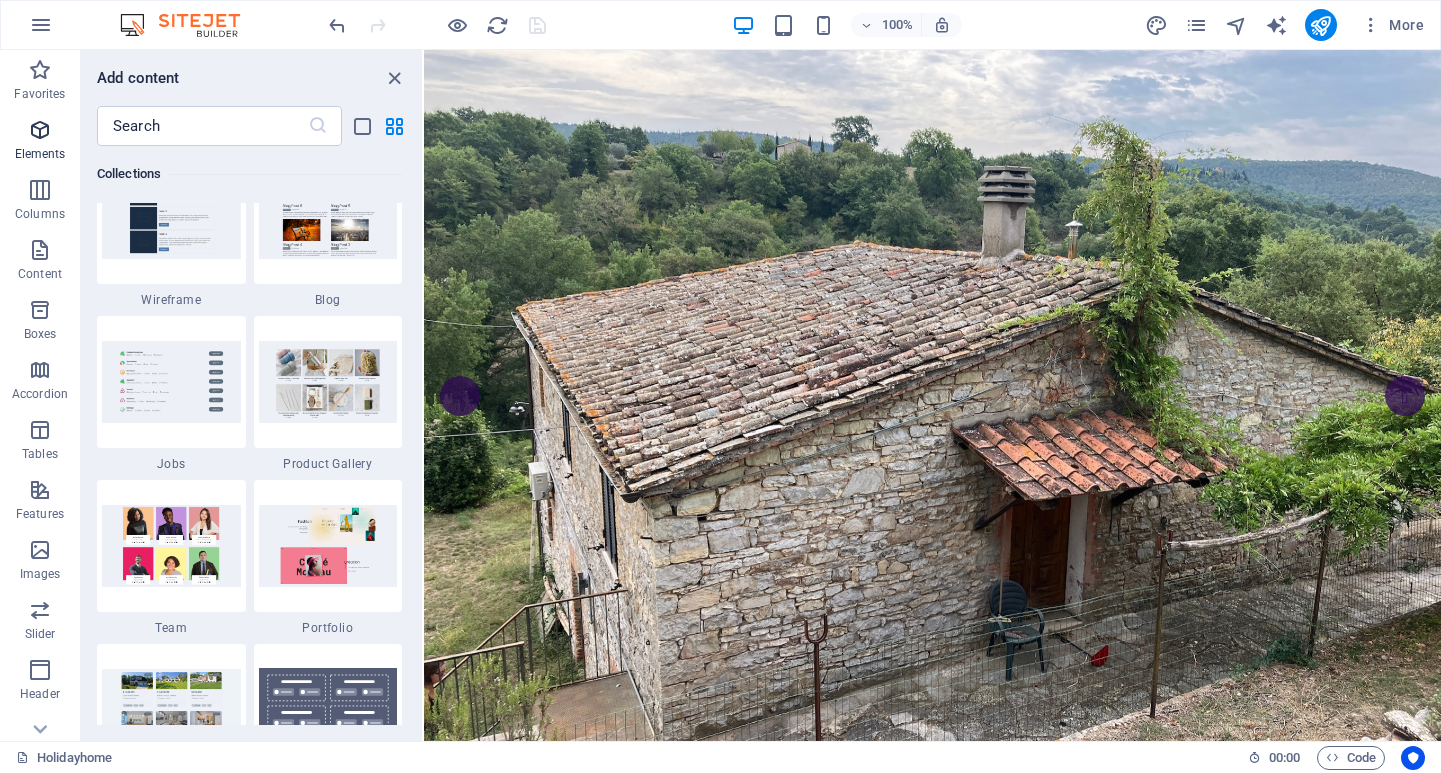 click at bounding box center (40, 130) 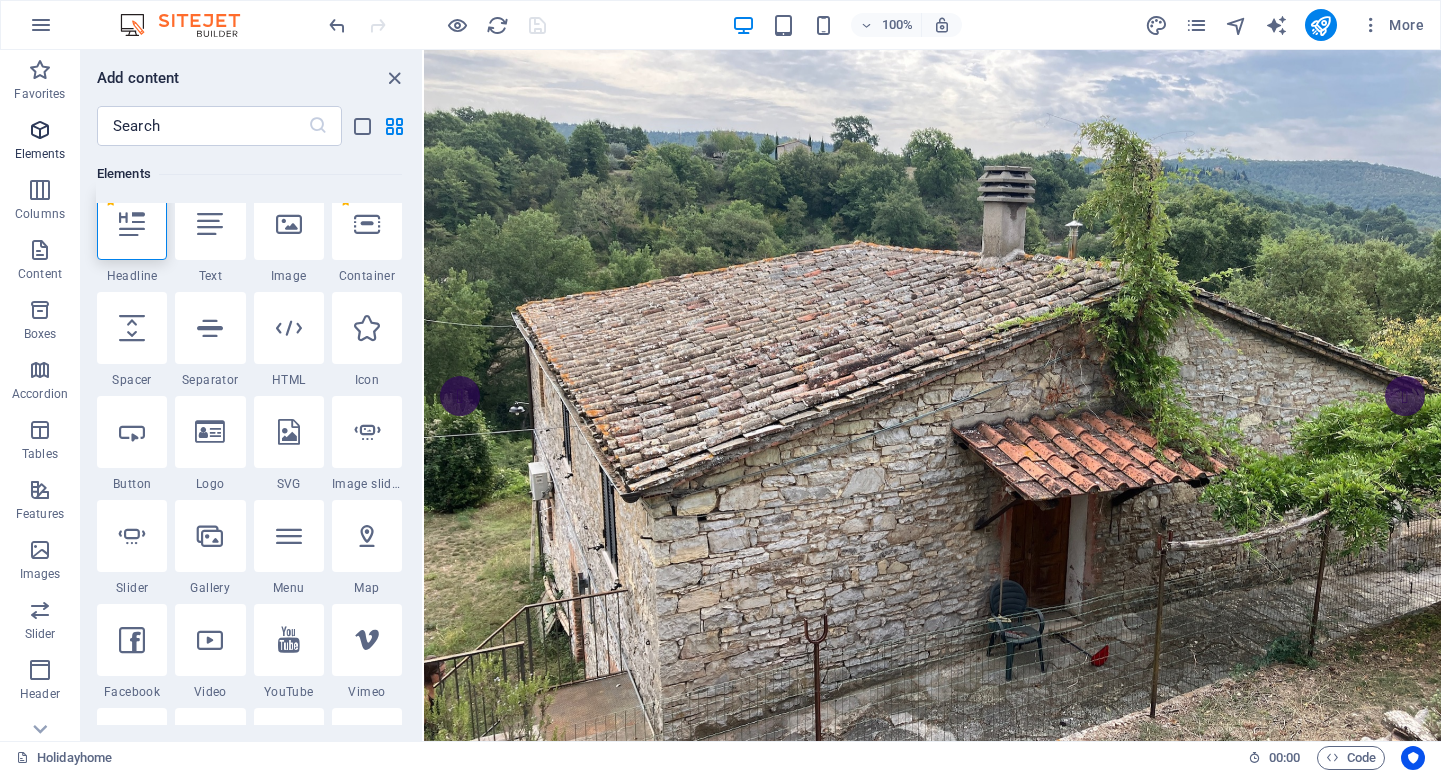 scroll, scrollTop: 213, scrollLeft: 0, axis: vertical 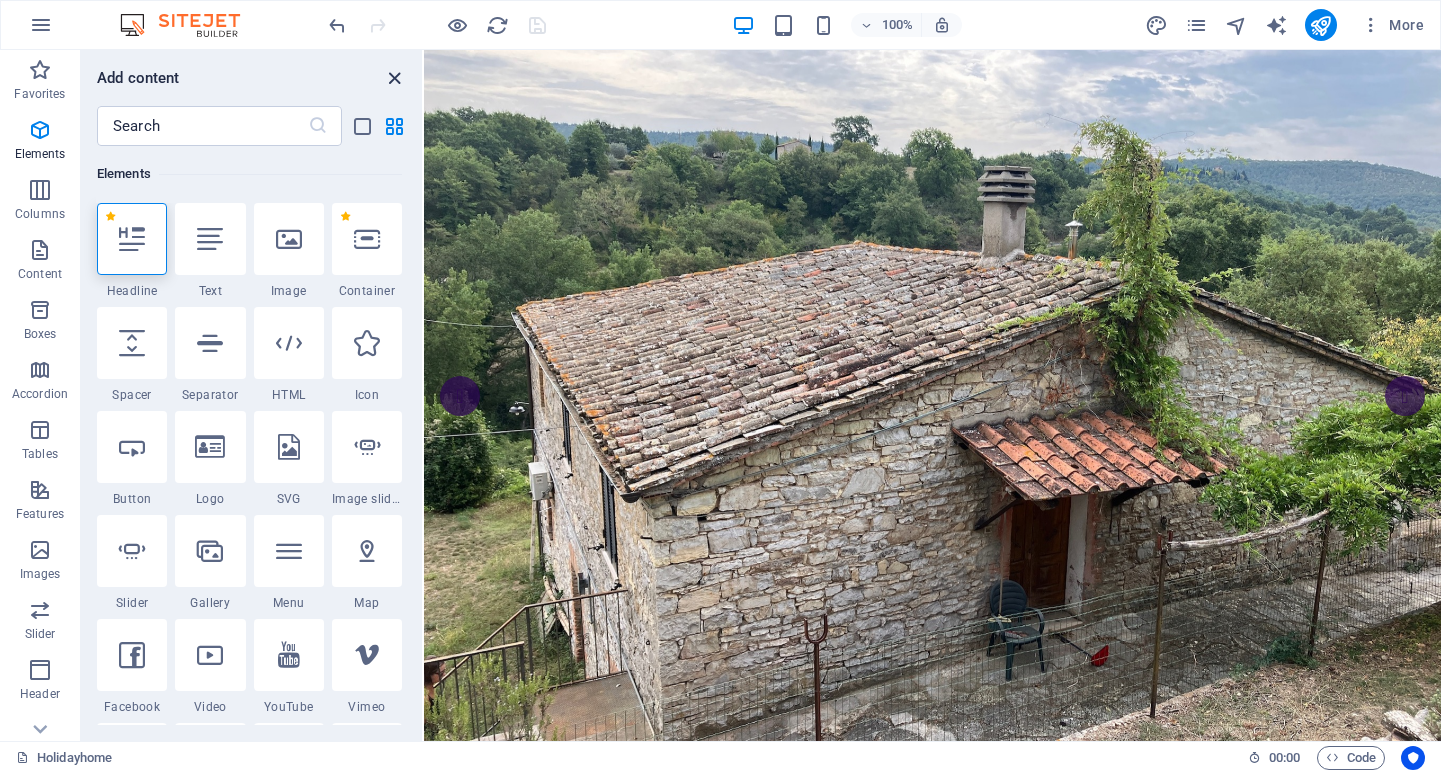 click at bounding box center [394, 78] 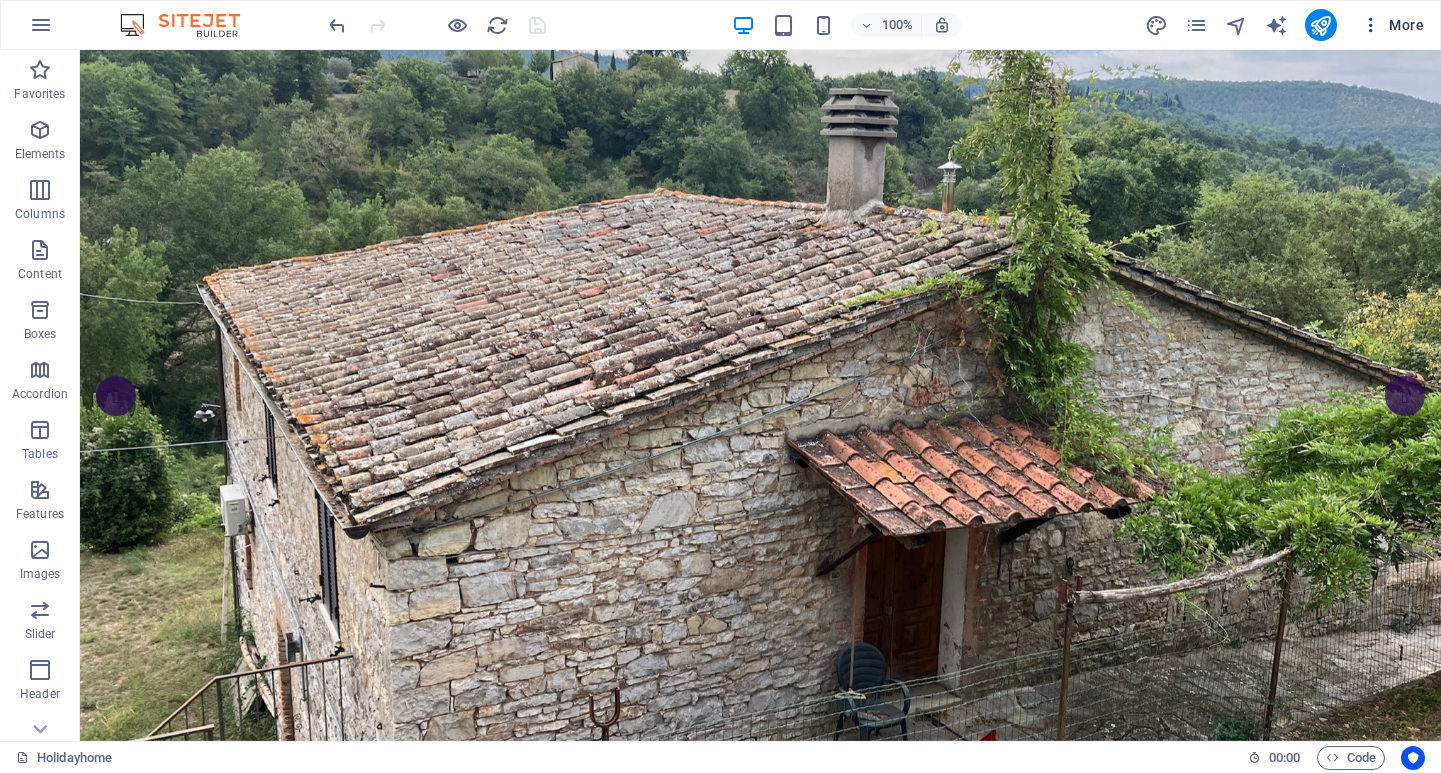 click on "More" at bounding box center [1392, 25] 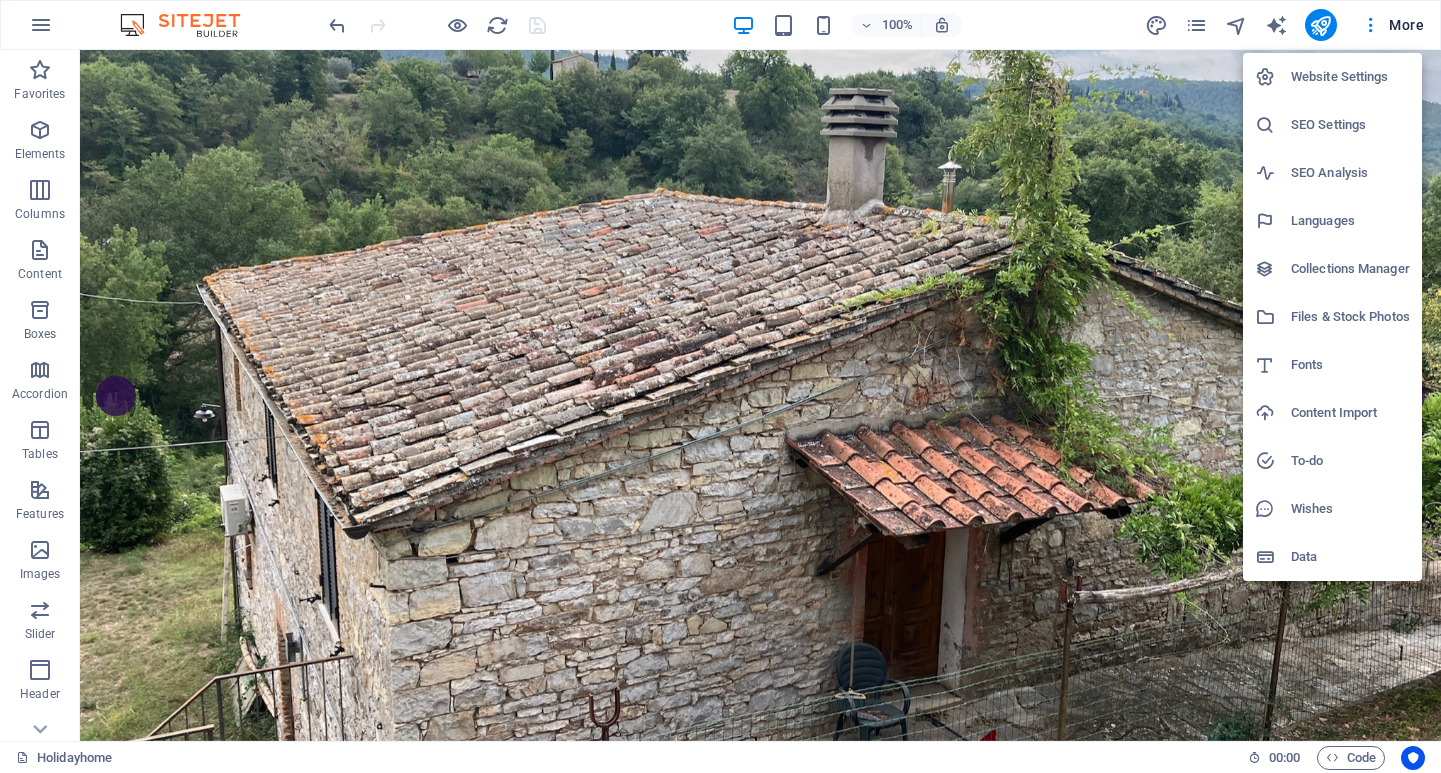 click on "Website Settings" at bounding box center [1350, 77] 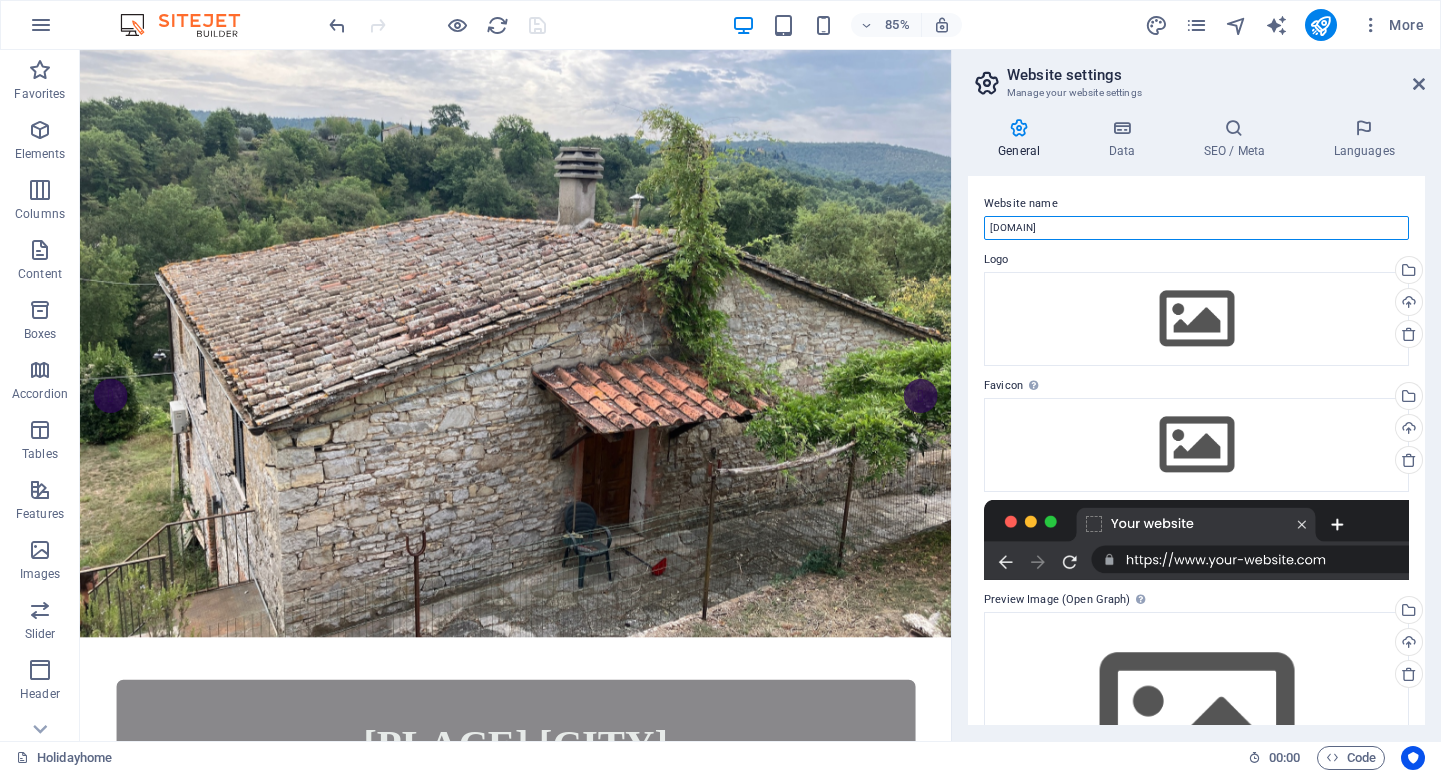 click on "[DOMAIN]" at bounding box center (1196, 228) 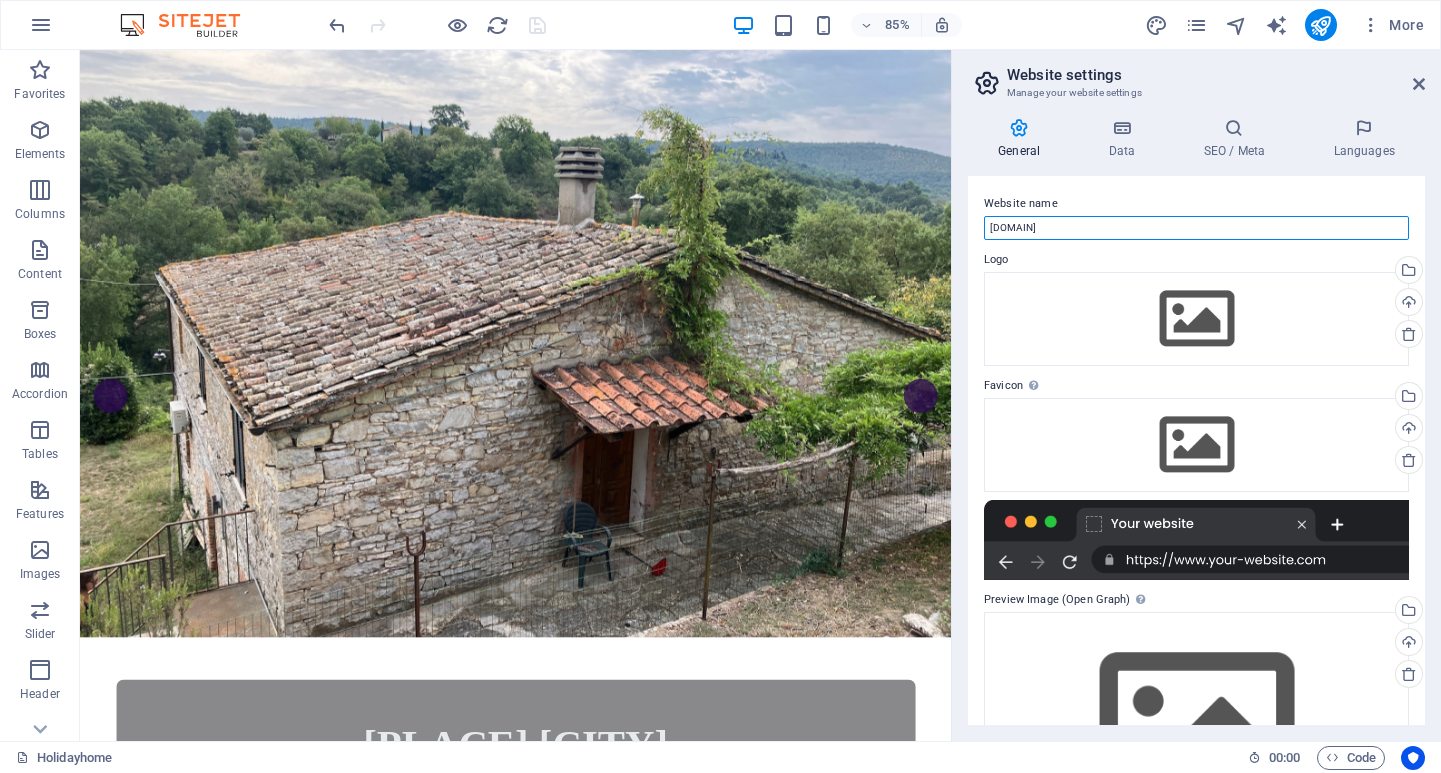 type on "[DOMAIN]" 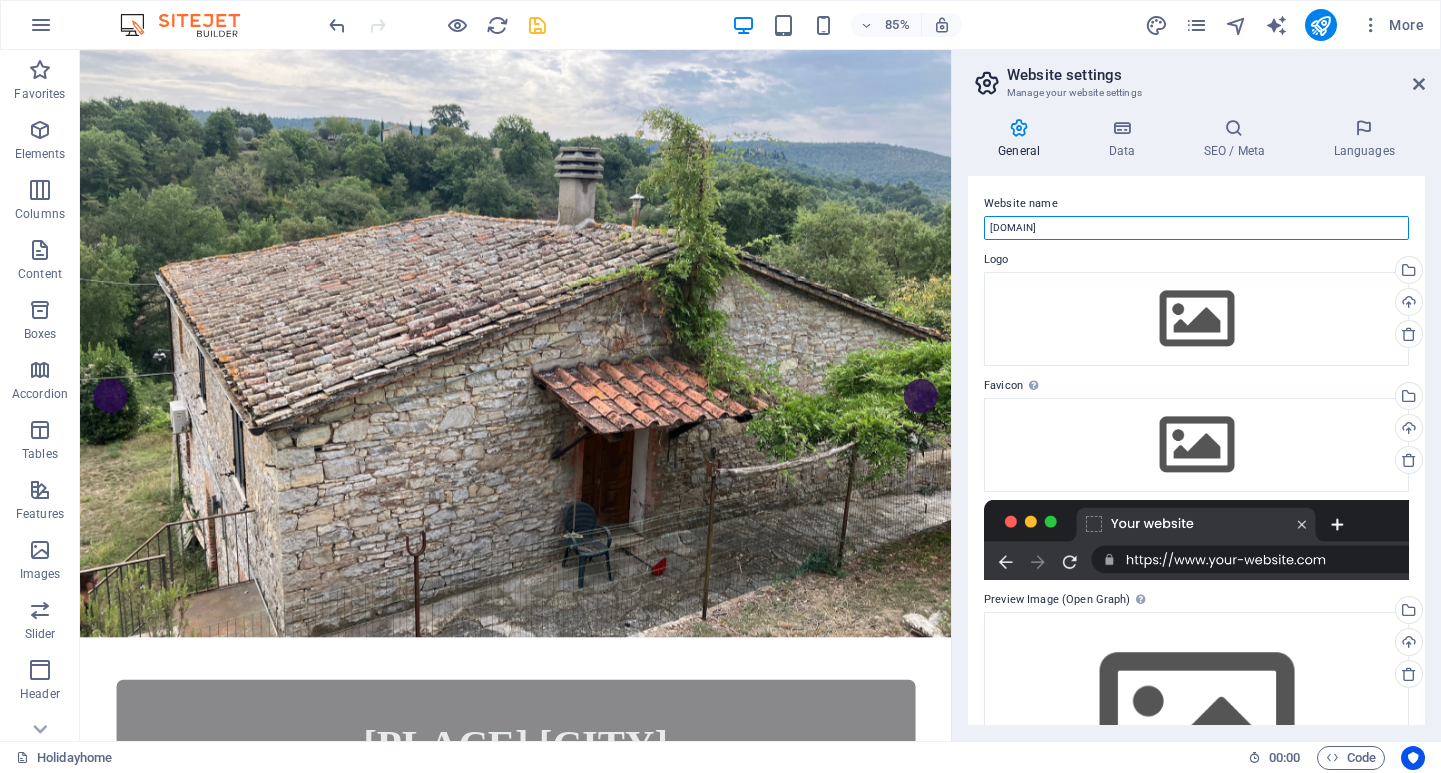 scroll, scrollTop: 0, scrollLeft: 0, axis: both 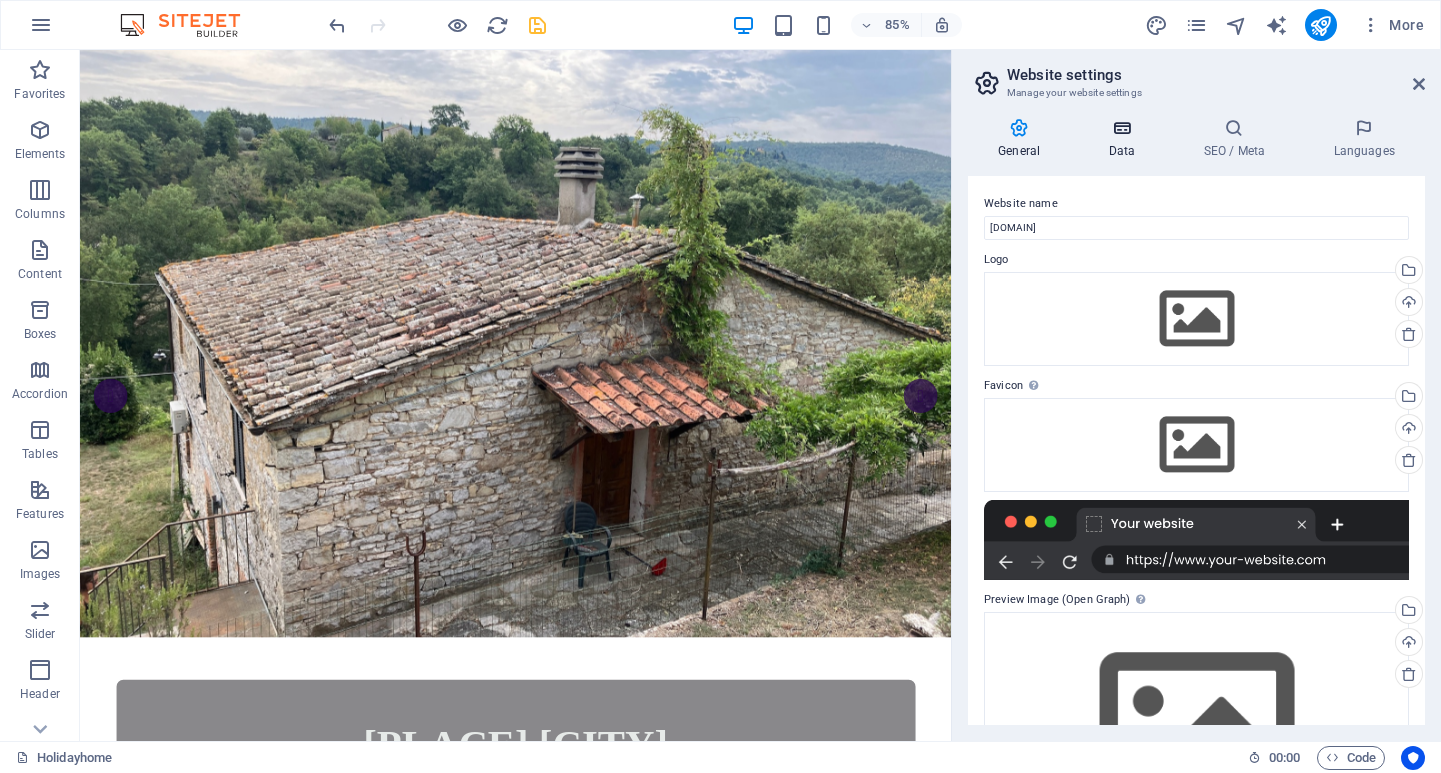 click at bounding box center [1121, 128] 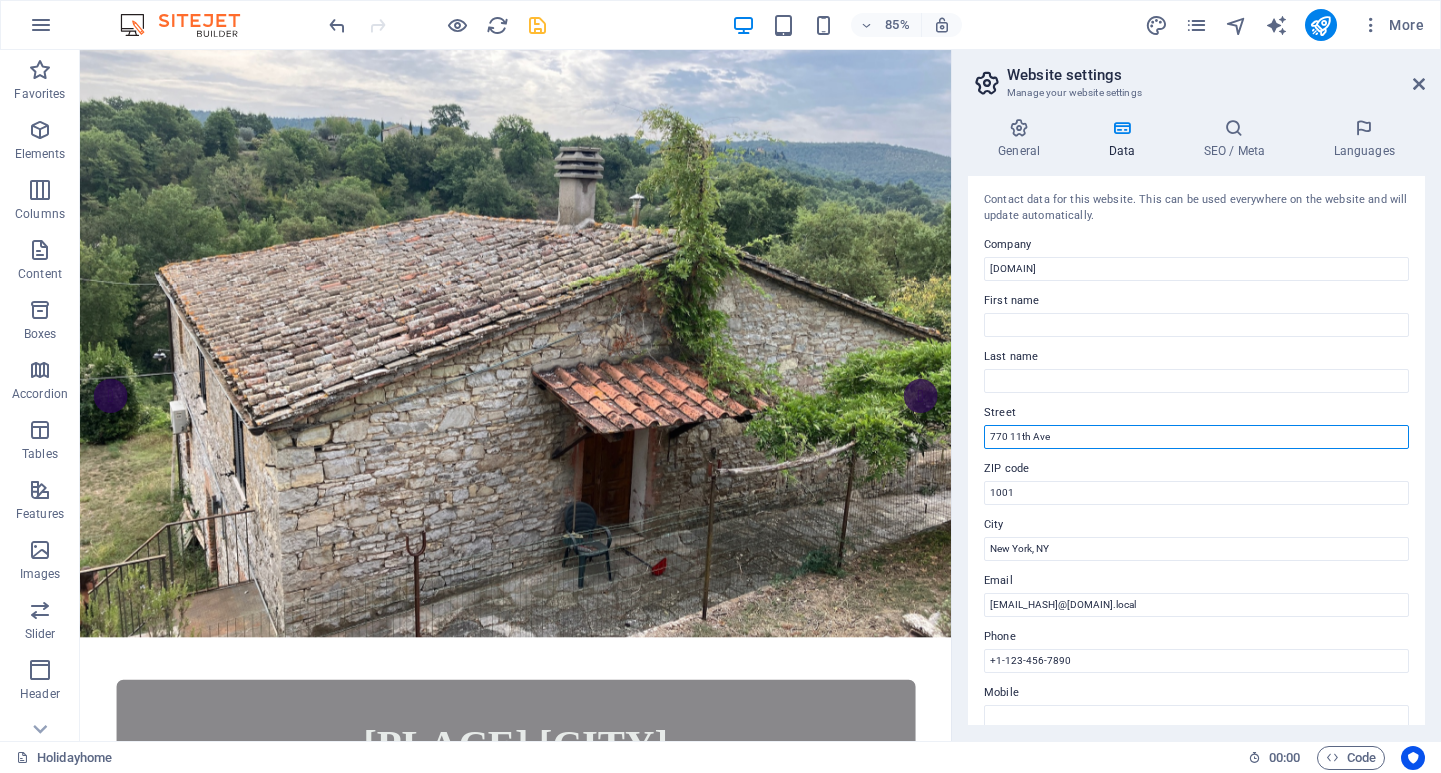 click on "770 11th Ave" at bounding box center (1196, 437) 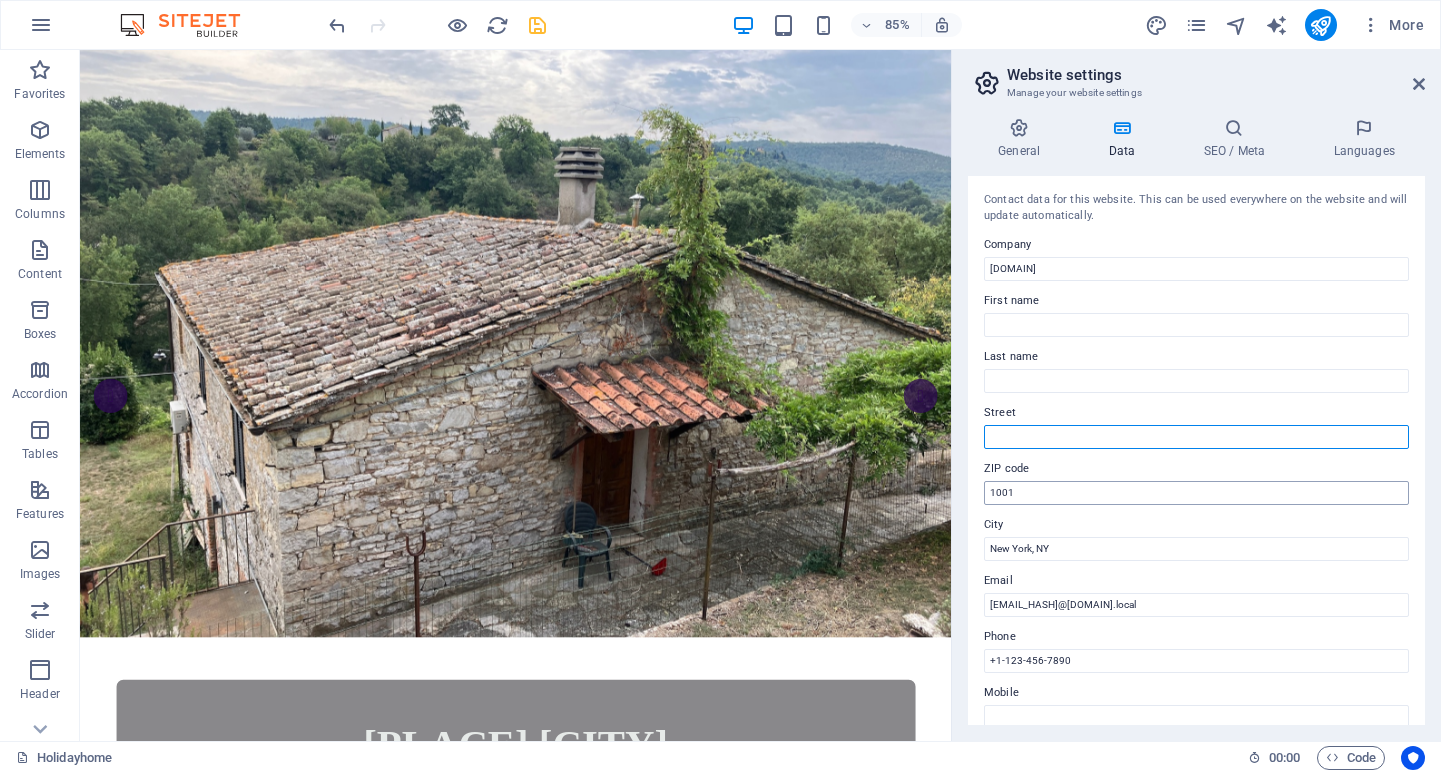 type 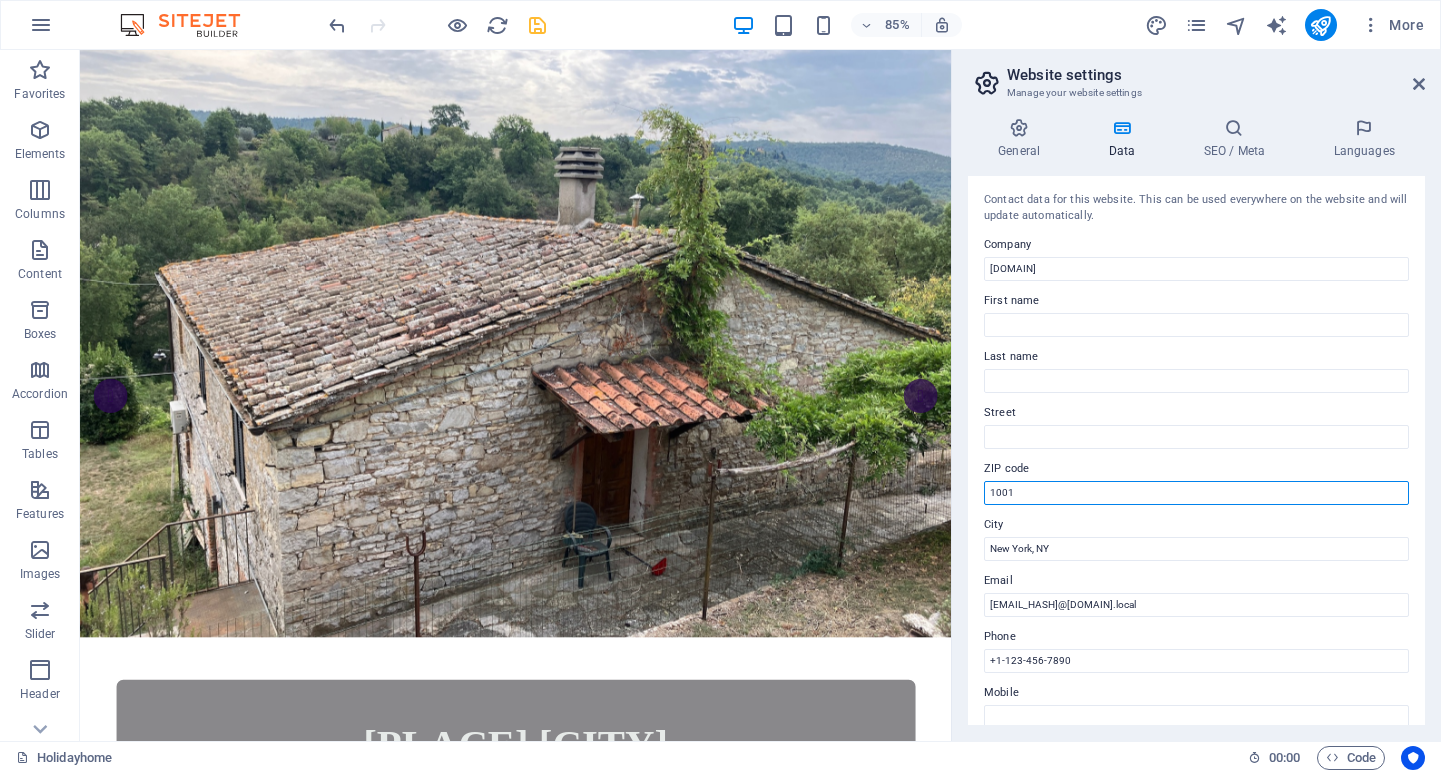 click on "1001" at bounding box center [1196, 493] 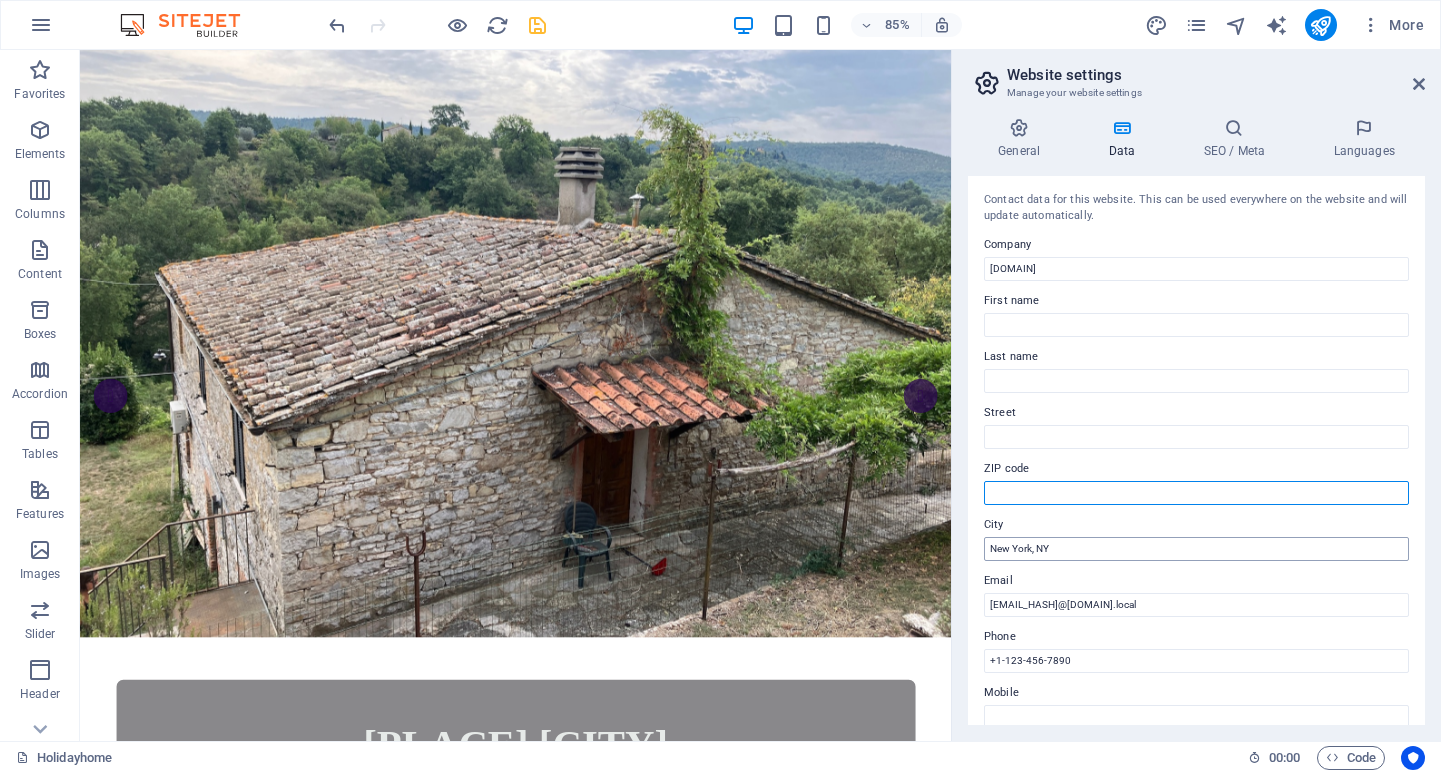 type 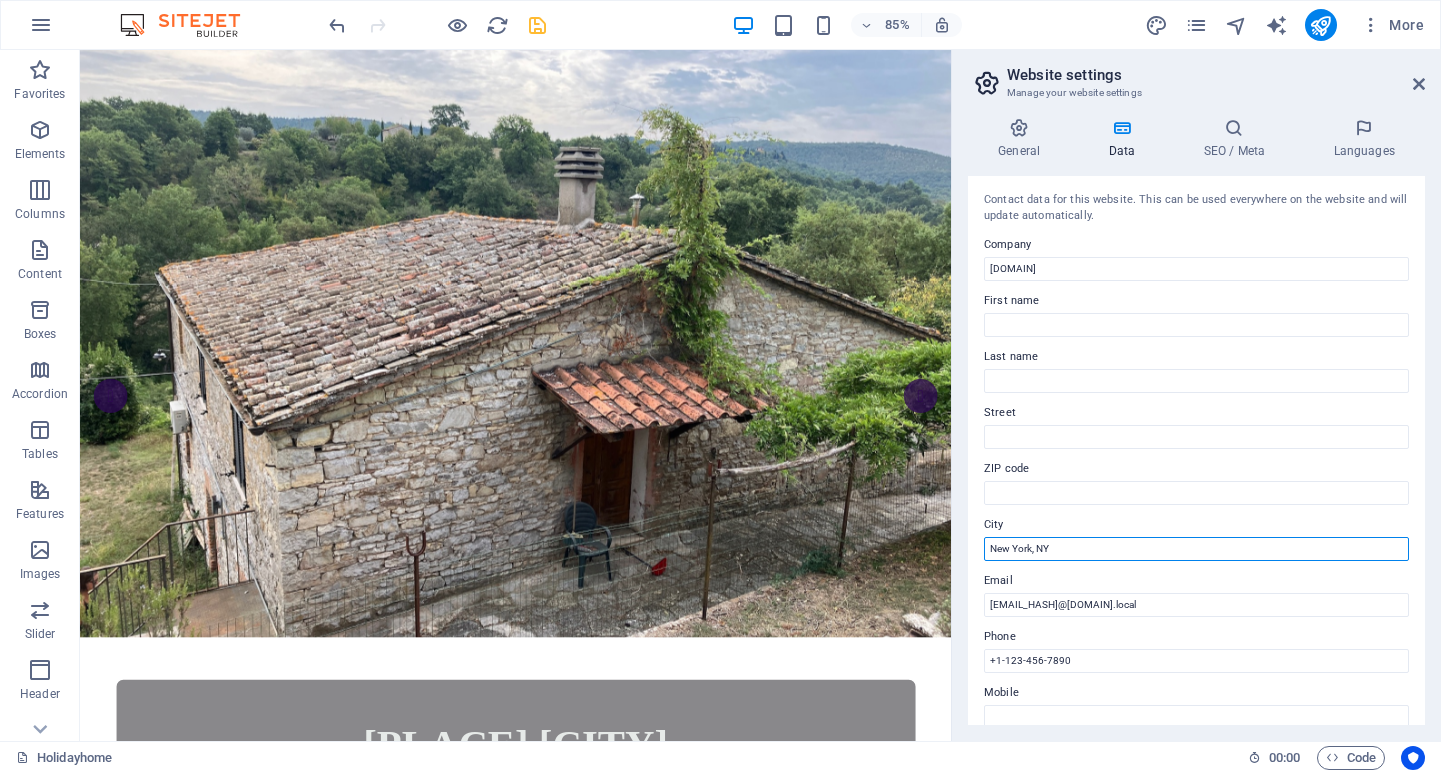 click on "New York, NY" at bounding box center [1196, 549] 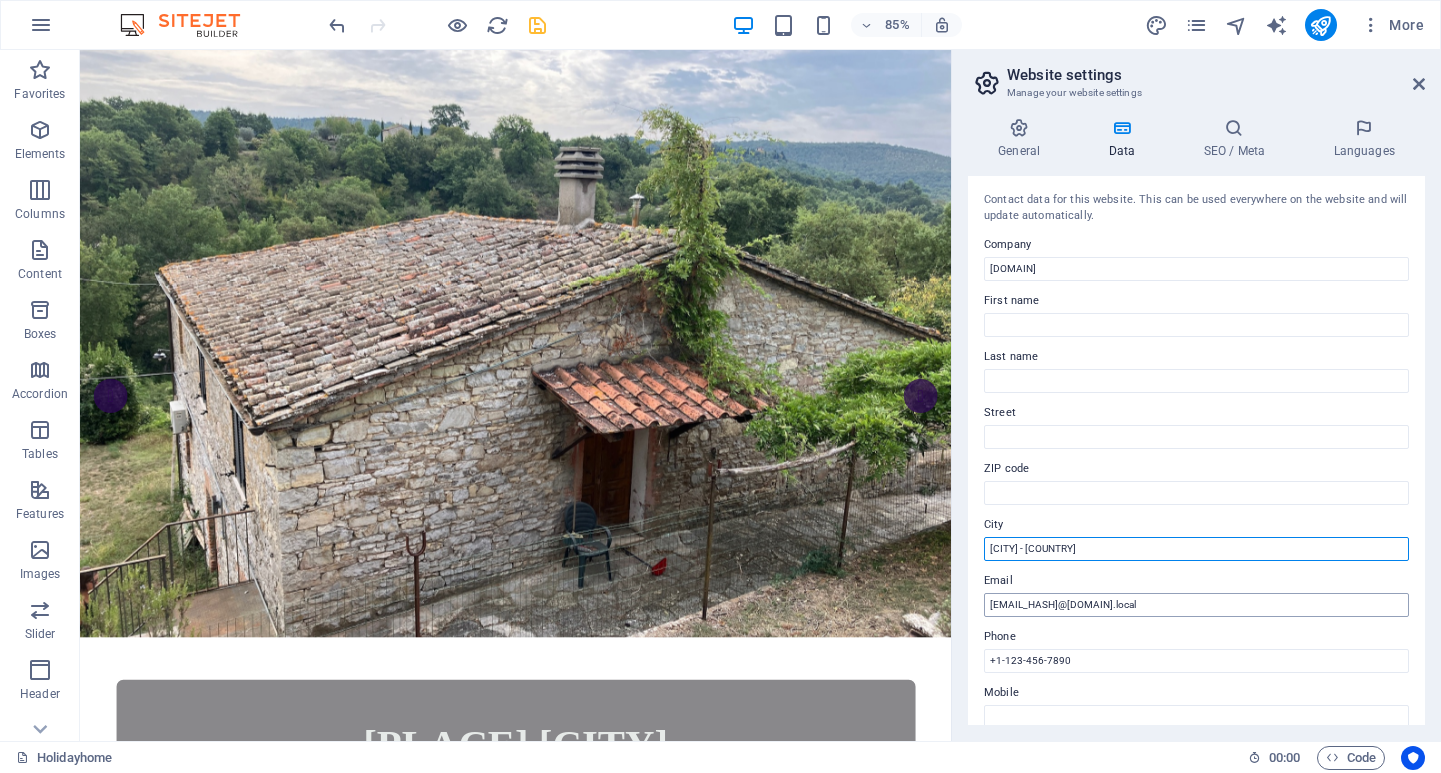 type on "[CITY] - [COUNTRY]" 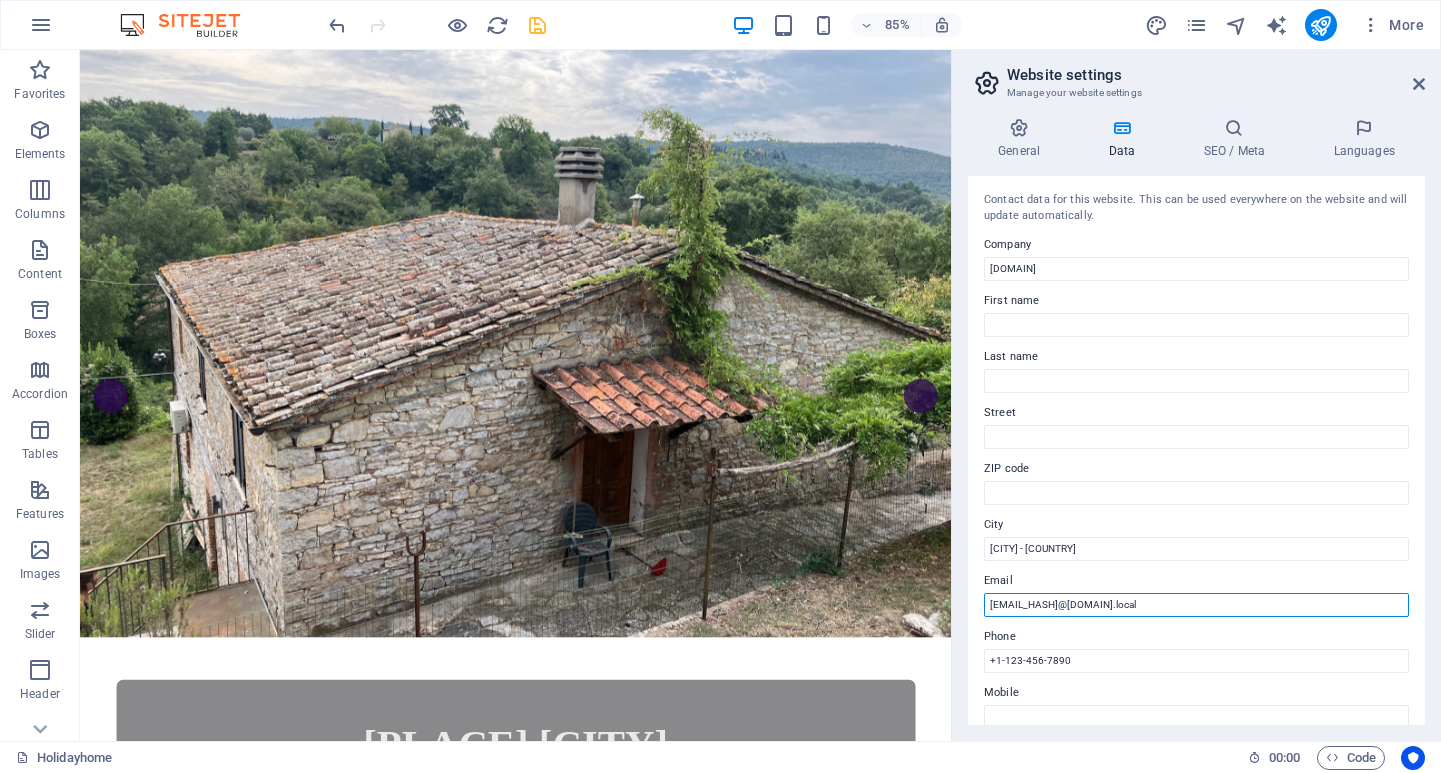 click on "[EMAIL_HASH]@[DOMAIN].local" at bounding box center [1196, 605] 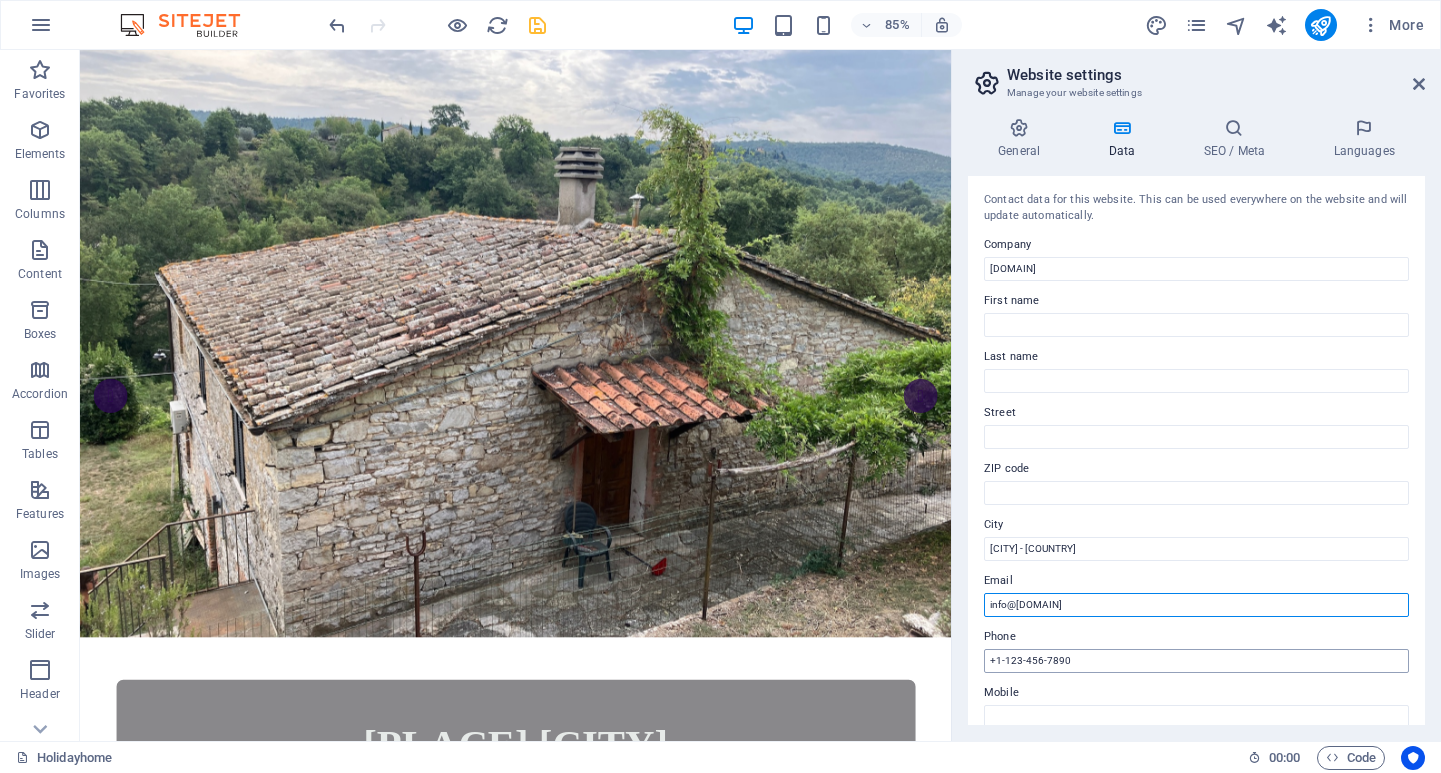 type on "info@[DOMAIN]" 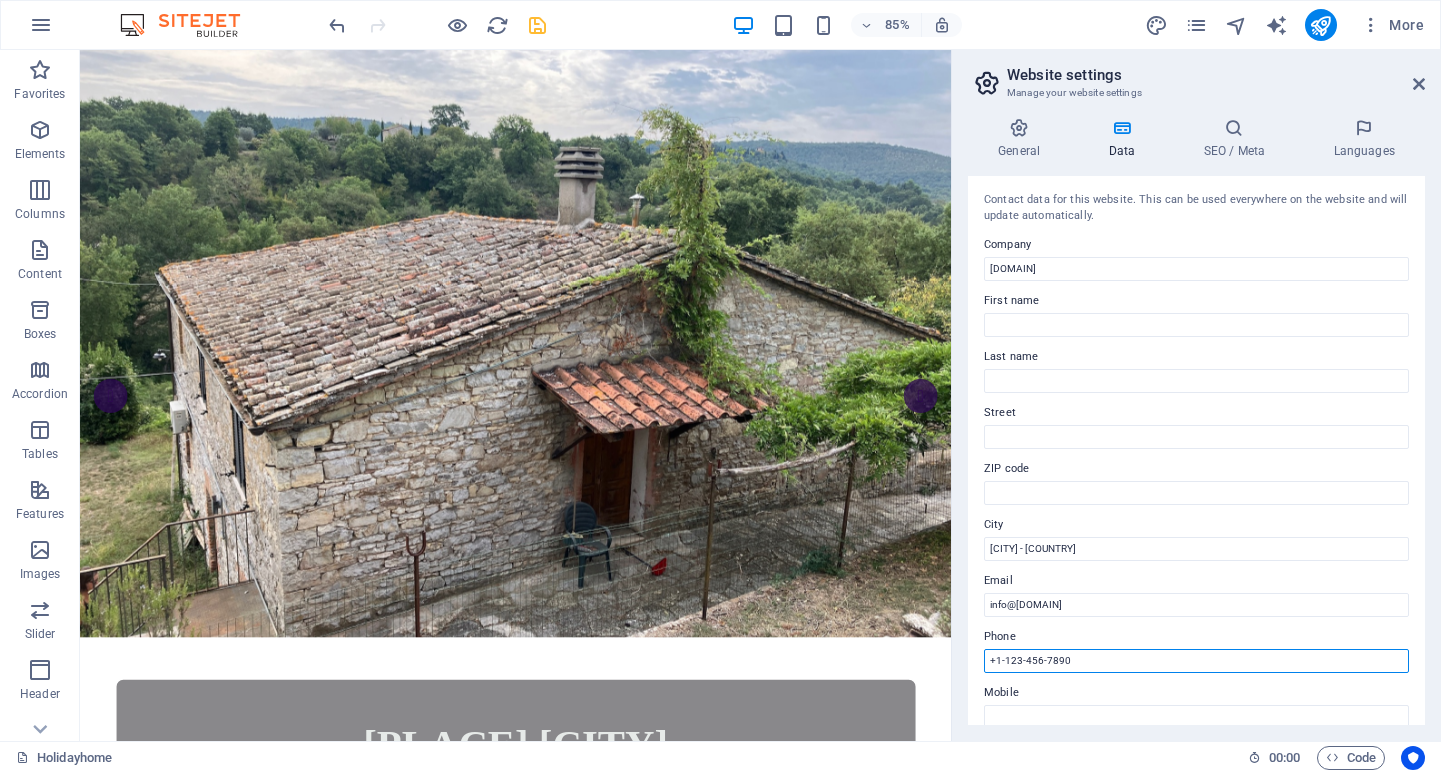 click on "+1-123-456-7890" at bounding box center (1196, 661) 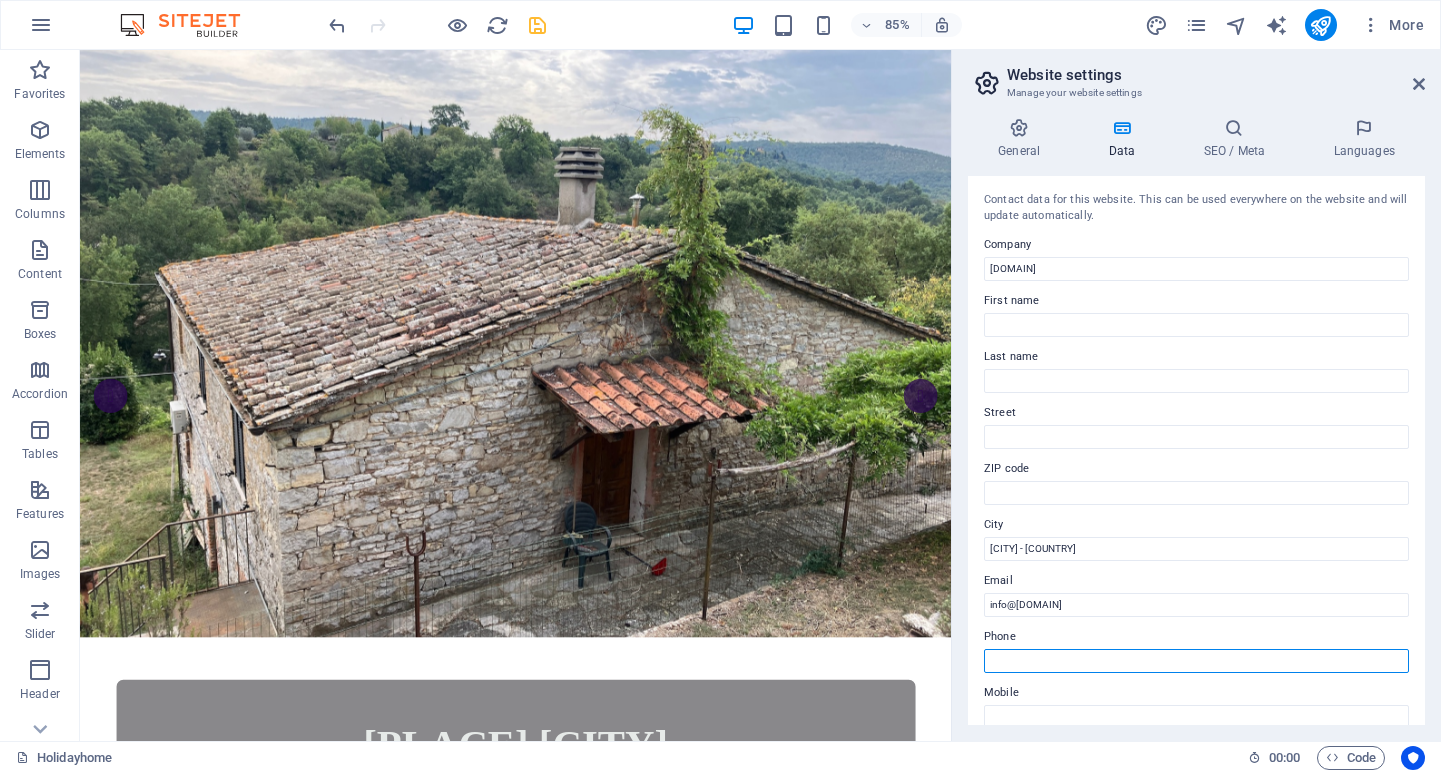 scroll, scrollTop: 0, scrollLeft: 0, axis: both 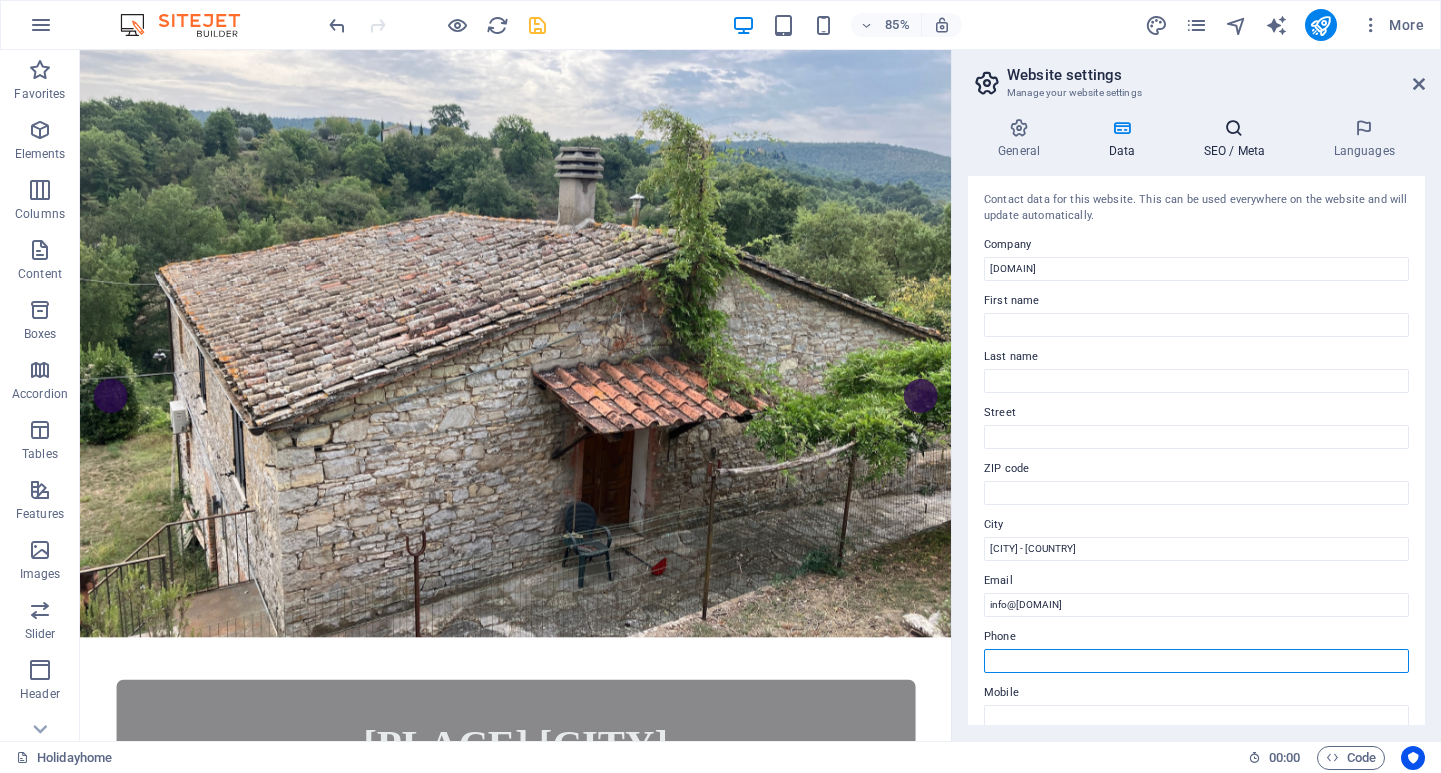 type 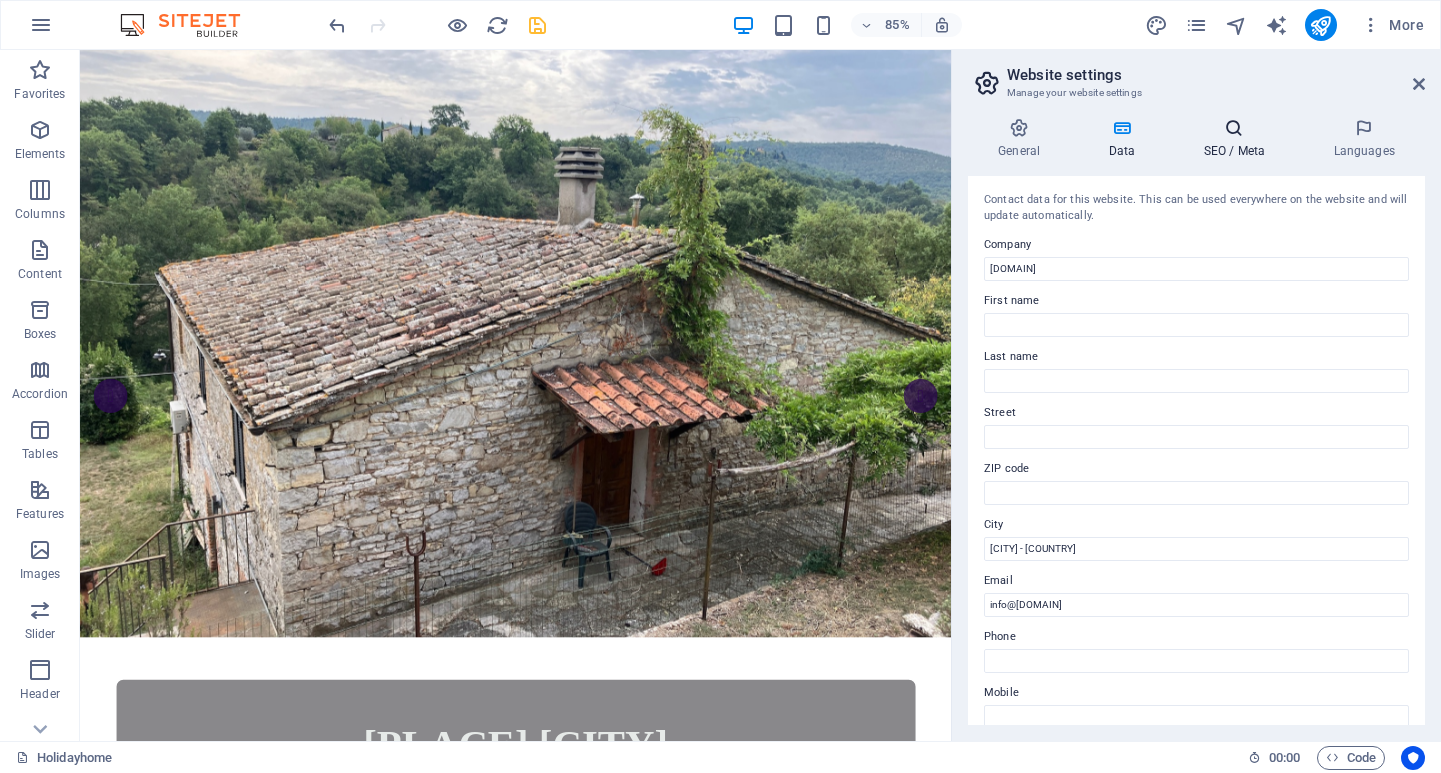 click at bounding box center [1234, 128] 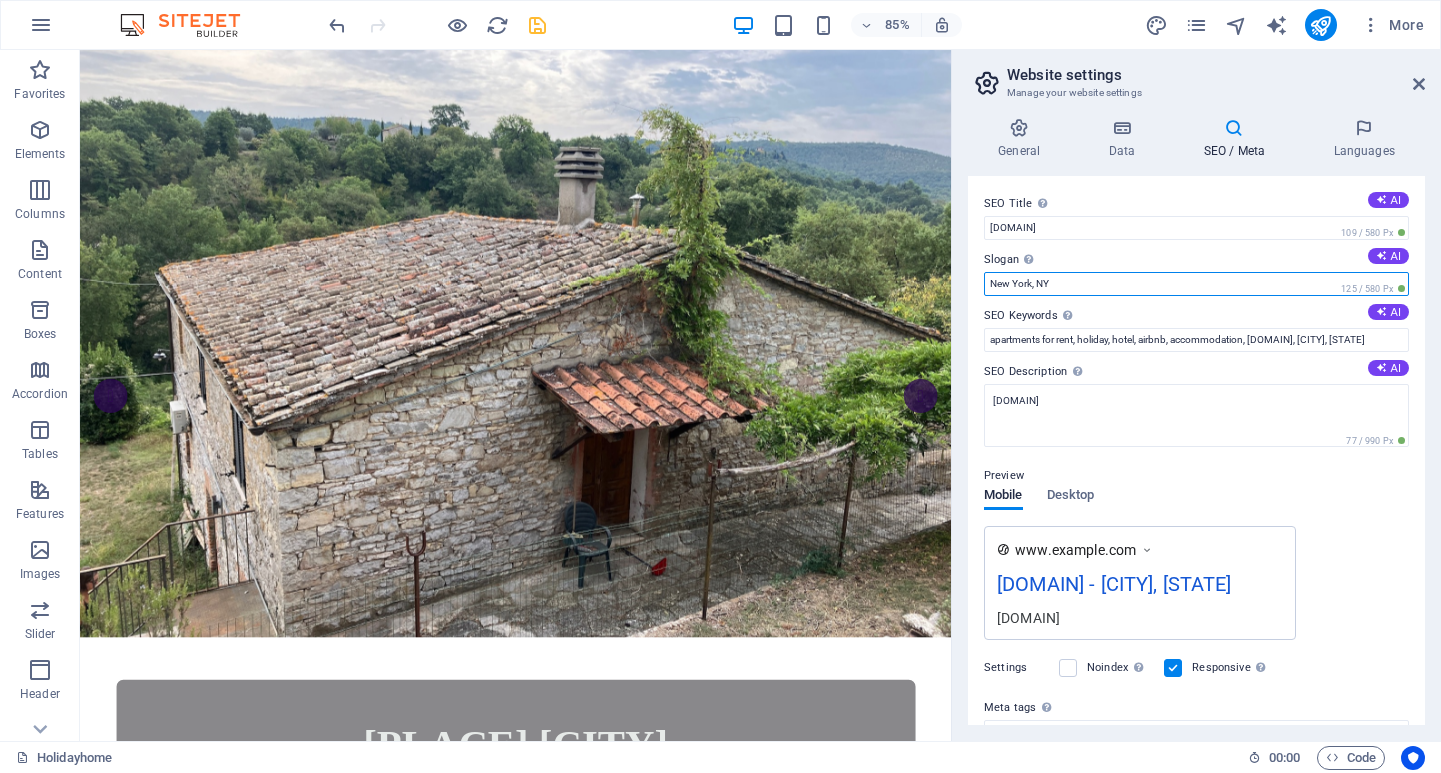 click on "New York, NY" at bounding box center (1196, 284) 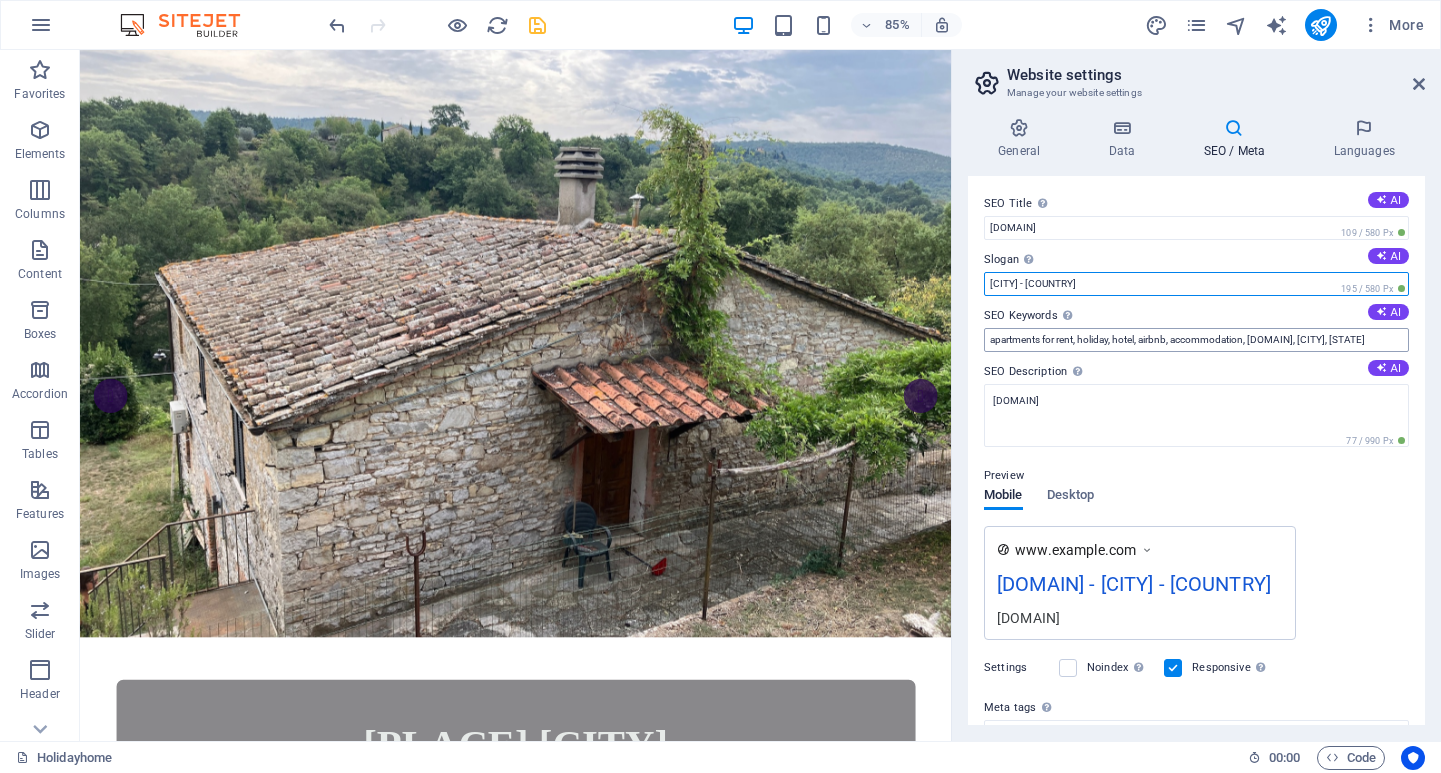 type on "[CITY] - [COUNTRY]" 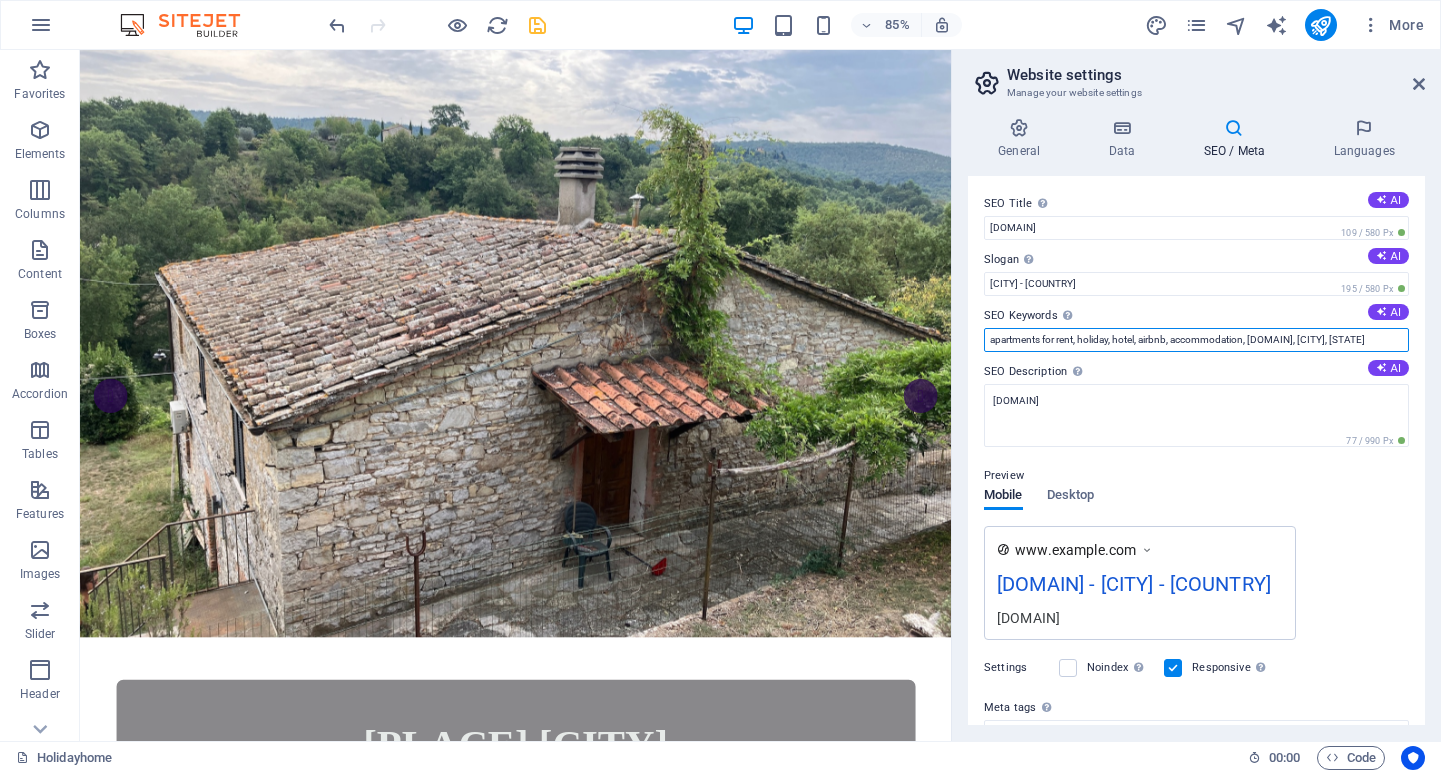 click on "apartments for rent, holiday, hotel, airbnb, accommodation, [DOMAIN], [CITY], [STATE]" at bounding box center [1196, 340] 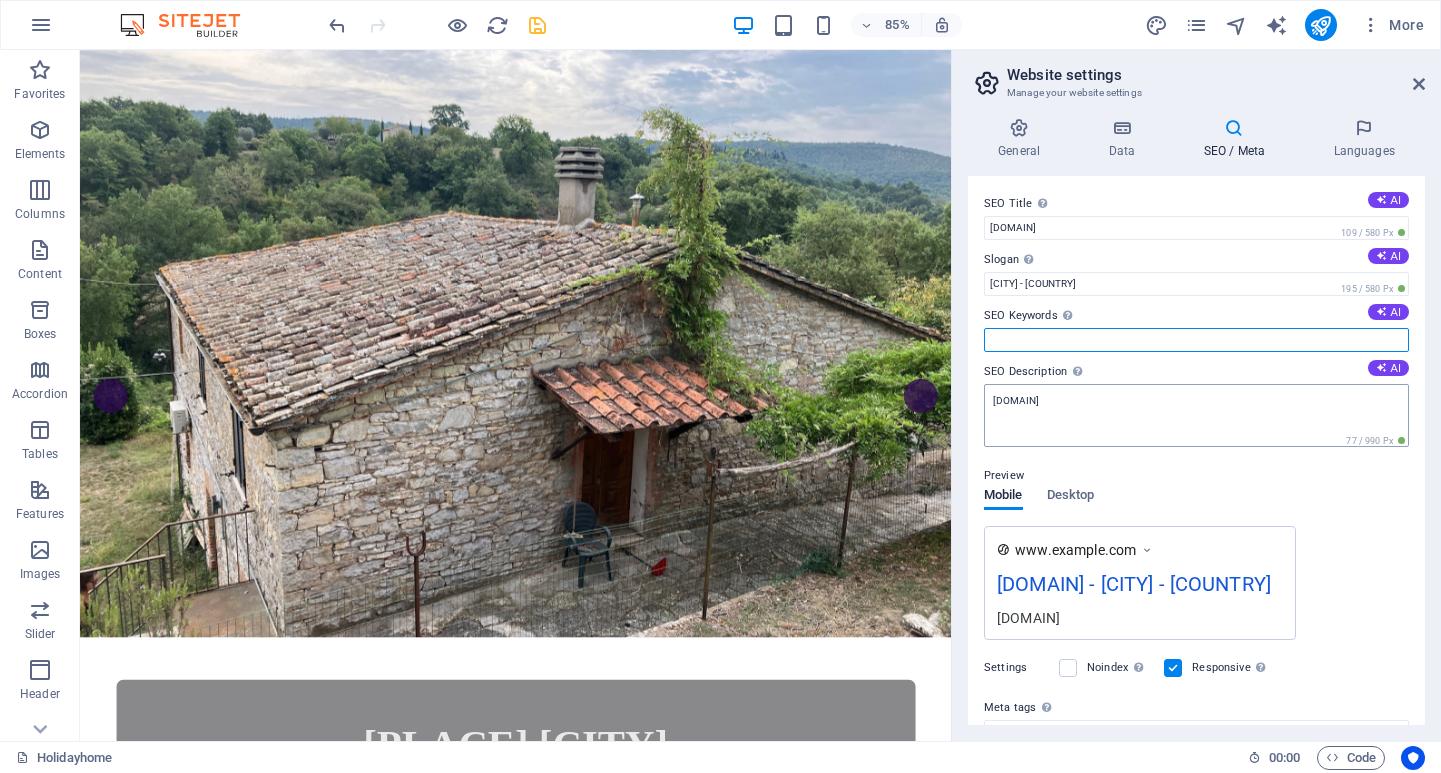 type 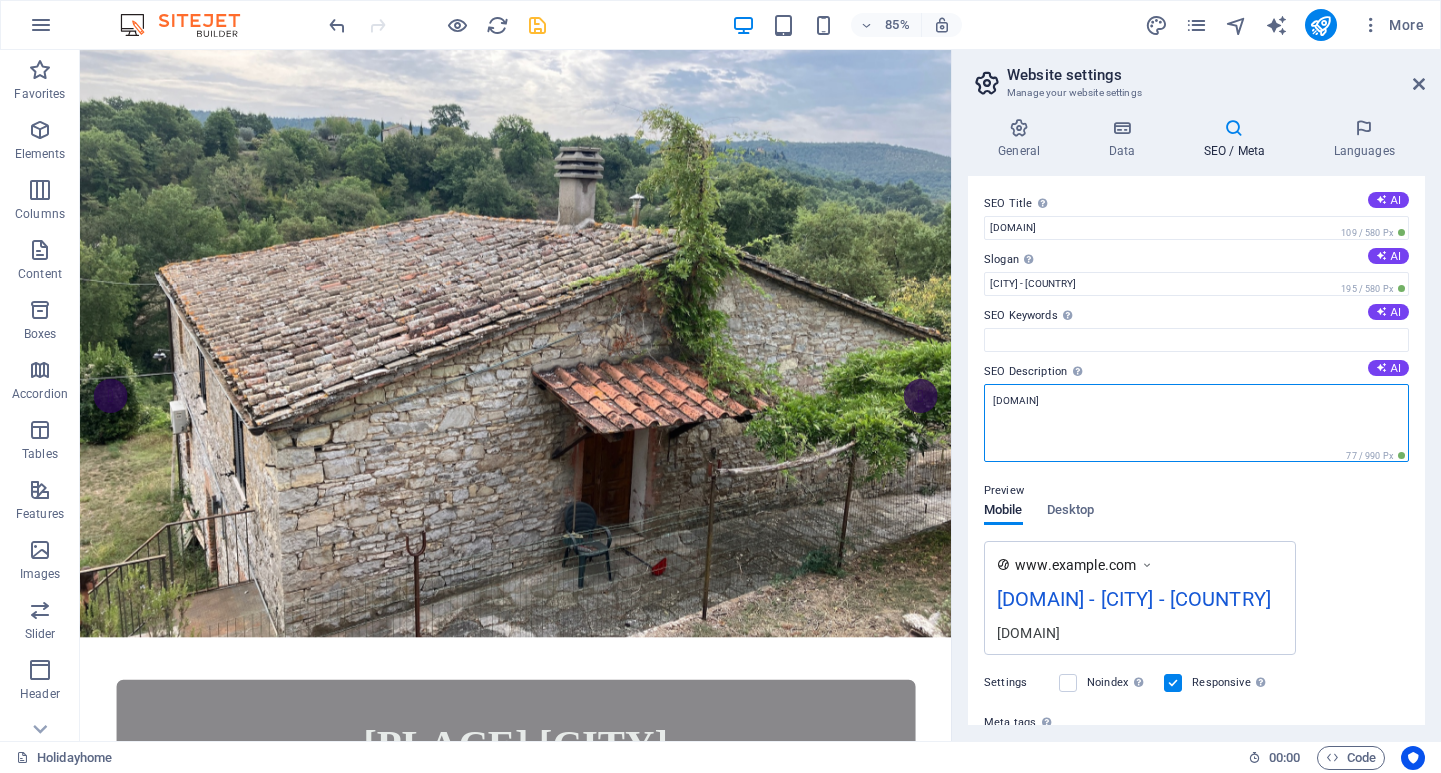 click on "[DOMAIN]" at bounding box center [1196, 423] 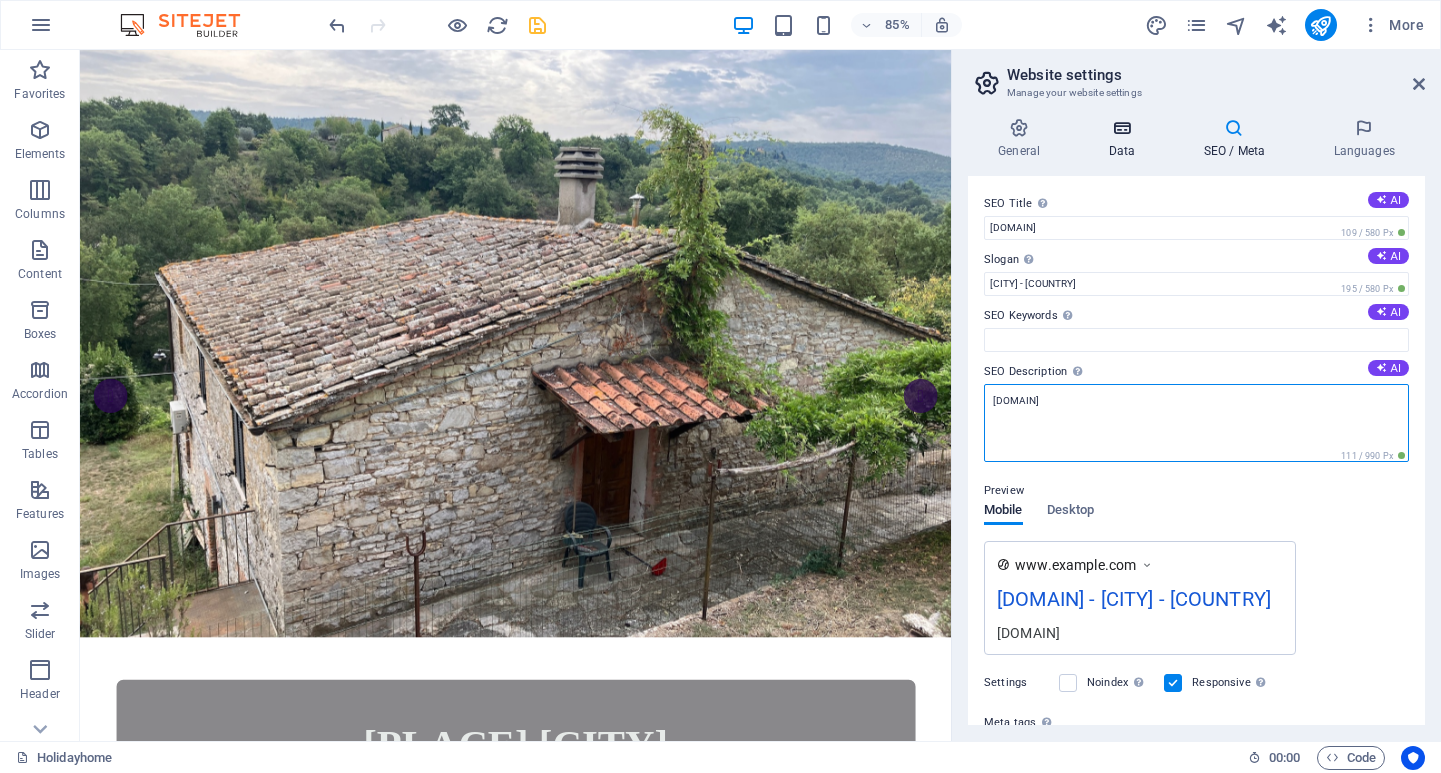 type on "[DOMAIN]" 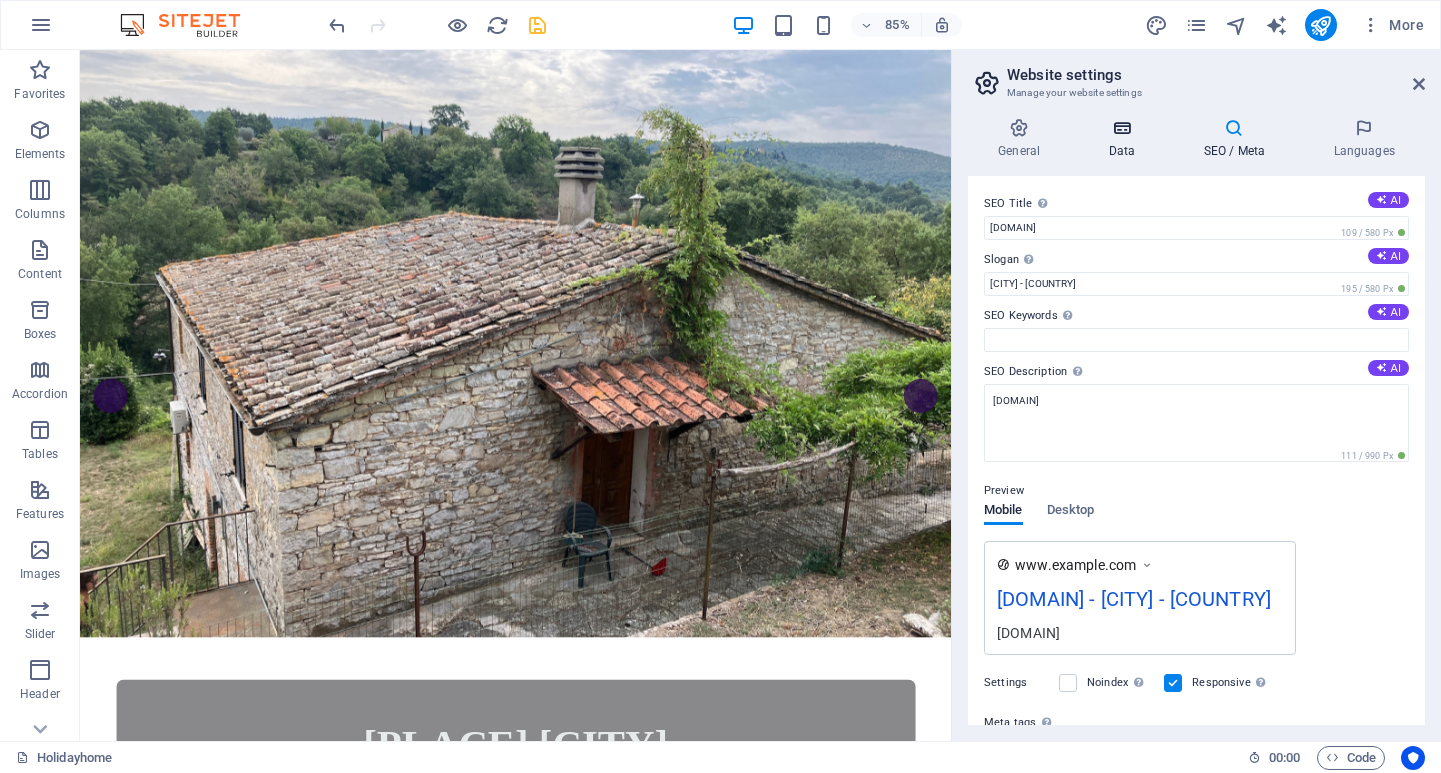 click at bounding box center [1121, 128] 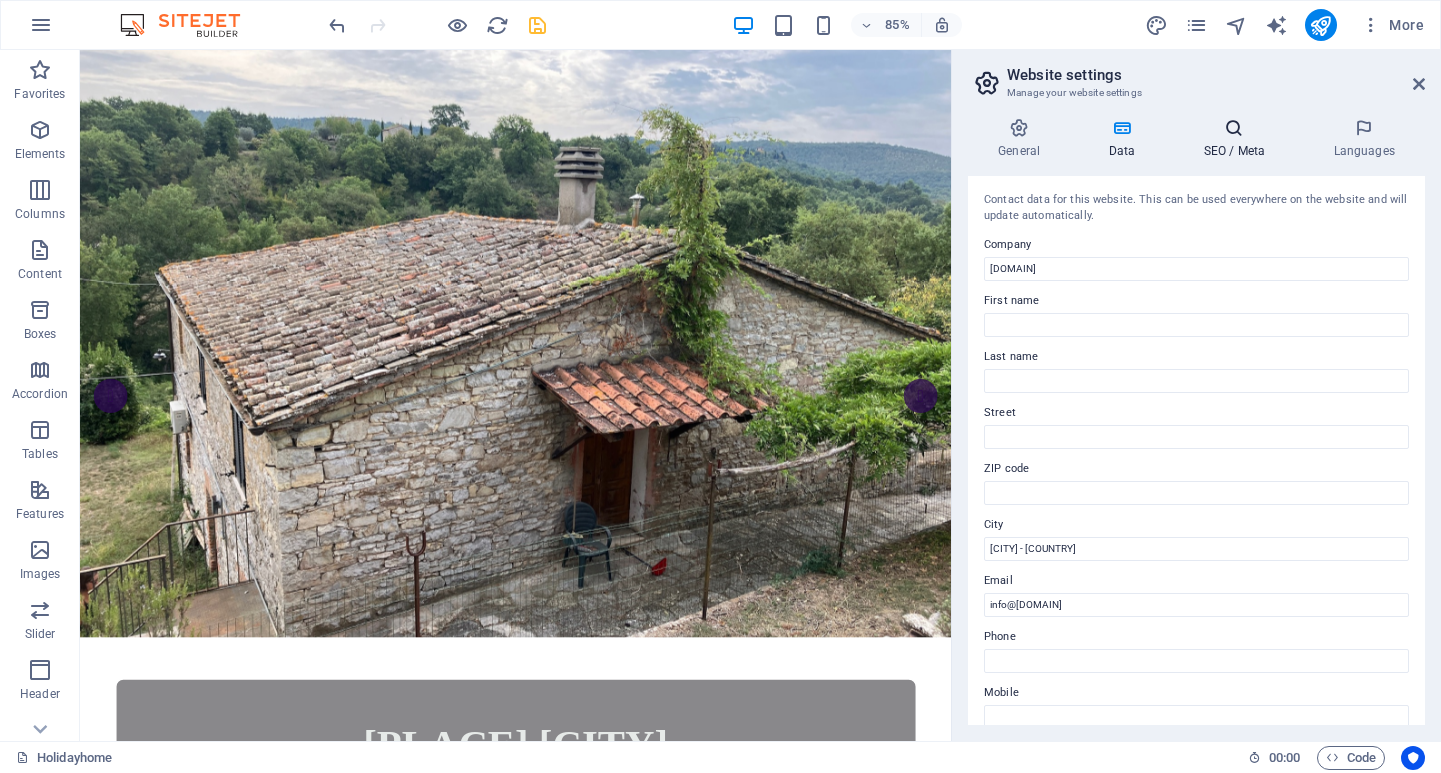 click on "SEO / Meta" at bounding box center [1238, 139] 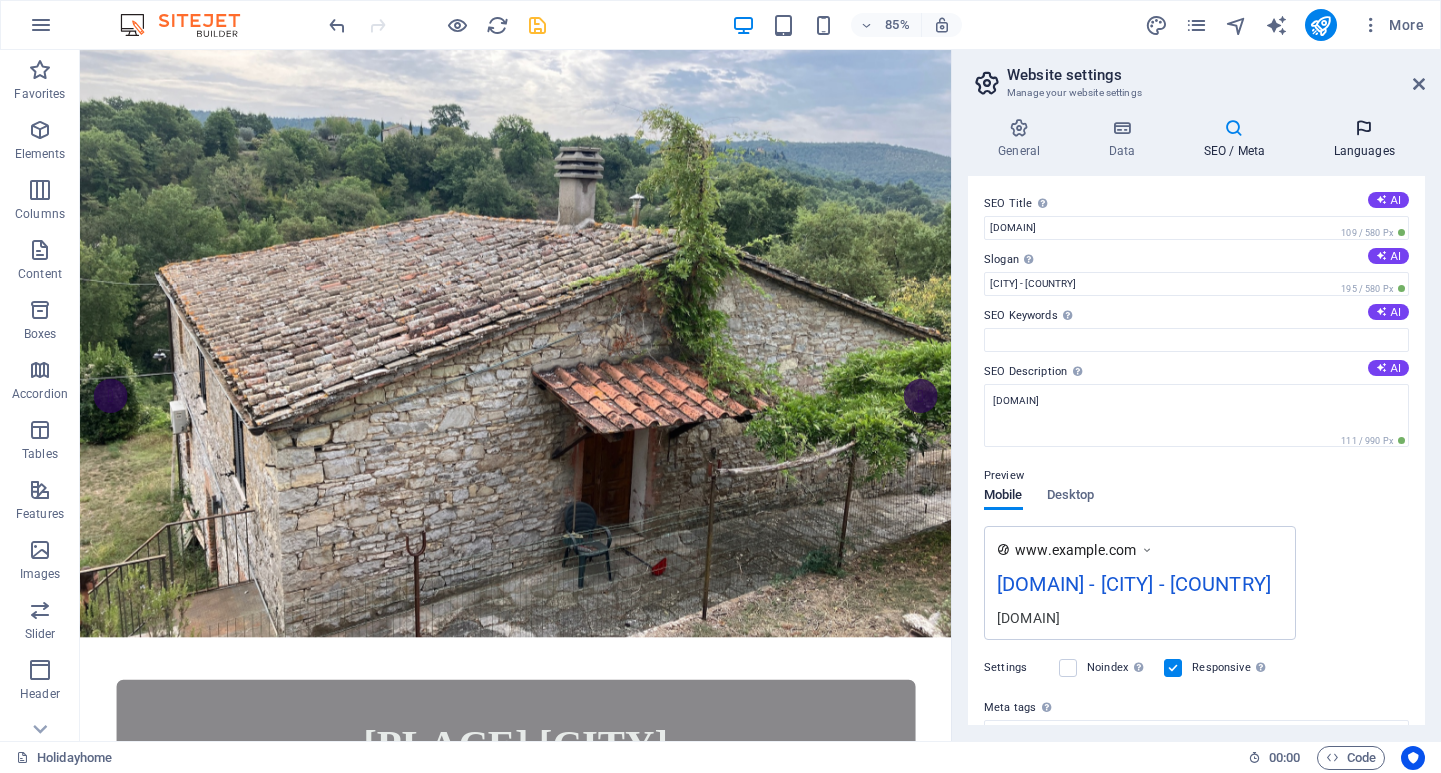 click at bounding box center [1364, 128] 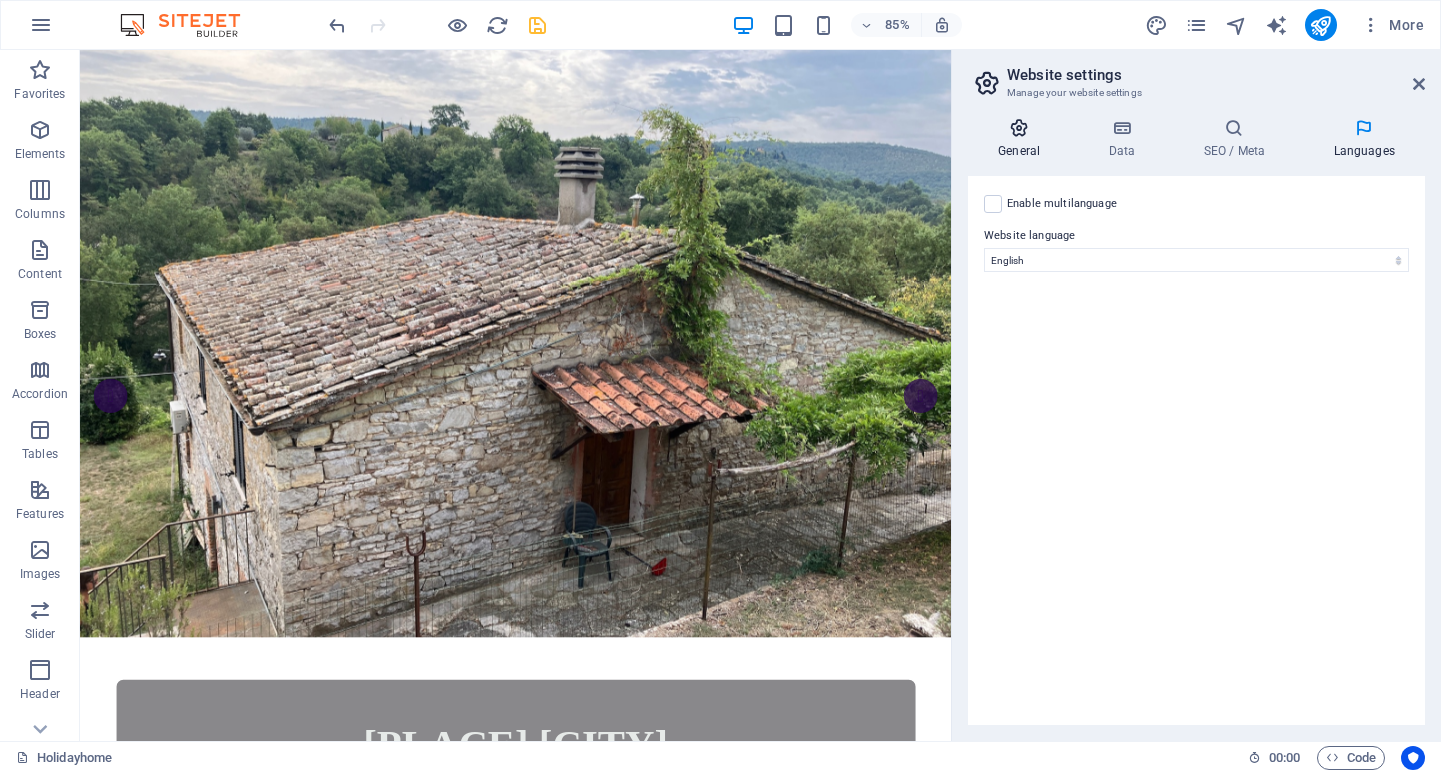 click at bounding box center (1019, 128) 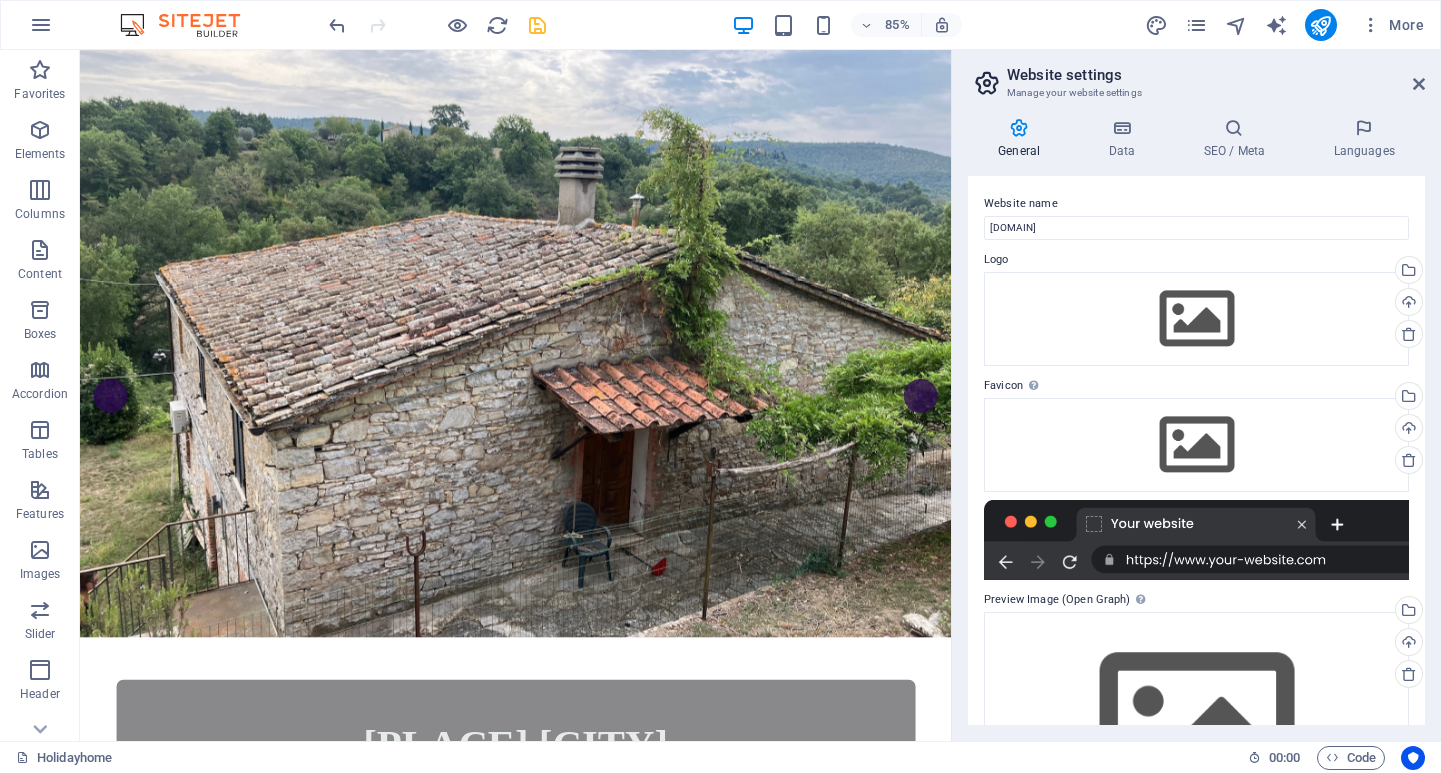 scroll, scrollTop: 0, scrollLeft: 0, axis: both 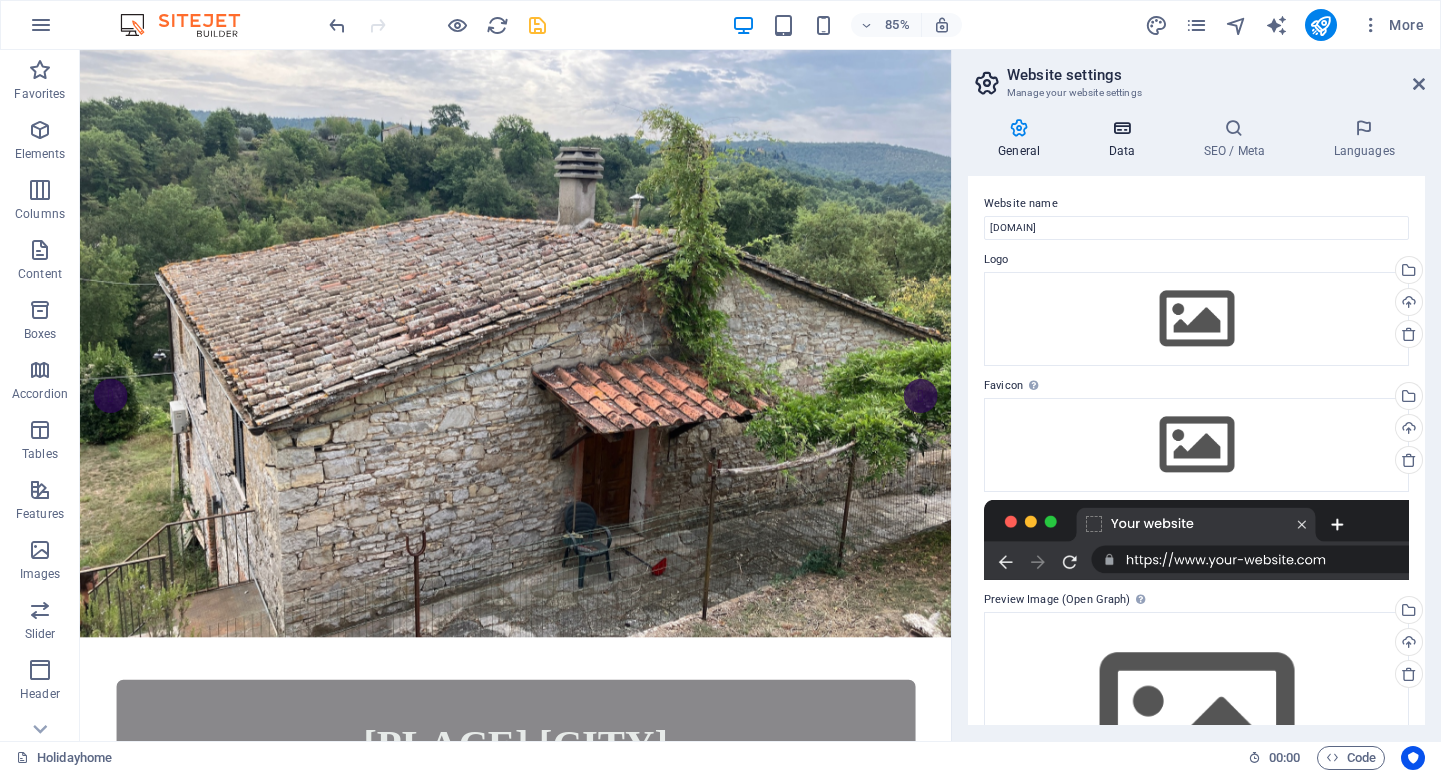 click at bounding box center (1121, 128) 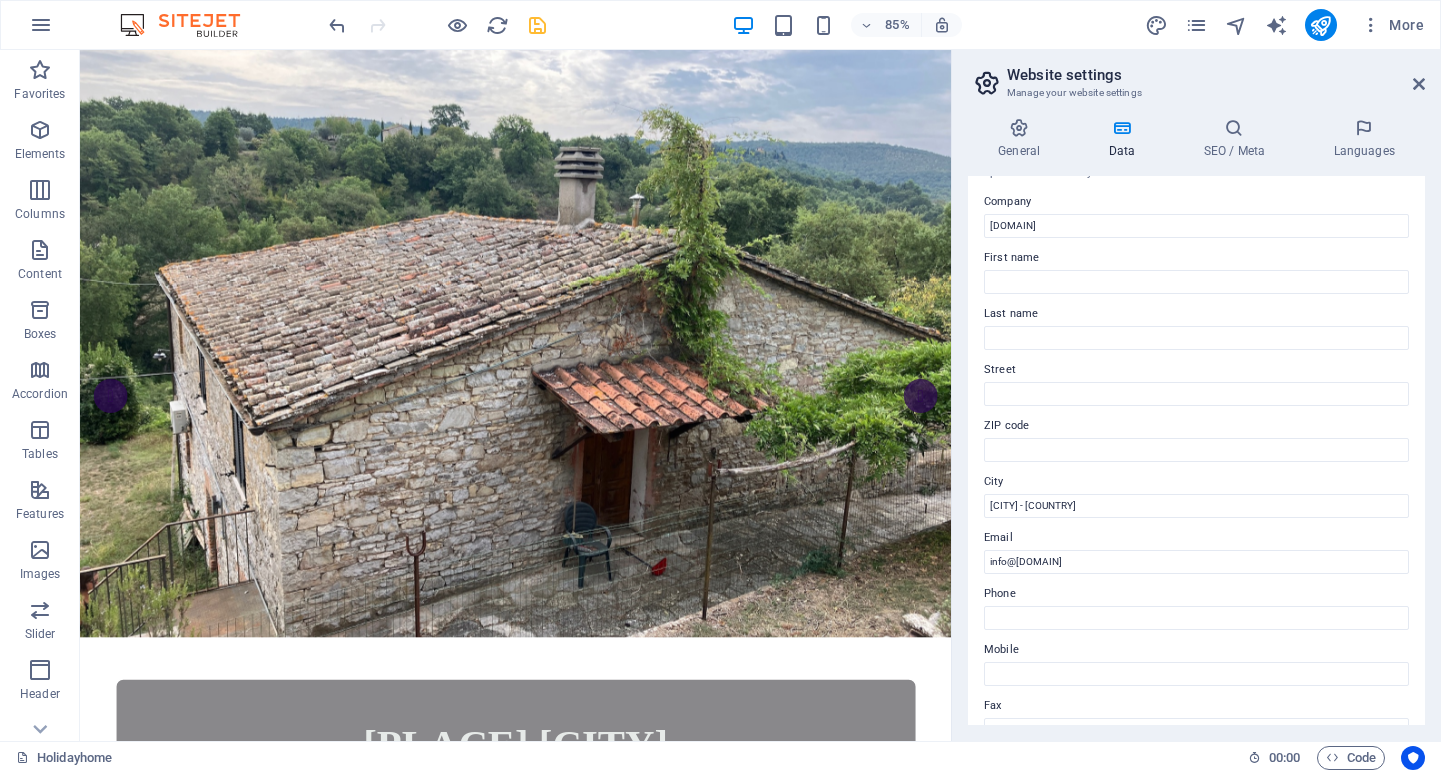 scroll, scrollTop: 44, scrollLeft: 0, axis: vertical 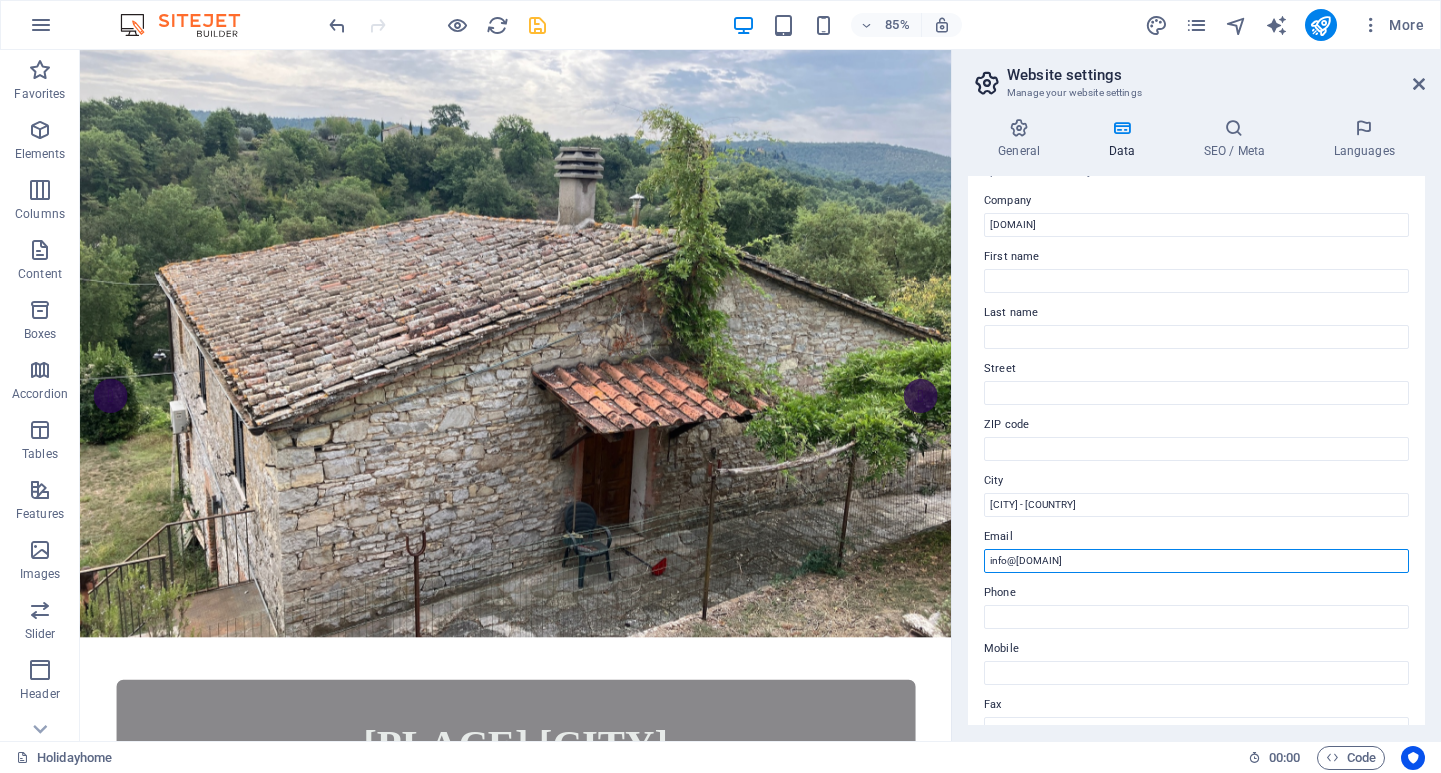 click on "info@[DOMAIN]" at bounding box center [1196, 561] 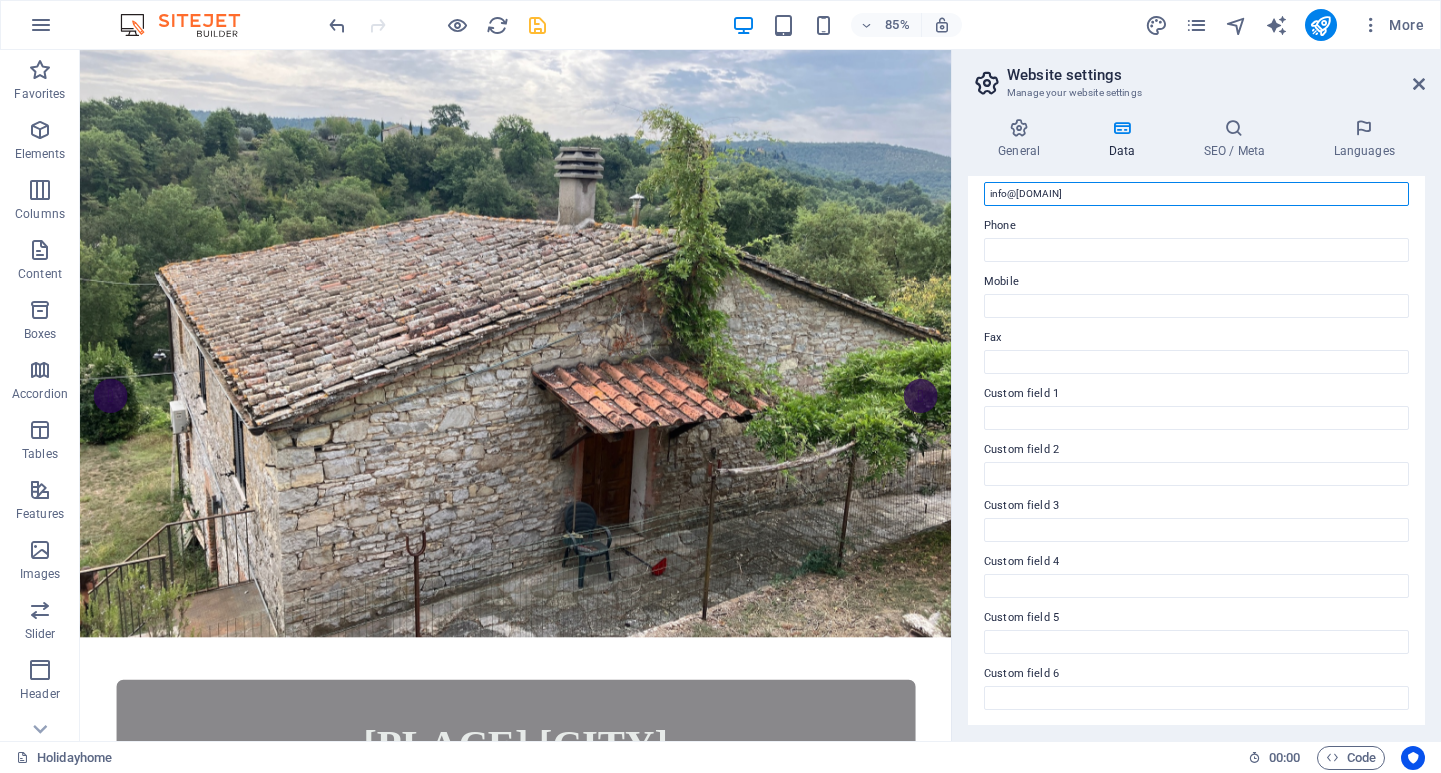 scroll, scrollTop: 410, scrollLeft: 0, axis: vertical 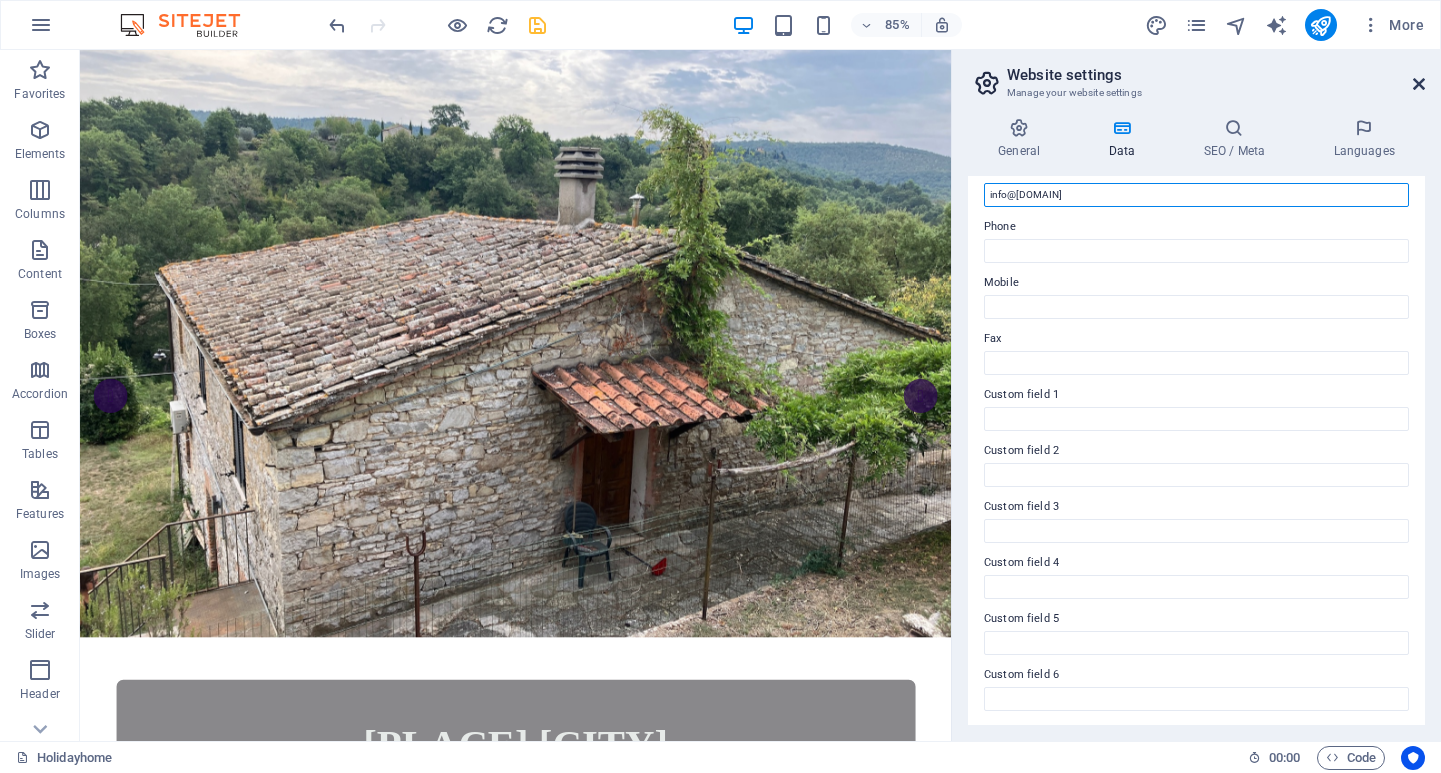 type on "info@[DOMAIN]" 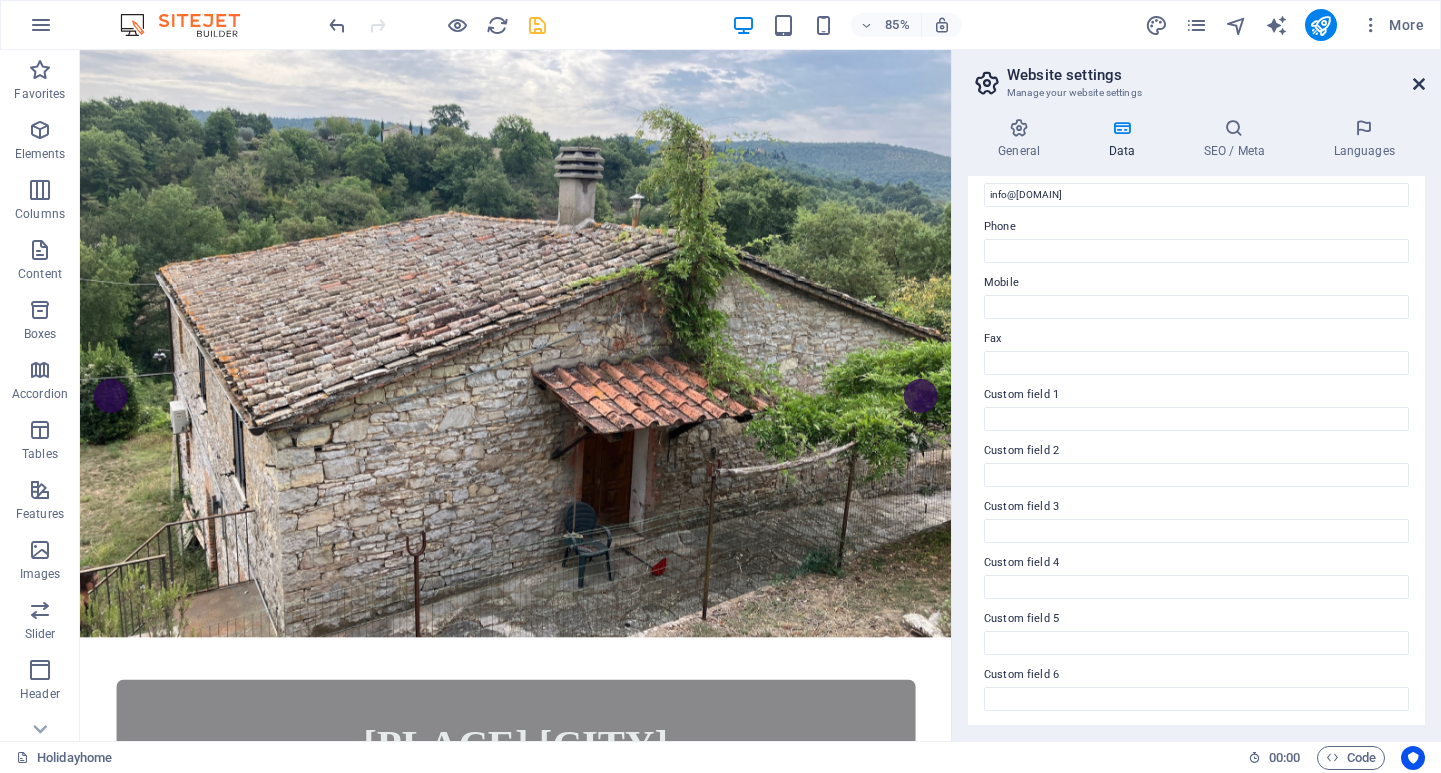 click at bounding box center (1419, 84) 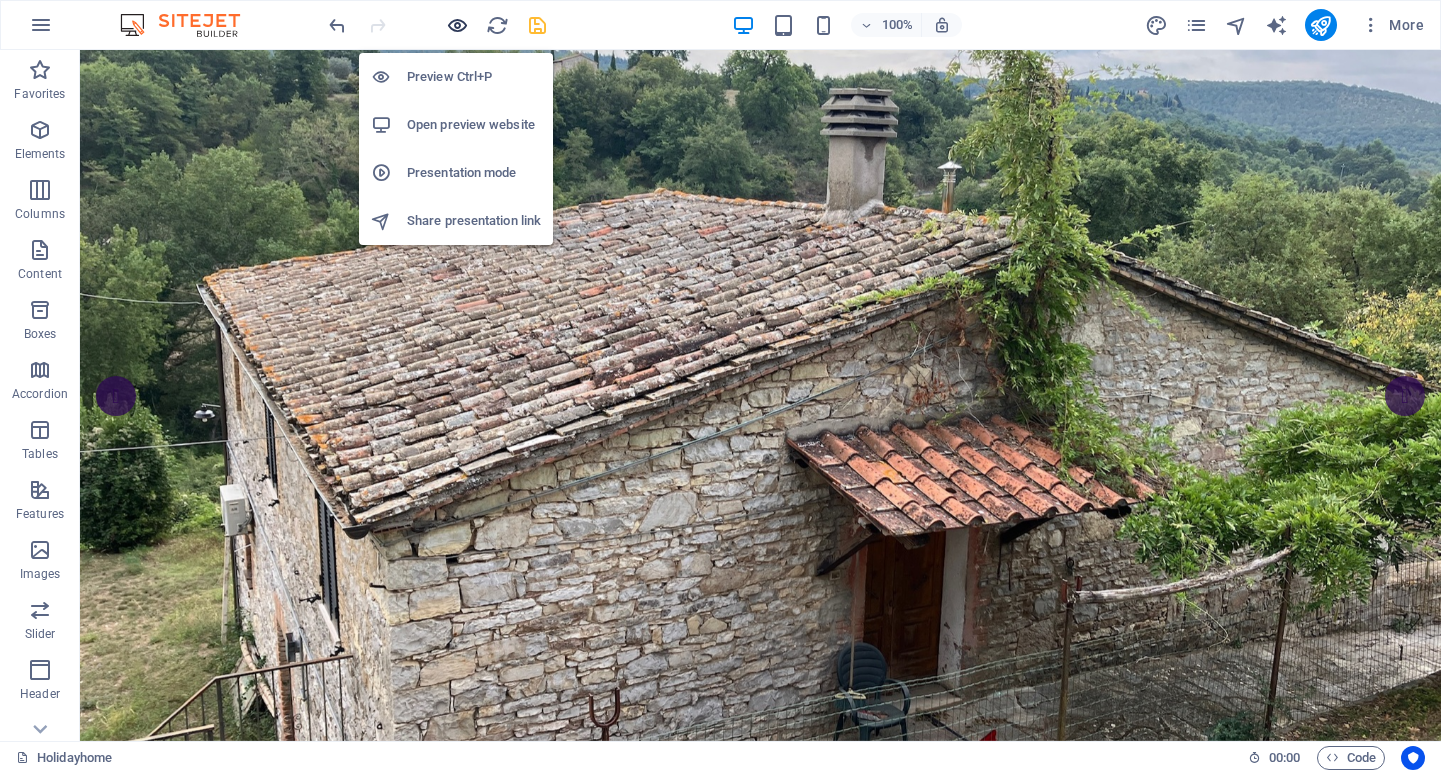 click at bounding box center [457, 25] 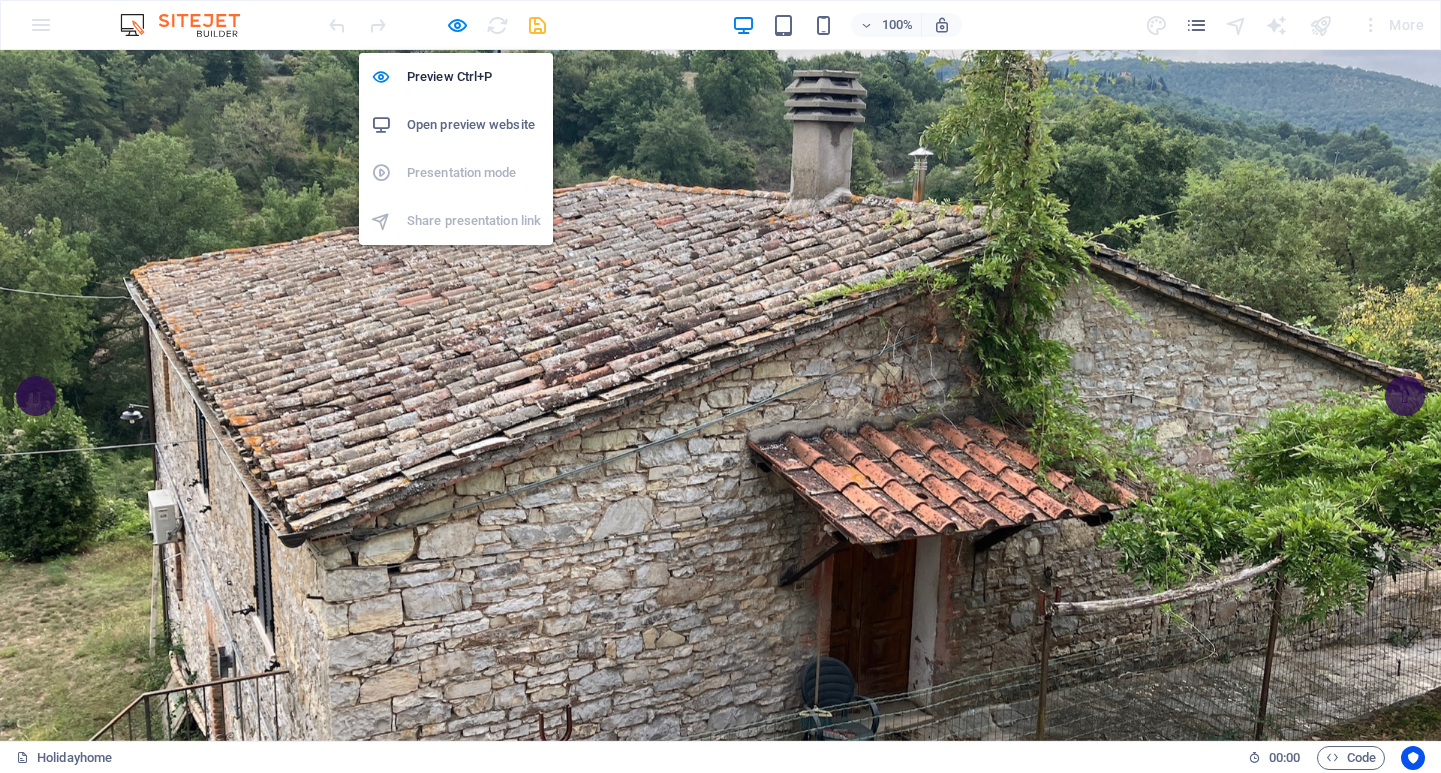 click on "Open preview website" at bounding box center (474, 125) 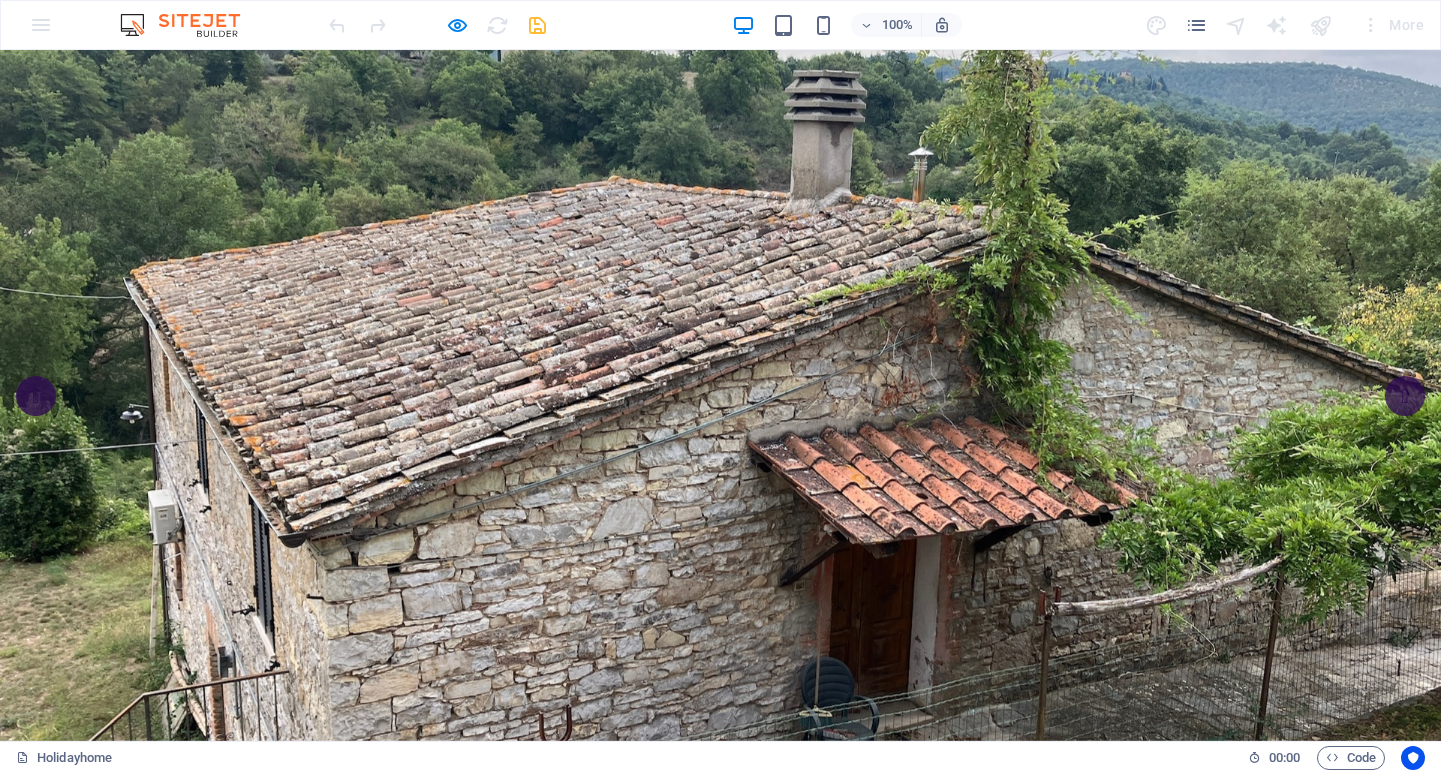 click on "[PLACE] [CITY] '[PHRASE]'" at bounding box center (720, 915) 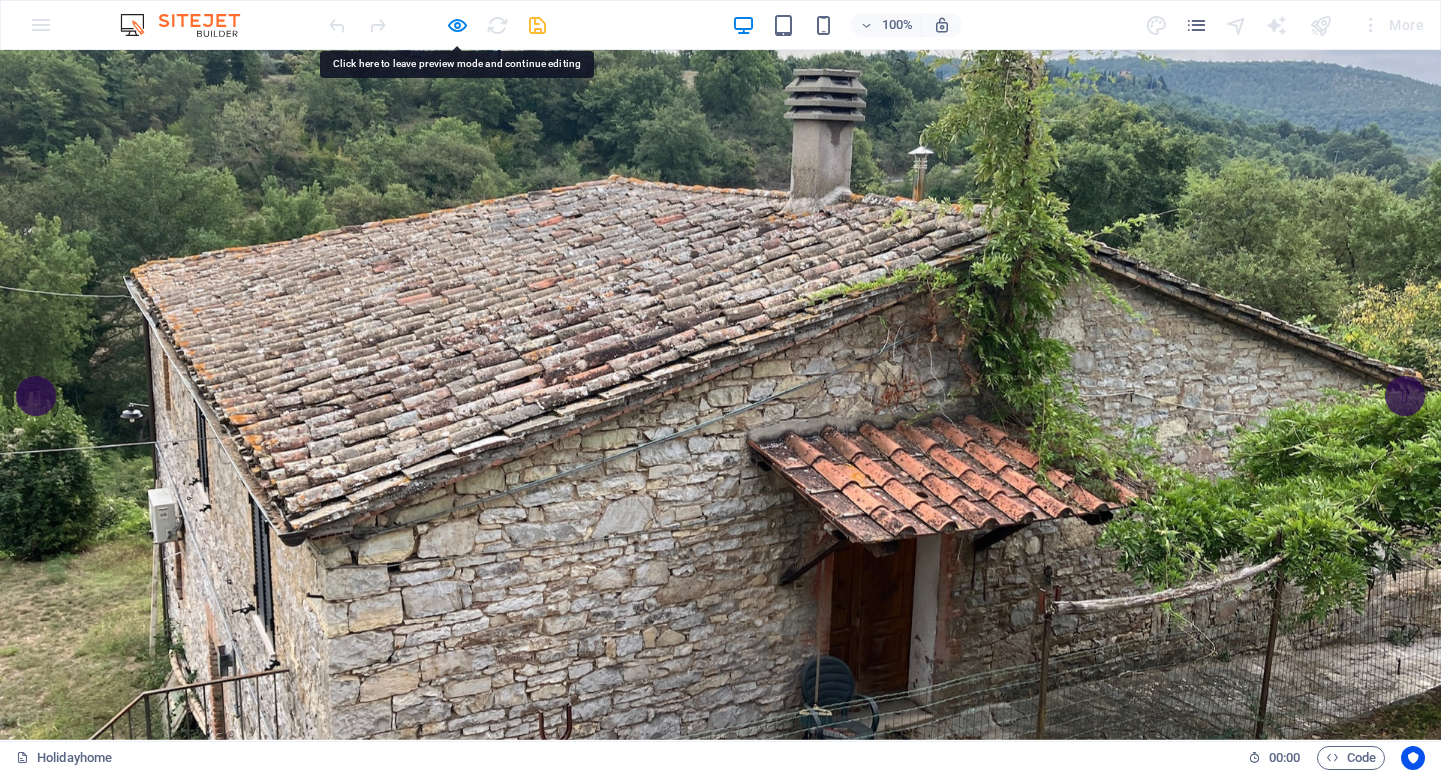 scroll, scrollTop: 0, scrollLeft: 0, axis: both 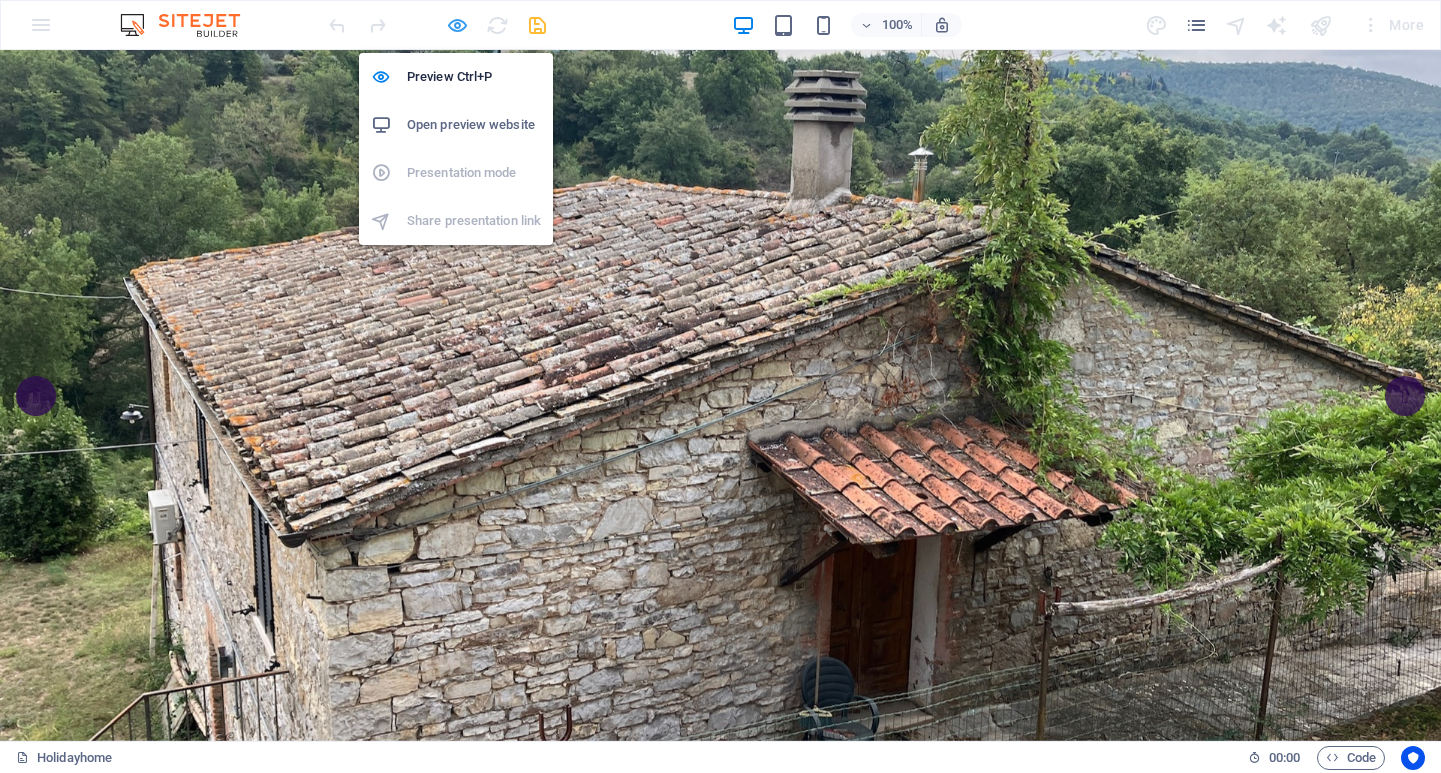 click at bounding box center [457, 25] 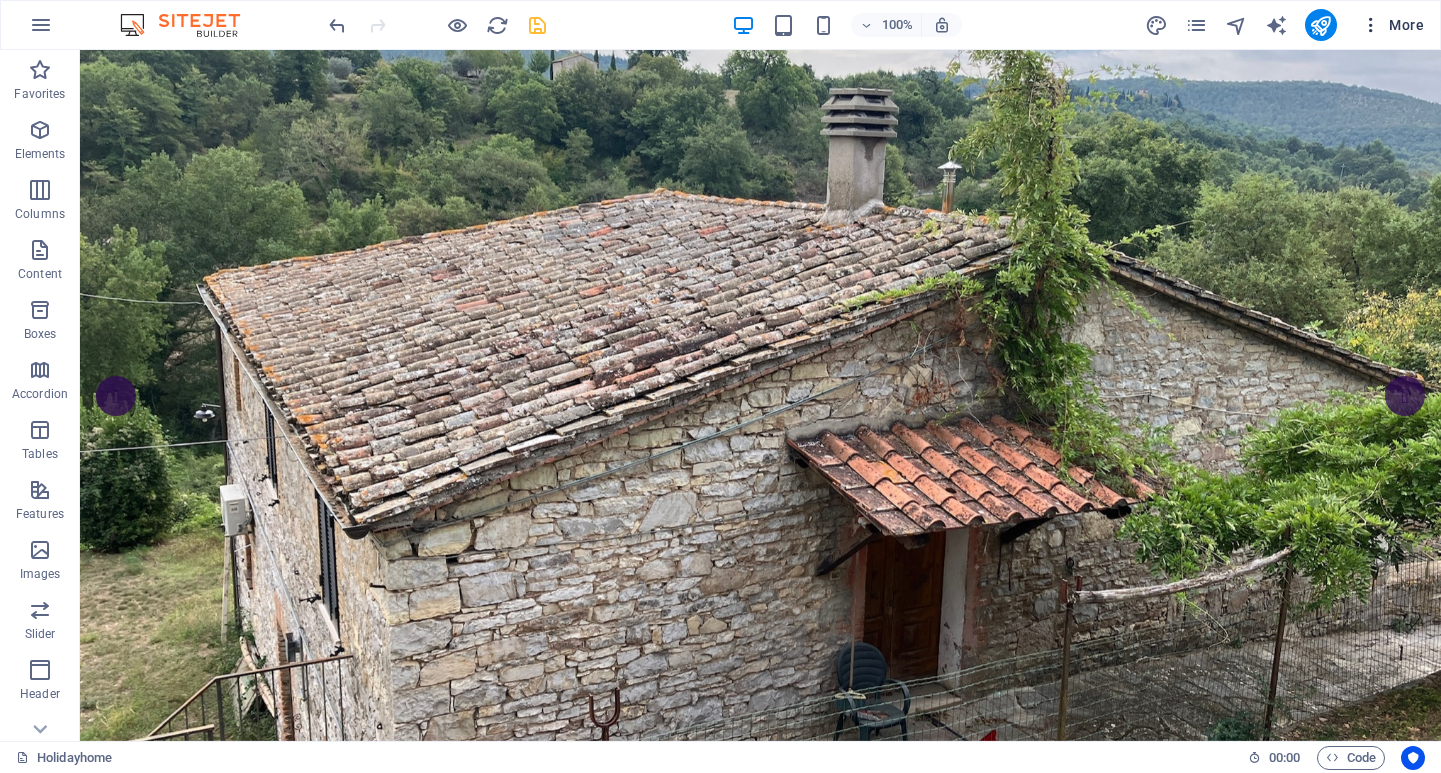 click on "More" at bounding box center [1392, 25] 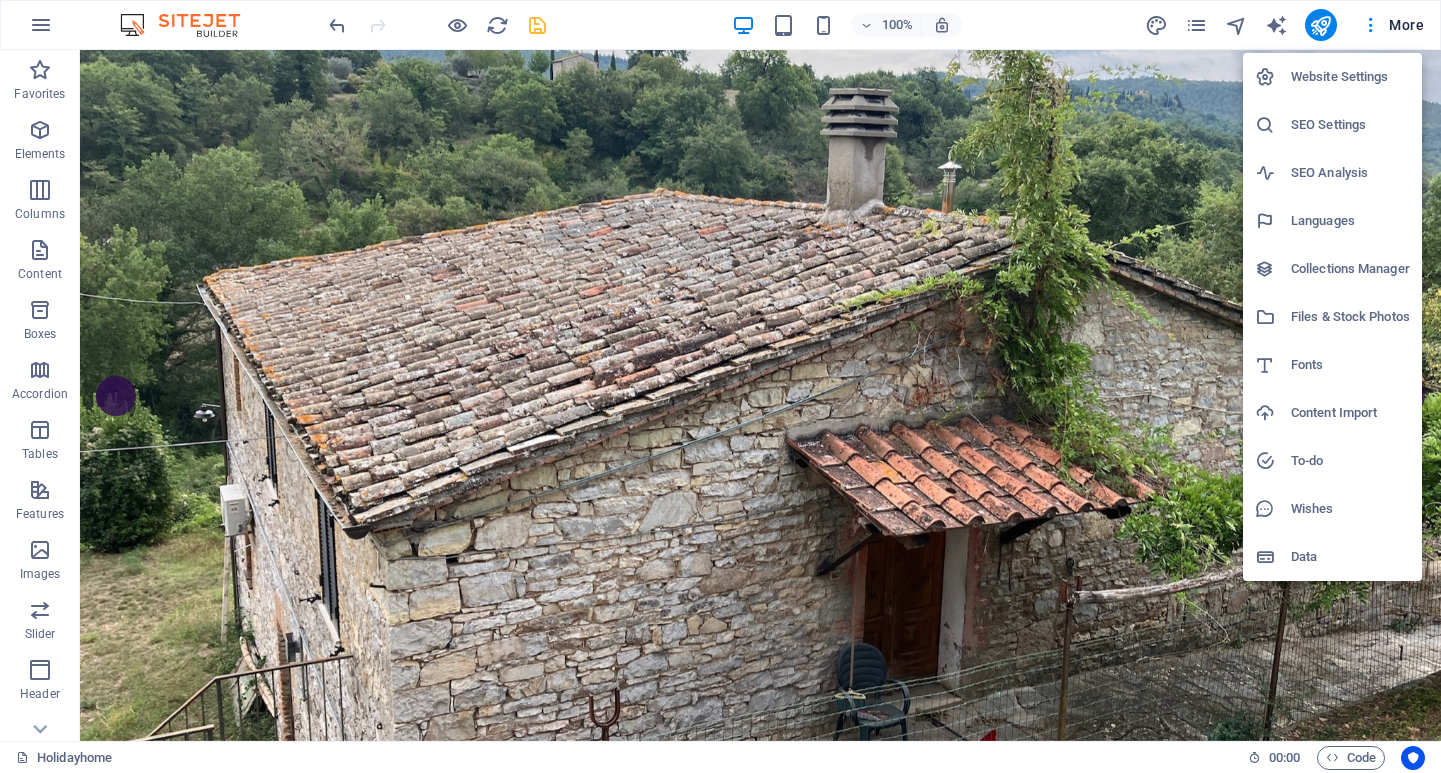 click on "Website Settings" at bounding box center (1350, 77) 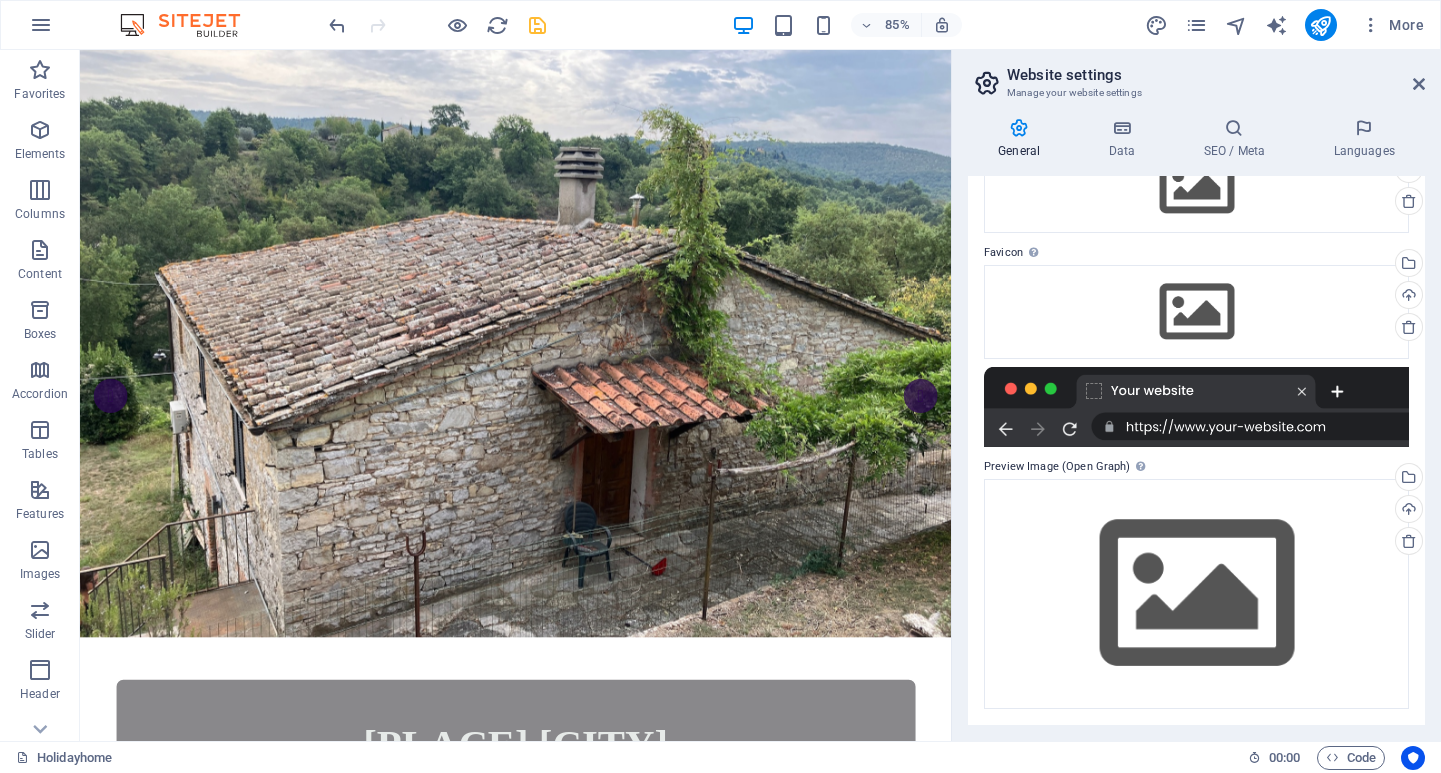scroll, scrollTop: 132, scrollLeft: 0, axis: vertical 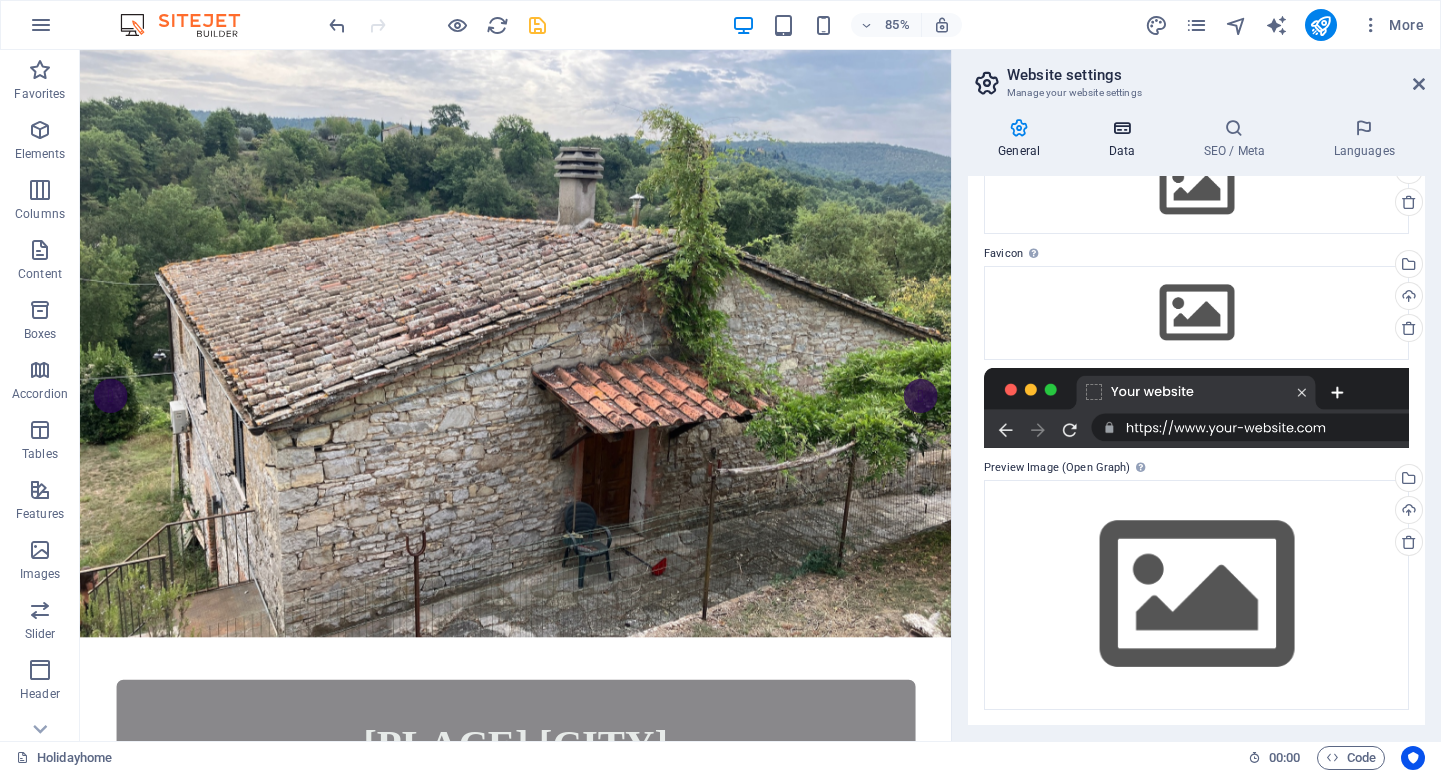 click at bounding box center (1121, 128) 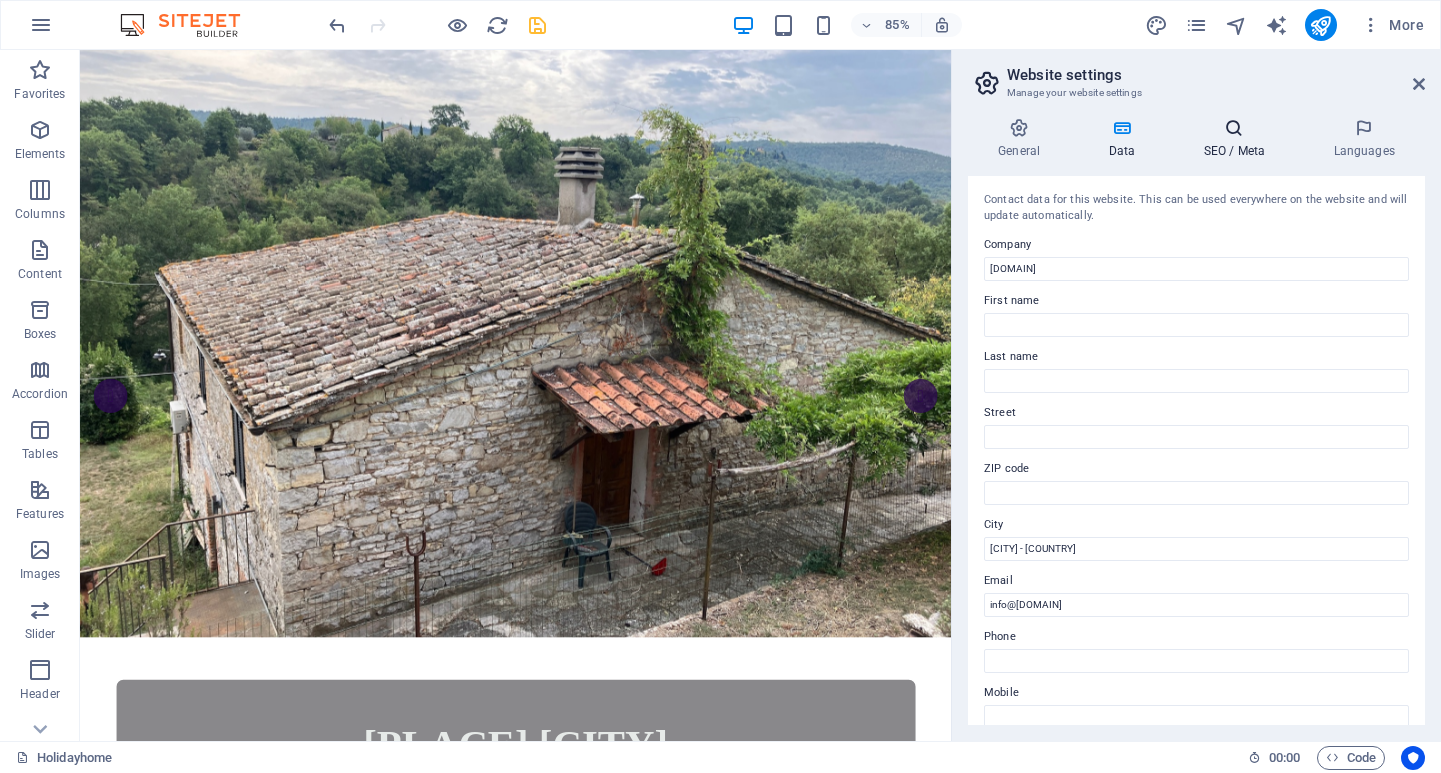 click at bounding box center [1234, 128] 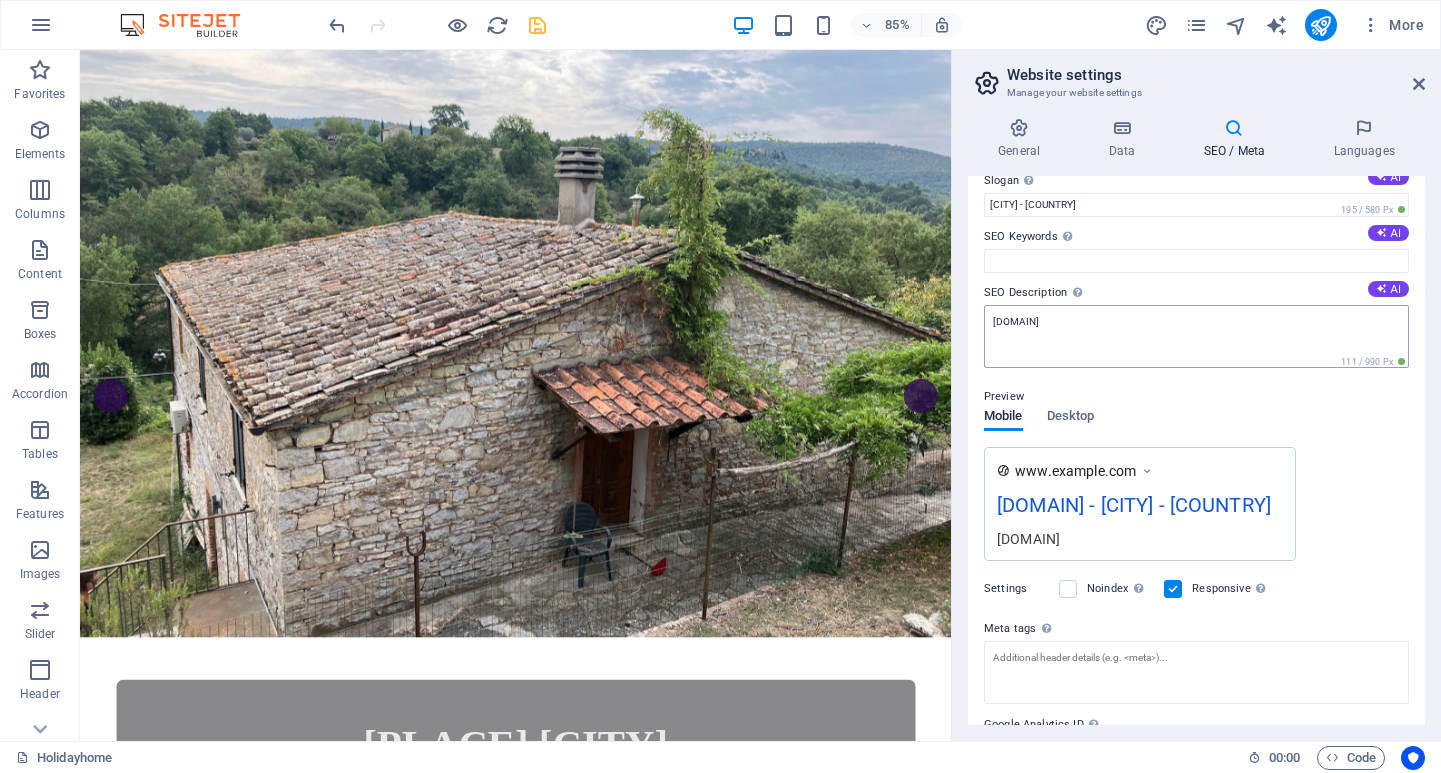 scroll, scrollTop: 85, scrollLeft: 0, axis: vertical 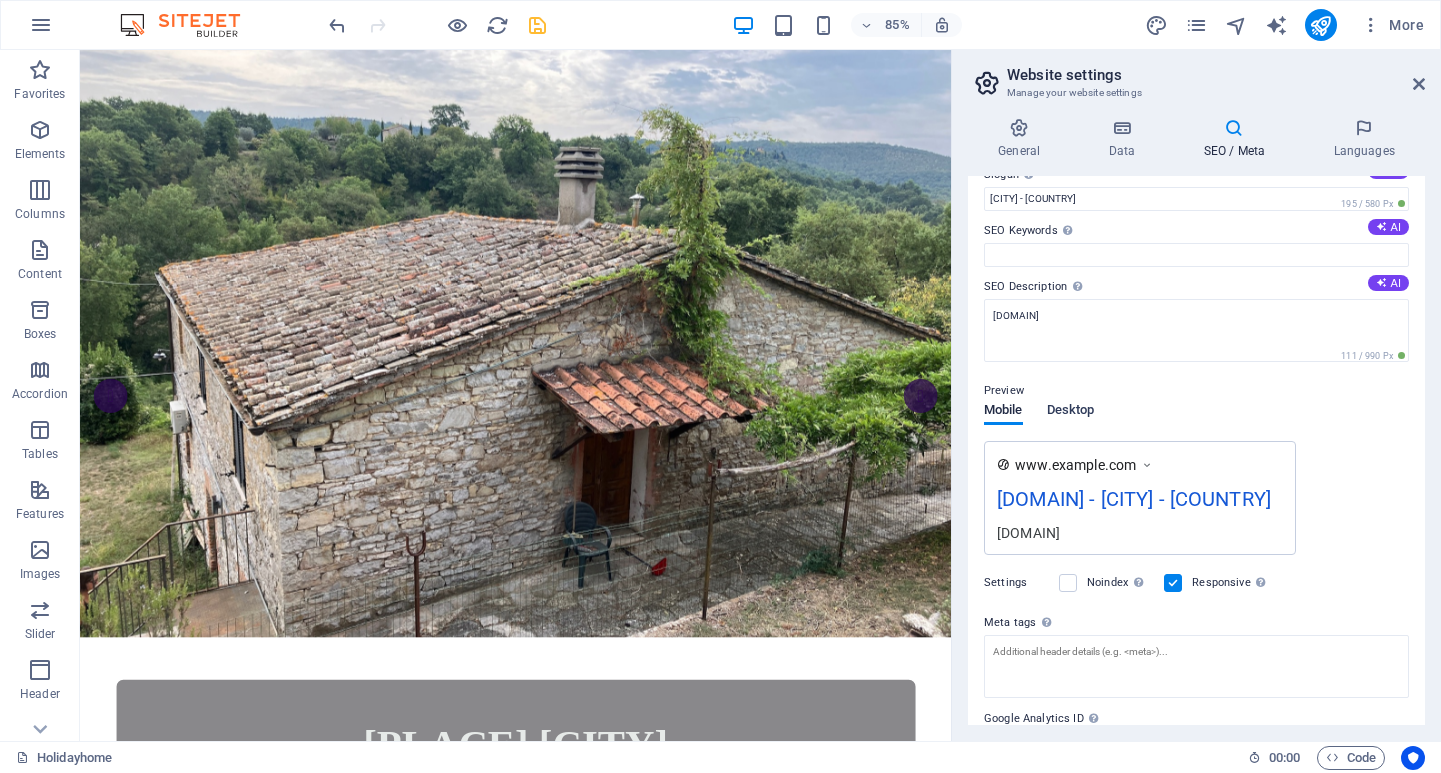 click on "Desktop" at bounding box center (1071, 412) 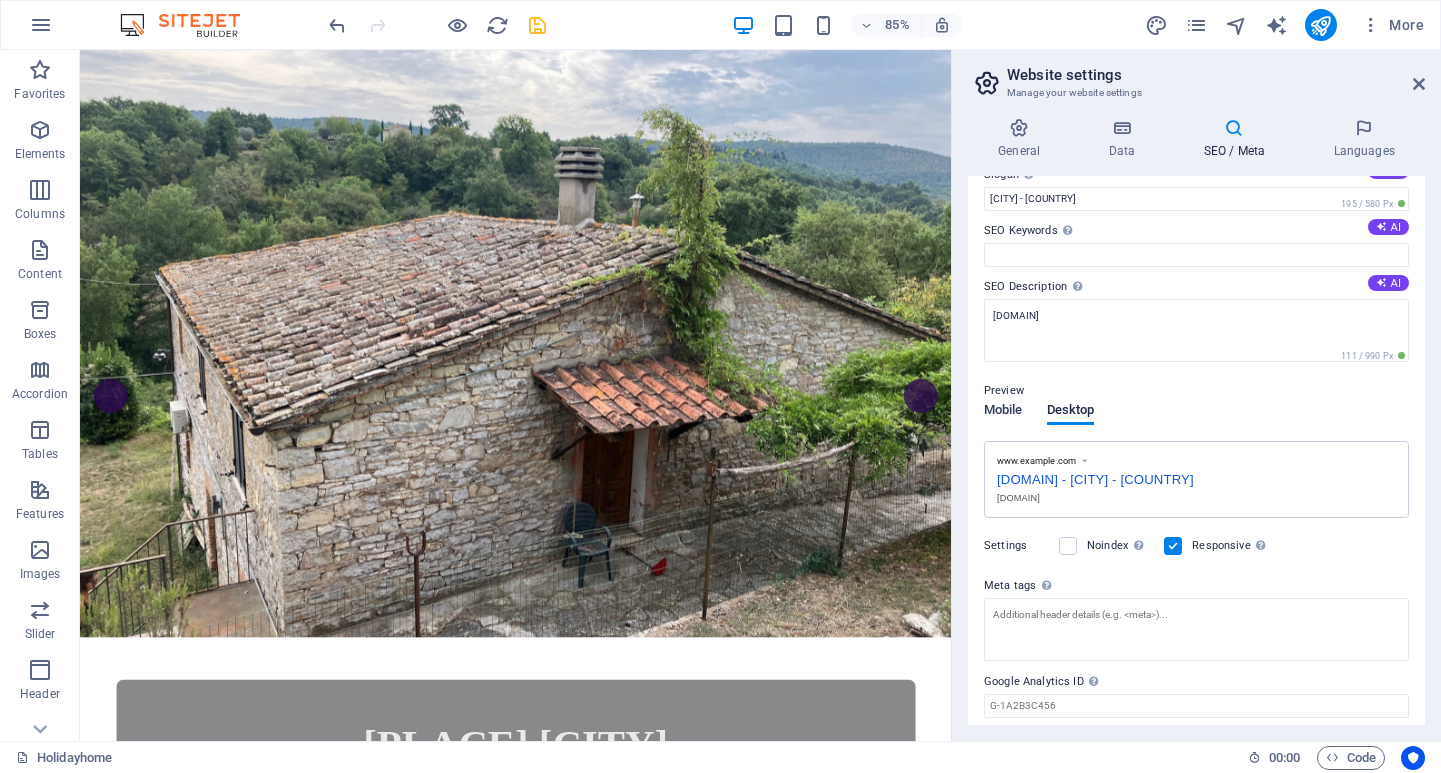 click on "Mobile" at bounding box center (1003, 412) 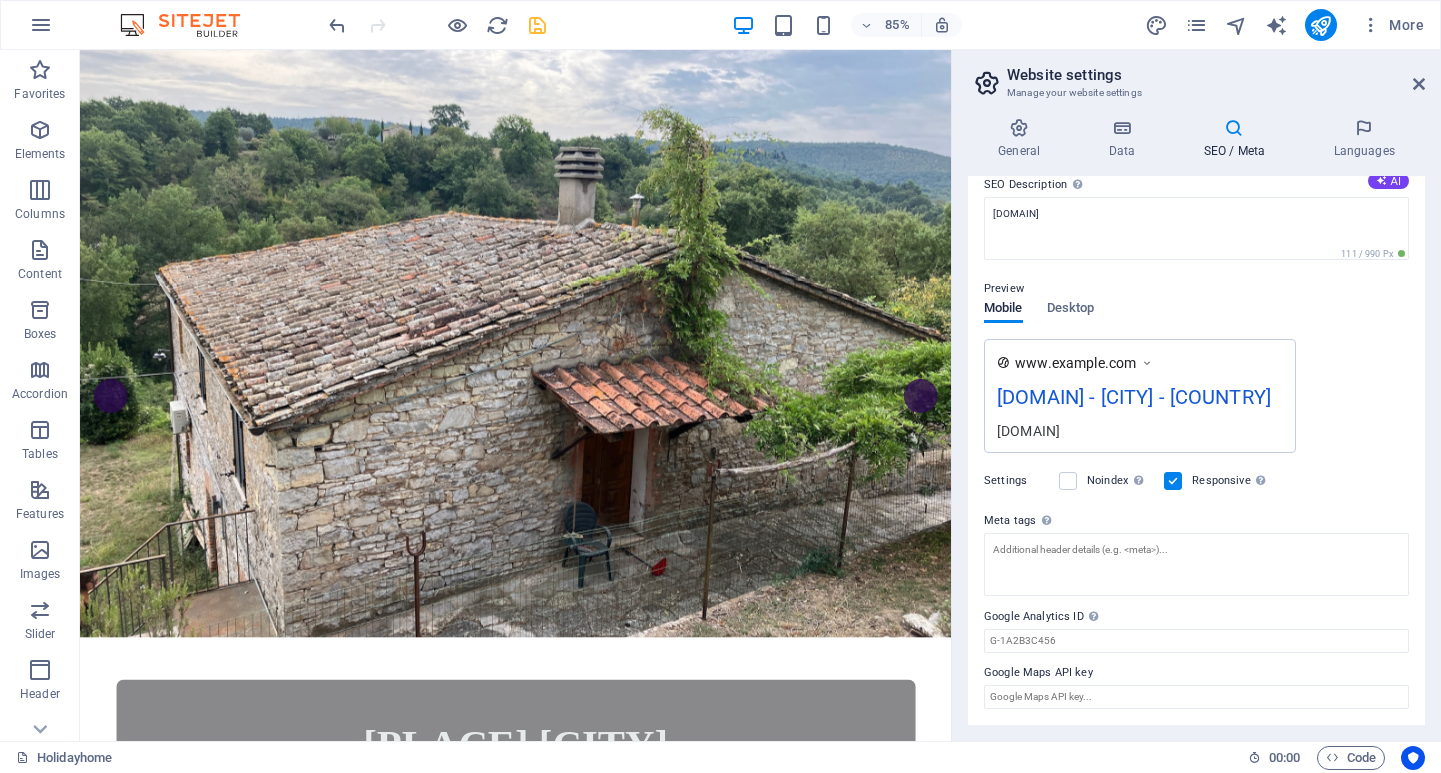 scroll, scrollTop: 214, scrollLeft: 0, axis: vertical 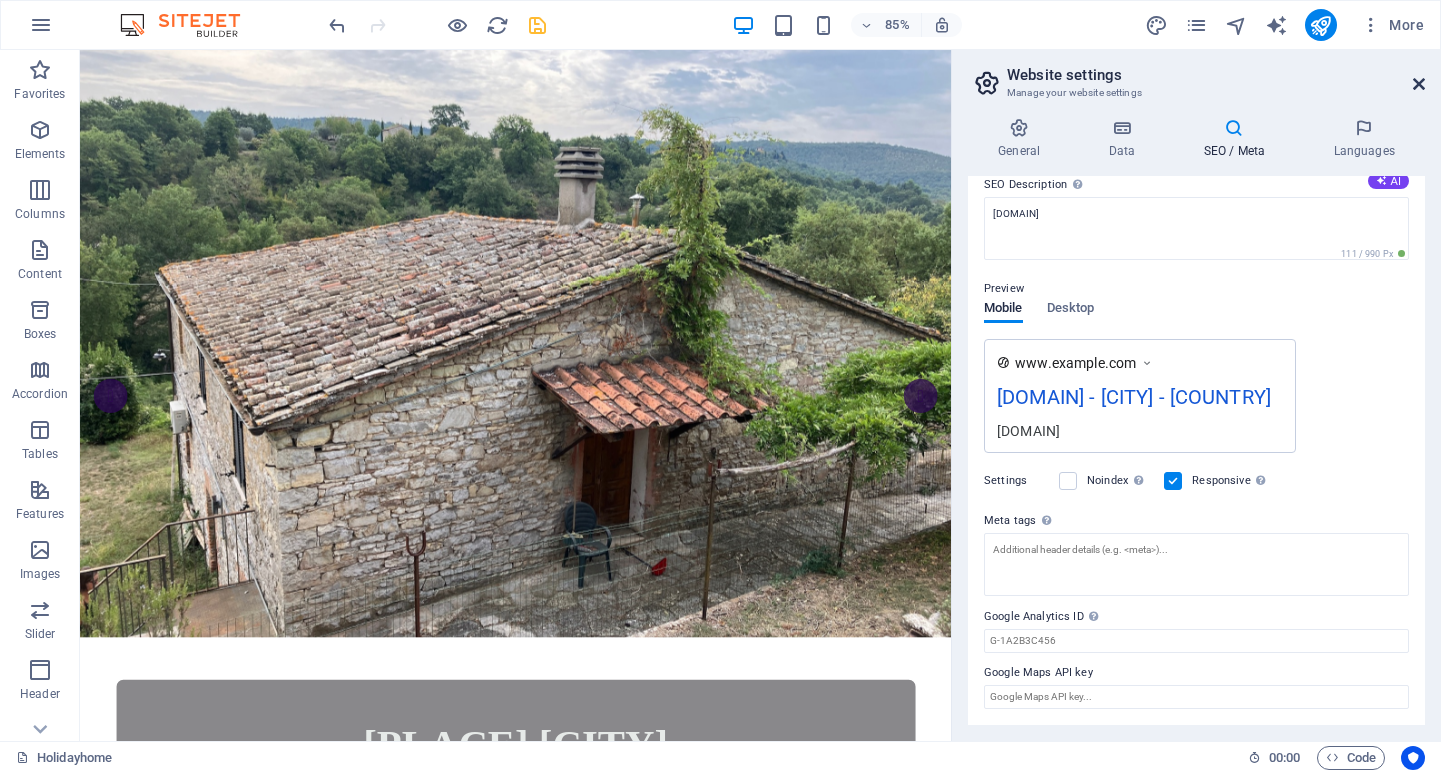 click at bounding box center [1419, 84] 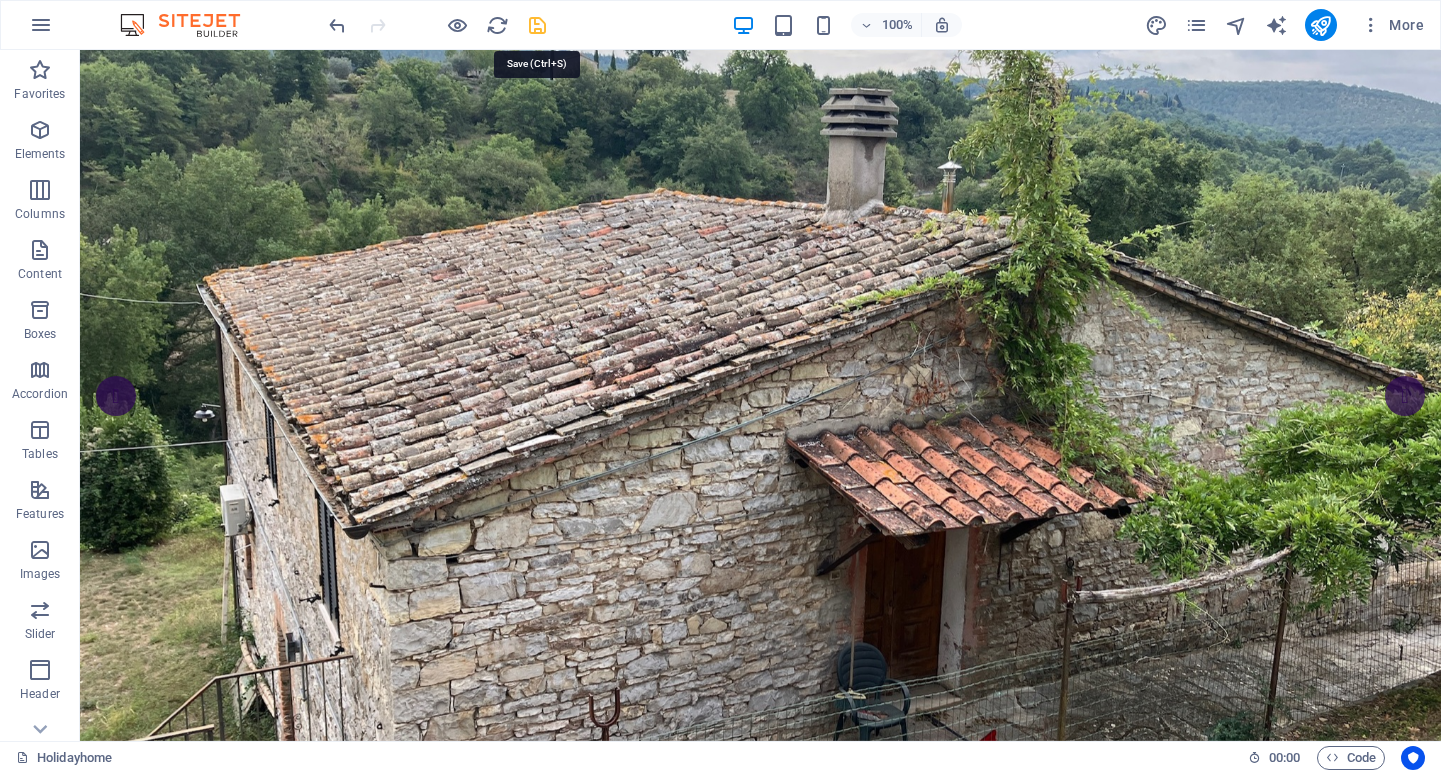 click at bounding box center (537, 25) 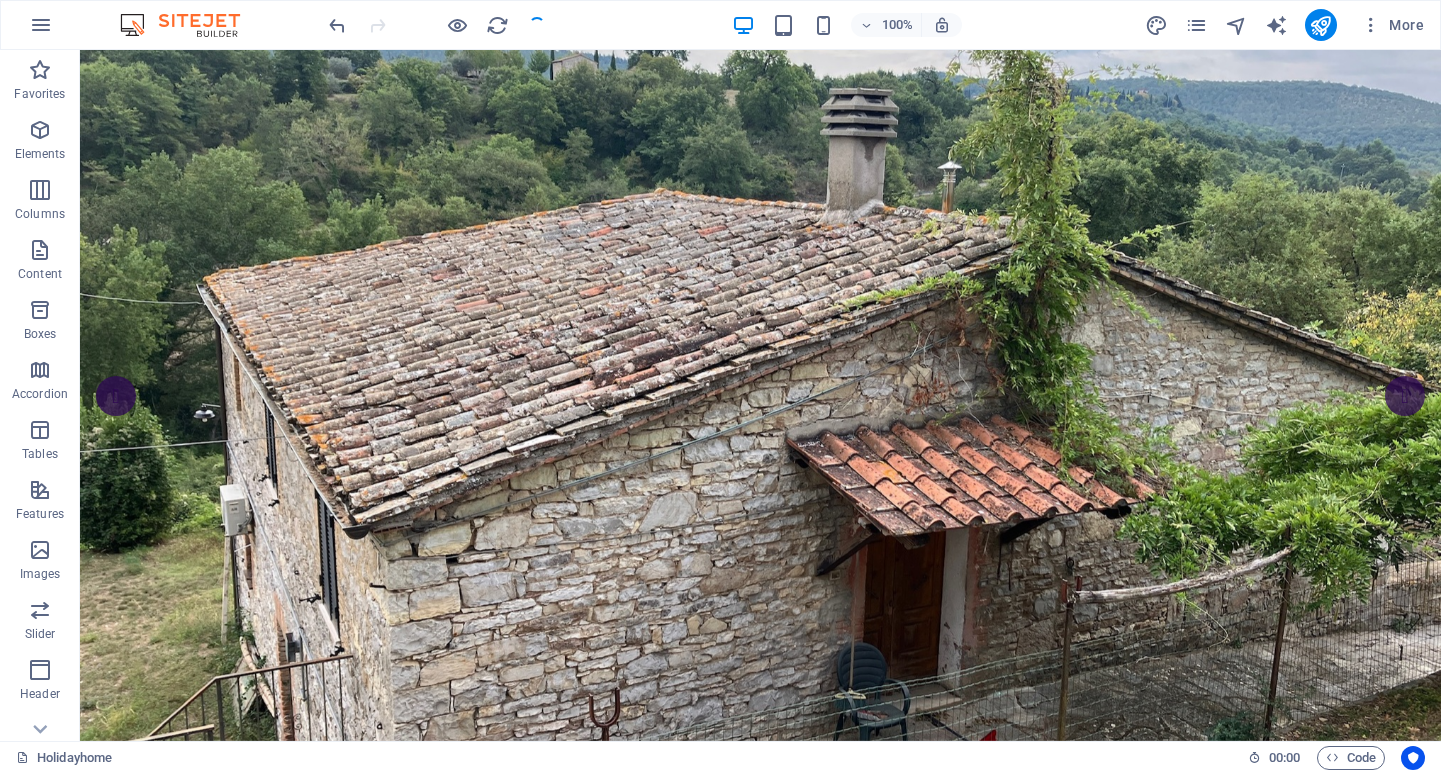 click at bounding box center [437, 25] 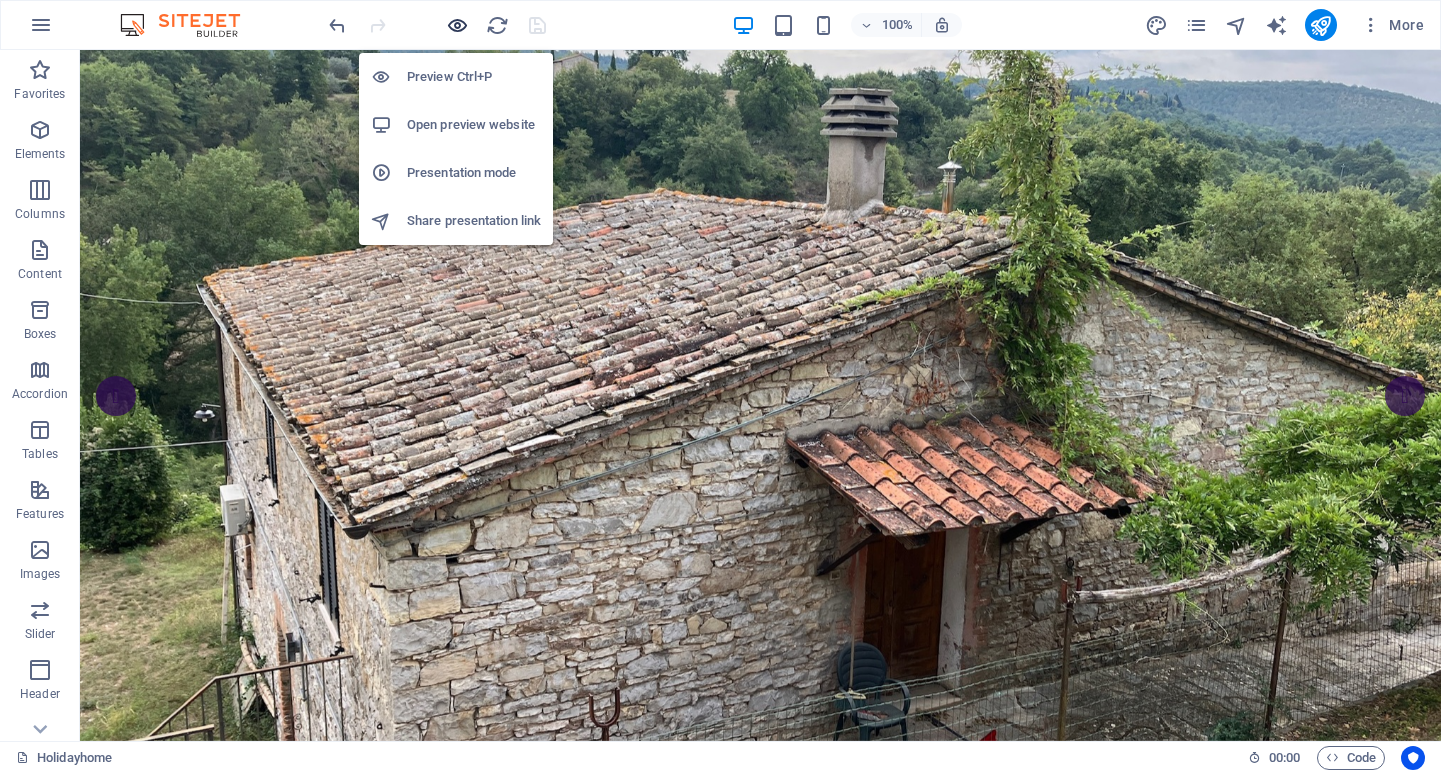 click at bounding box center (457, 25) 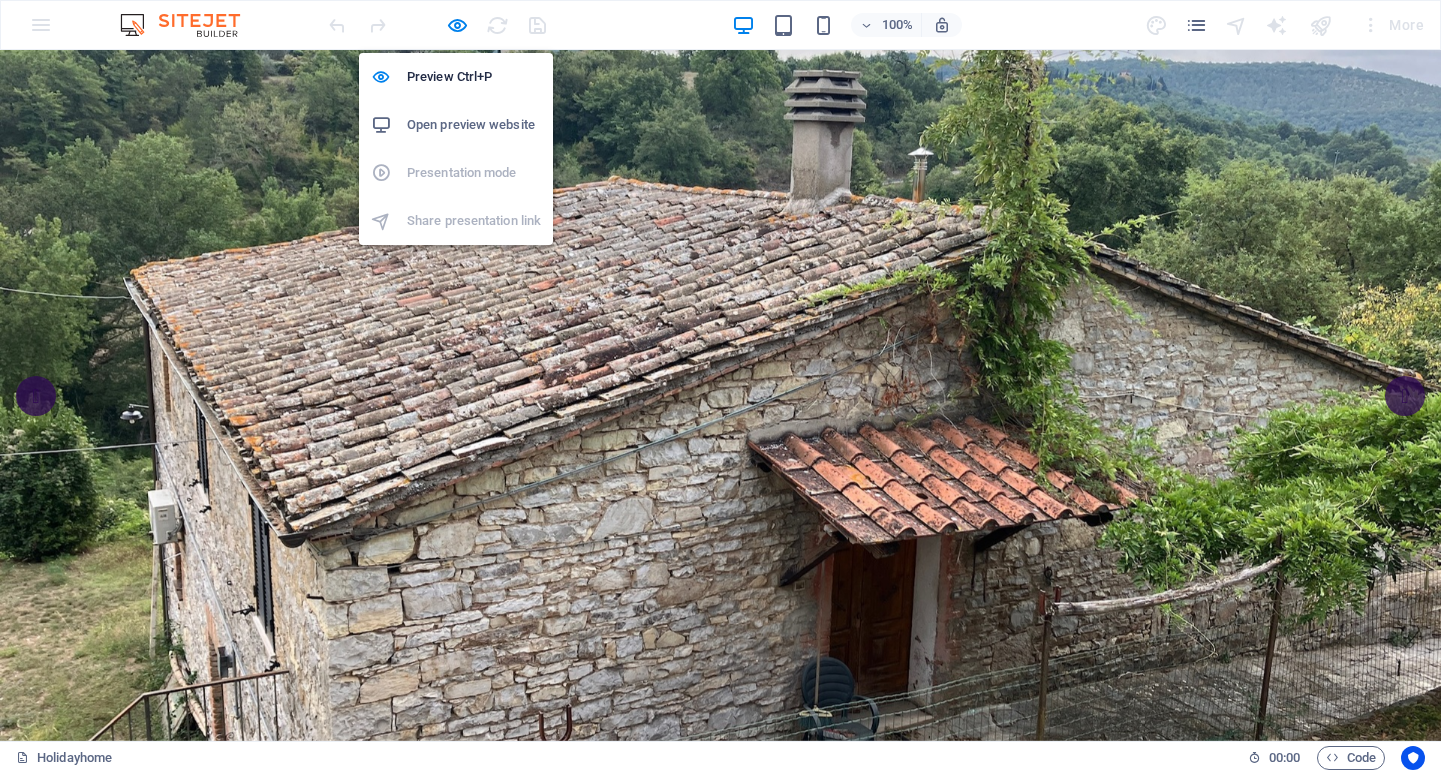 click on "Open preview website" at bounding box center [474, 125] 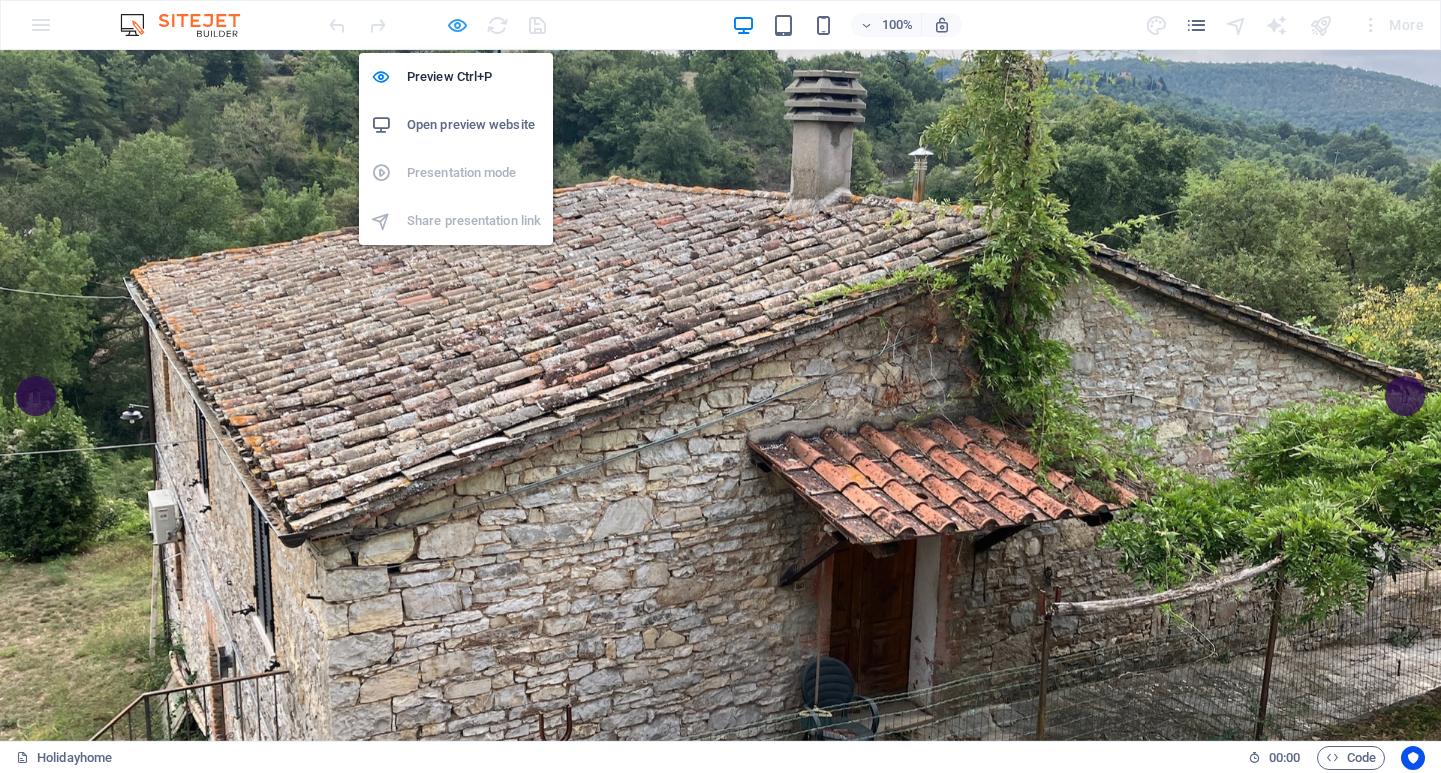 click at bounding box center (457, 25) 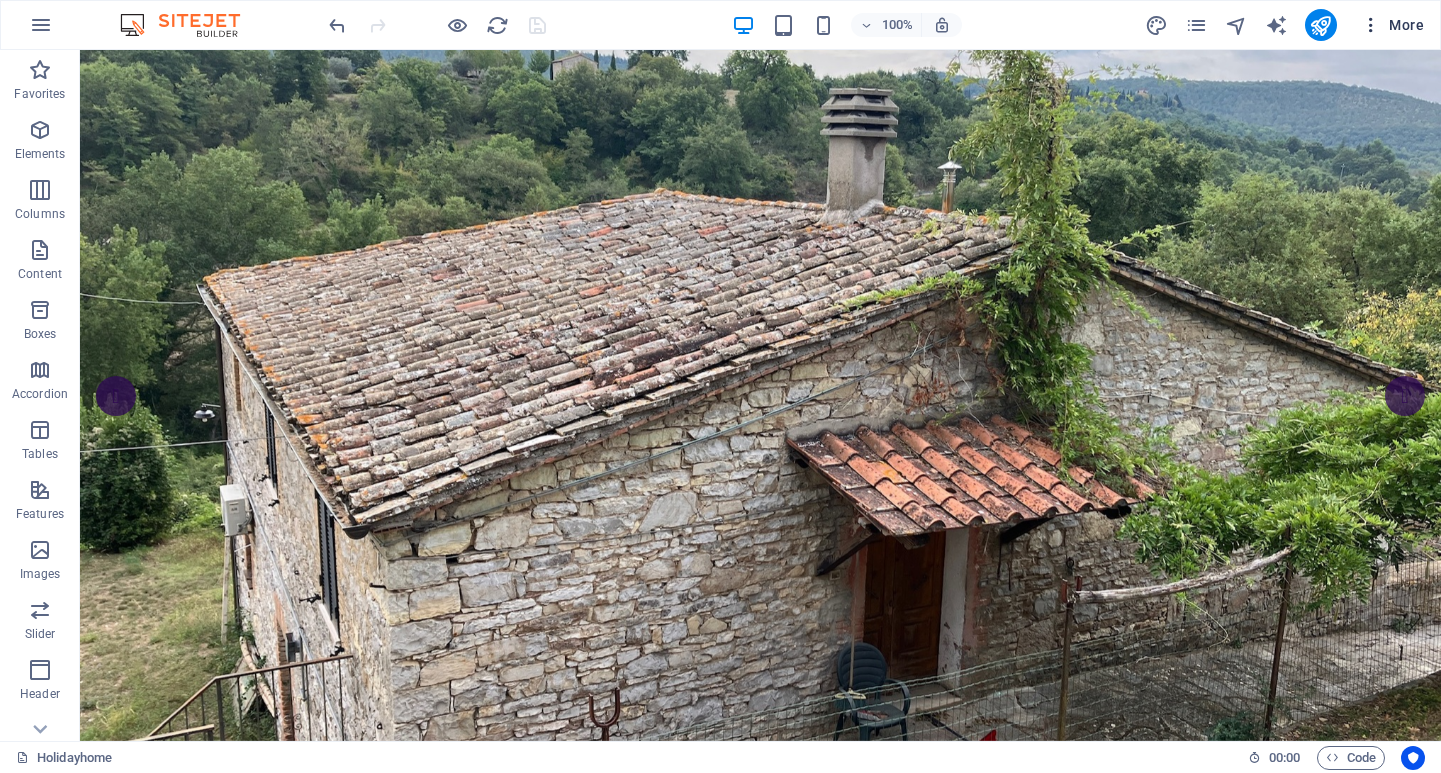 click on "More" at bounding box center (1392, 25) 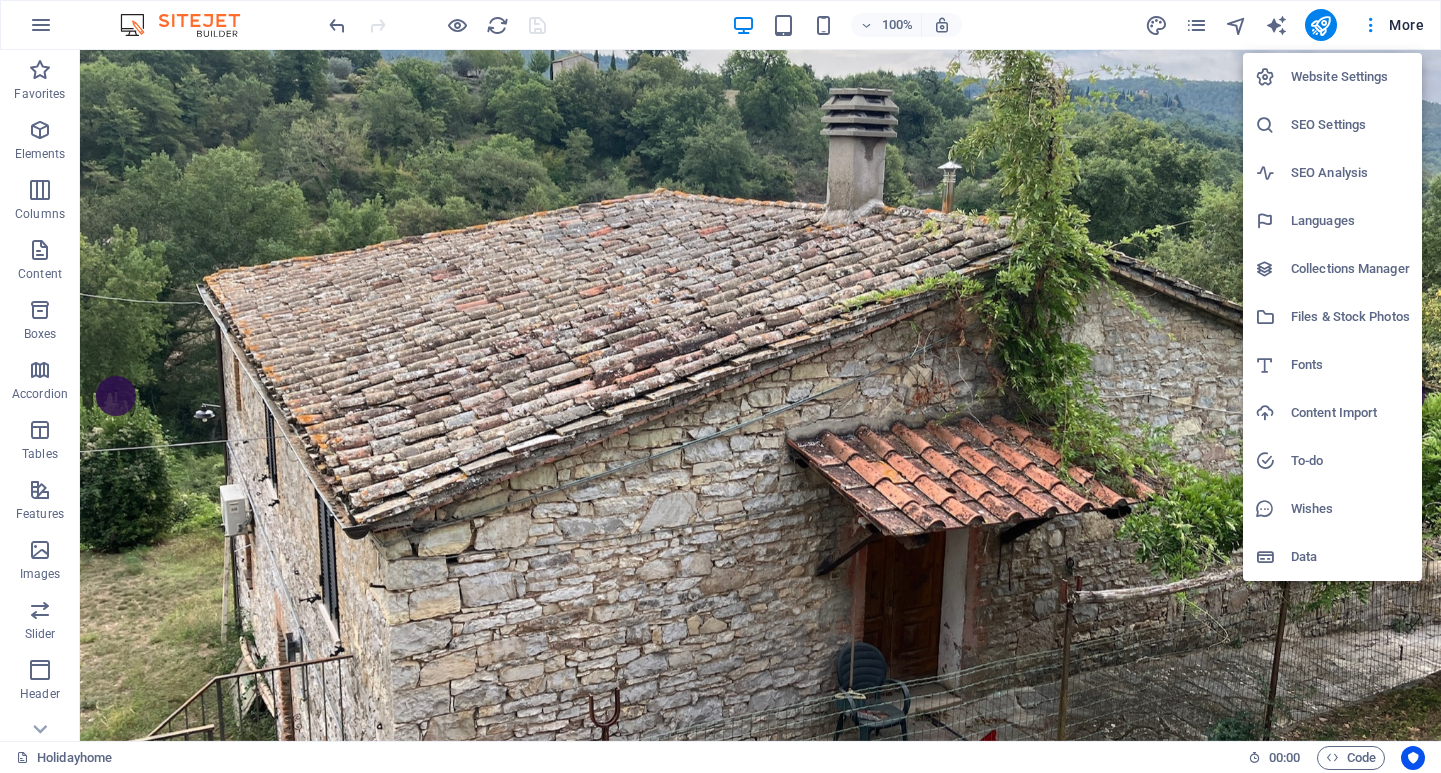 click on "Website Settings" at bounding box center (1350, 77) 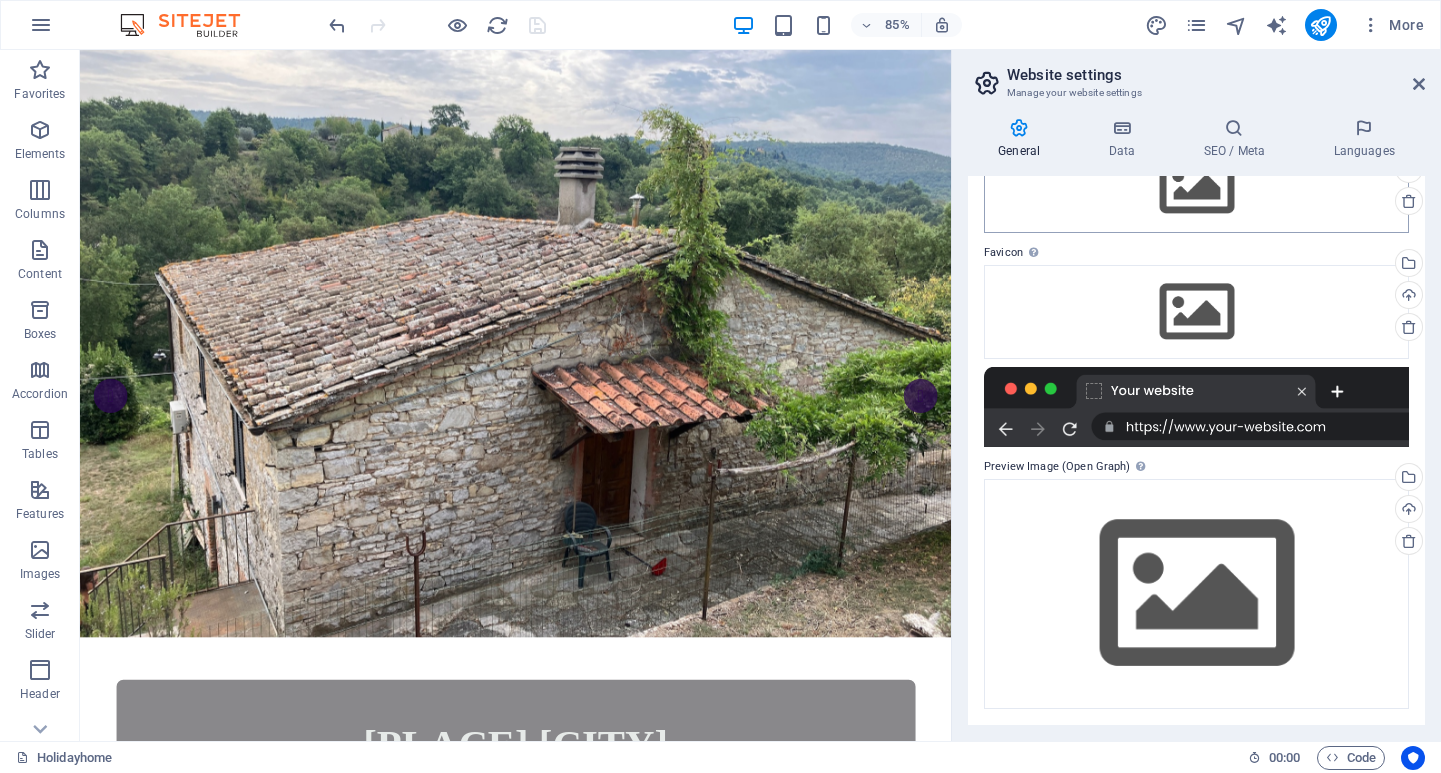 scroll, scrollTop: 132, scrollLeft: 0, axis: vertical 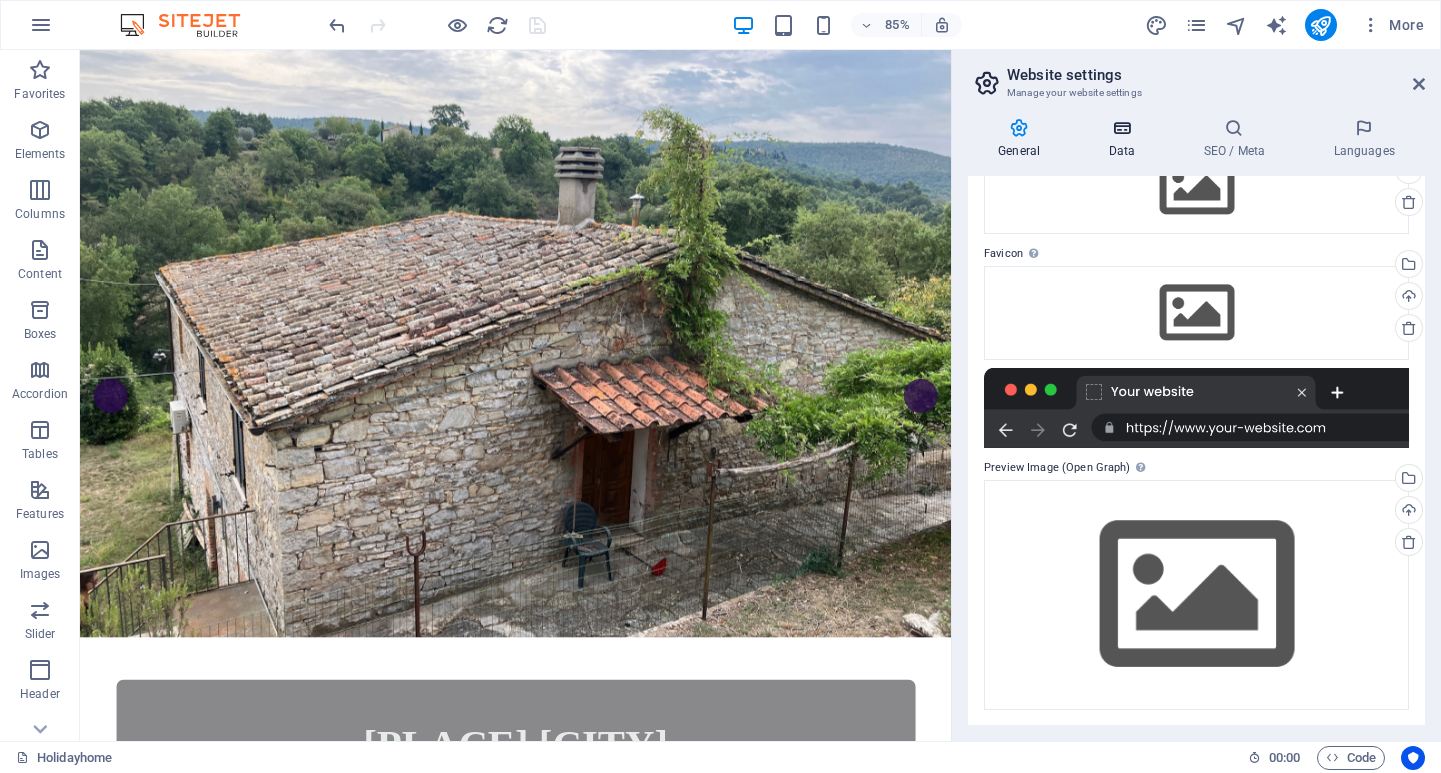 click at bounding box center (1121, 128) 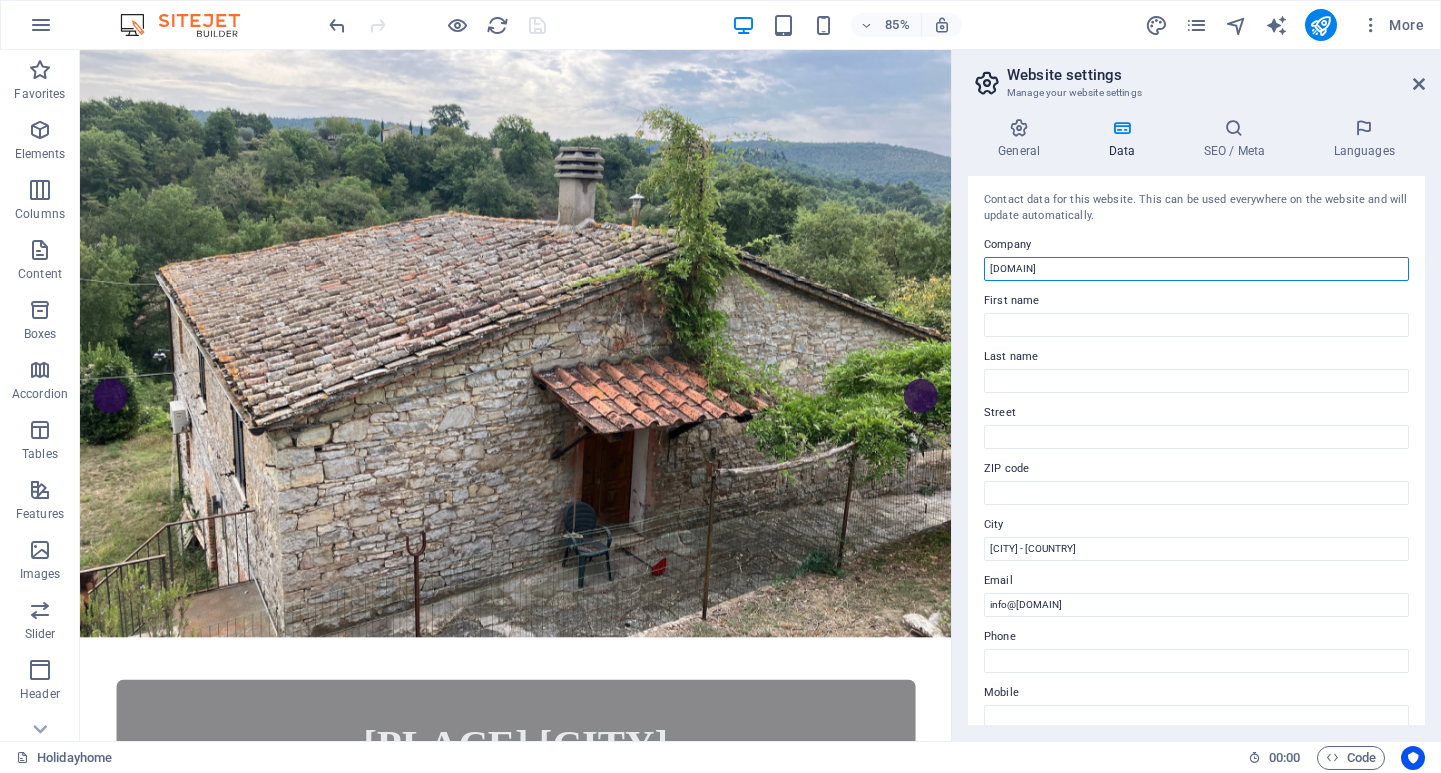 click on "[DOMAIN]" at bounding box center (1196, 269) 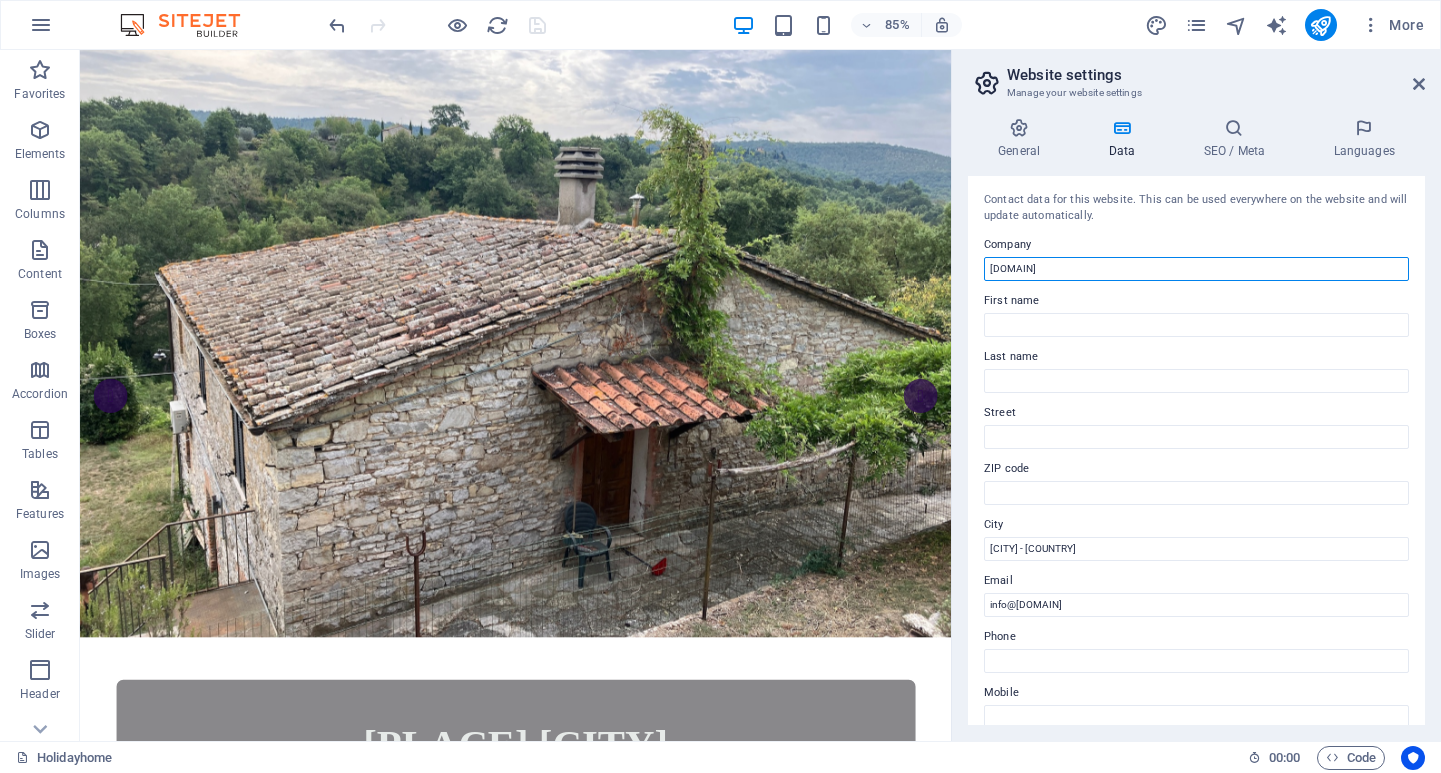 click on "[DOMAIN]" at bounding box center [1196, 269] 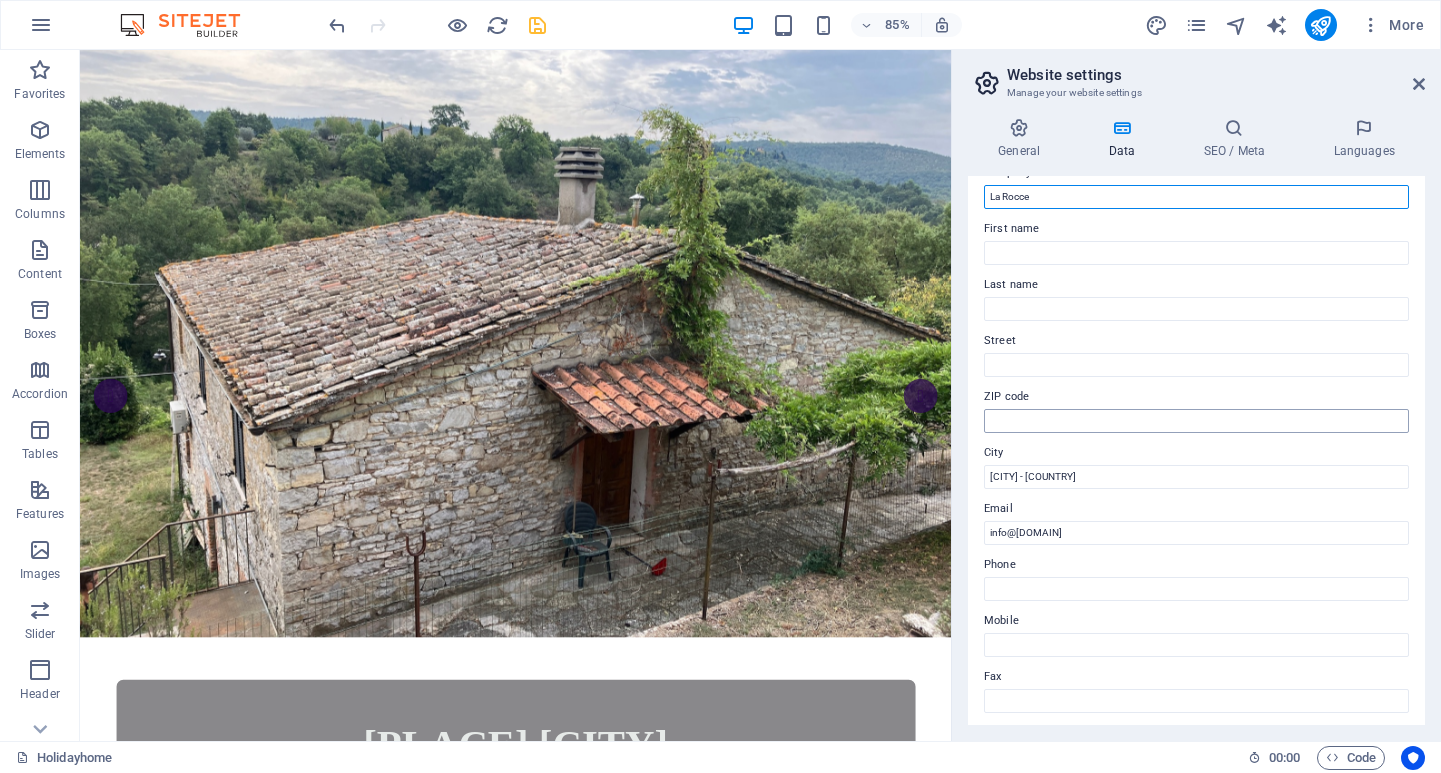 scroll, scrollTop: 71, scrollLeft: 0, axis: vertical 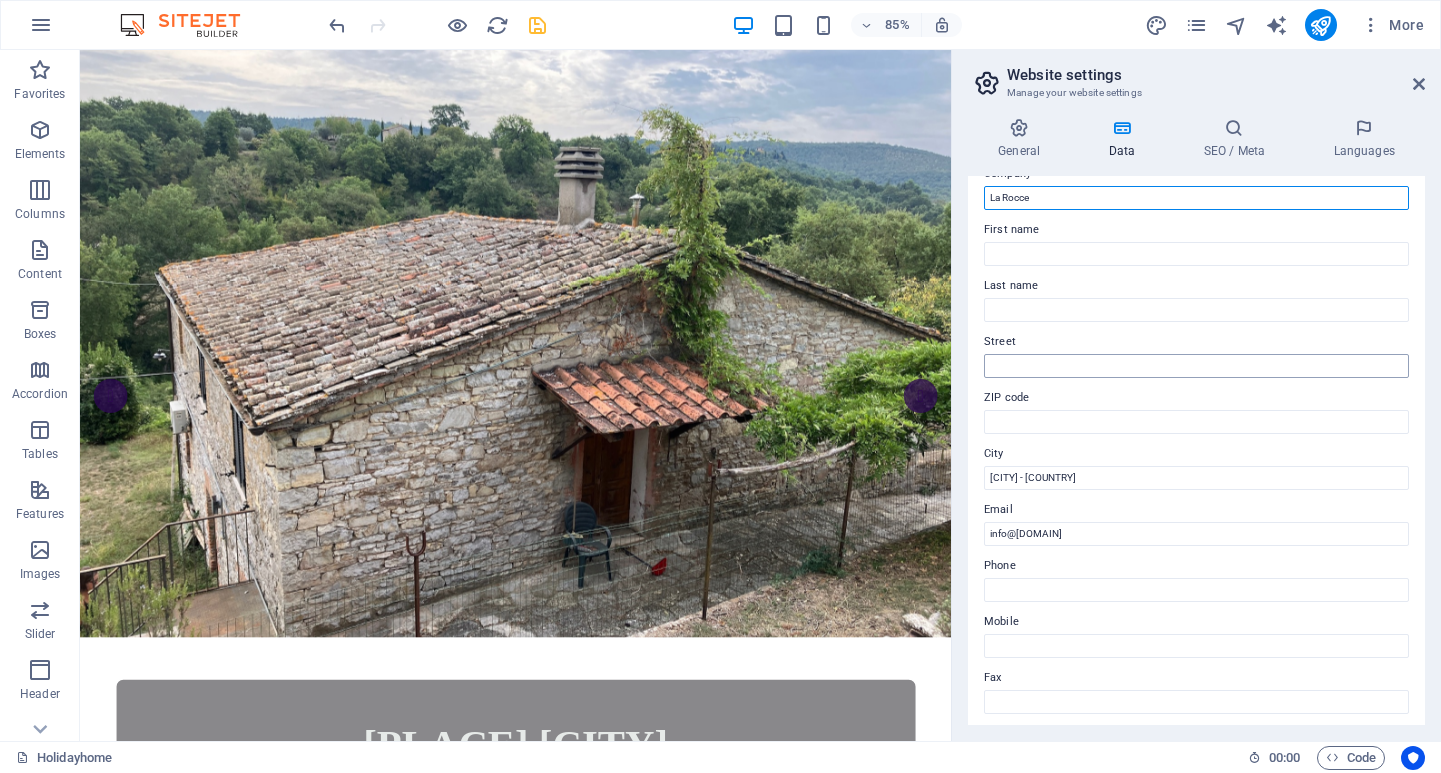 type on "La Rocce" 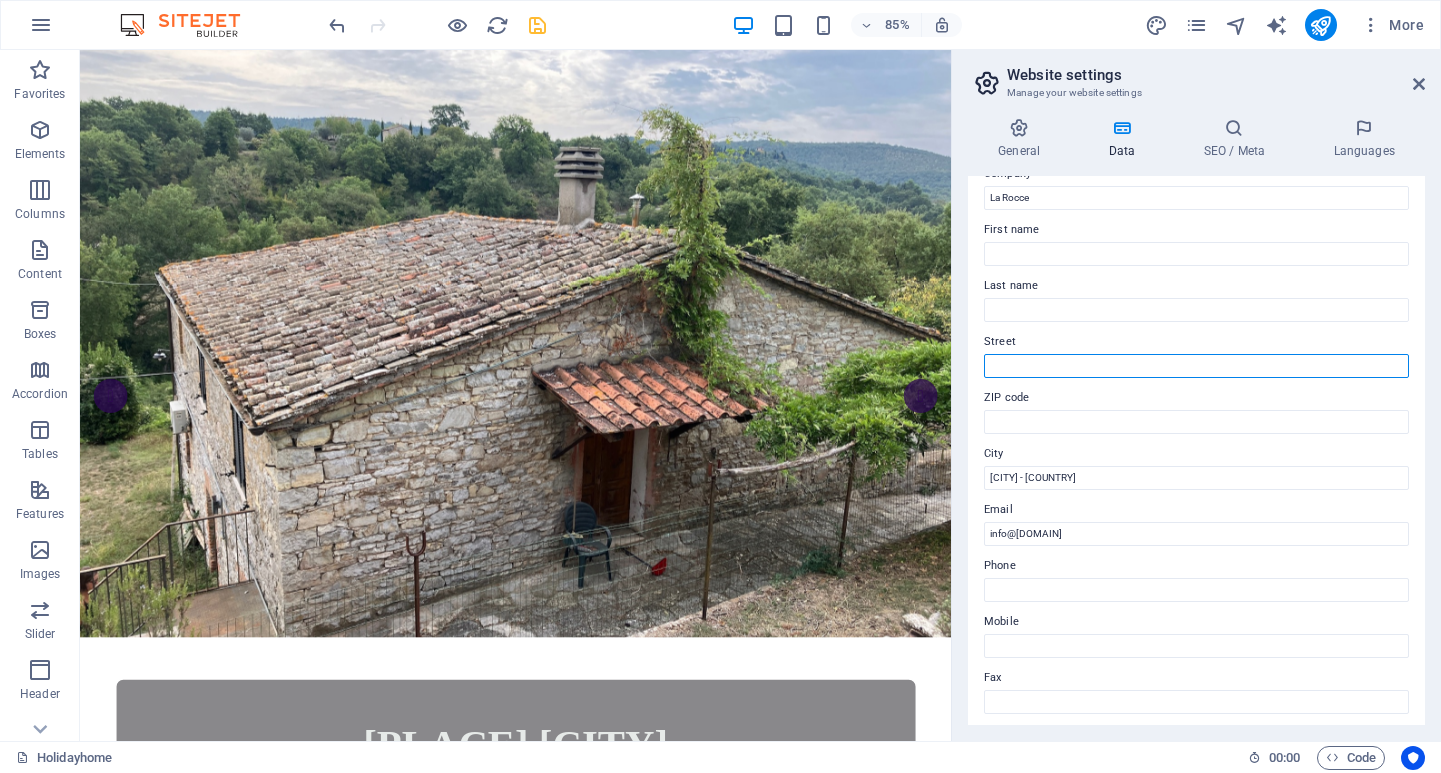 click on "Street" at bounding box center [1196, 366] 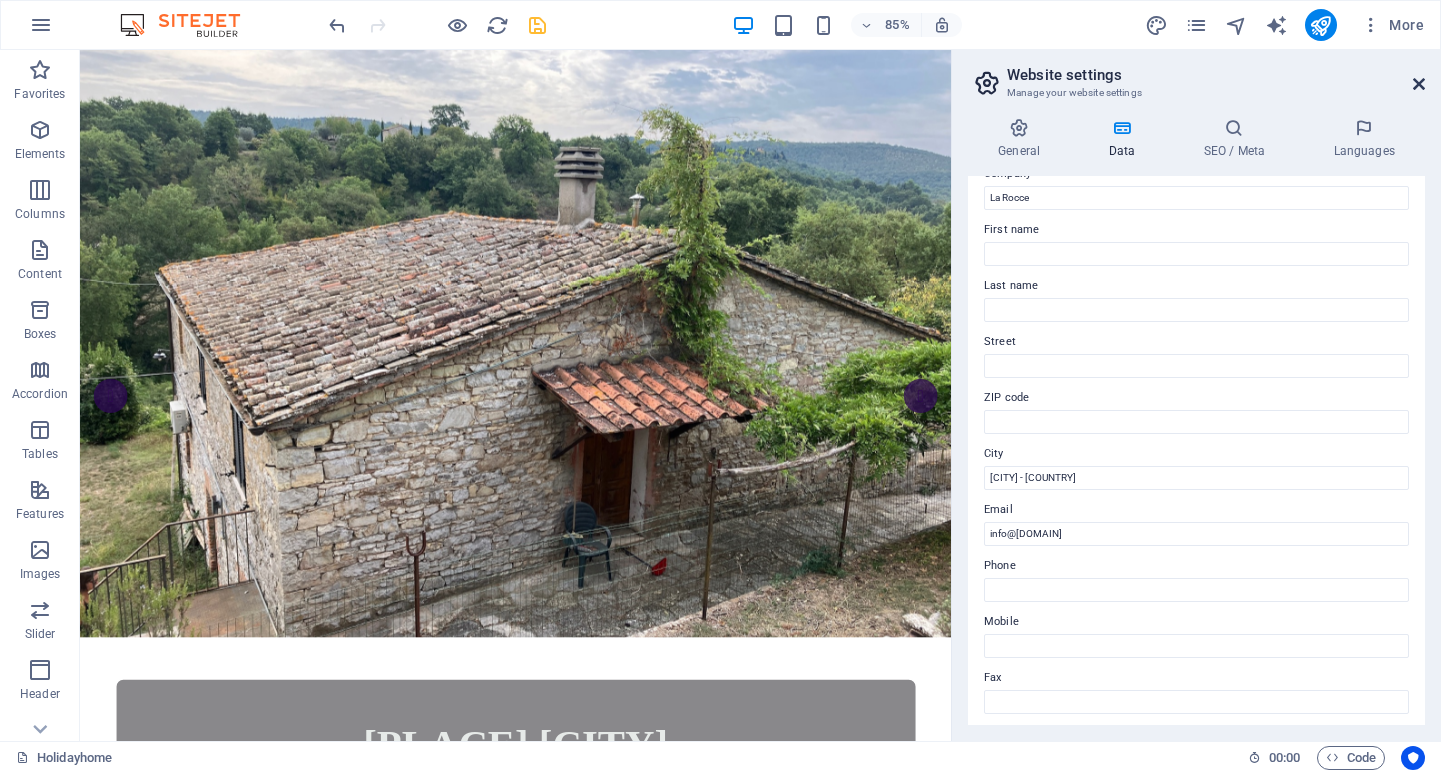 click at bounding box center [1419, 84] 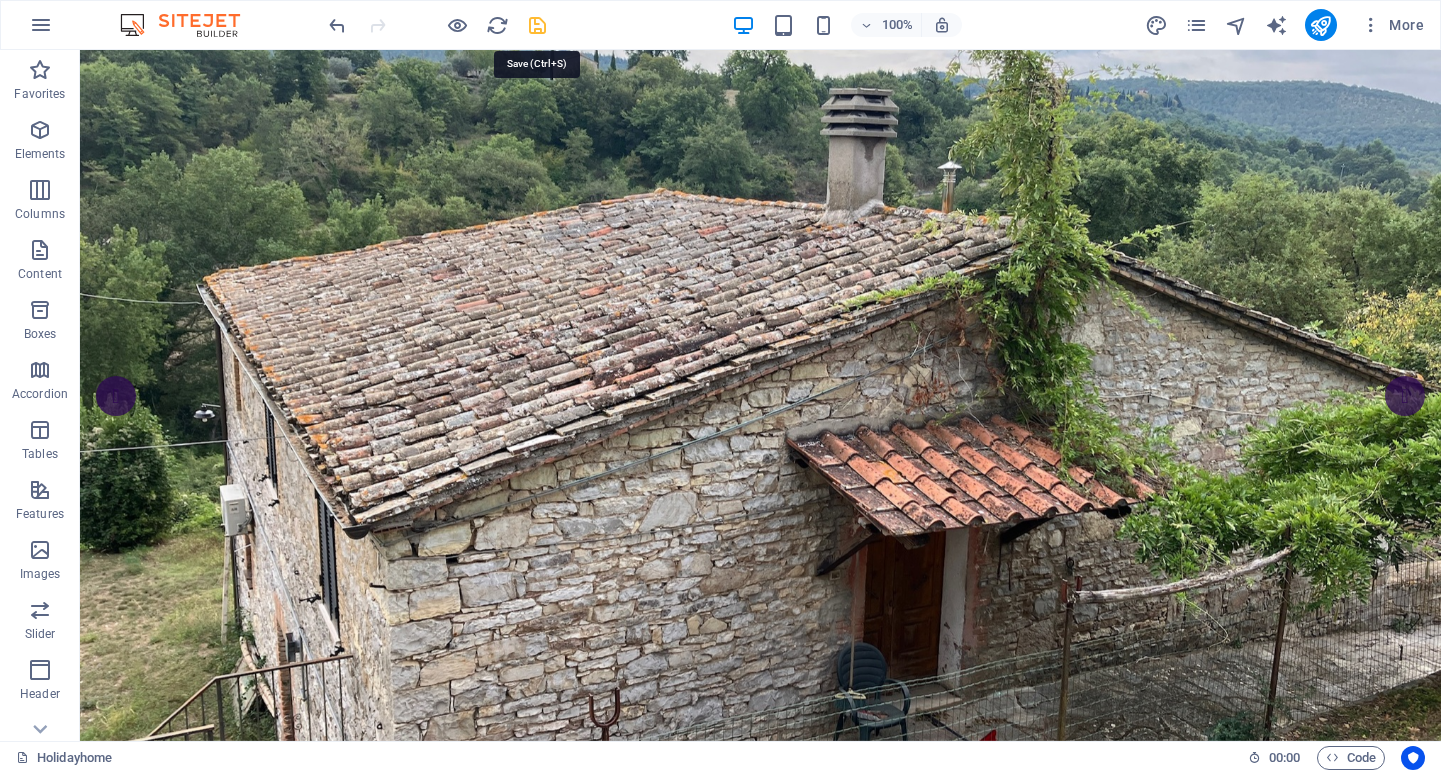 click at bounding box center (537, 25) 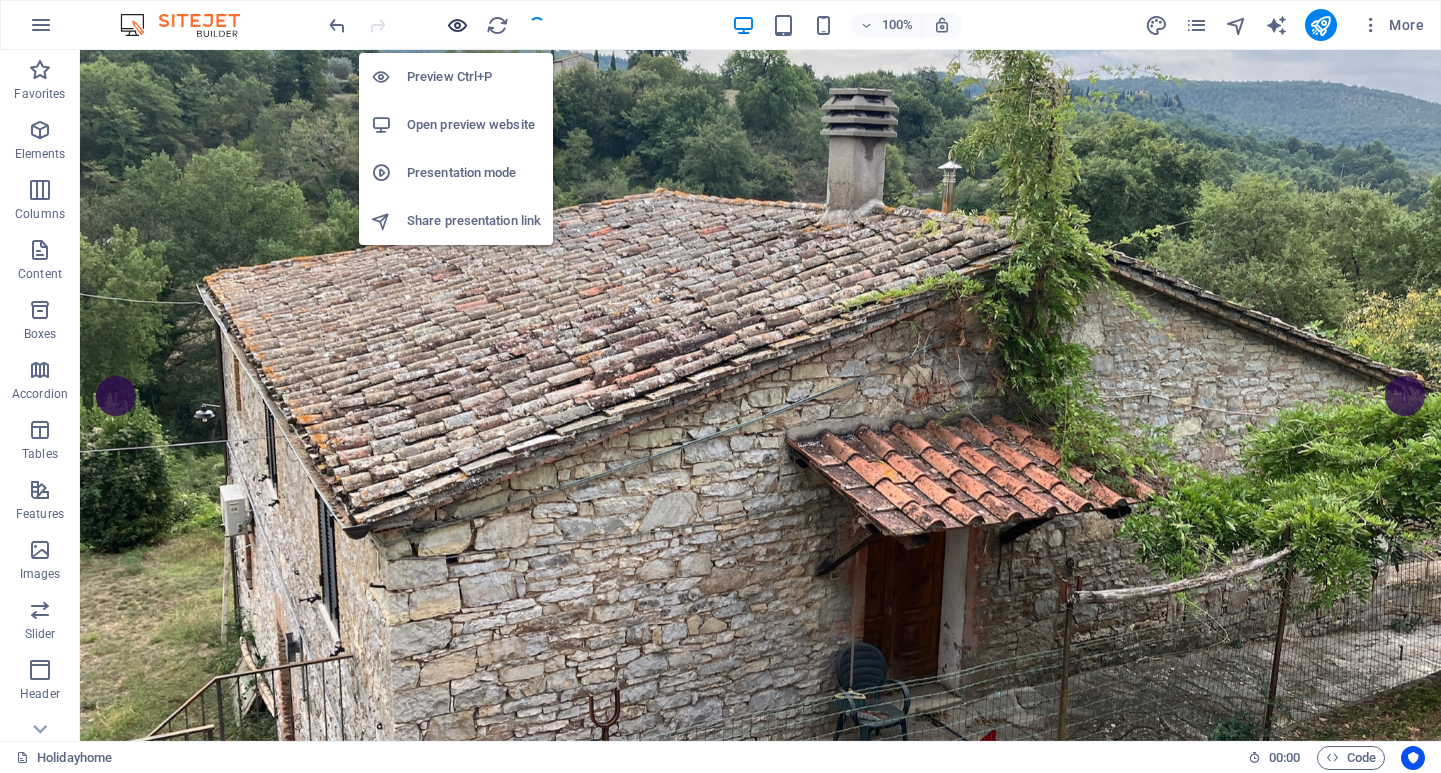 click at bounding box center [457, 25] 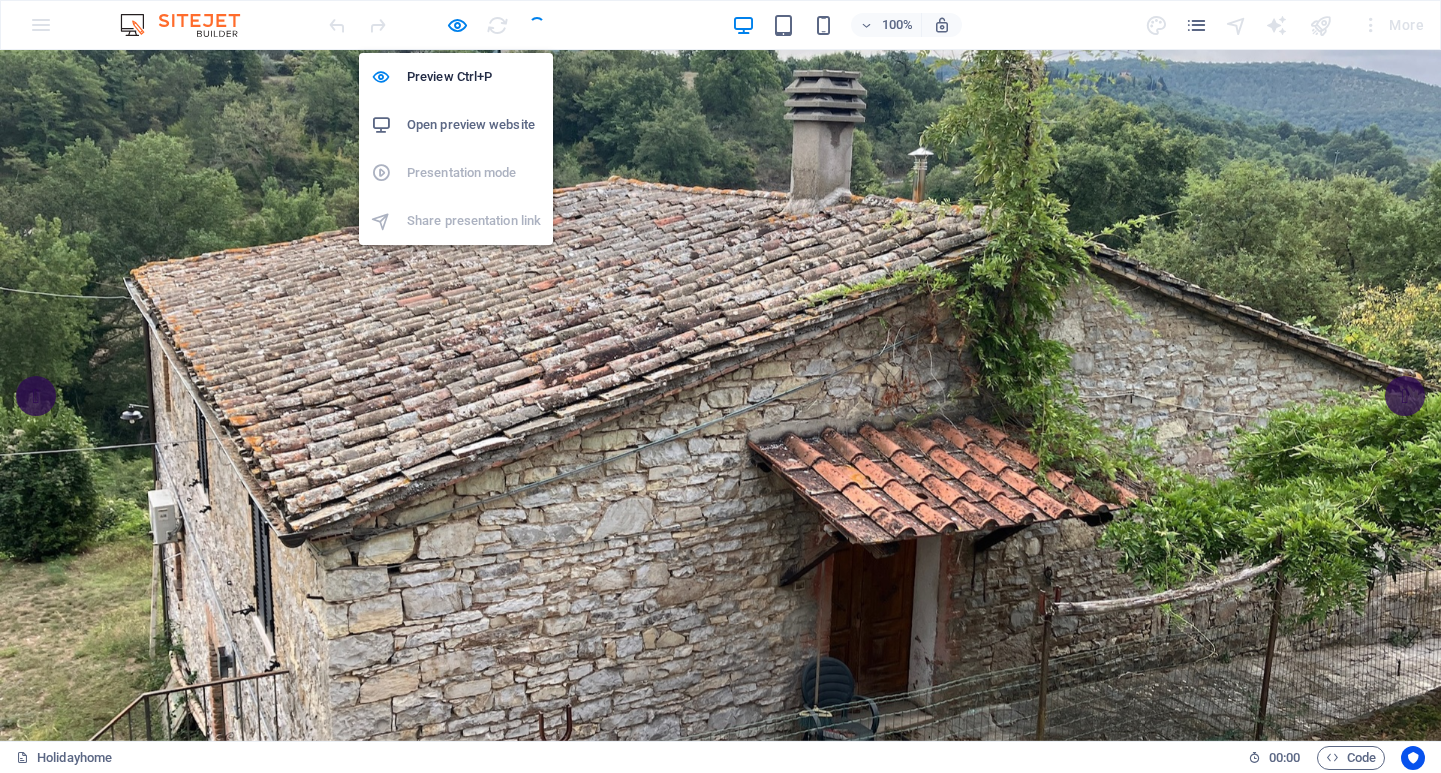 click on "Open preview website" at bounding box center [474, 125] 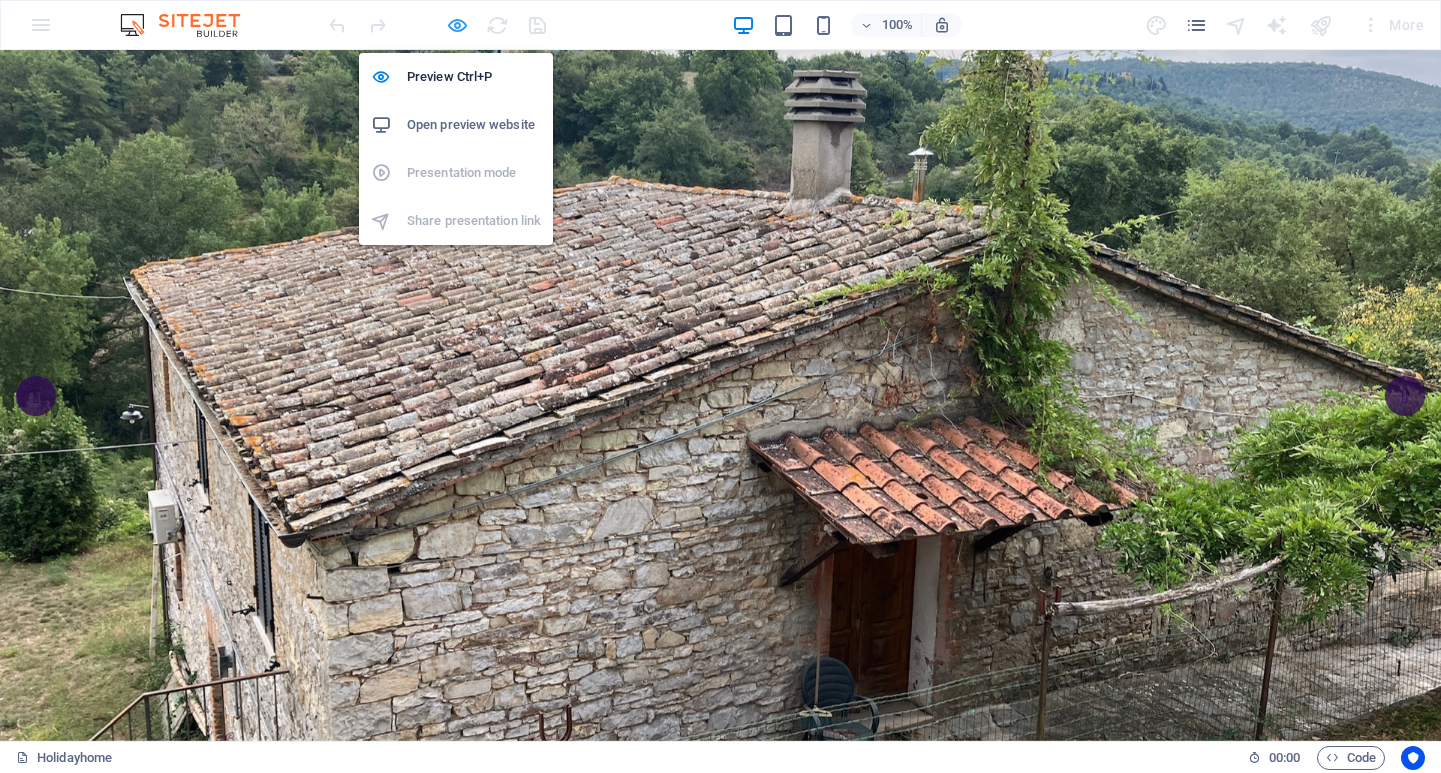 click at bounding box center [457, 25] 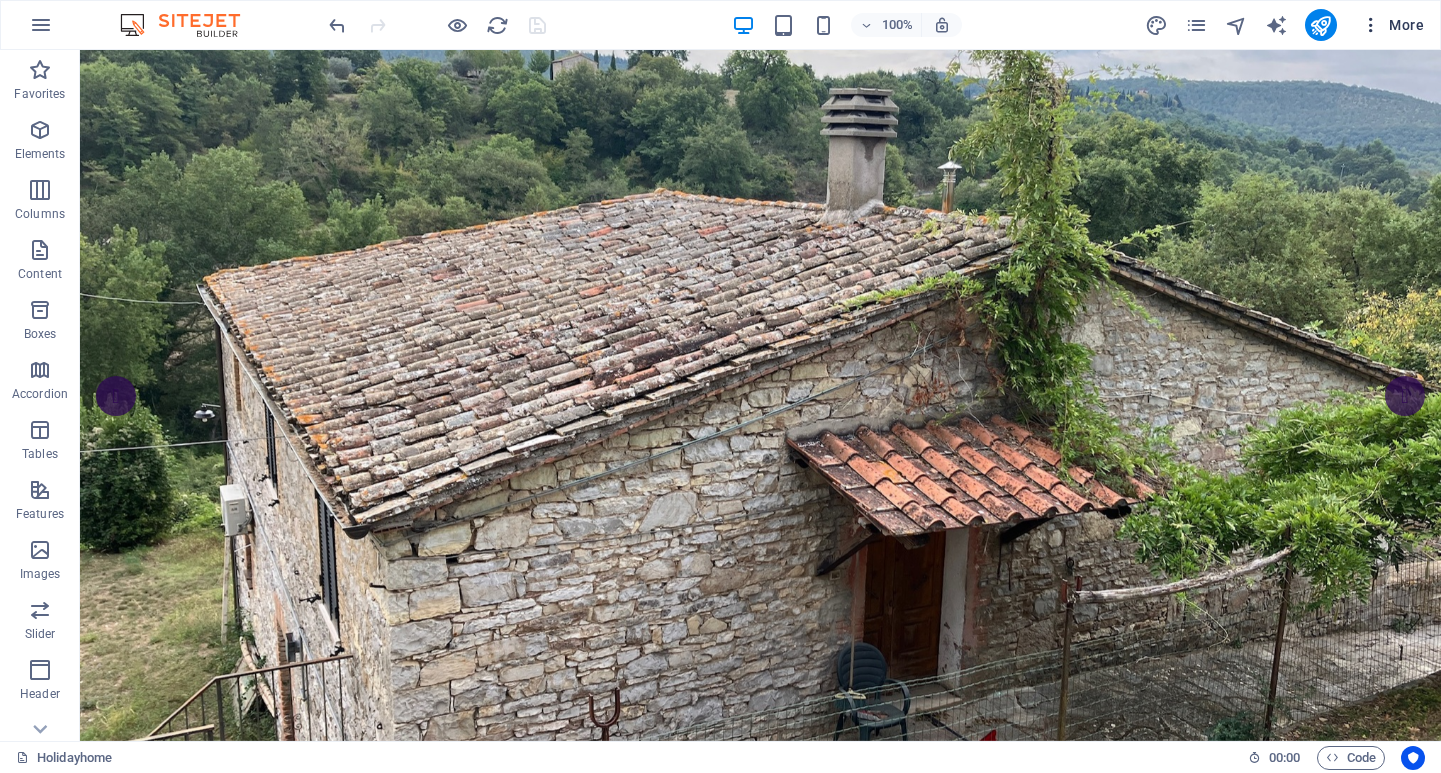 click on "More" at bounding box center [1392, 25] 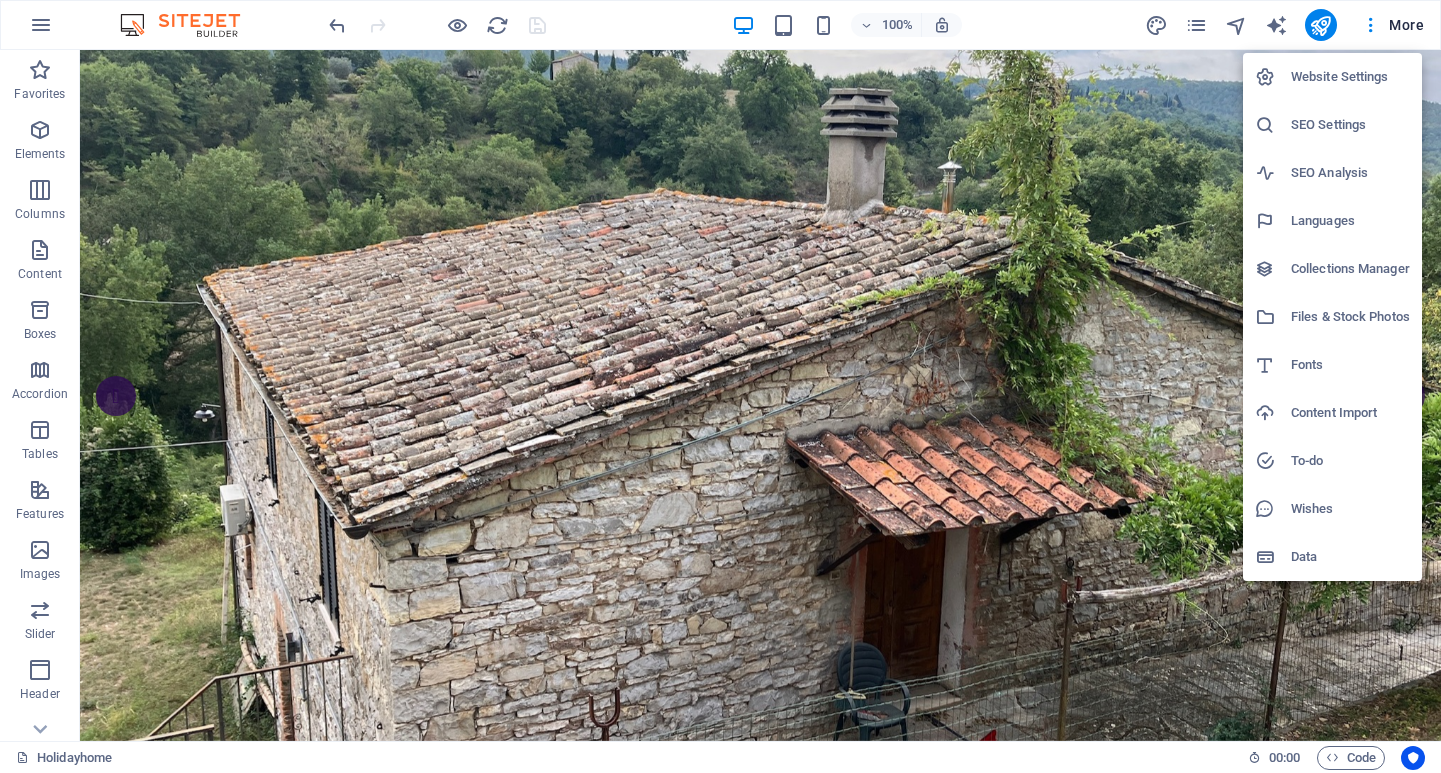 click on "Website Settings" at bounding box center [1350, 77] 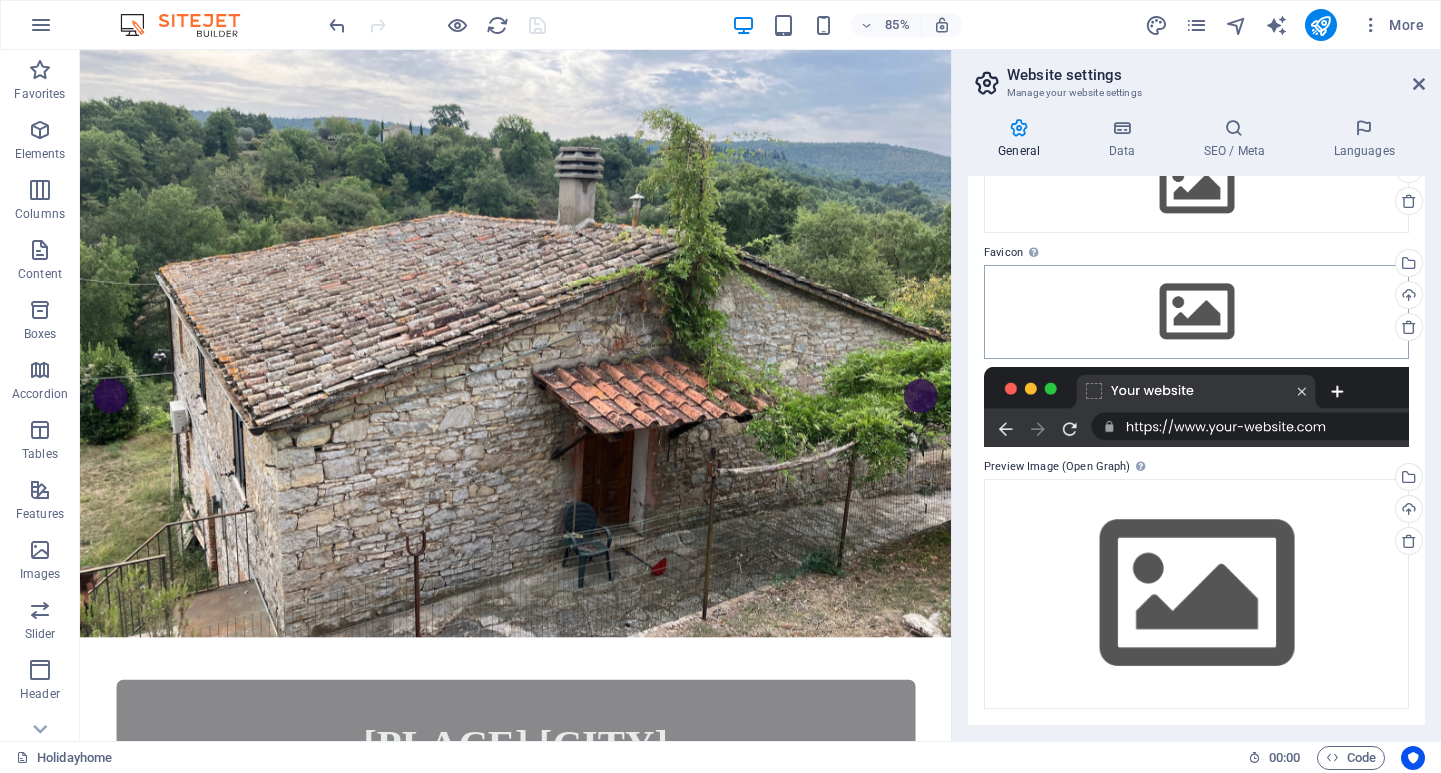 scroll, scrollTop: 132, scrollLeft: 0, axis: vertical 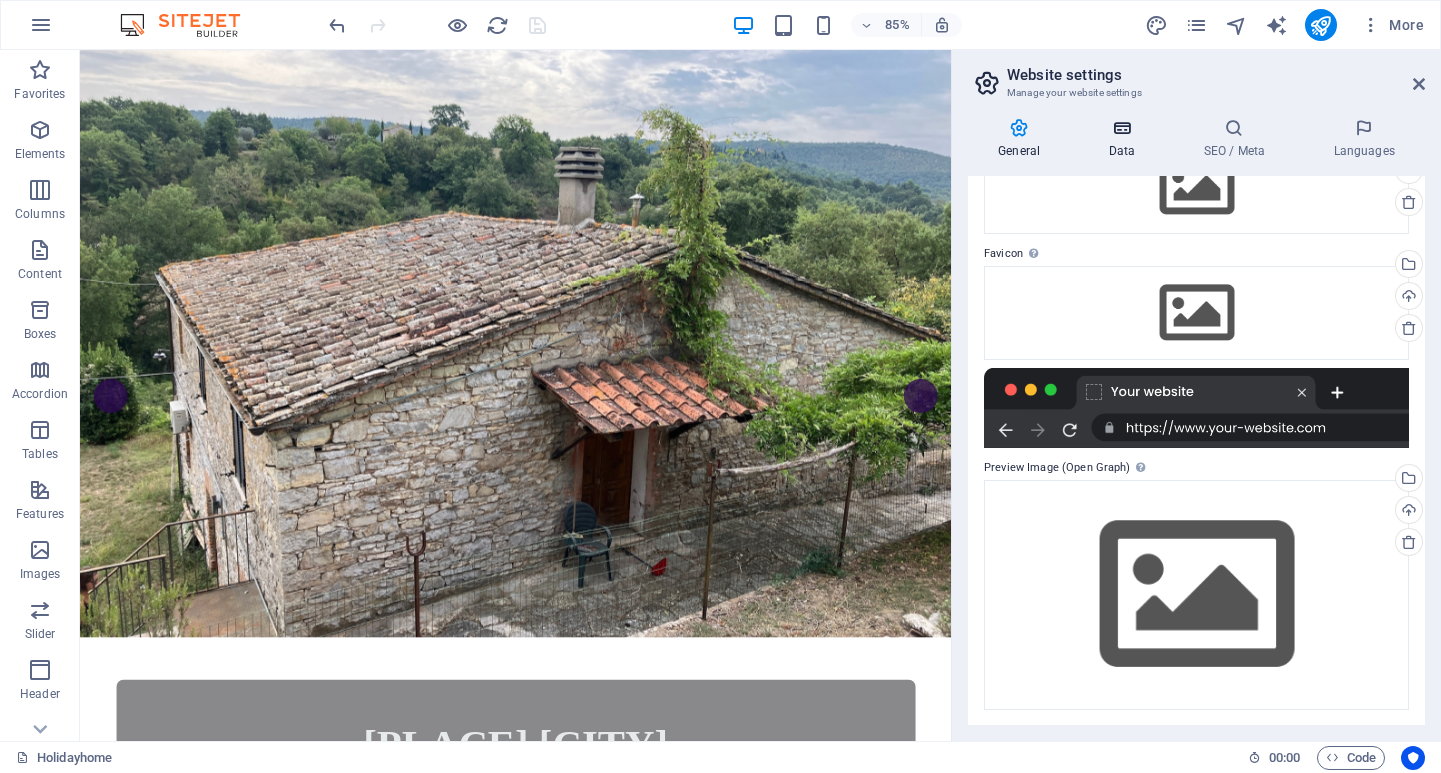 click at bounding box center [1121, 128] 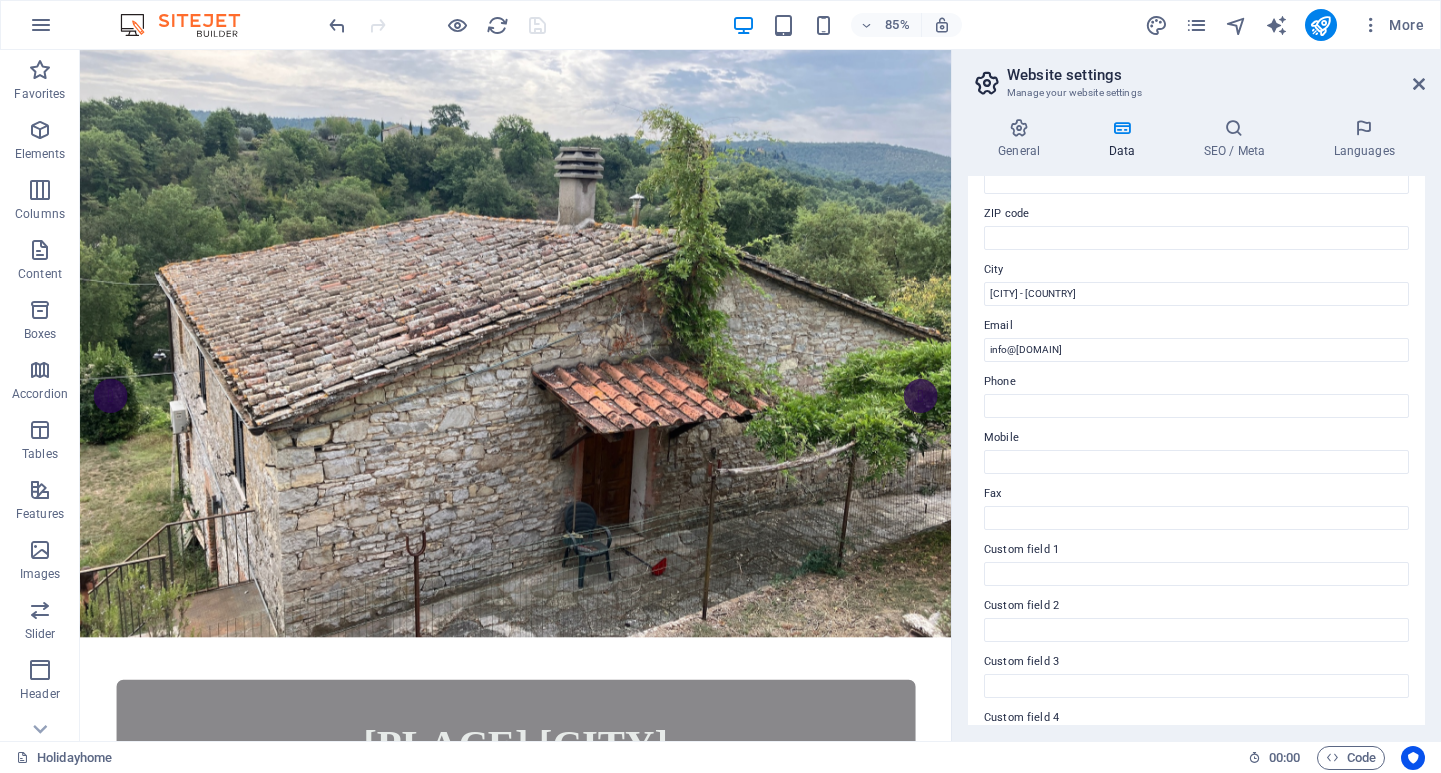 scroll, scrollTop: 256, scrollLeft: 0, axis: vertical 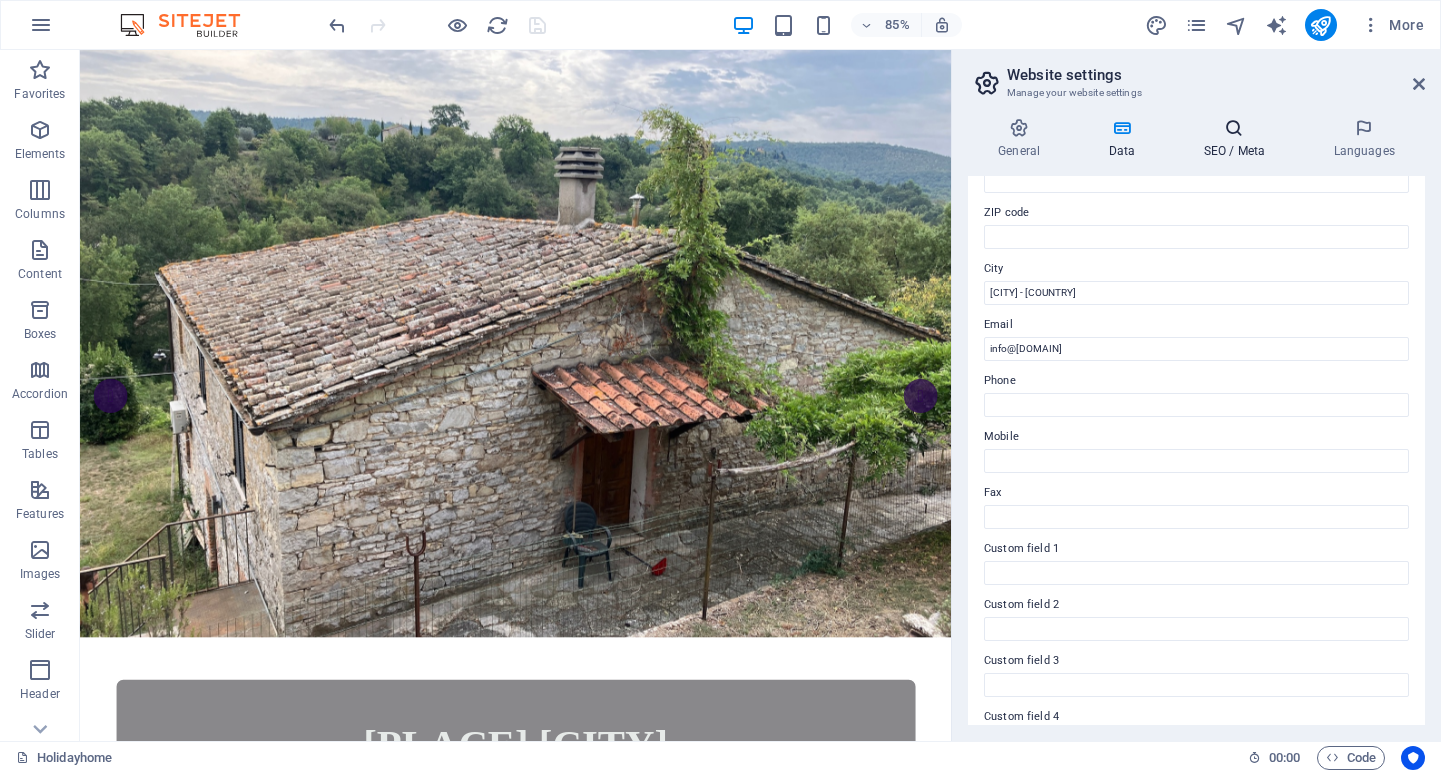 click on "SEO / Meta" at bounding box center (1238, 139) 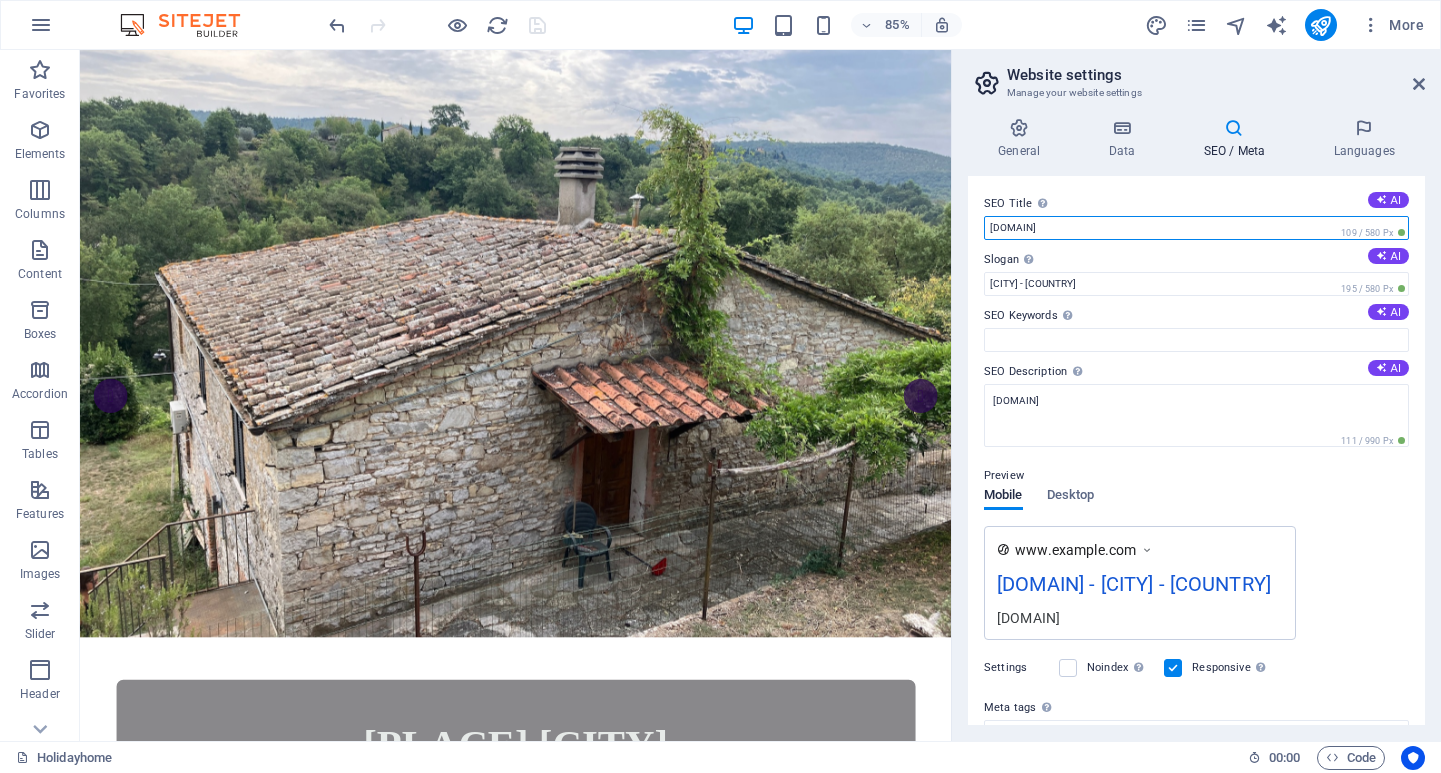 click on "[DOMAIN]" at bounding box center [1196, 228] 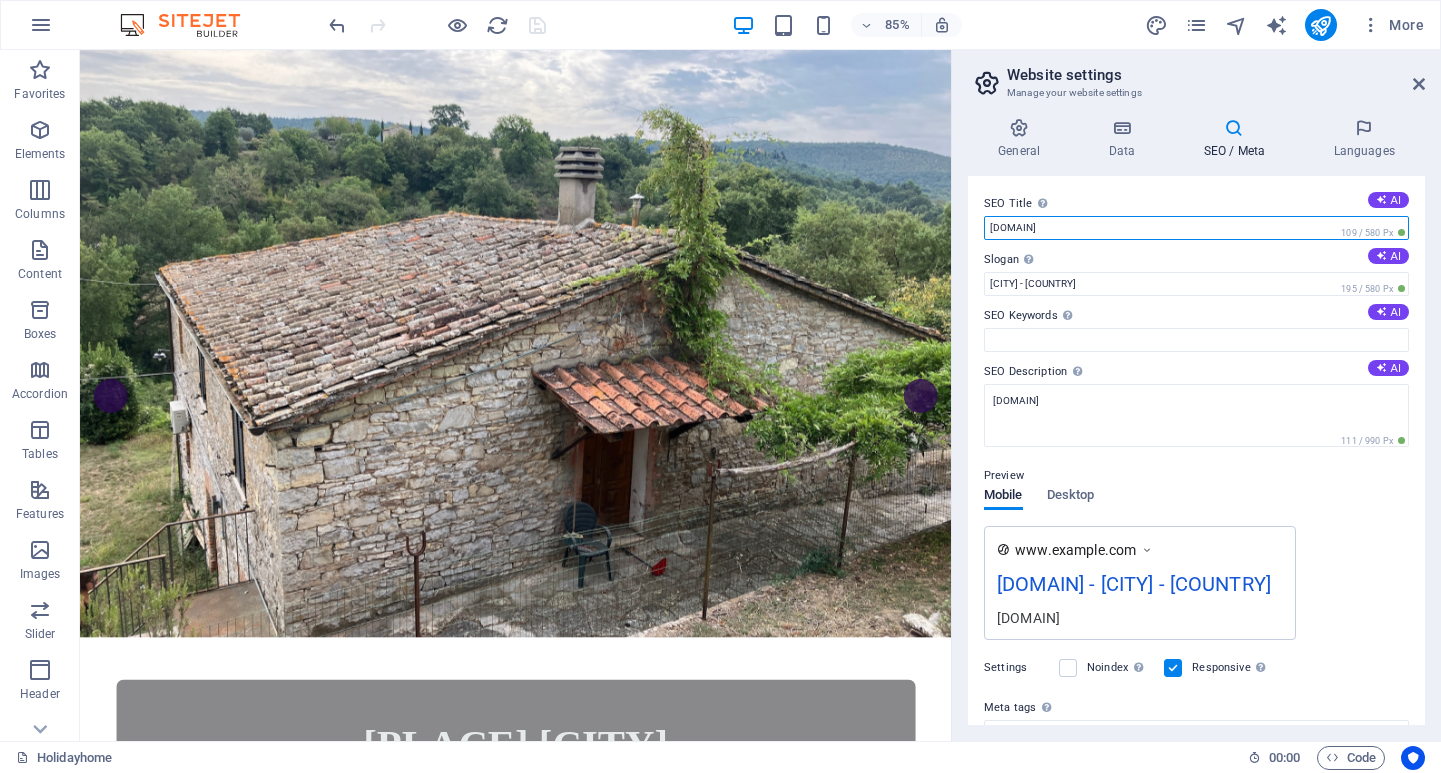 click on "[DOMAIN]" at bounding box center [1196, 228] 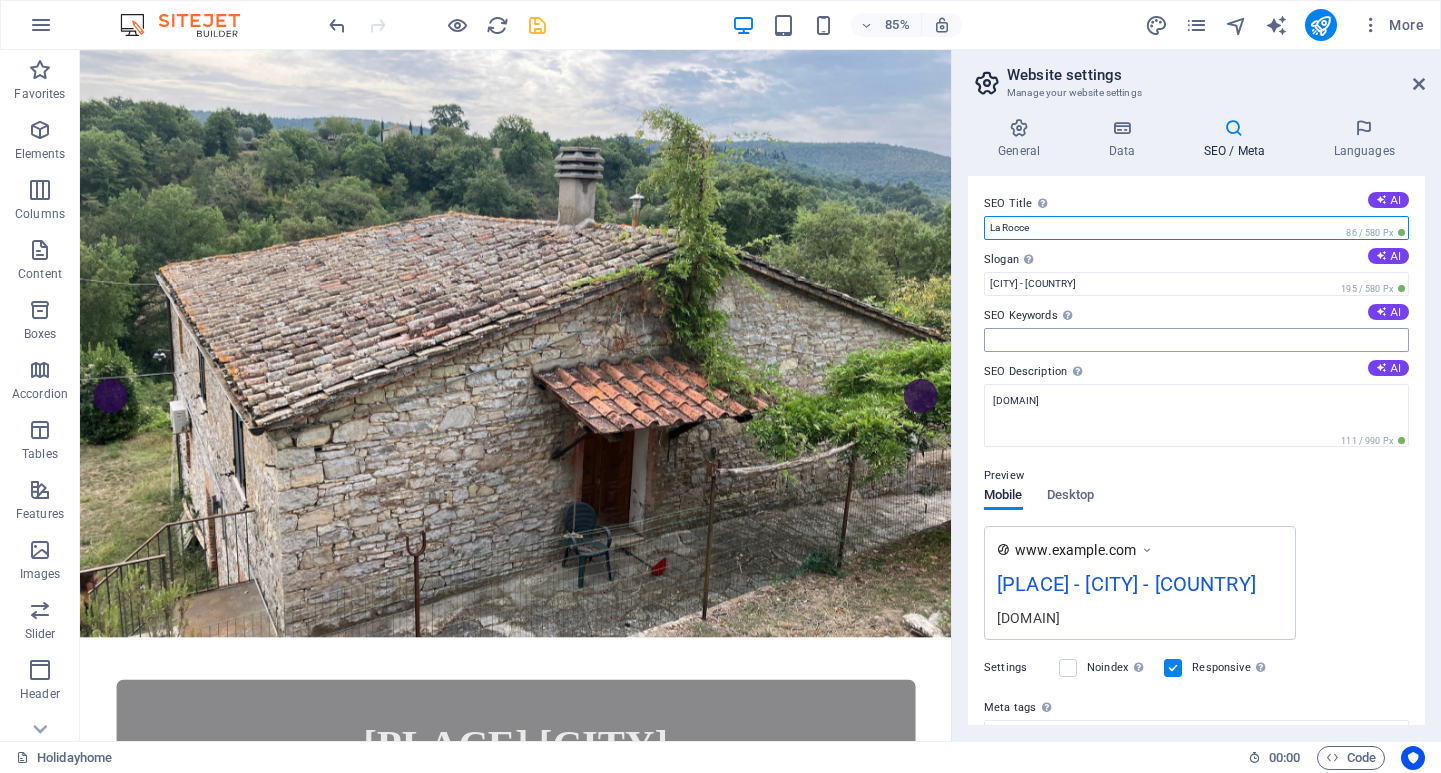 type on "La Rocce" 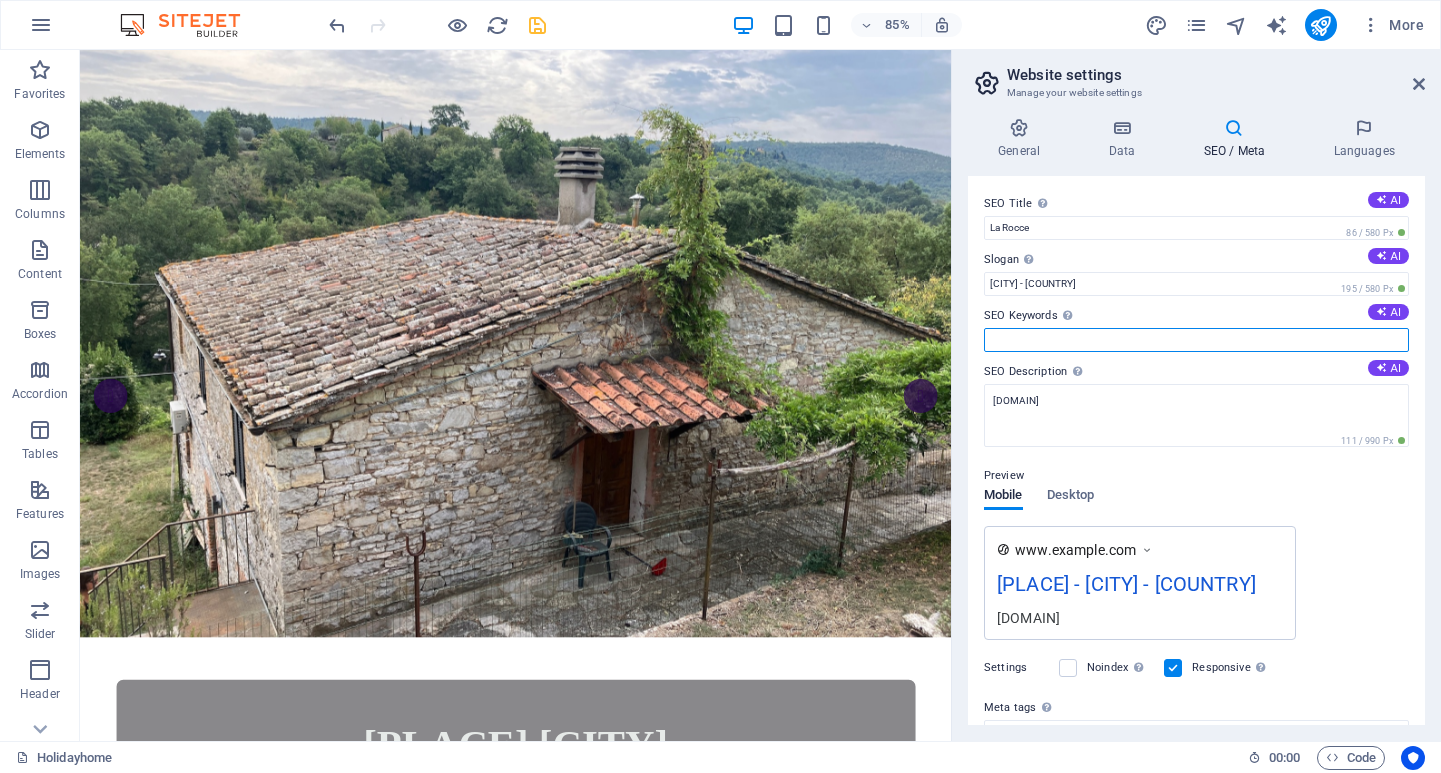 click on "SEO Keywords Comma-separated list of keywords representing your website. AI" at bounding box center [1196, 340] 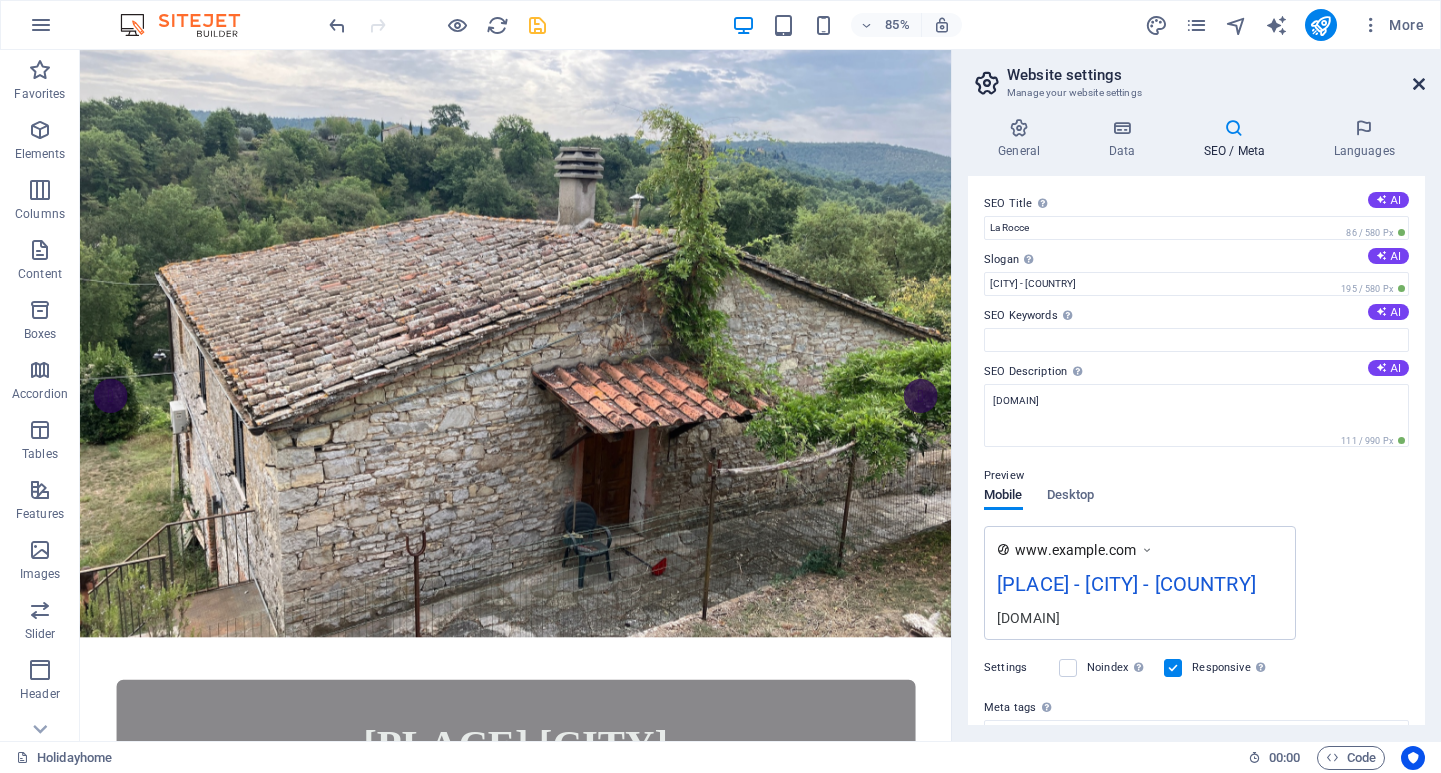 click at bounding box center [1419, 84] 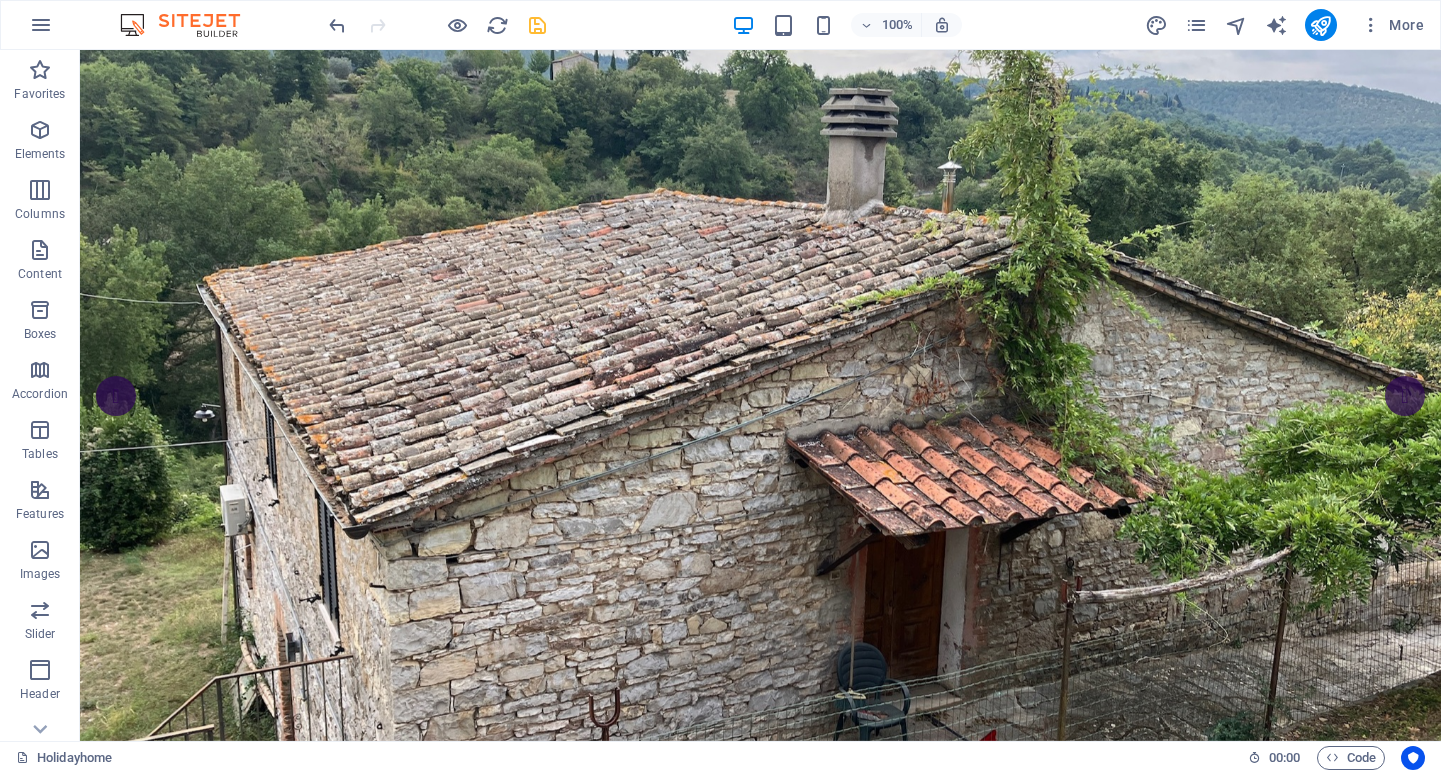 click at bounding box center [537, 25] 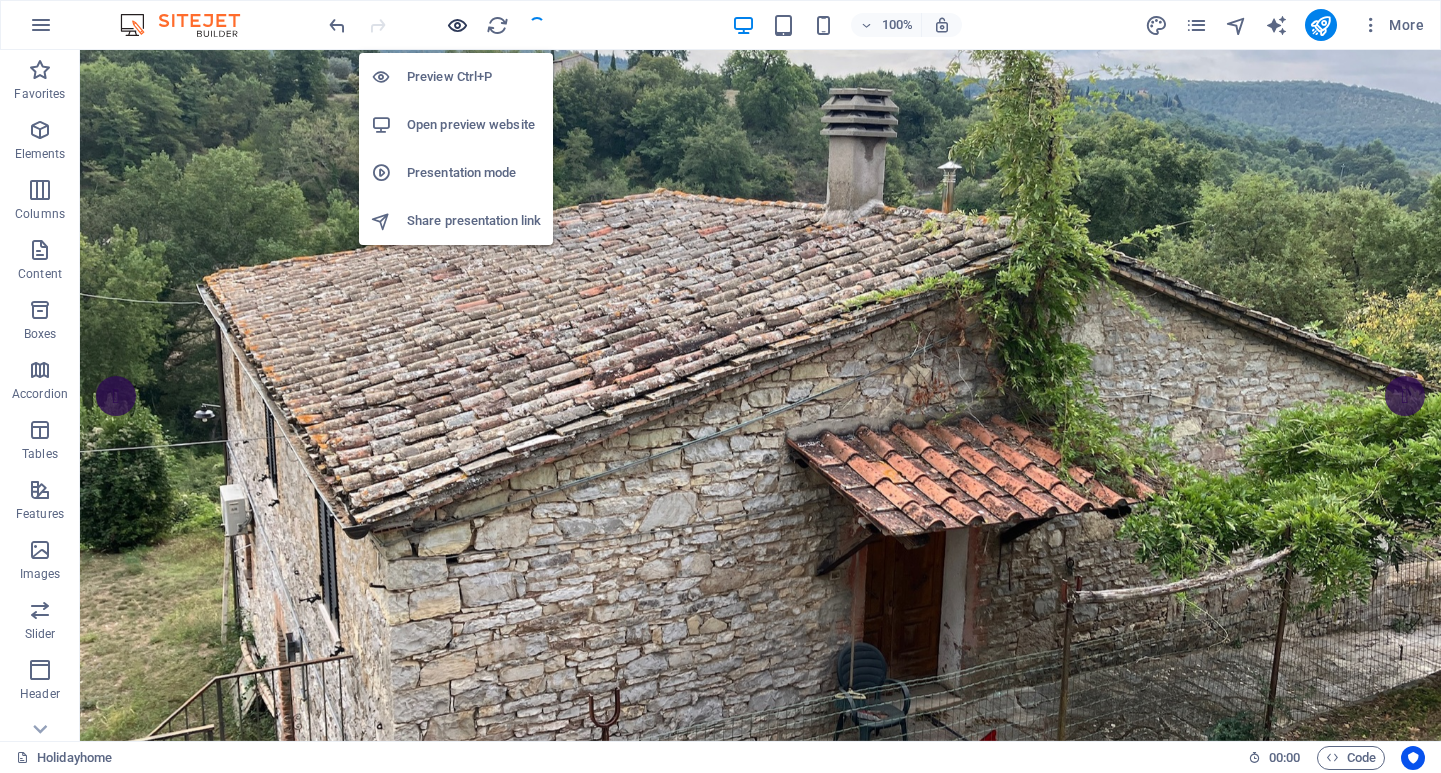 click at bounding box center [457, 25] 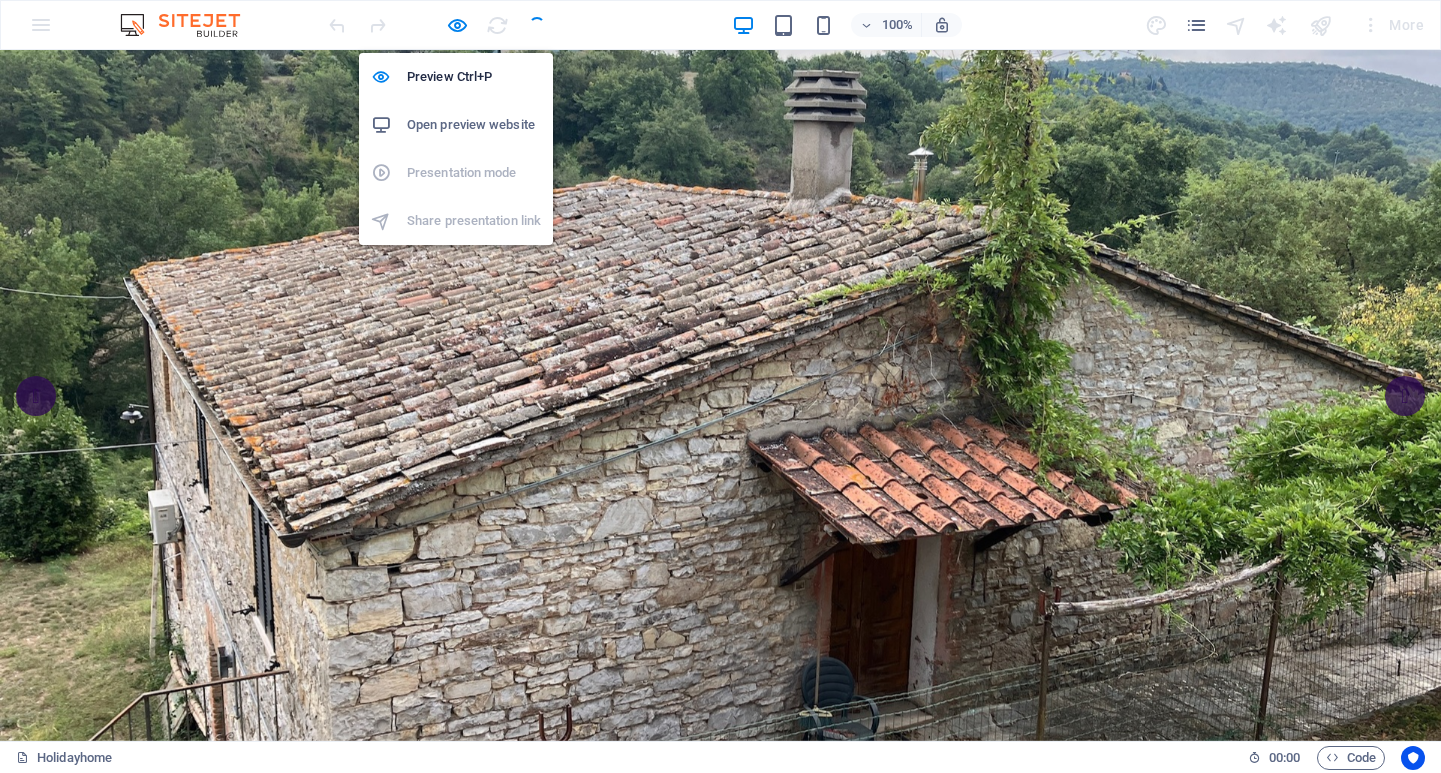 click on "Open preview website" at bounding box center [474, 125] 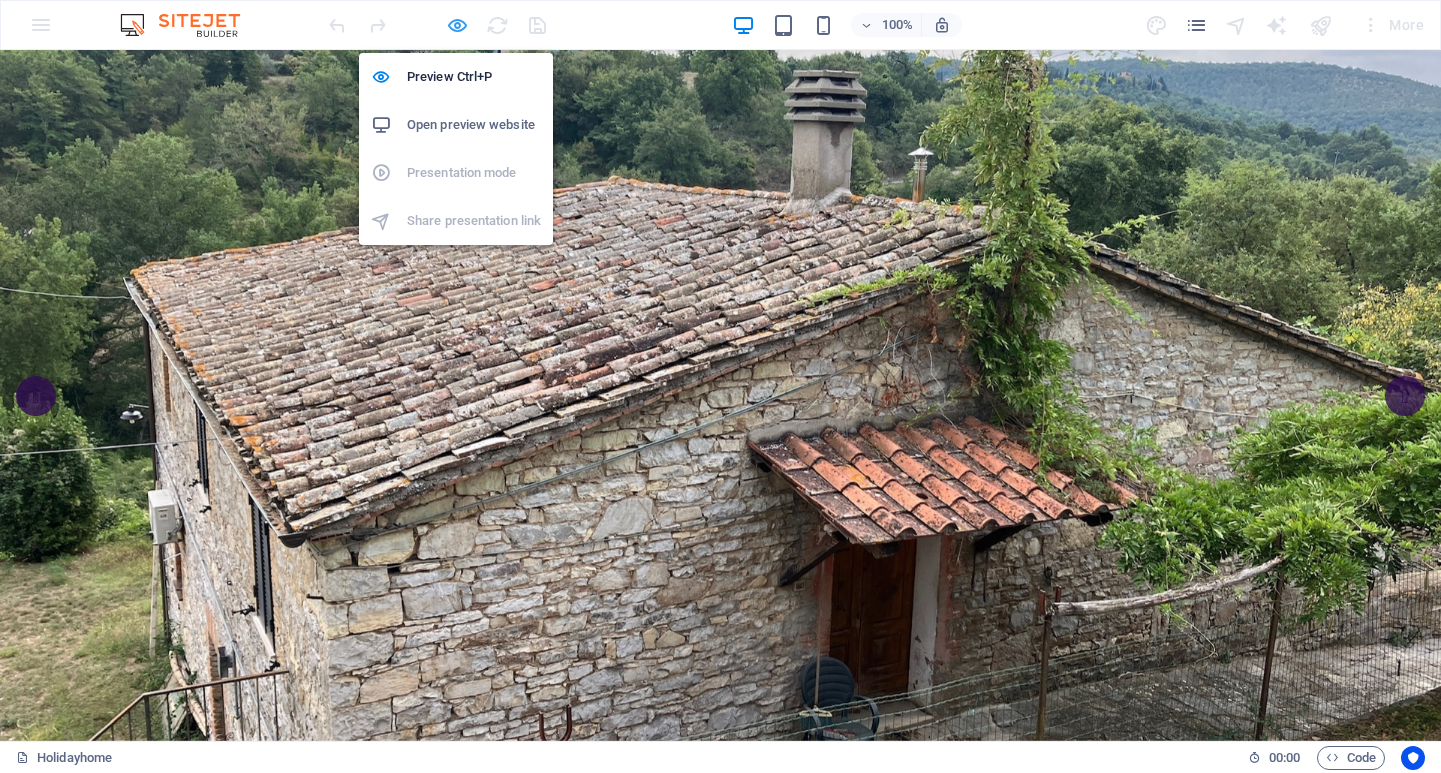 click at bounding box center [457, 25] 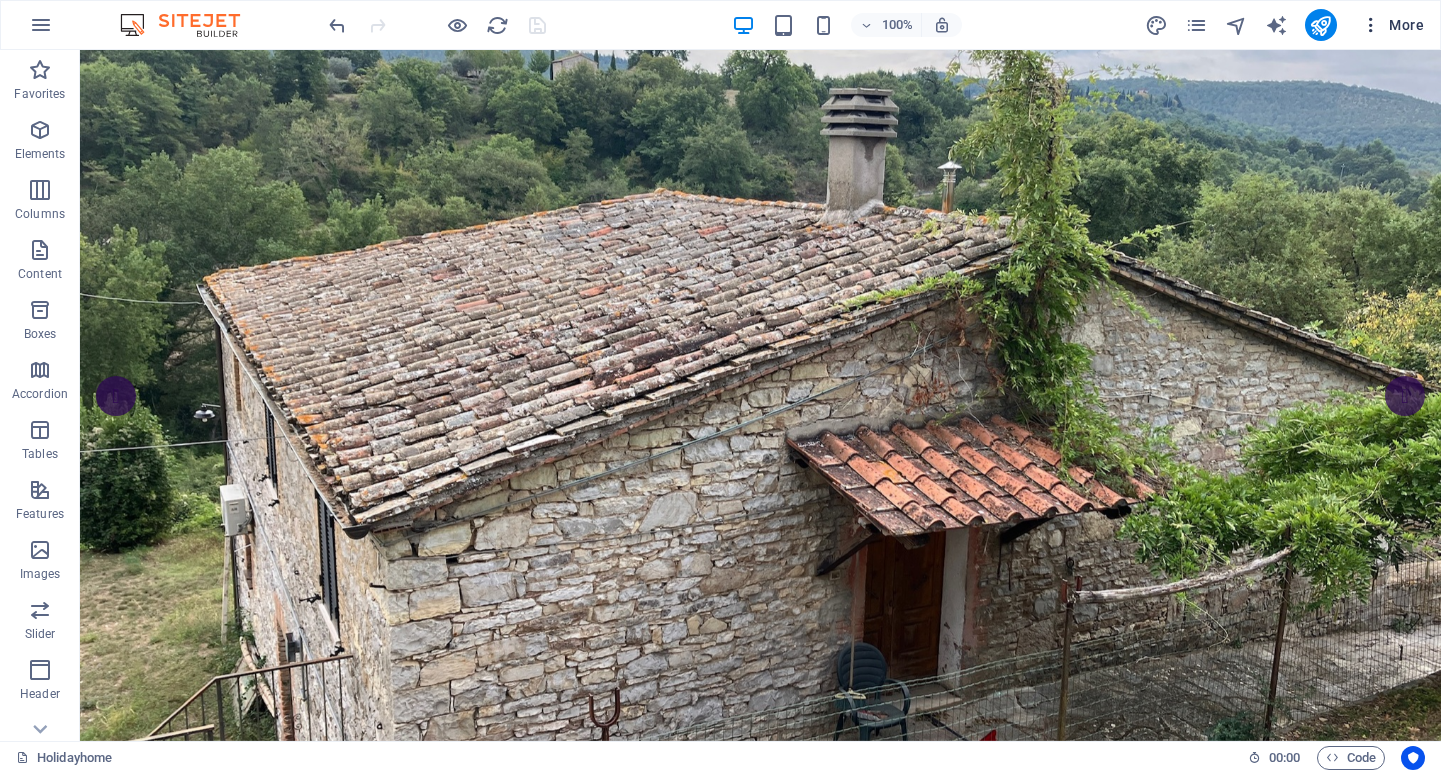 click on "More" at bounding box center (1392, 25) 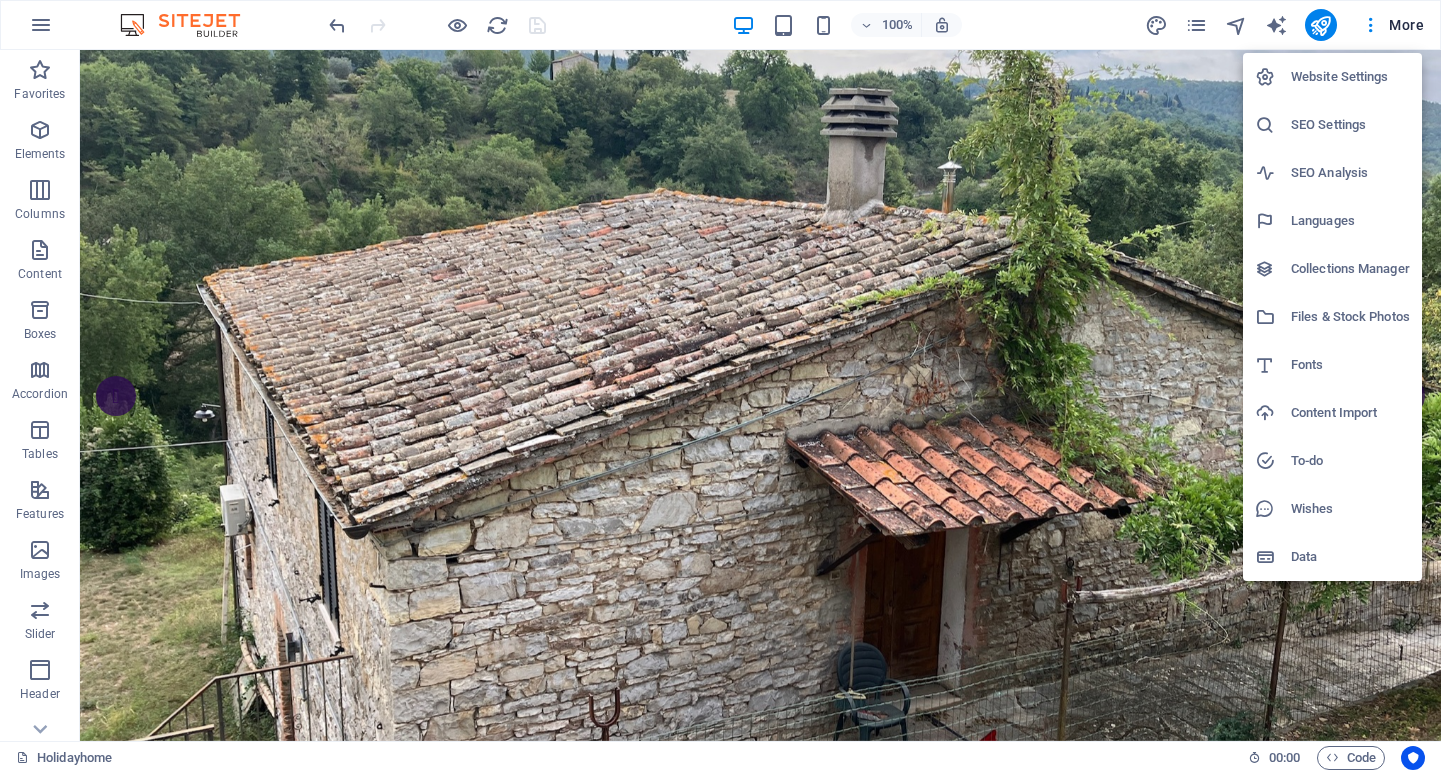 click on "Website Settings" at bounding box center [1350, 77] 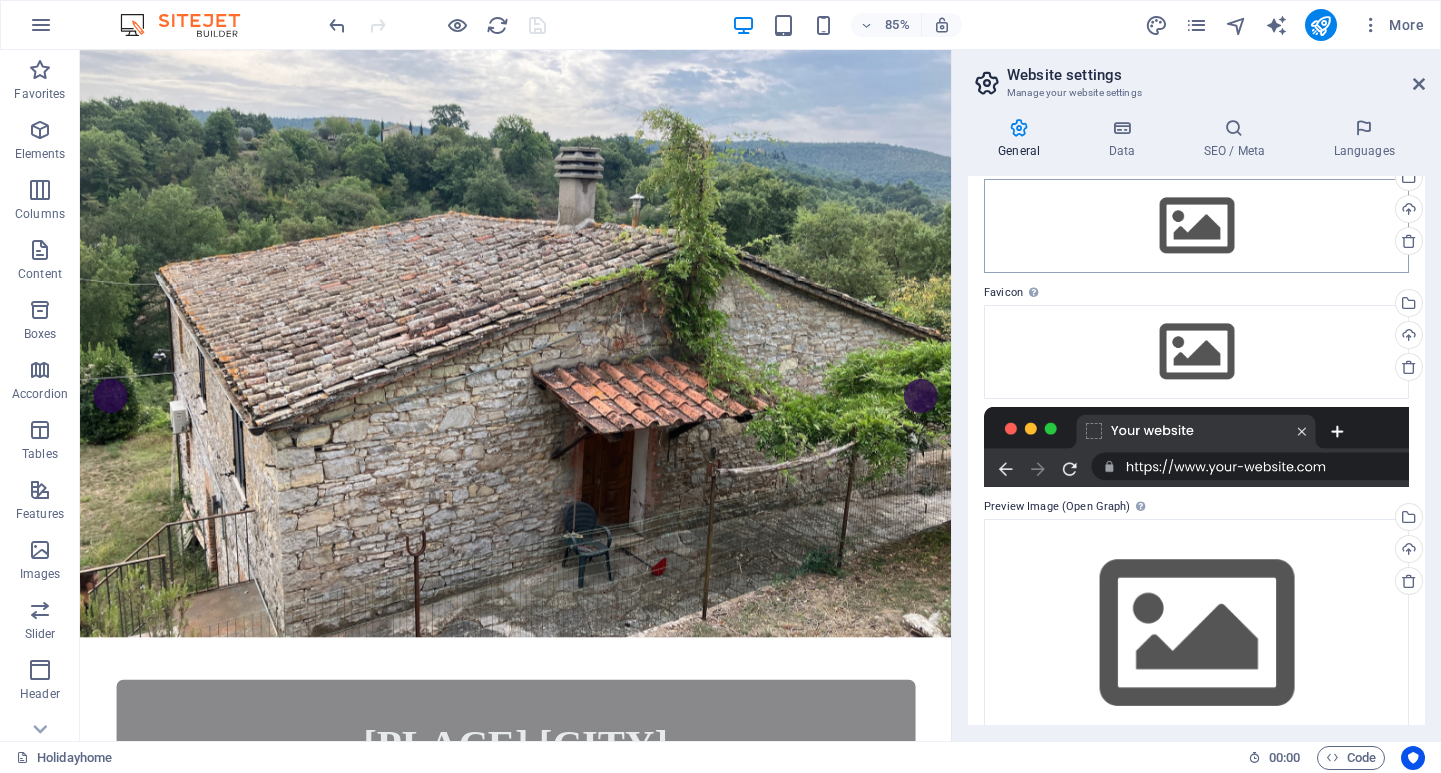 scroll, scrollTop: 95, scrollLeft: 0, axis: vertical 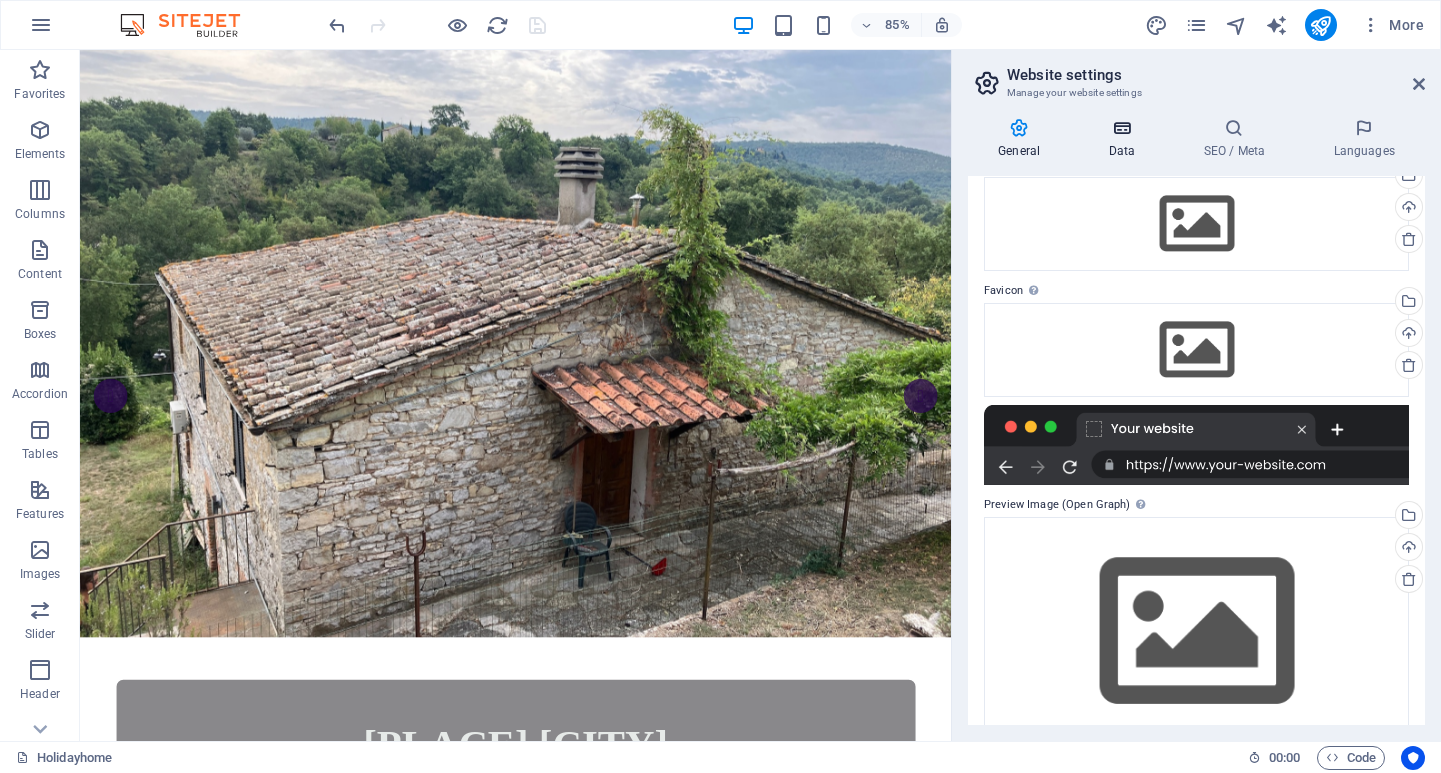 click on "Data" at bounding box center [1125, 139] 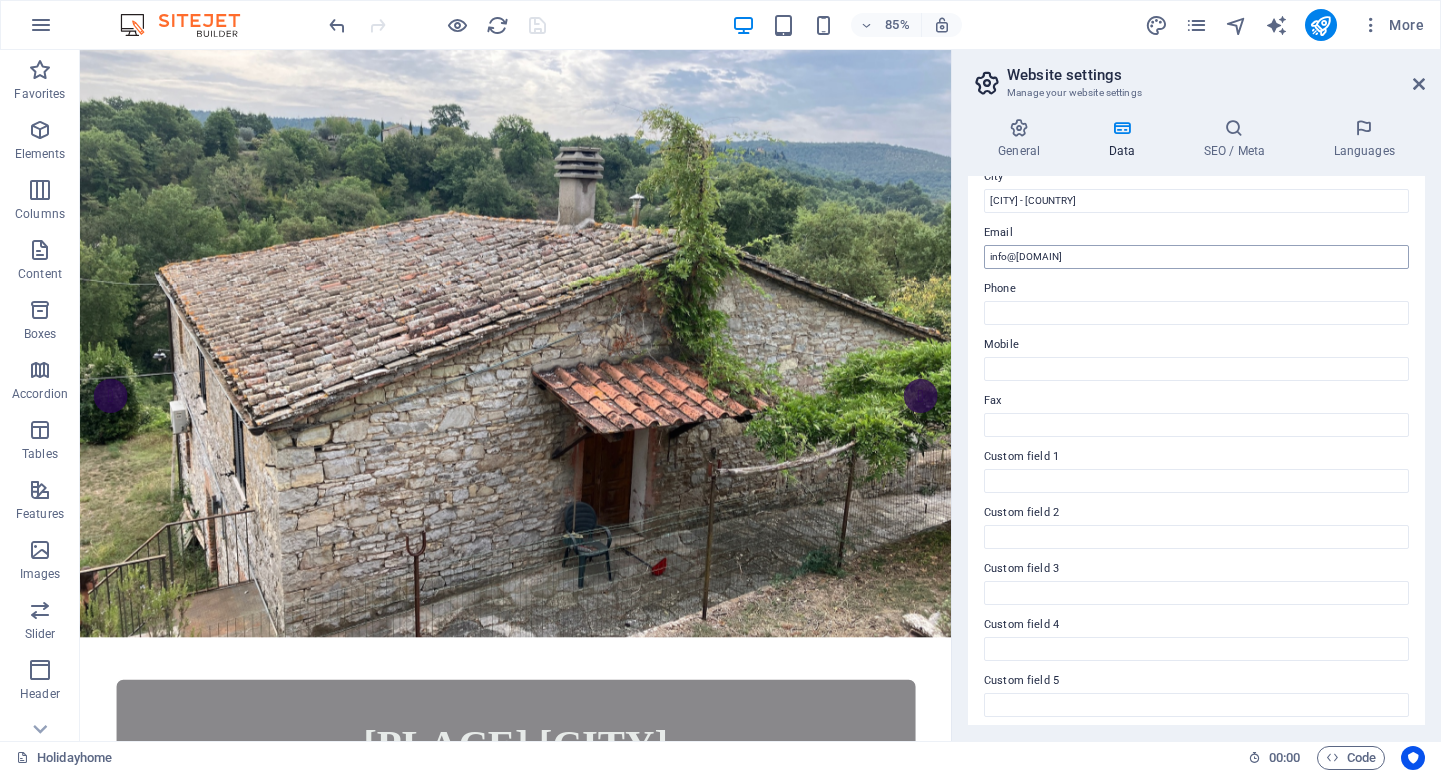 scroll, scrollTop: 352, scrollLeft: 0, axis: vertical 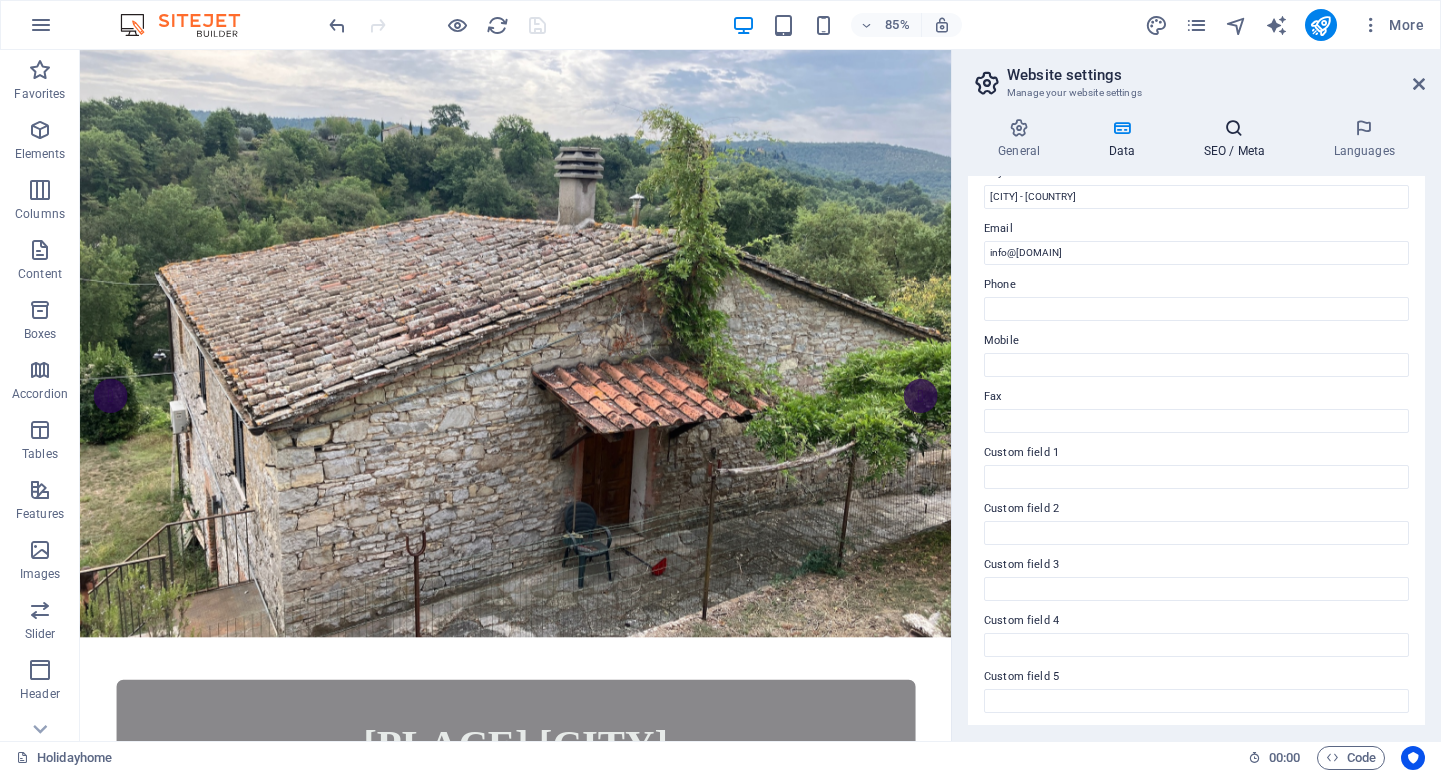 click at bounding box center (1234, 128) 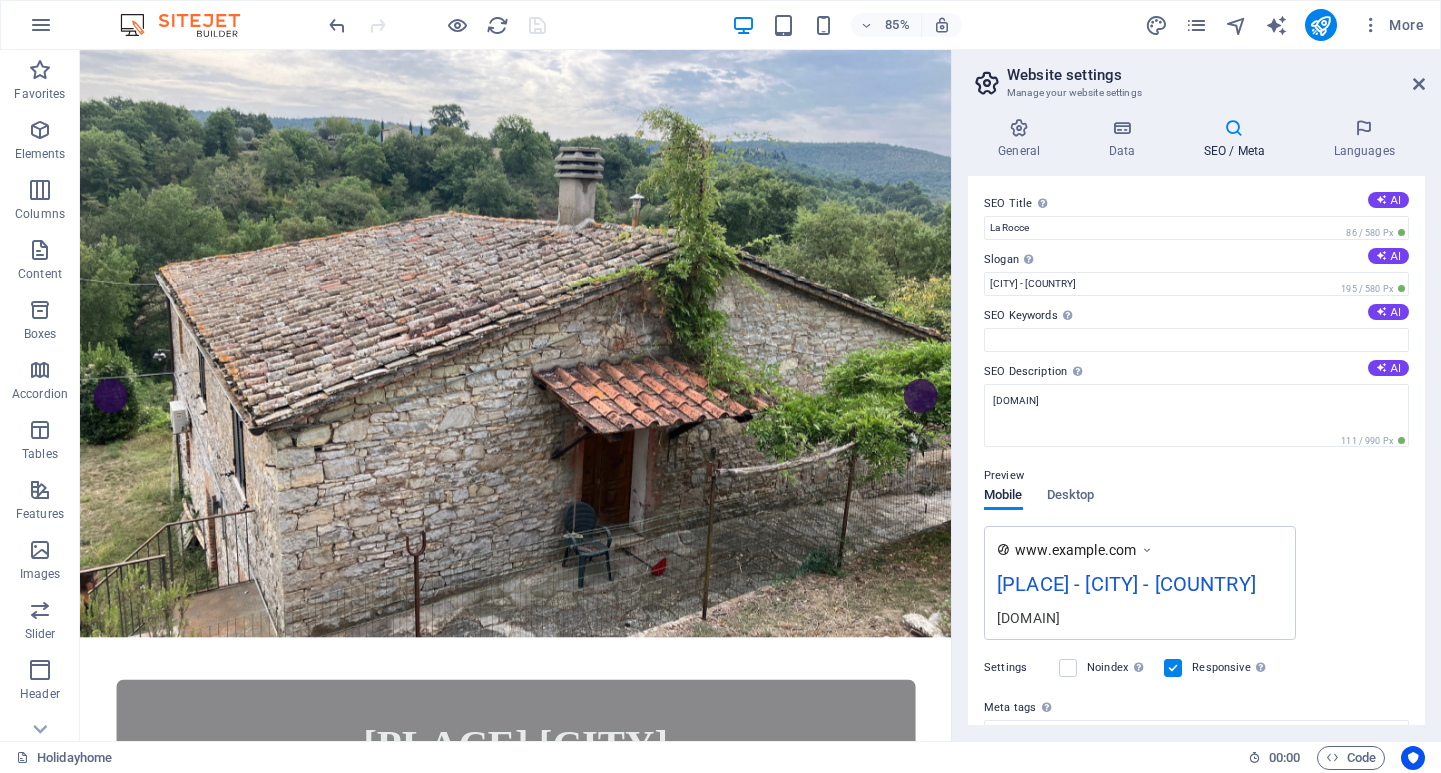 scroll, scrollTop: 0, scrollLeft: 0, axis: both 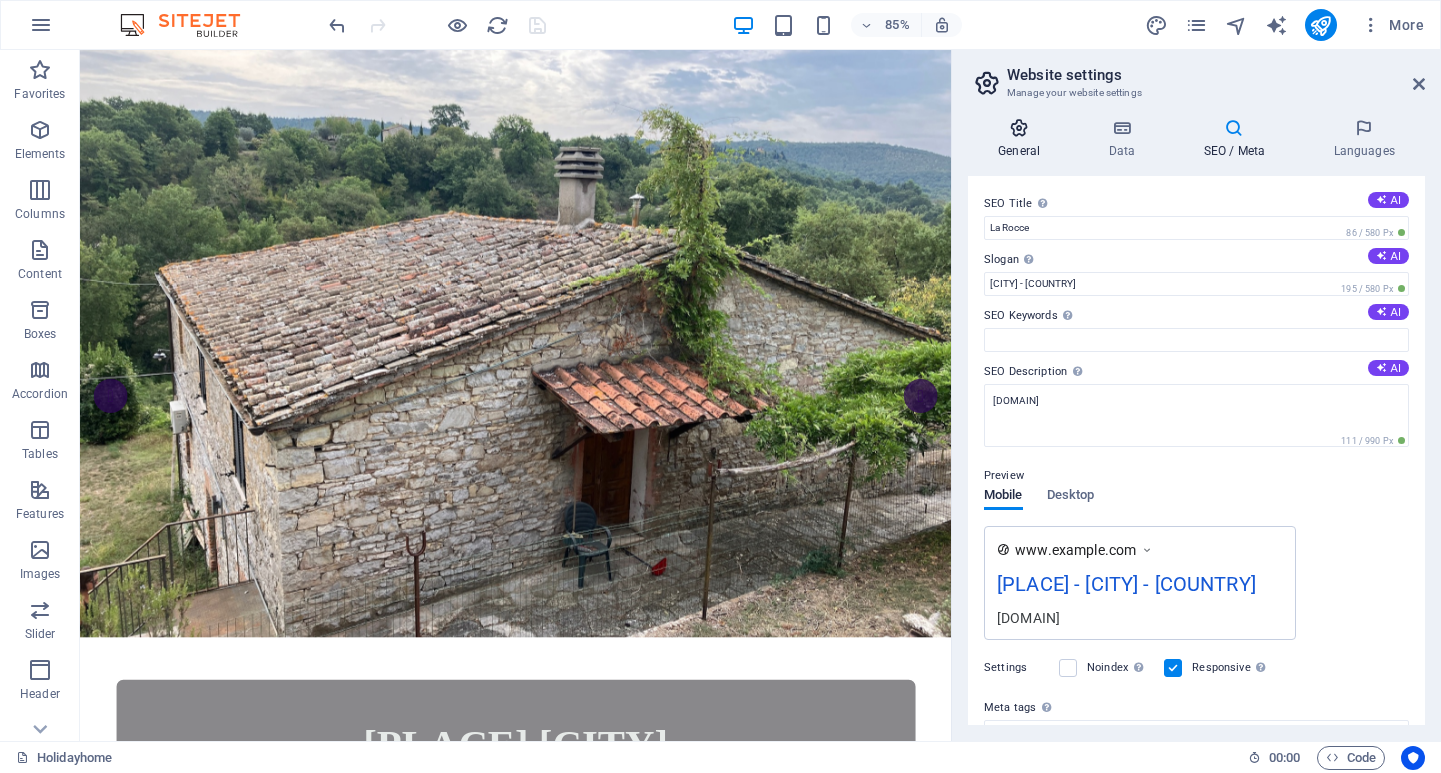 click at bounding box center (1019, 128) 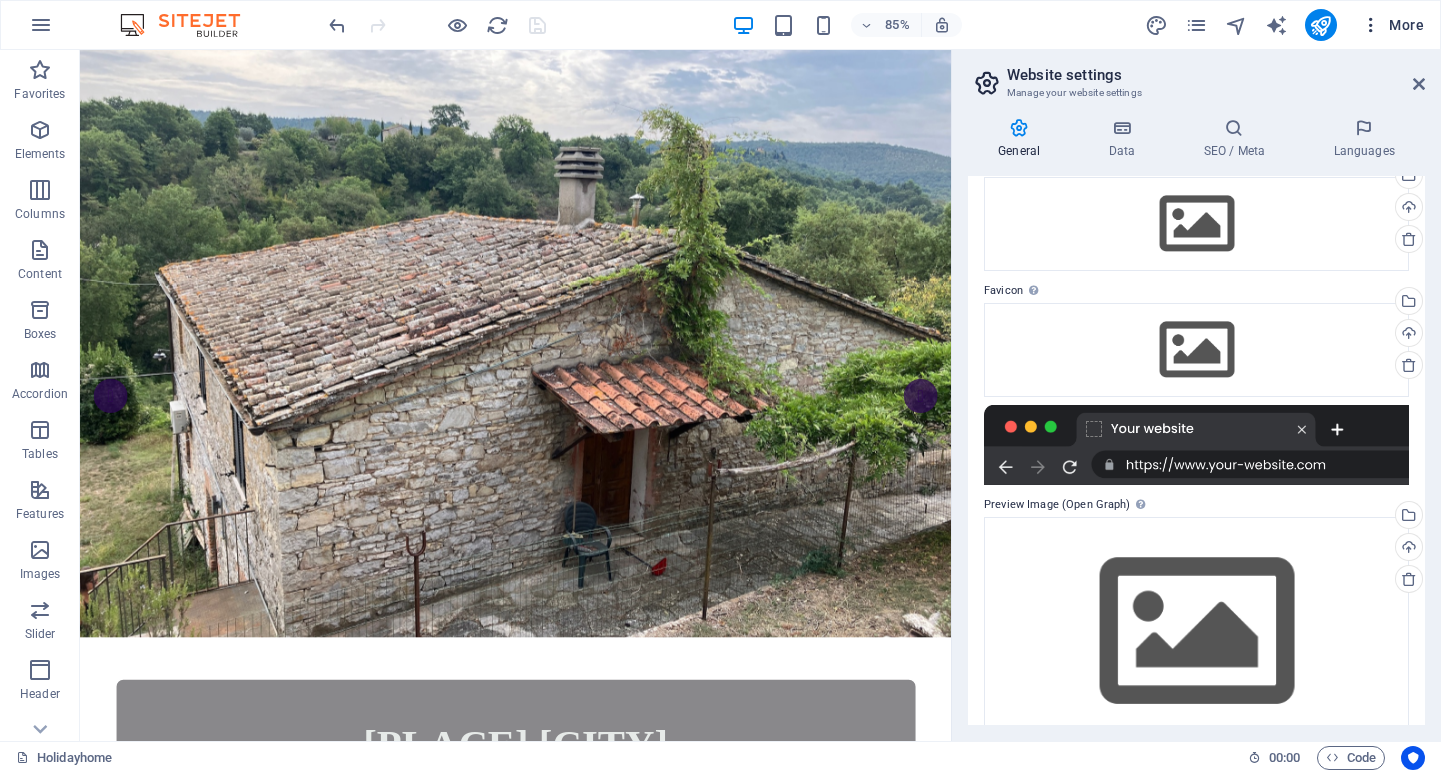 click on "More" at bounding box center (1392, 25) 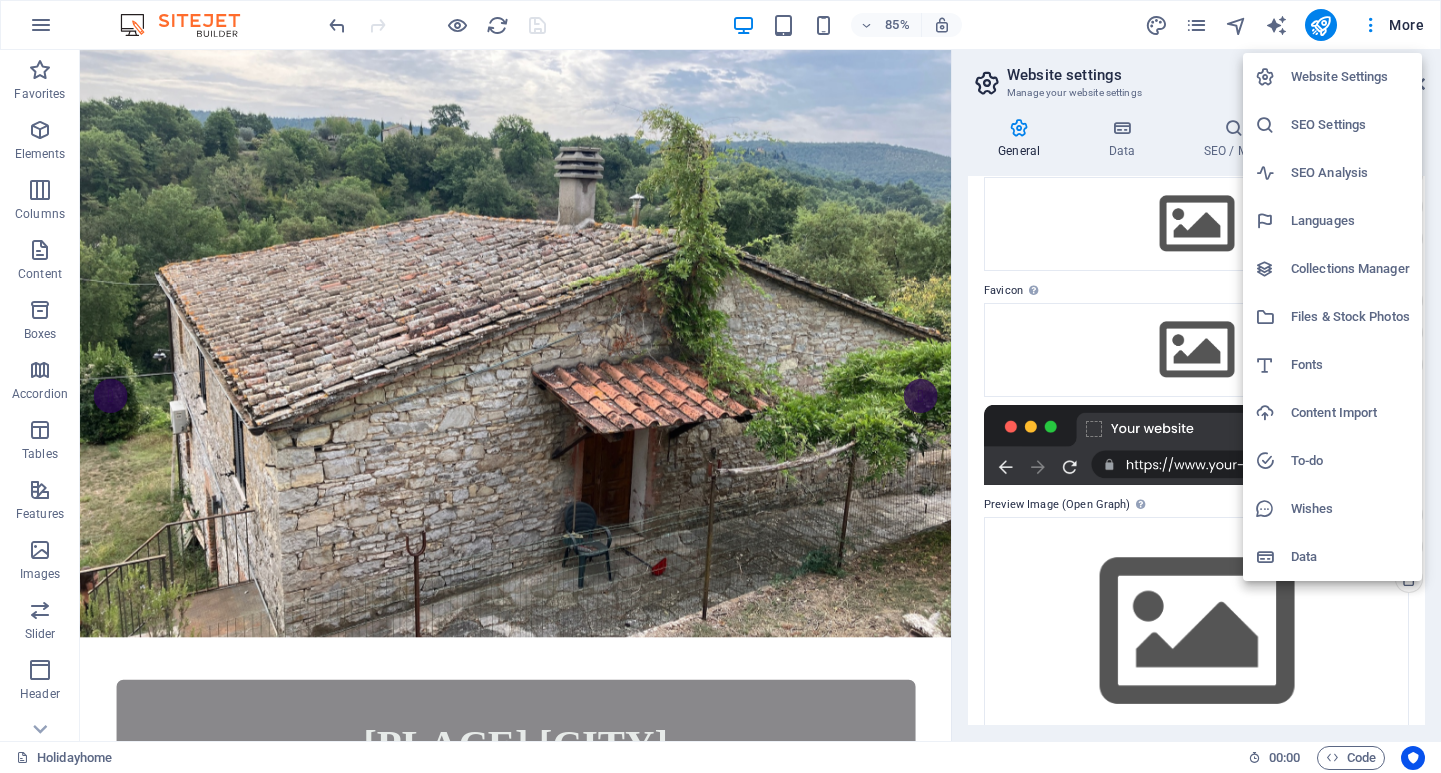 click on "SEO Settings" at bounding box center [1350, 125] 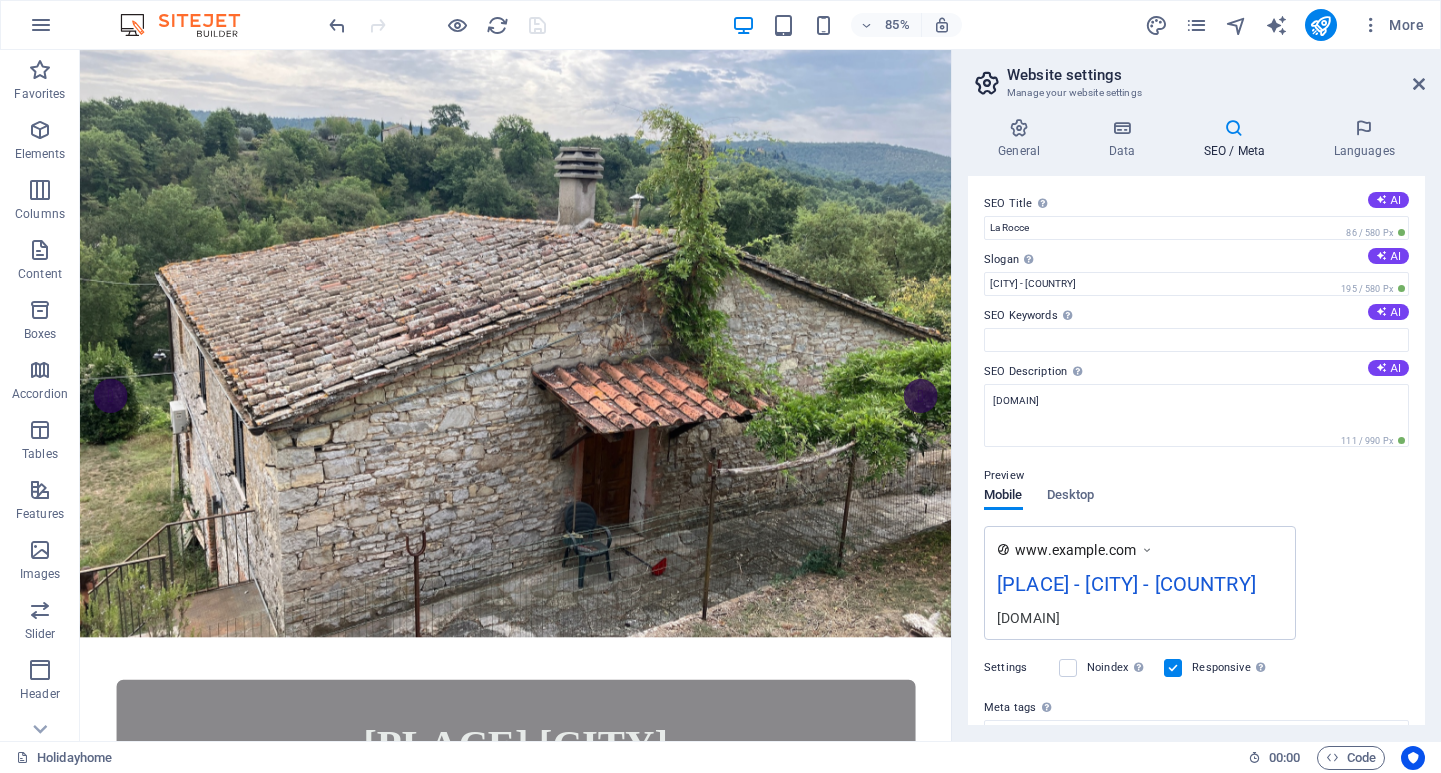 scroll, scrollTop: 0, scrollLeft: 0, axis: both 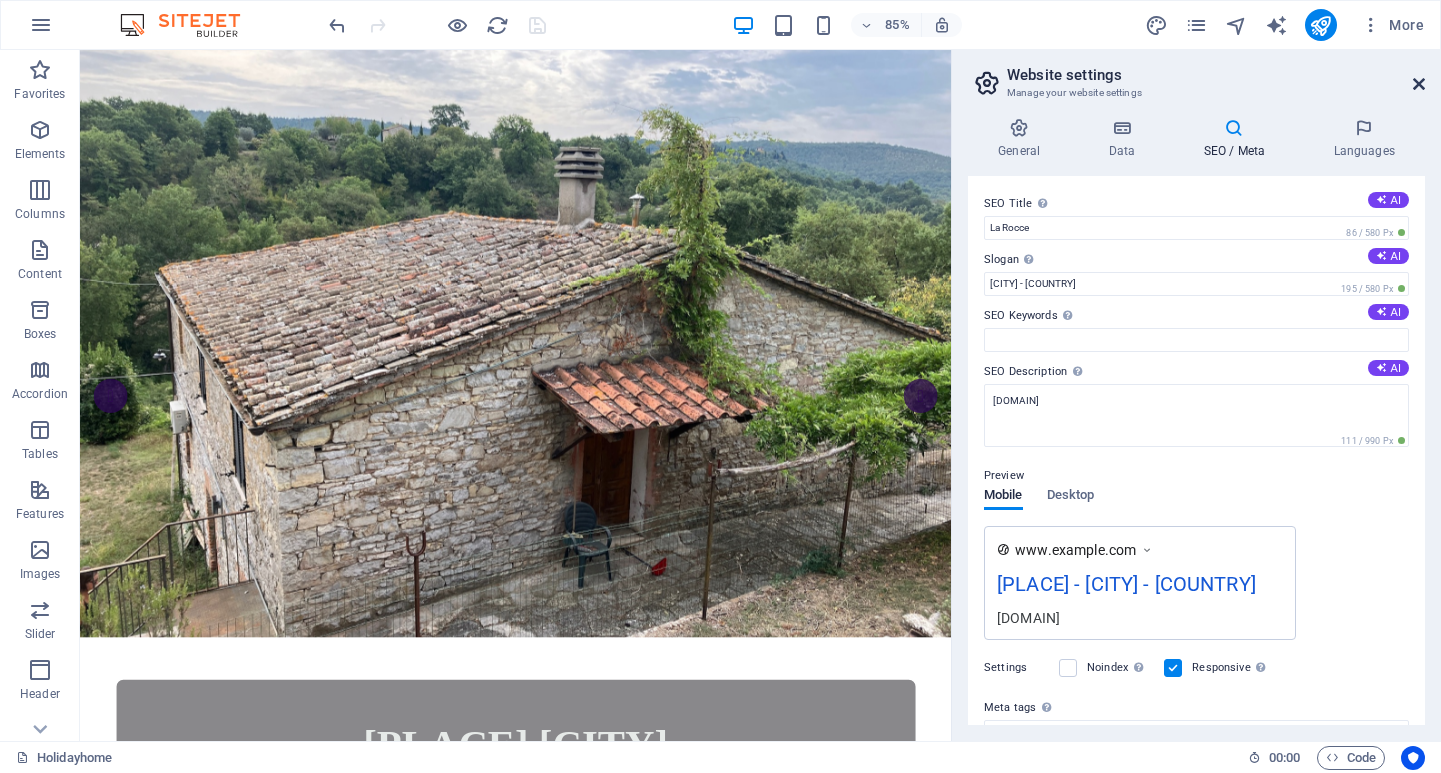 click at bounding box center [1419, 84] 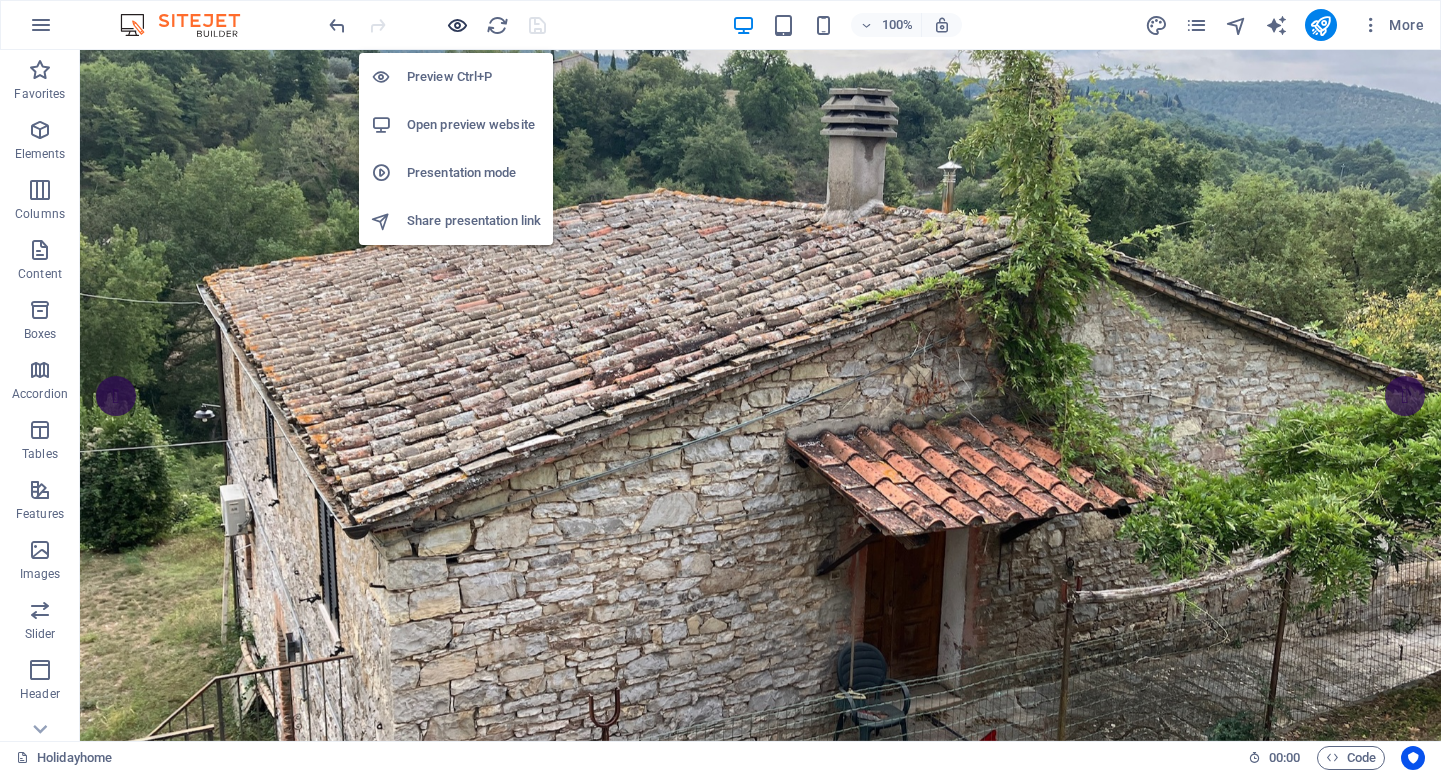 click at bounding box center (457, 25) 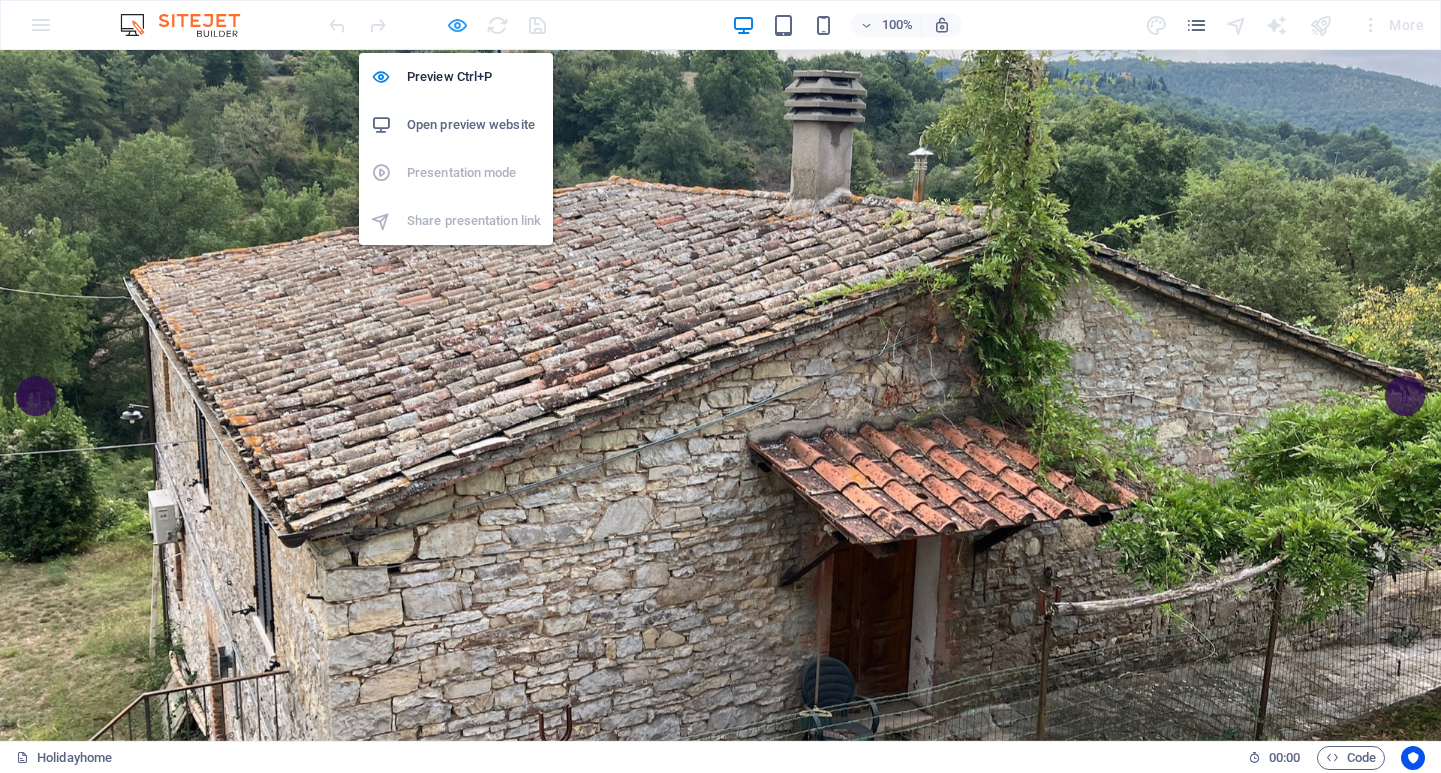 click at bounding box center [457, 25] 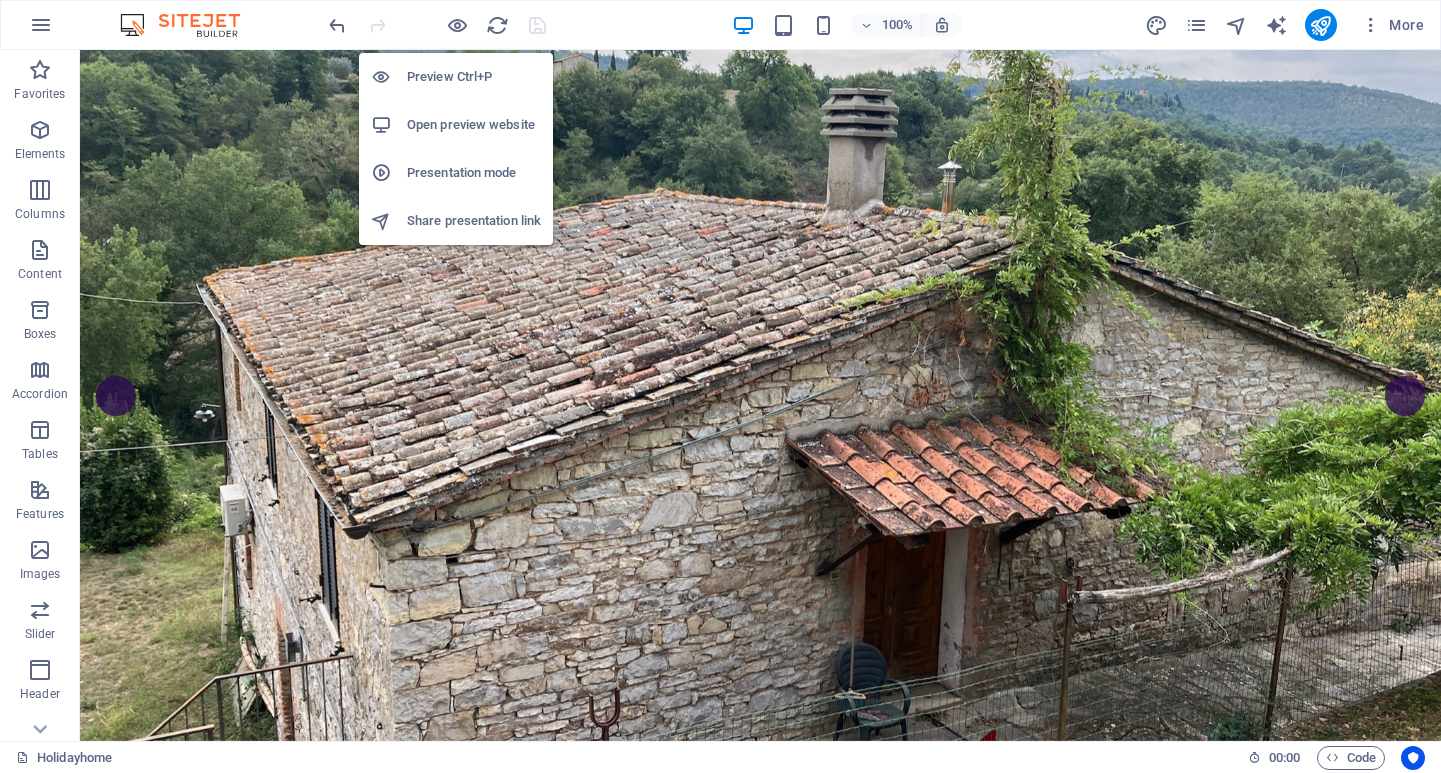 click on "Preview Ctrl+P" at bounding box center [474, 77] 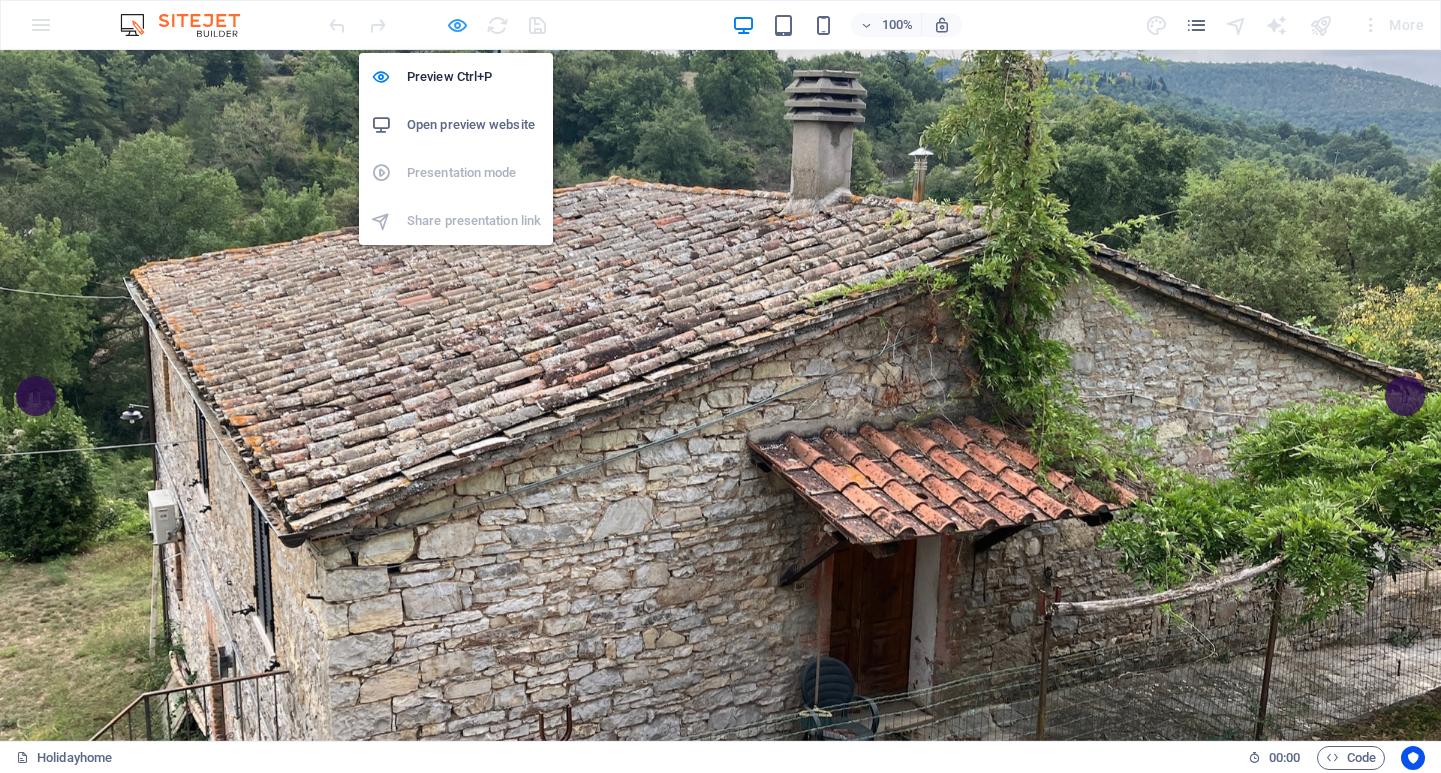 click at bounding box center (457, 25) 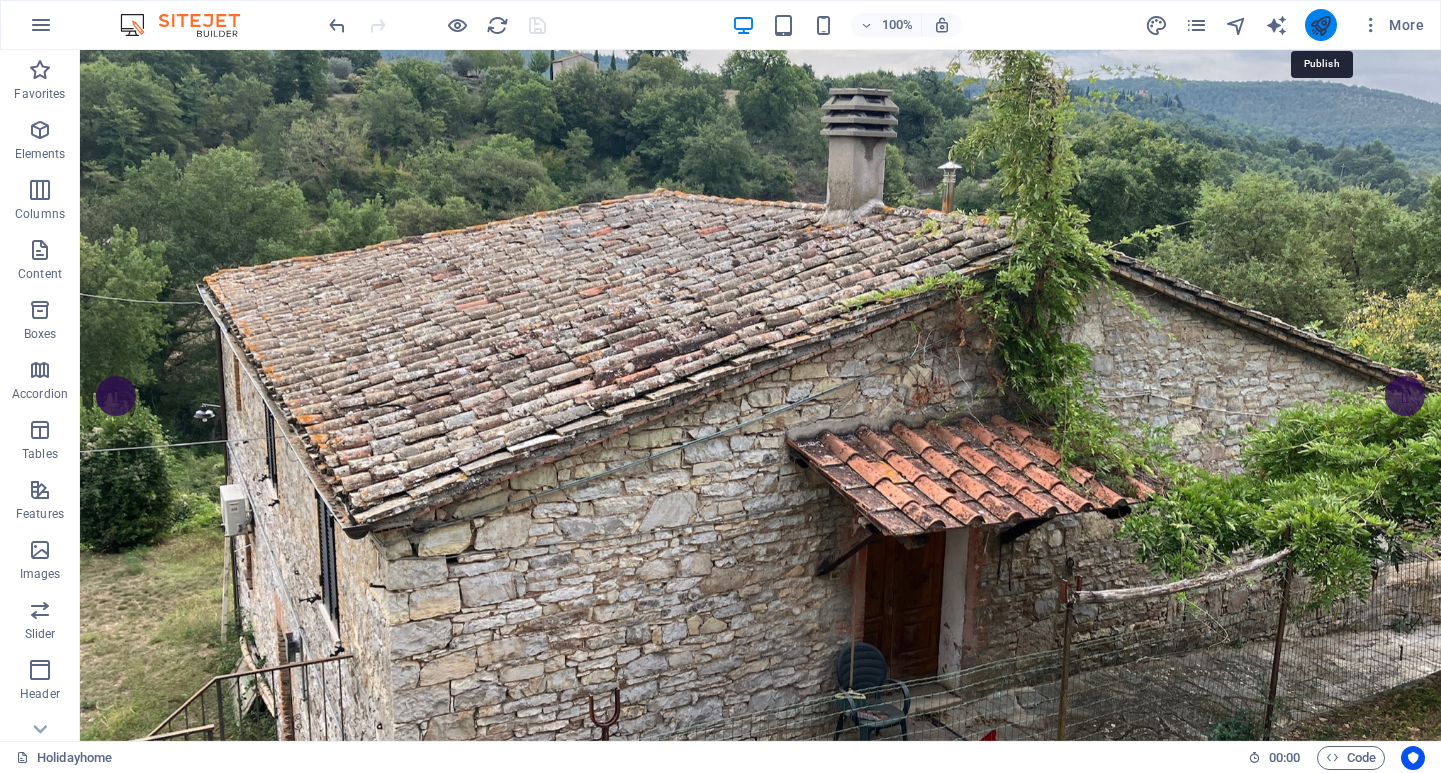 click at bounding box center [1320, 25] 